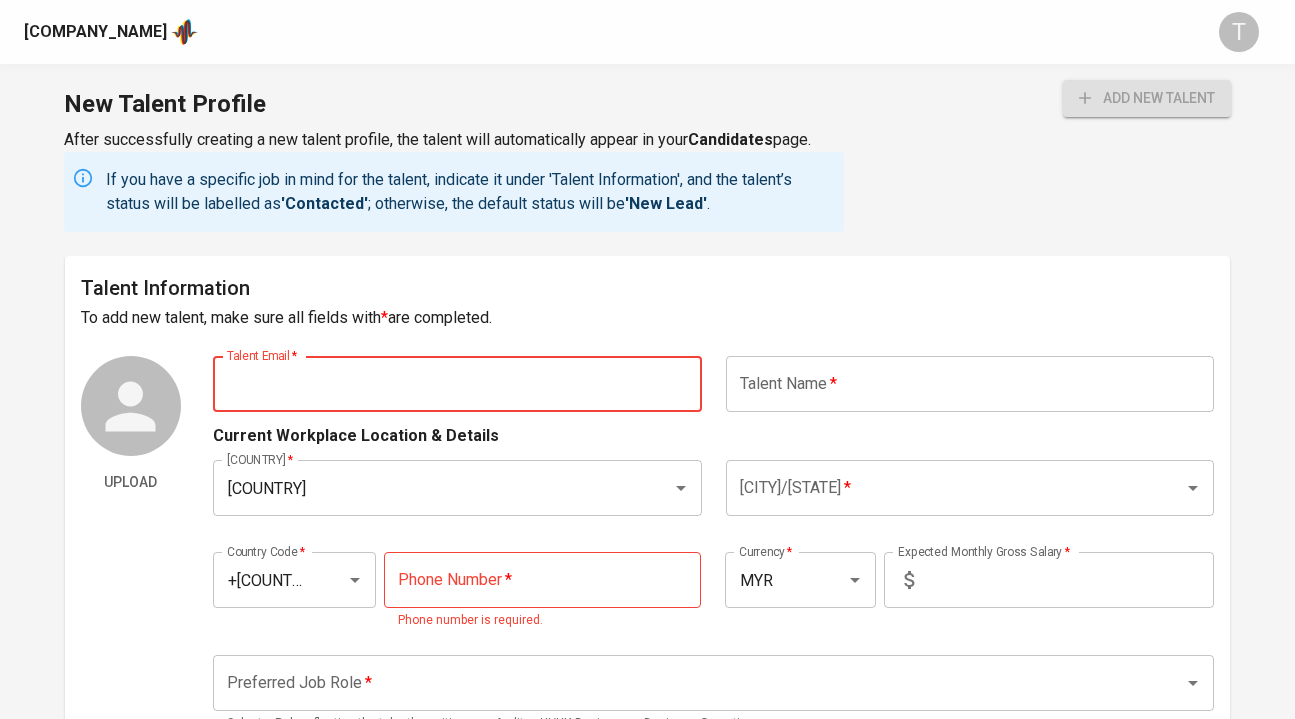 scroll, scrollTop: 0, scrollLeft: 0, axis: both 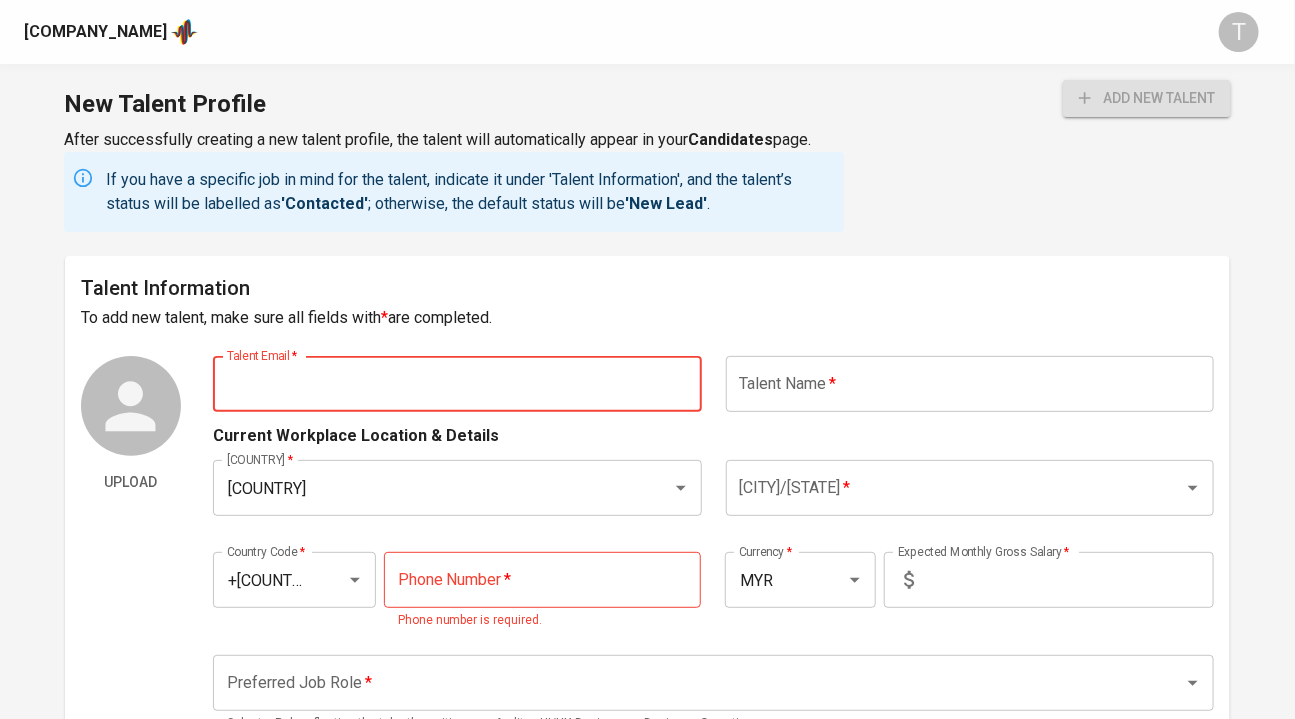 paste on "[EMAIL]" 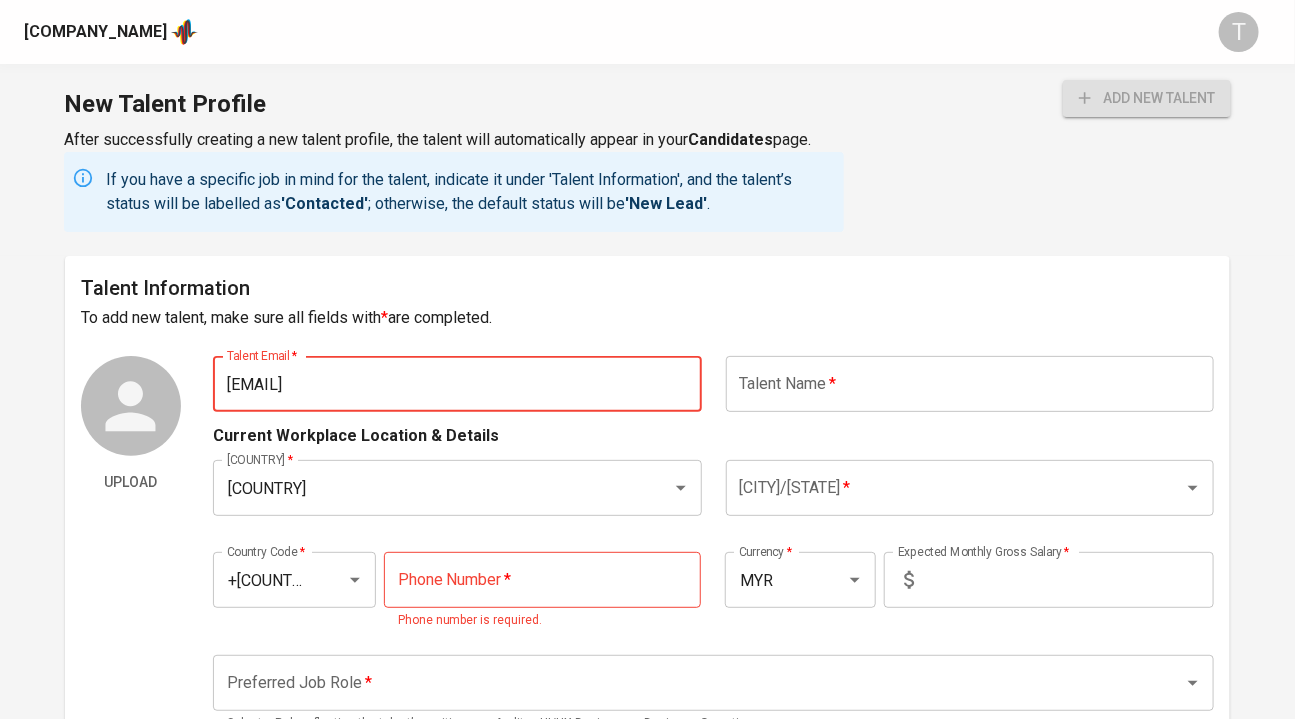 type on "[EMAIL]" 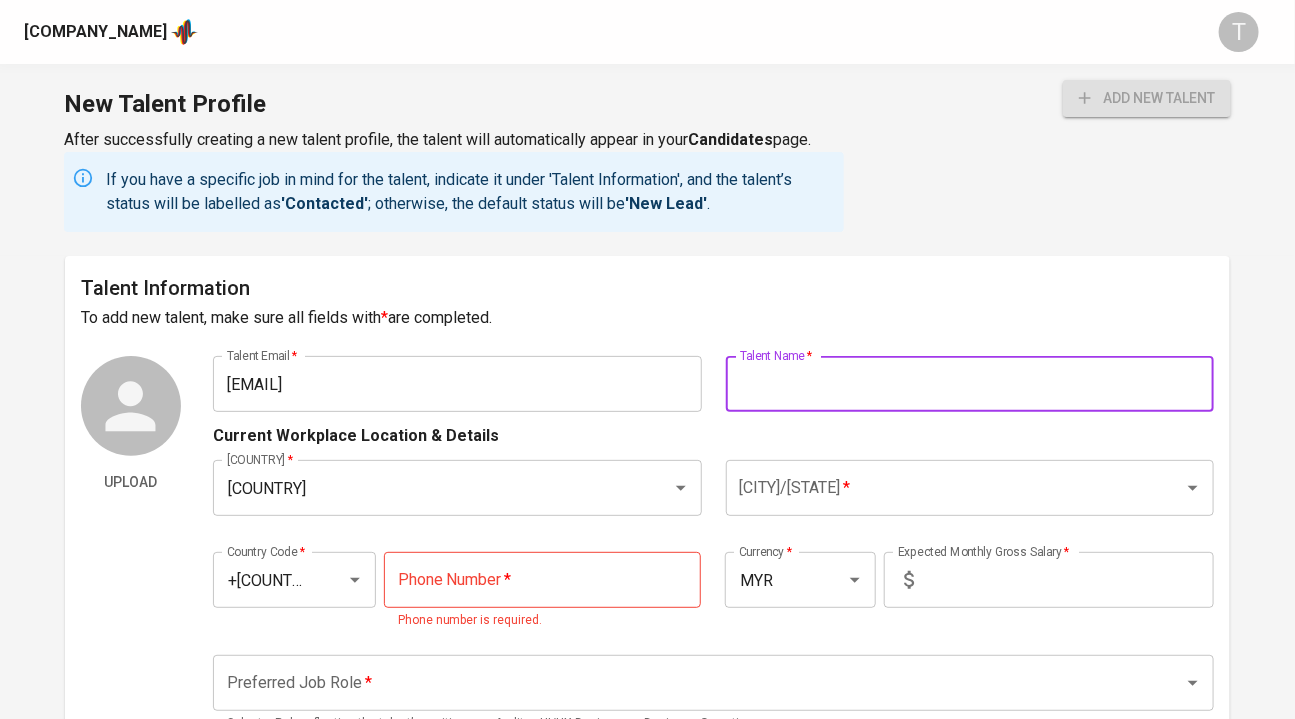 click at bounding box center (970, 384) 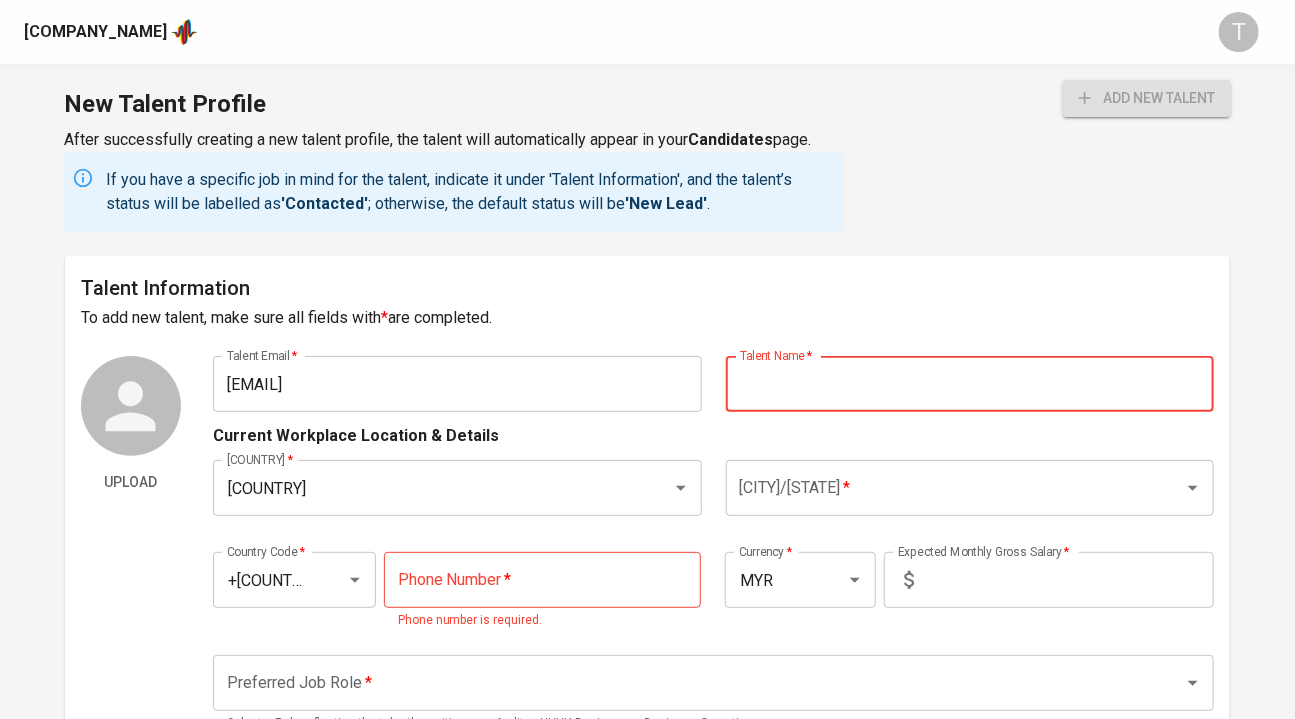 paste on "[LAST] [LAST]" 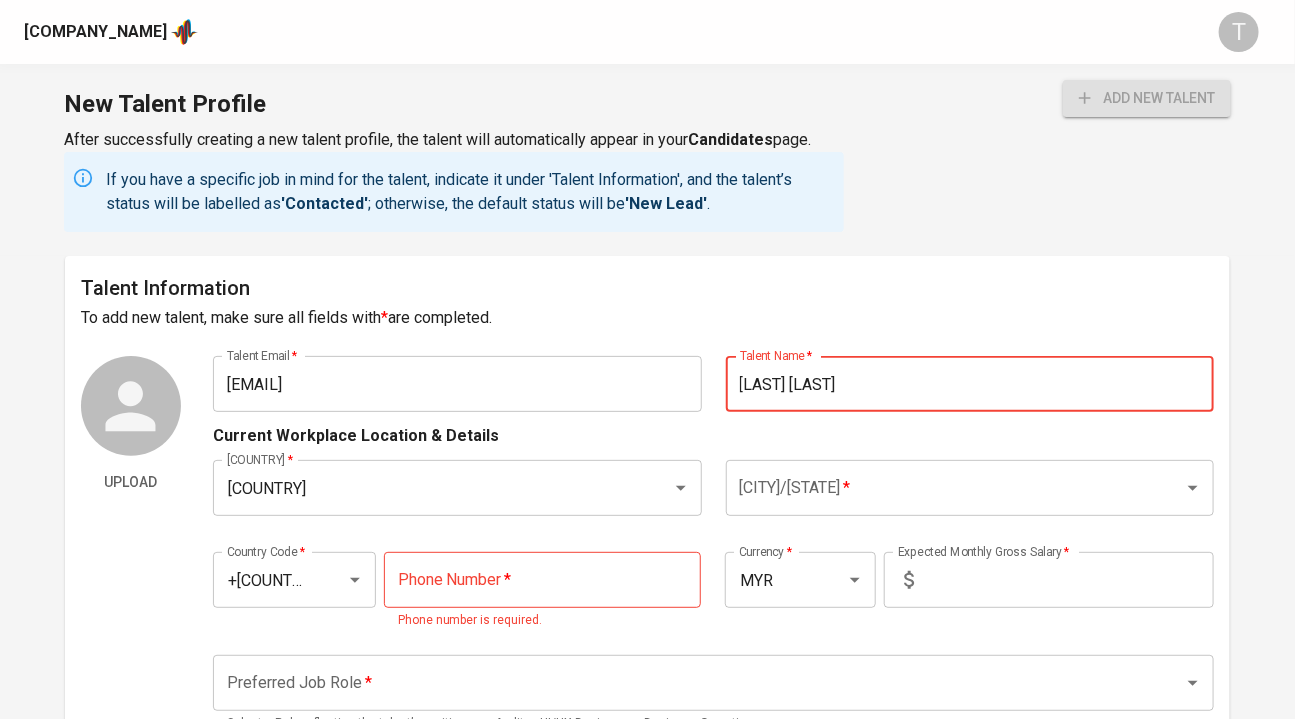 type on "[LAST] [LAST]" 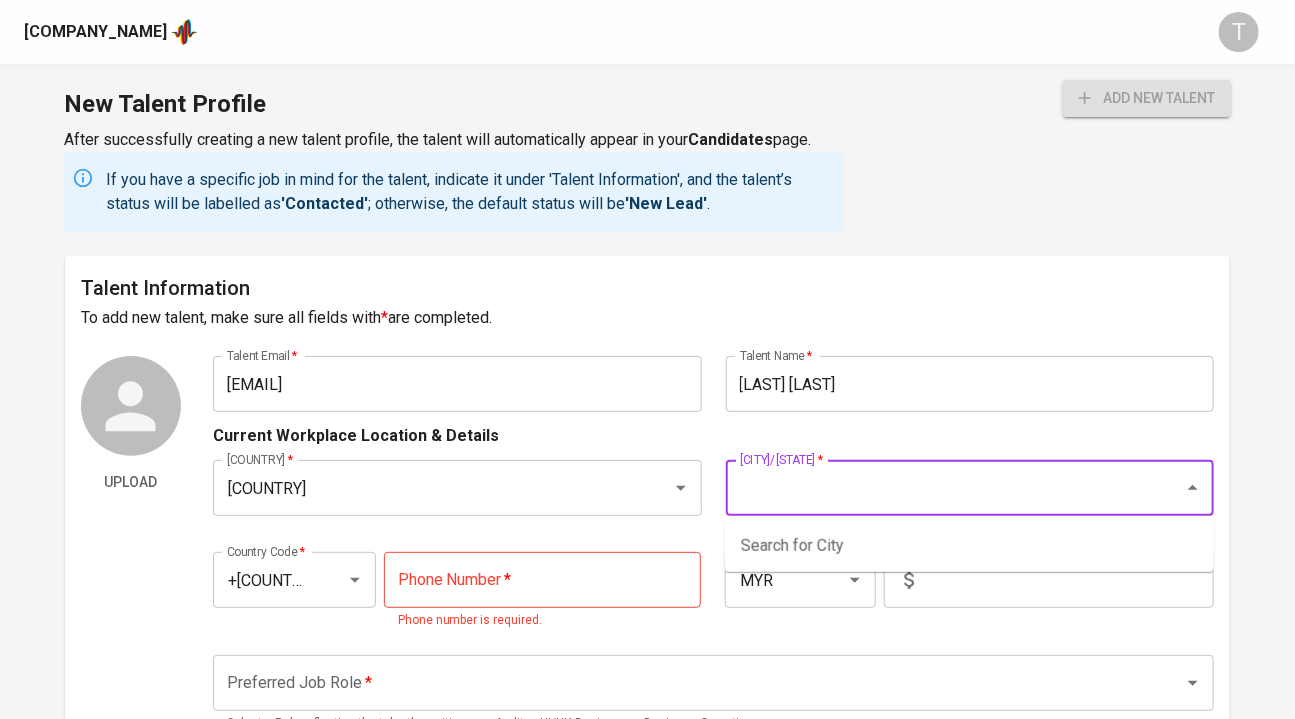 click on "City/Province   *" at bounding box center (942, 488) 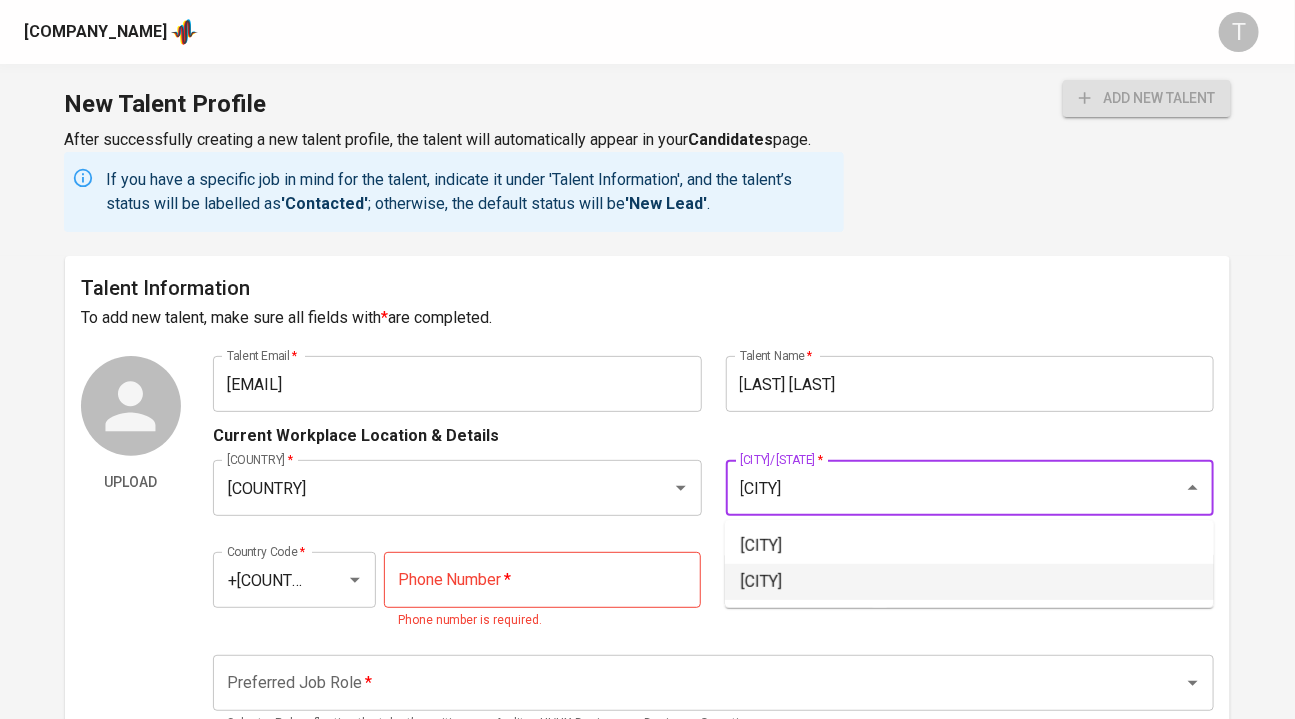 click on "[CITY]" at bounding box center (969, 582) 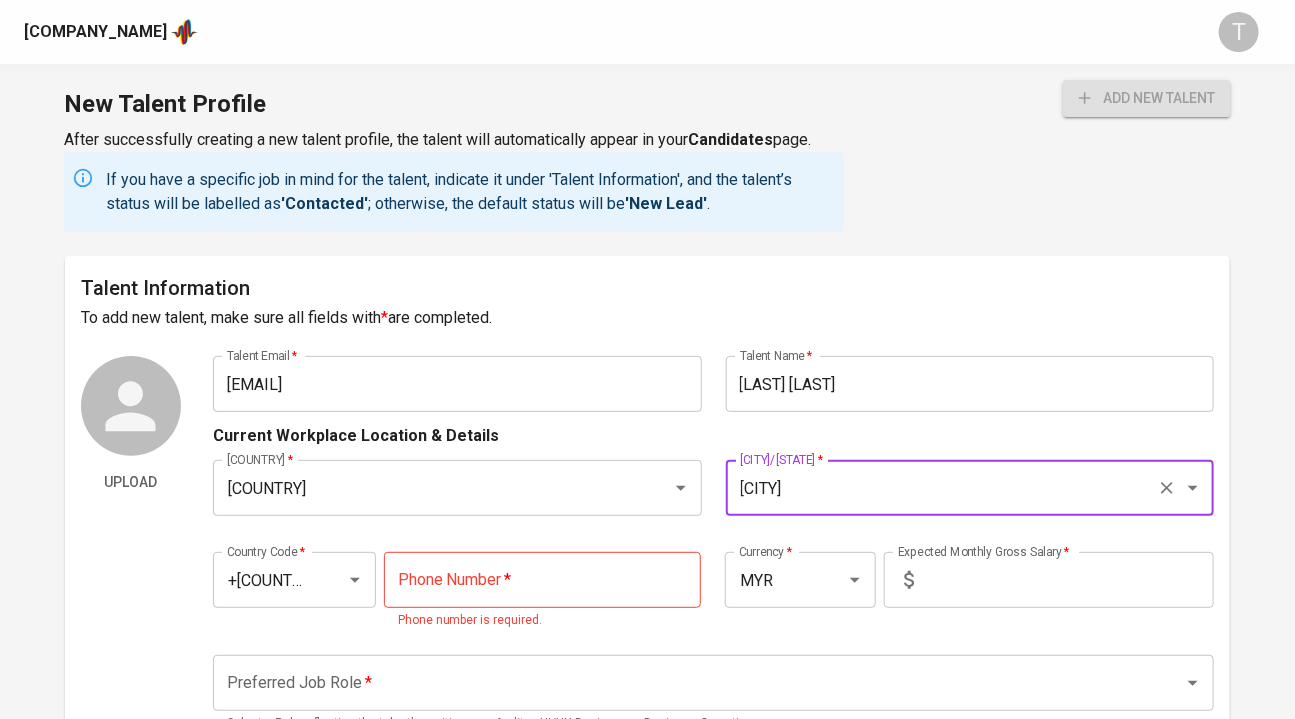 type on "[CITY]" 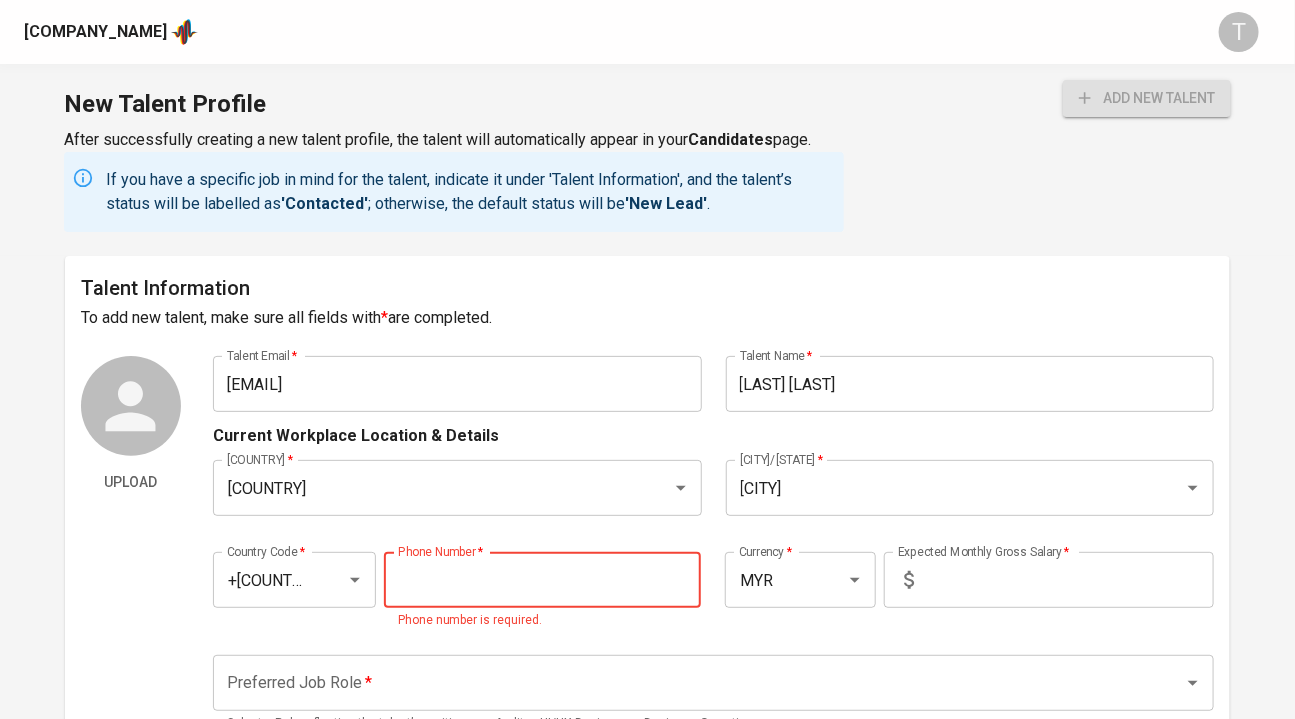 click at bounding box center [543, 580] 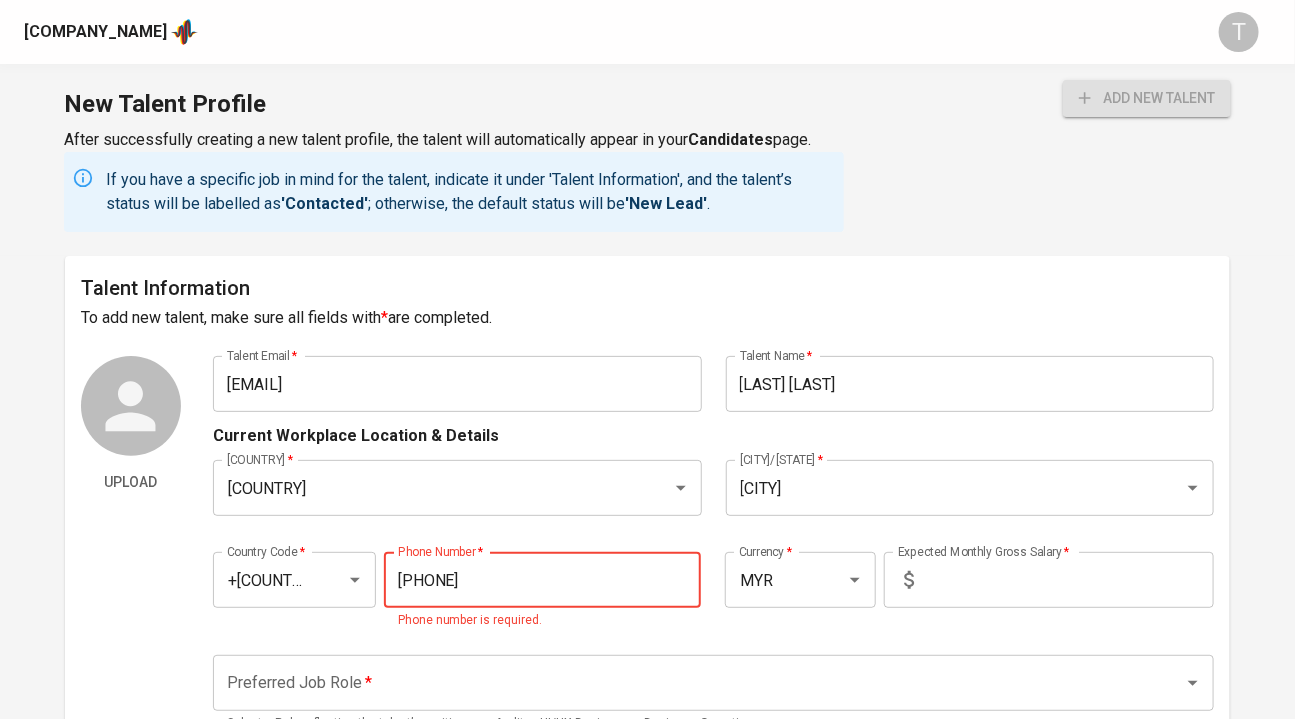 type on "[PHONE]" 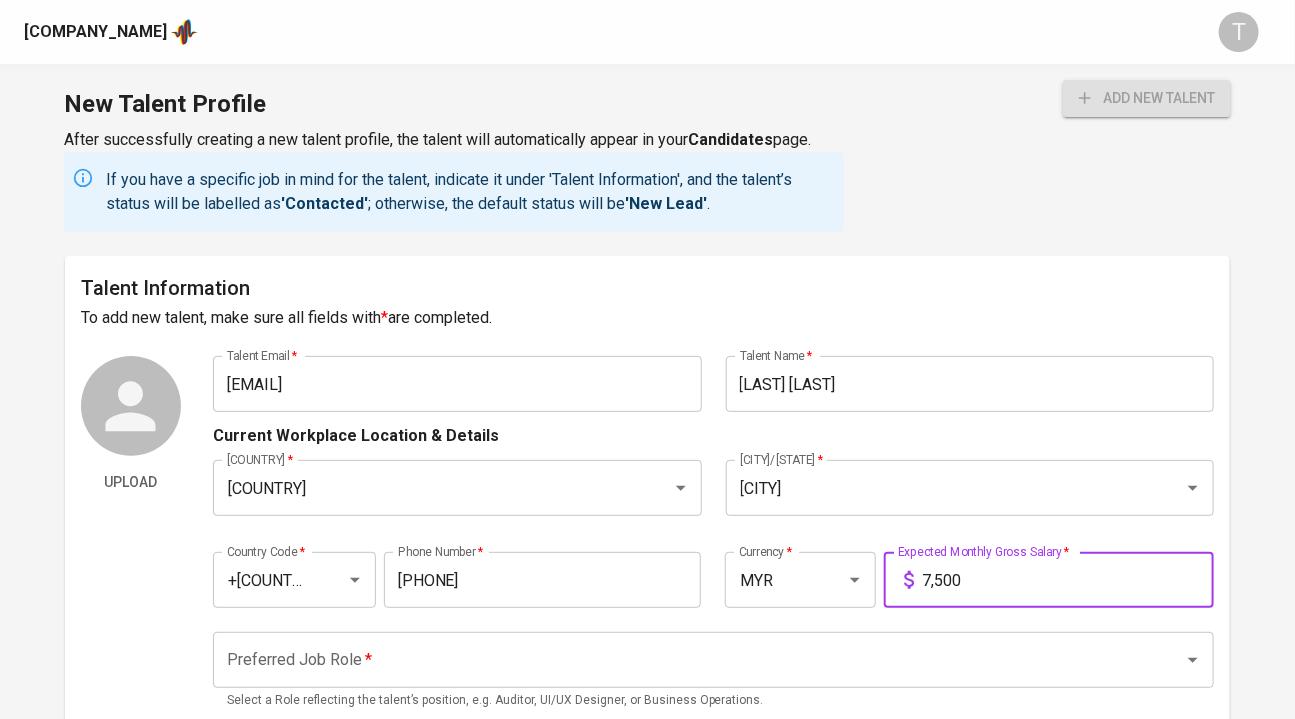 type on "7,500" 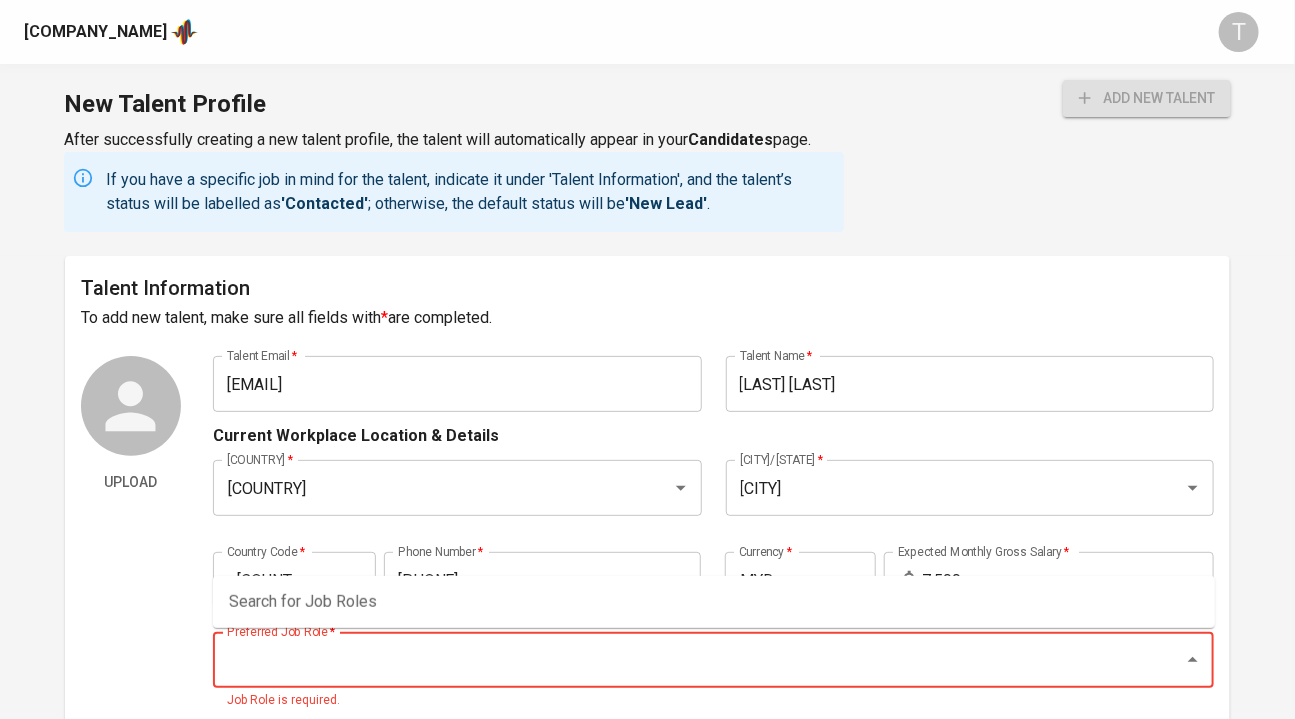 click on "Preferred Job Role   *" at bounding box center [686, 660] 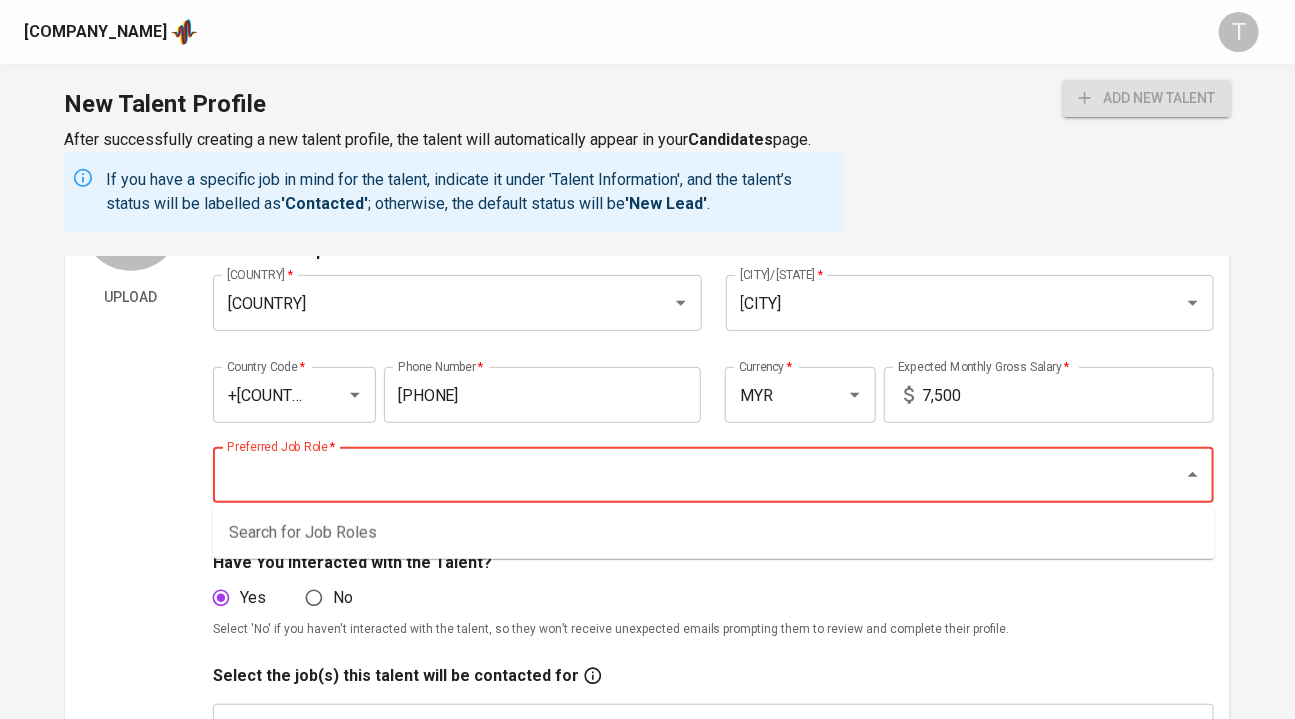 scroll, scrollTop: 225, scrollLeft: 0, axis: vertical 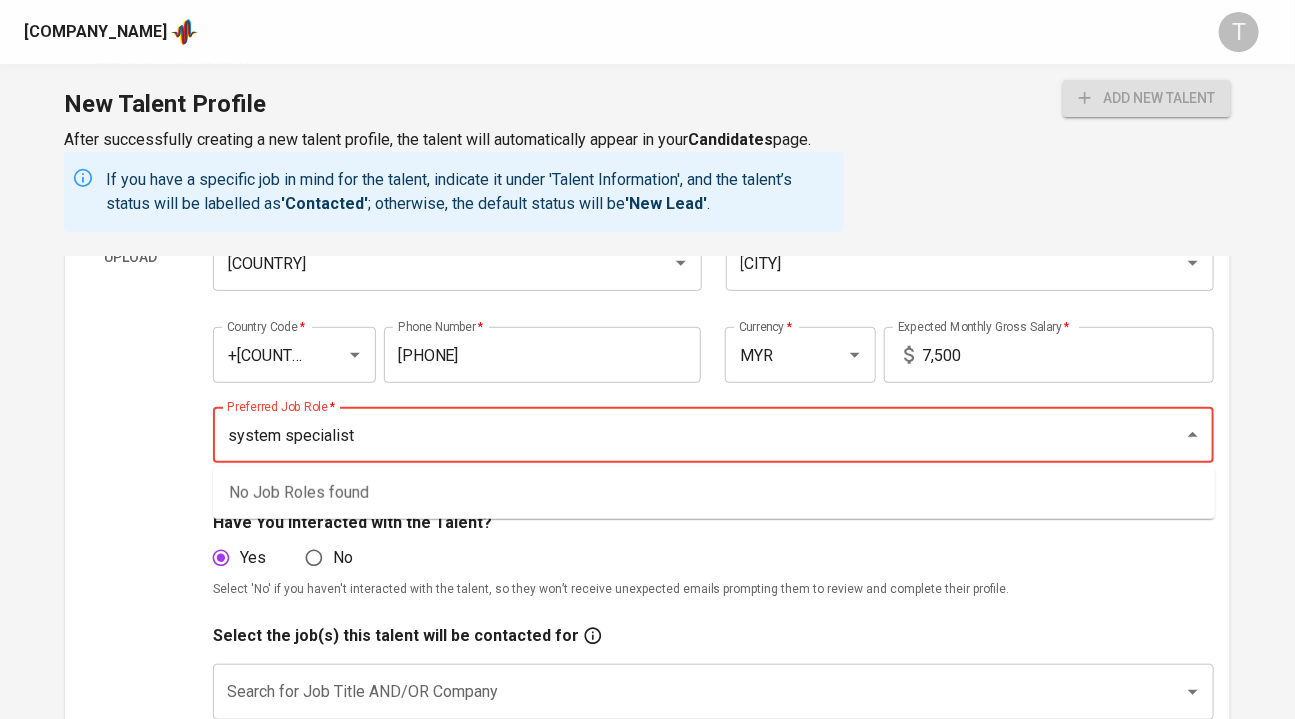 click on "system specialist" at bounding box center [686, 435] 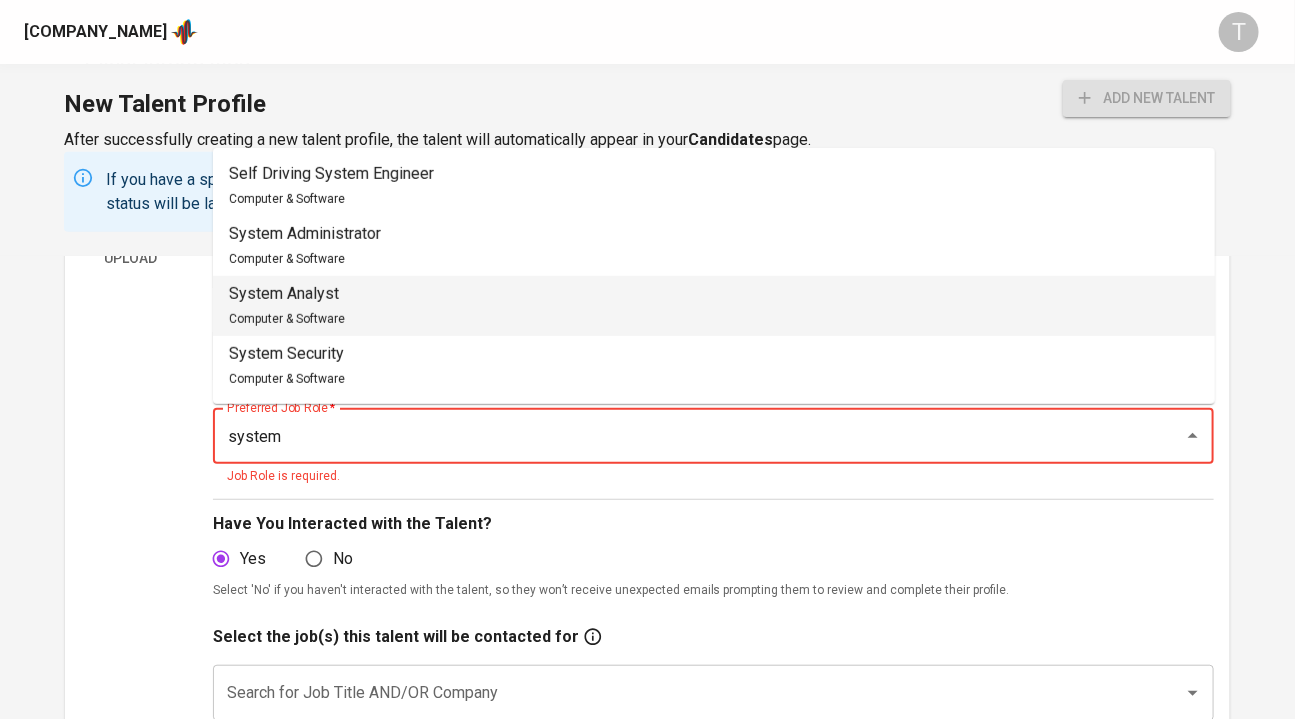 scroll, scrollTop: 223, scrollLeft: 0, axis: vertical 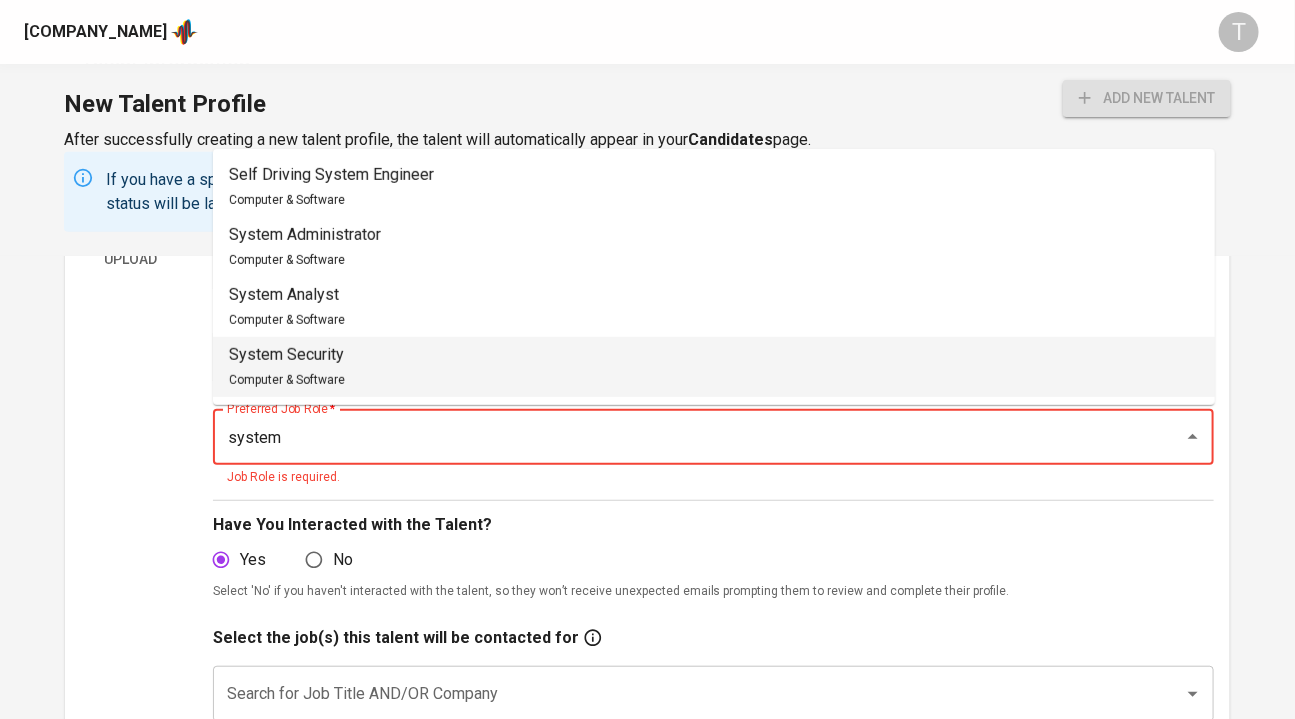 click on "system" at bounding box center (686, 437) 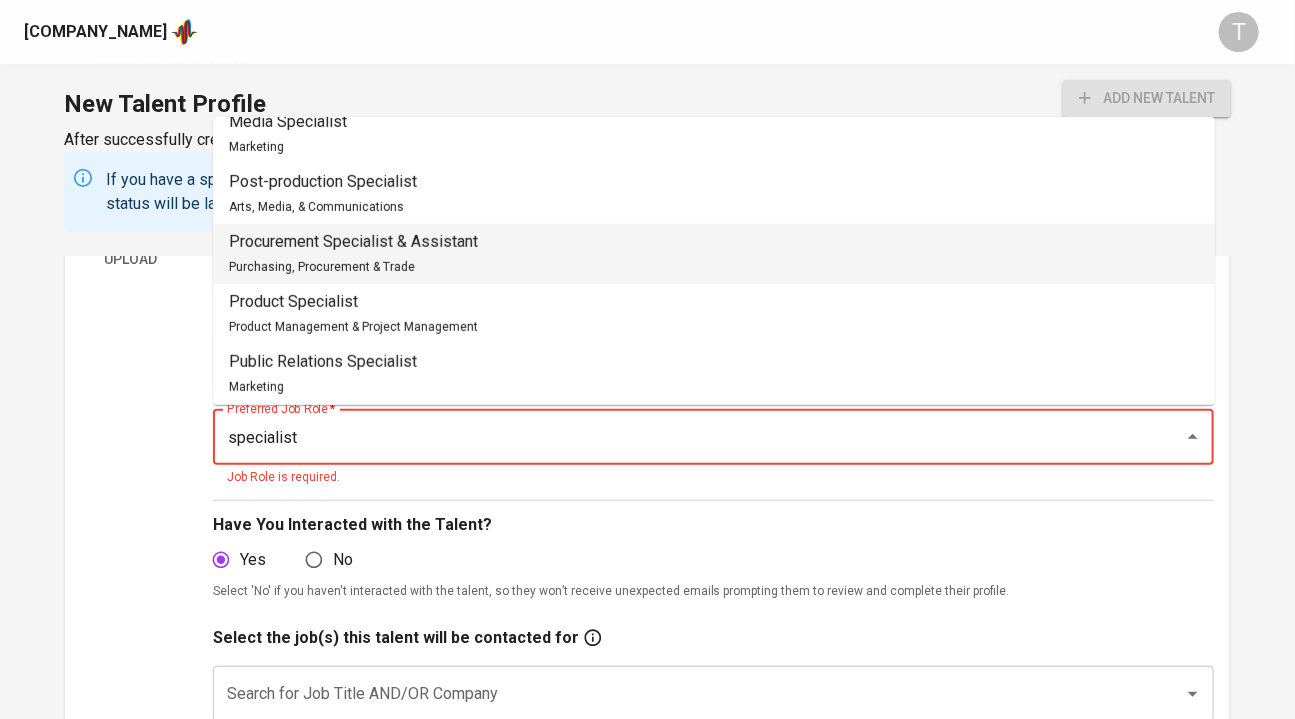 scroll, scrollTop: 867, scrollLeft: 0, axis: vertical 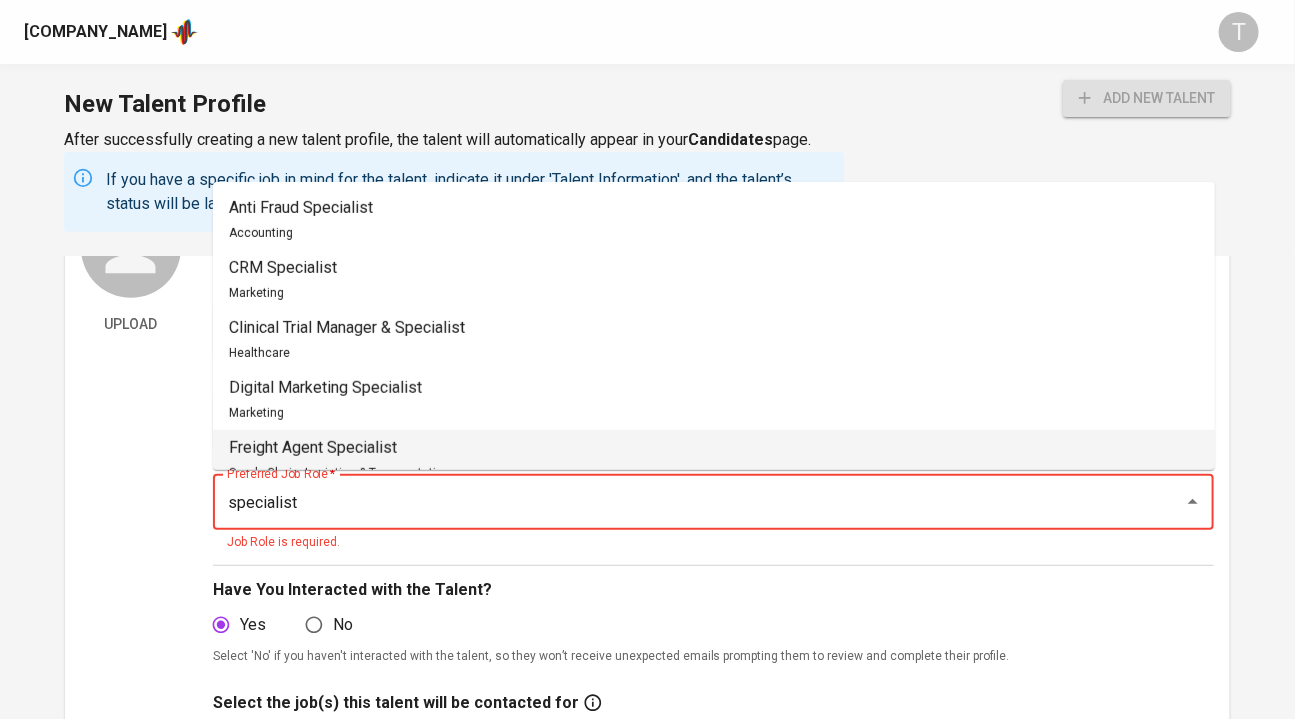click on "specialist" at bounding box center (686, 502) 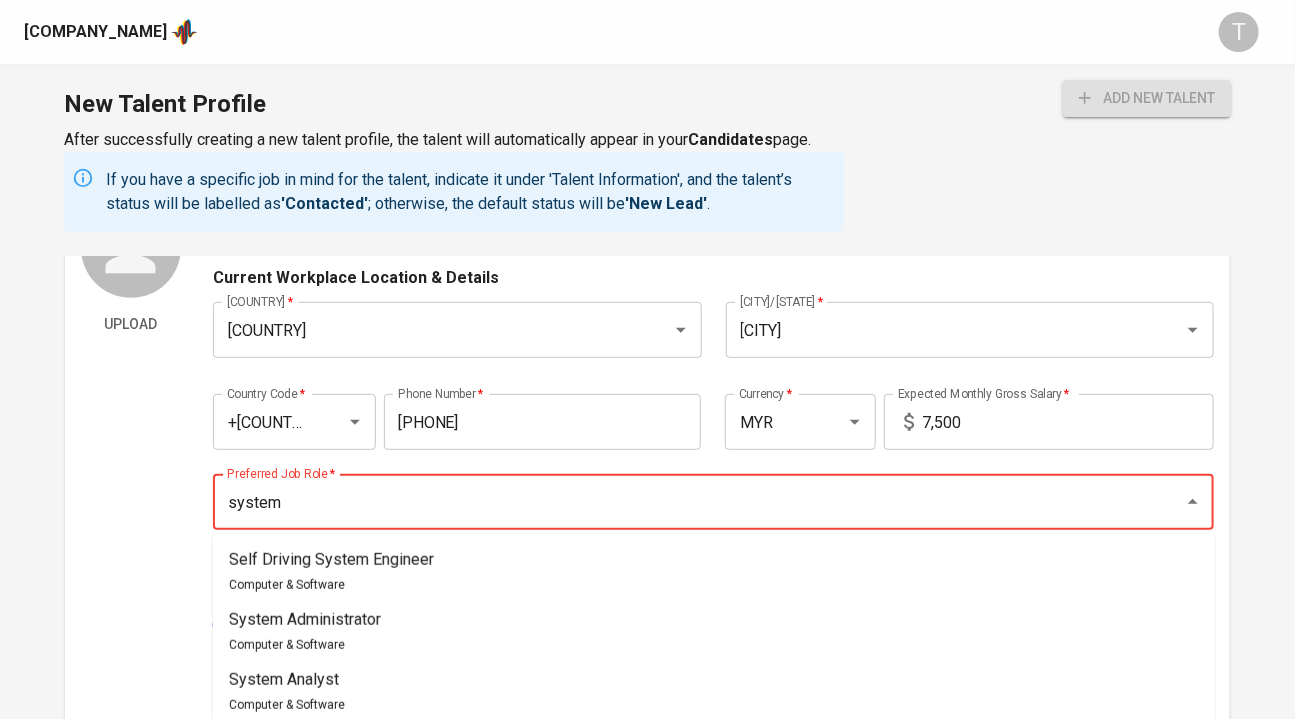 scroll, scrollTop: 147, scrollLeft: 0, axis: vertical 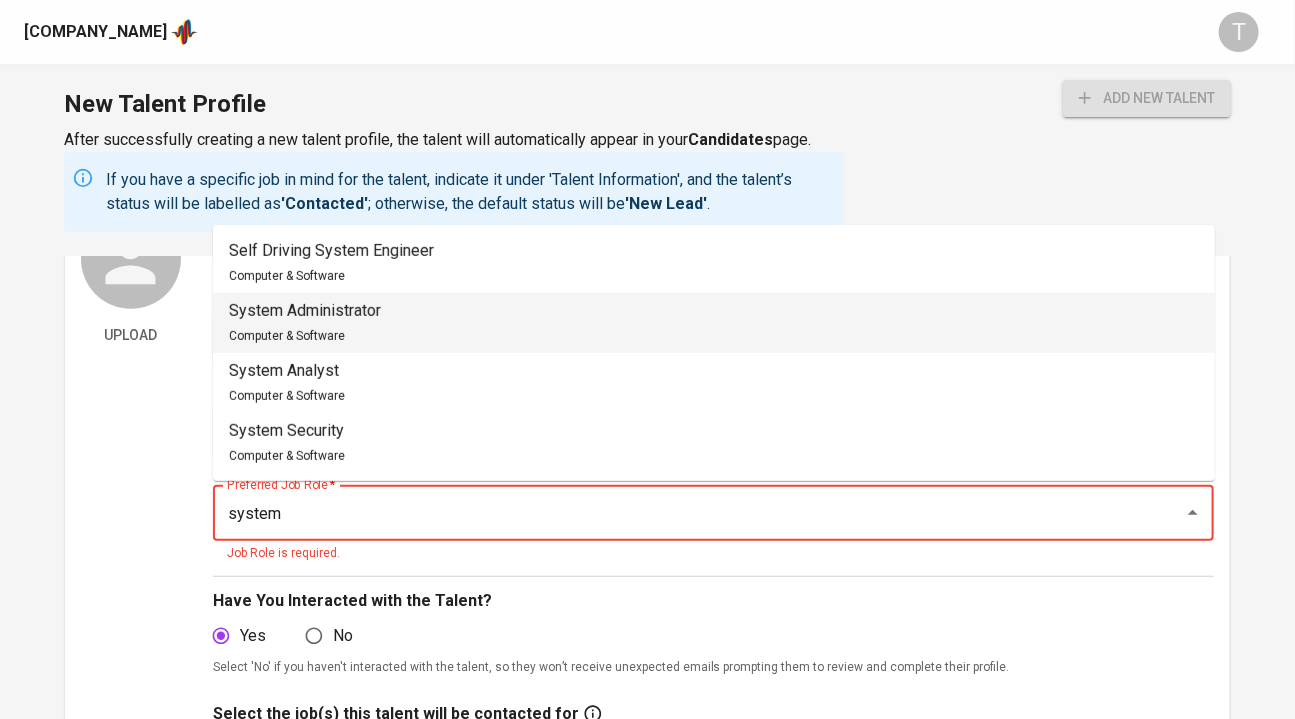 click on "System Administrator Computer & Software" at bounding box center [714, 323] 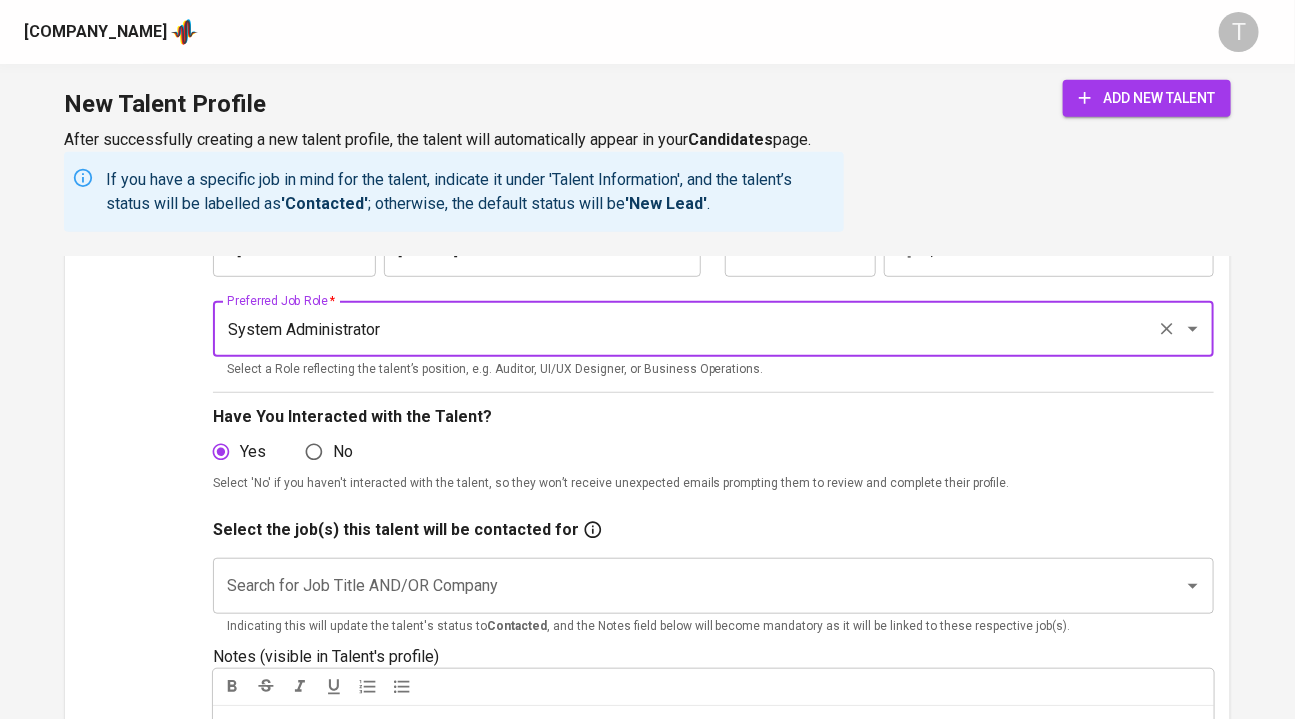 scroll, scrollTop: 333, scrollLeft: 0, axis: vertical 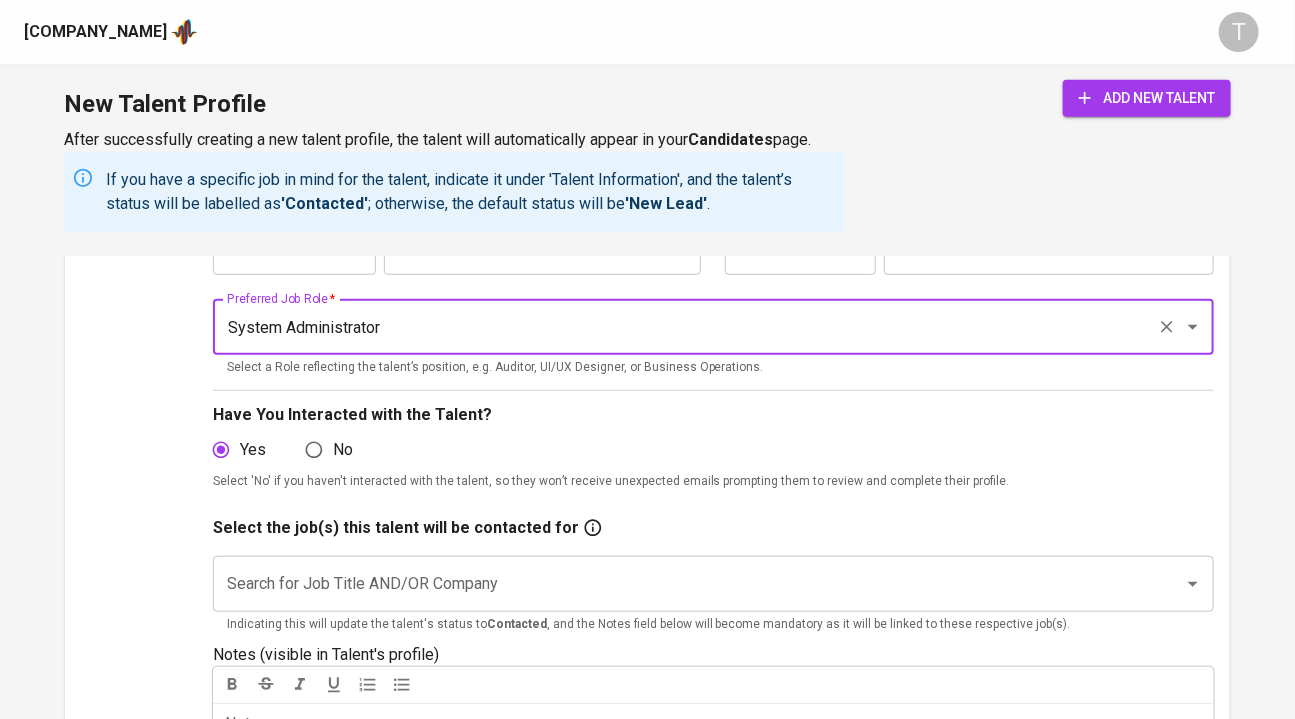 type on "System Administrator" 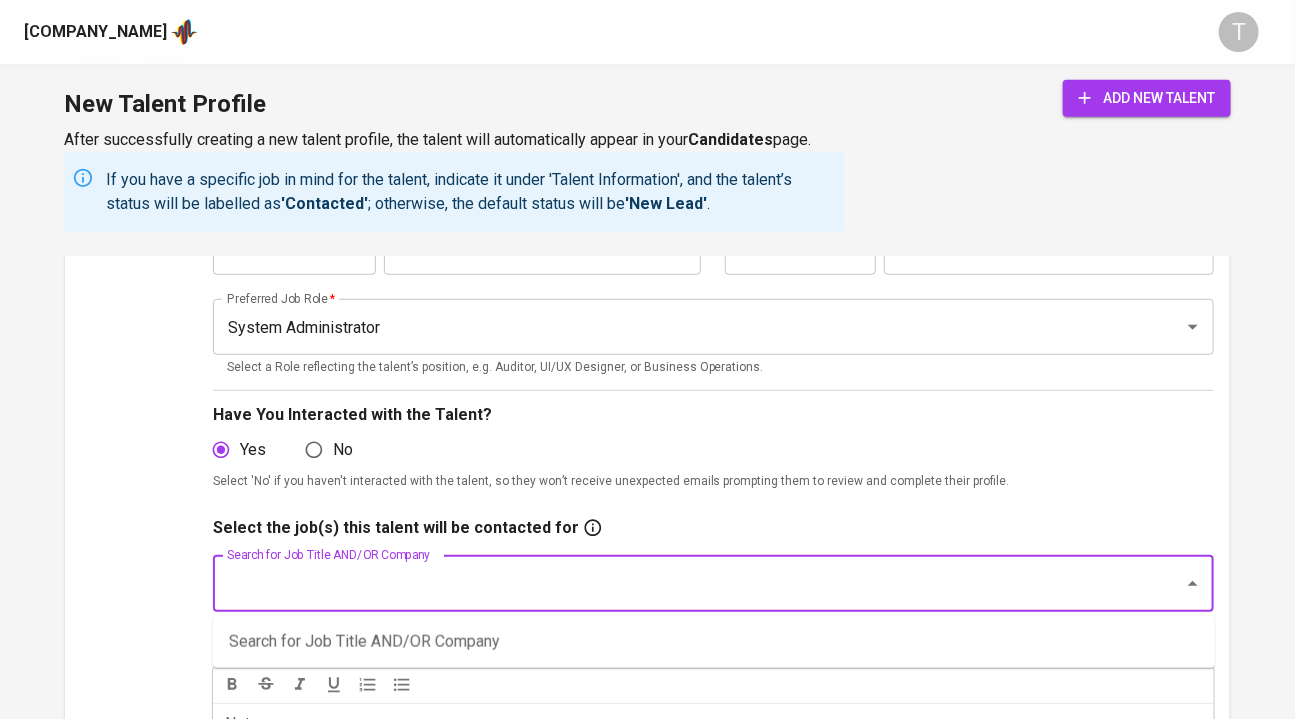 click on "Search for Job Title AND/OR Company" at bounding box center [686, 584] 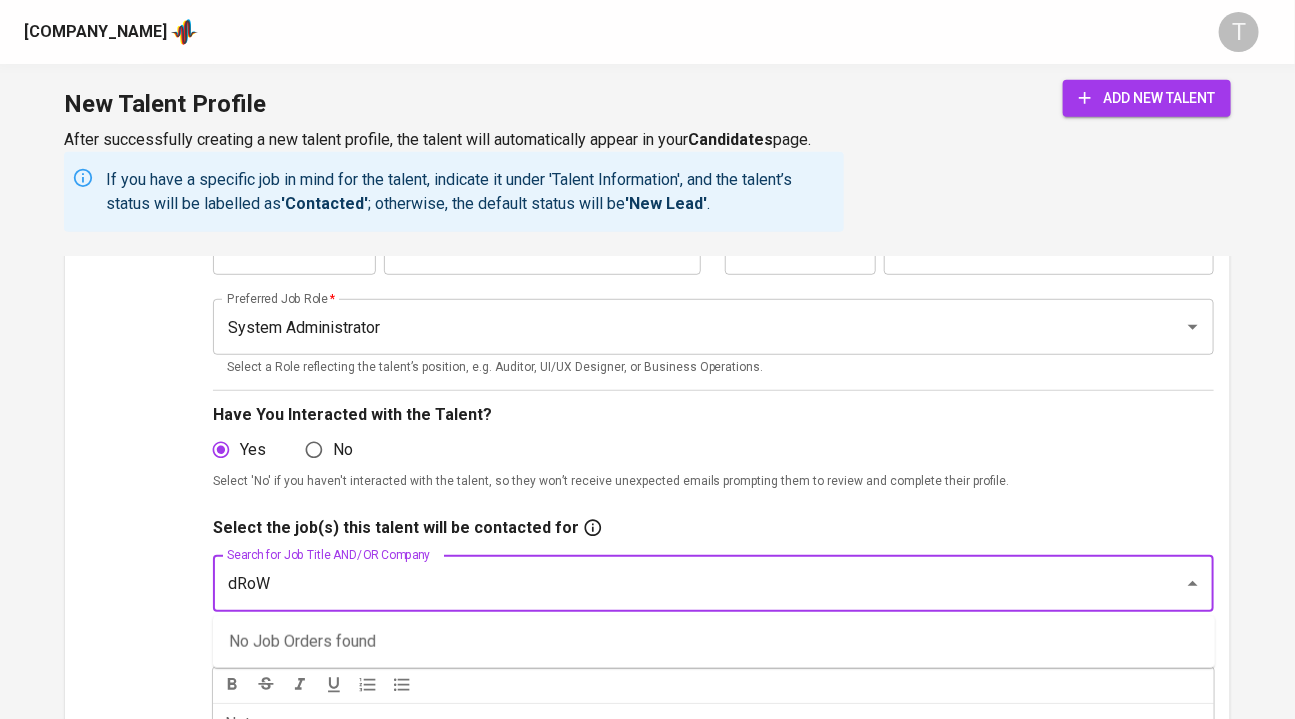 click on "dRoW" at bounding box center [686, 584] 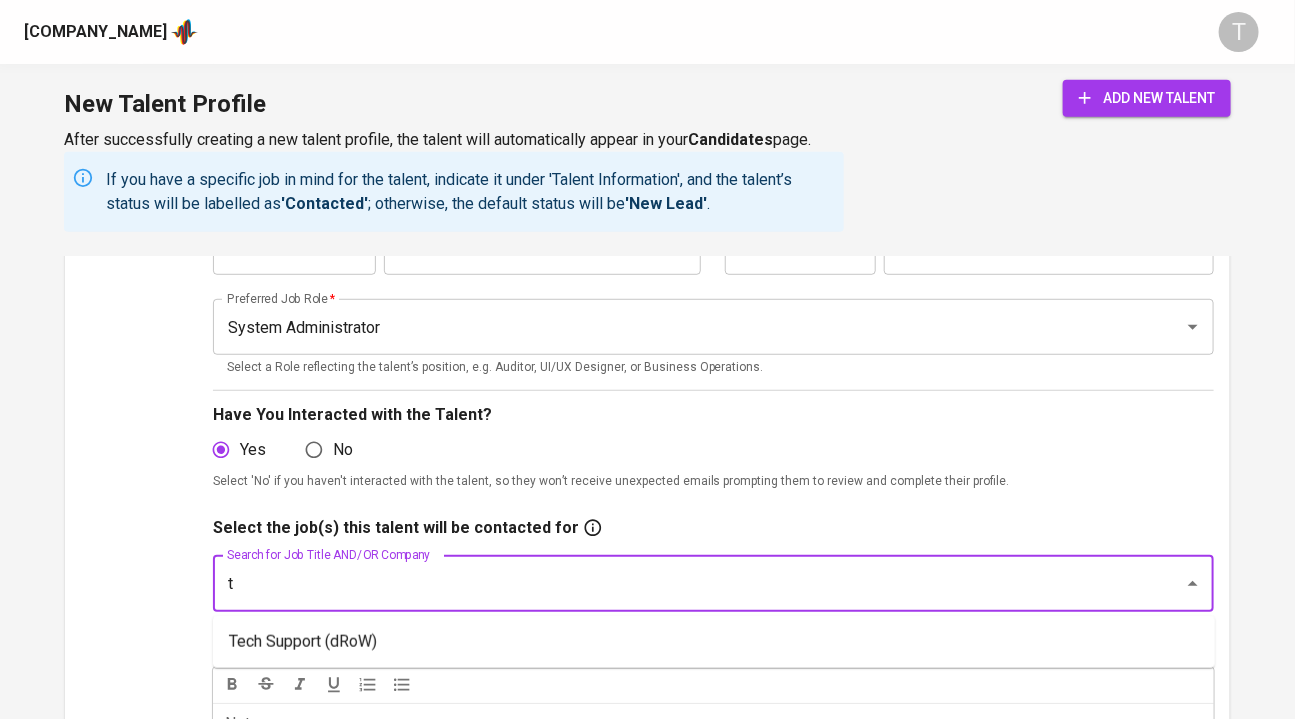 type on "te" 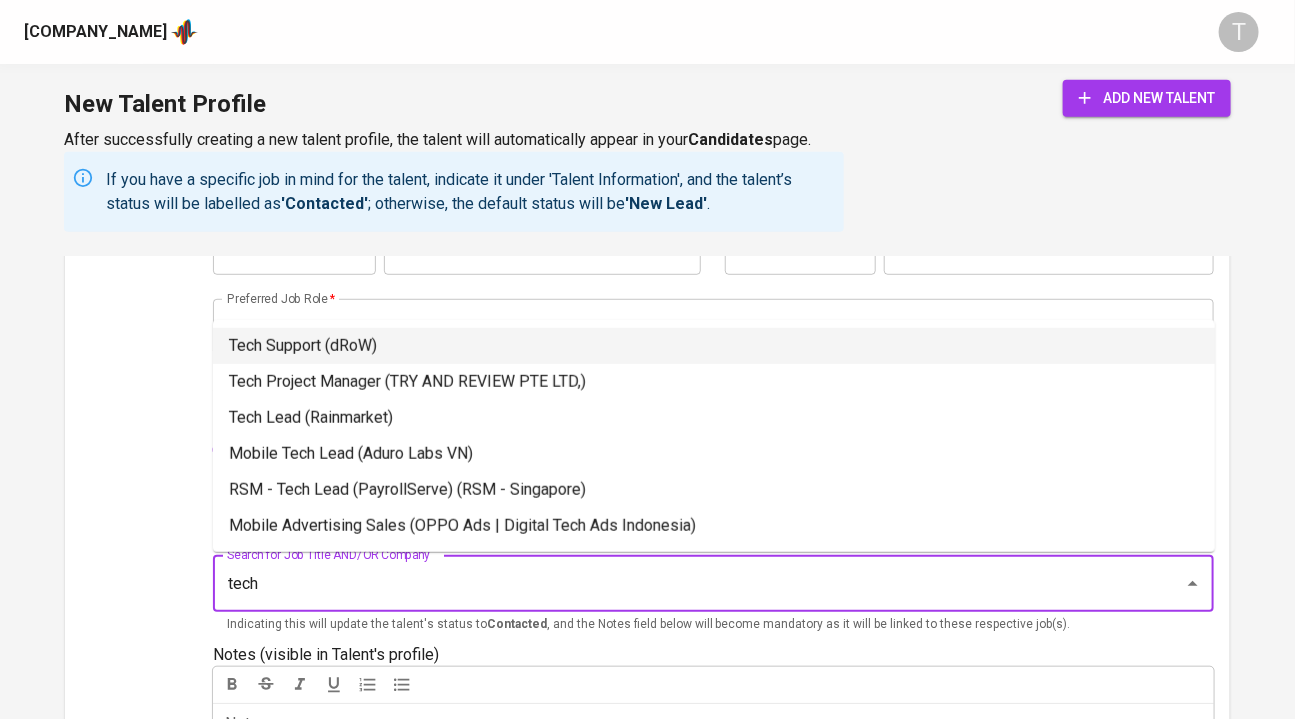 click on "Tech Support (dRoW)" at bounding box center (714, 346) 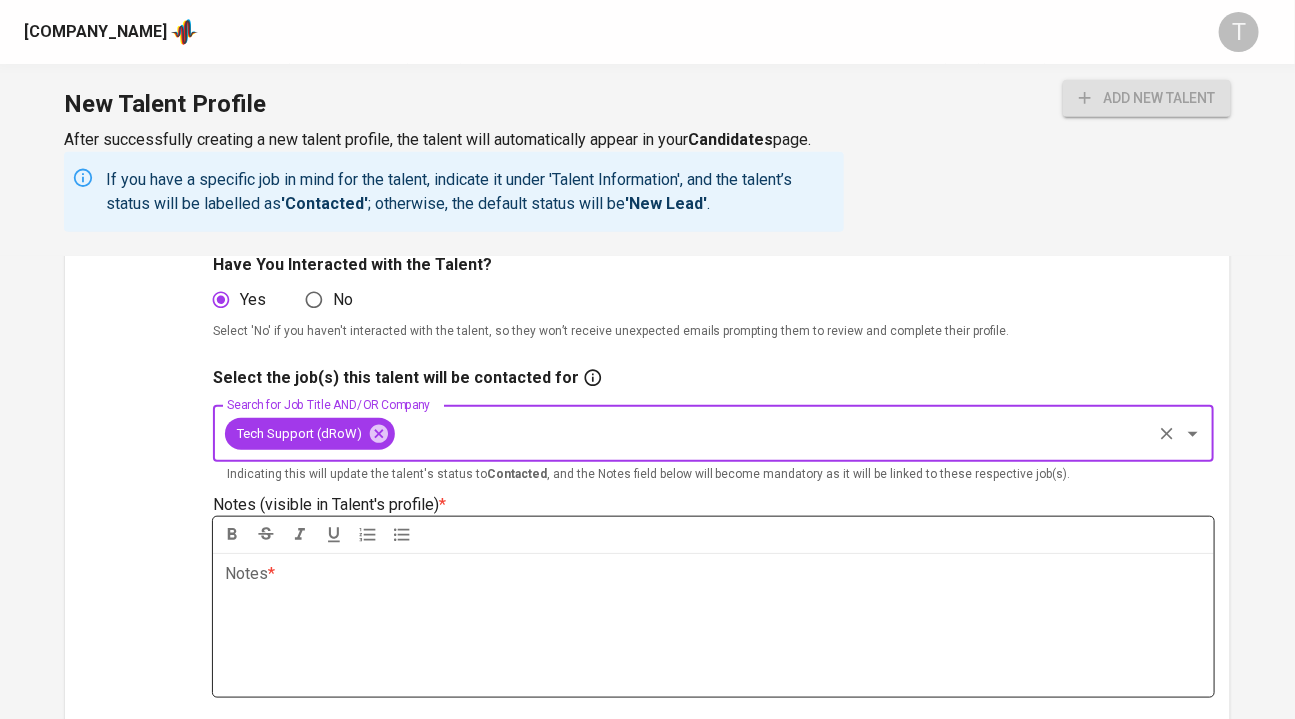 scroll, scrollTop: 629, scrollLeft: 0, axis: vertical 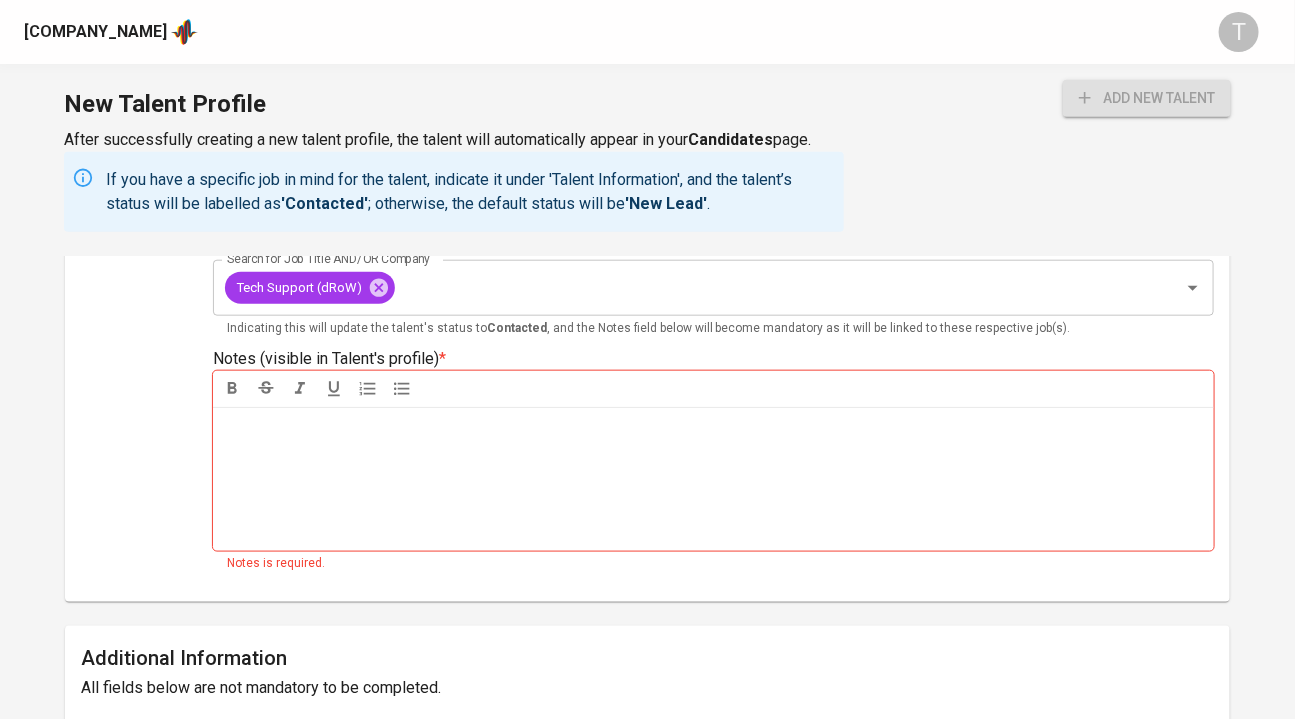 click on "Notes  * ﻿" at bounding box center (714, 479) 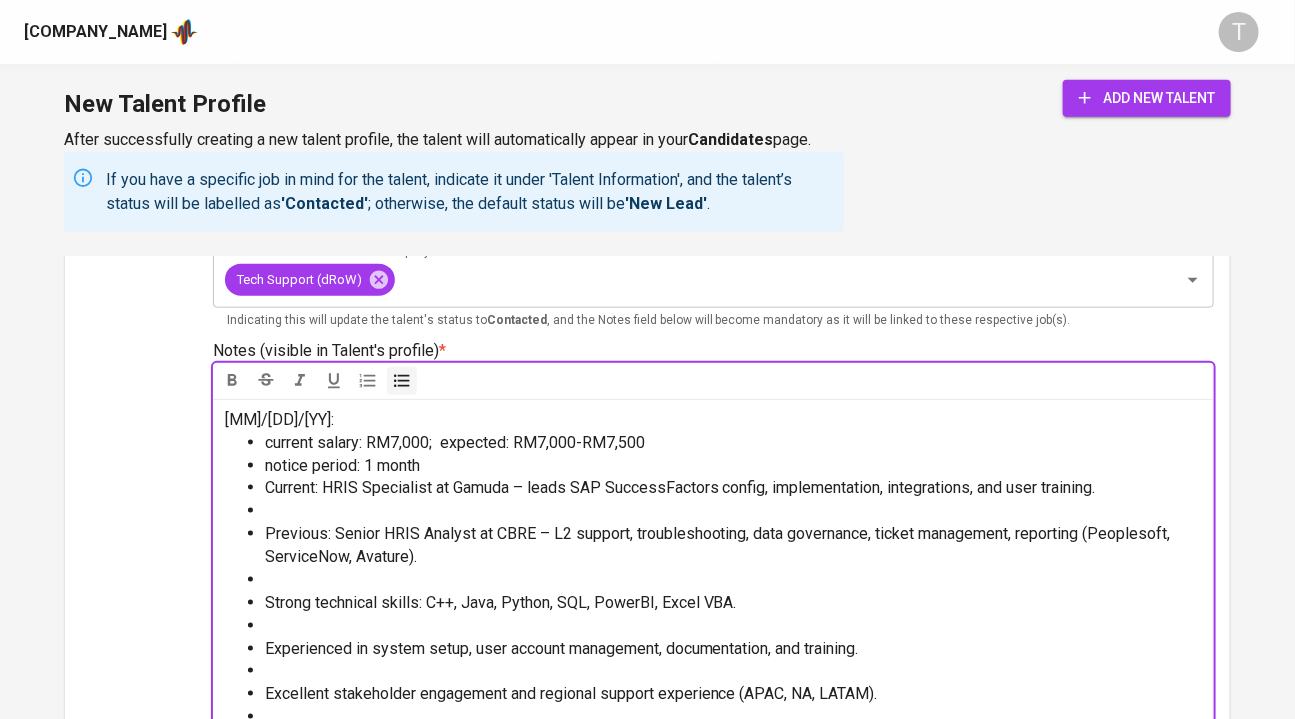 scroll, scrollTop: 636, scrollLeft: 0, axis: vertical 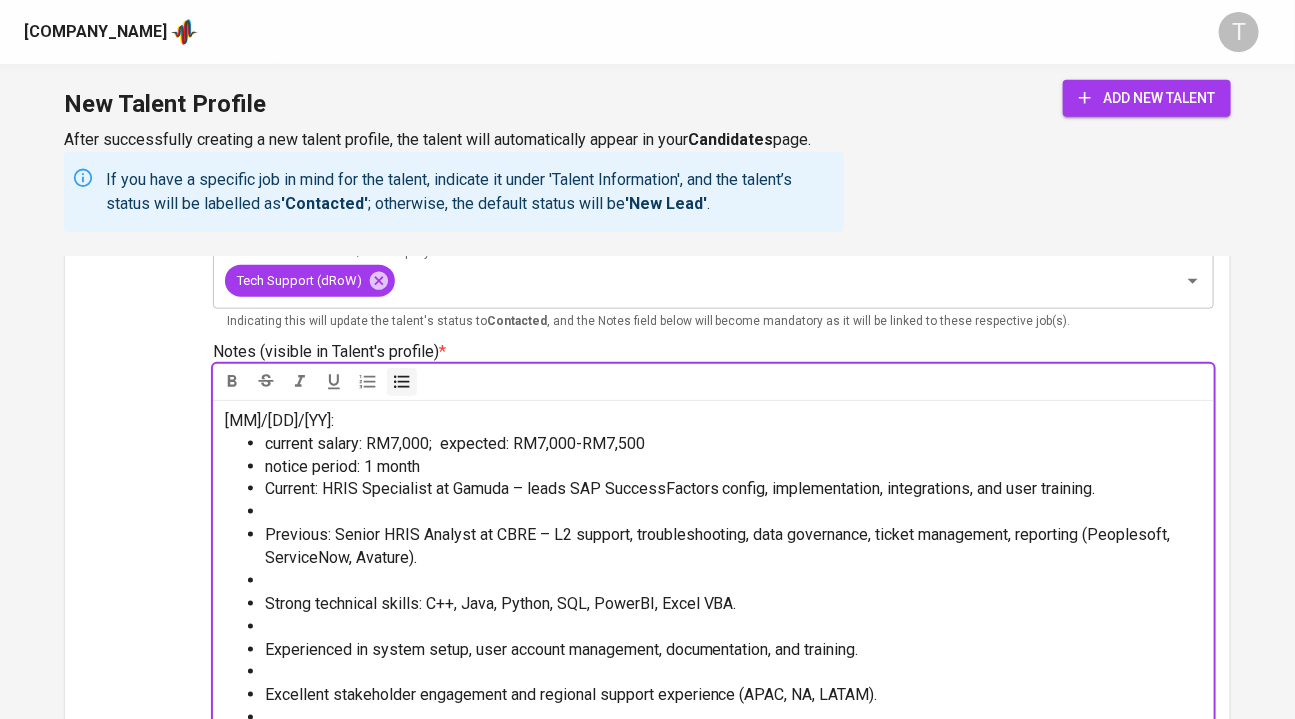 click on "﻿" at bounding box center [734, 512] 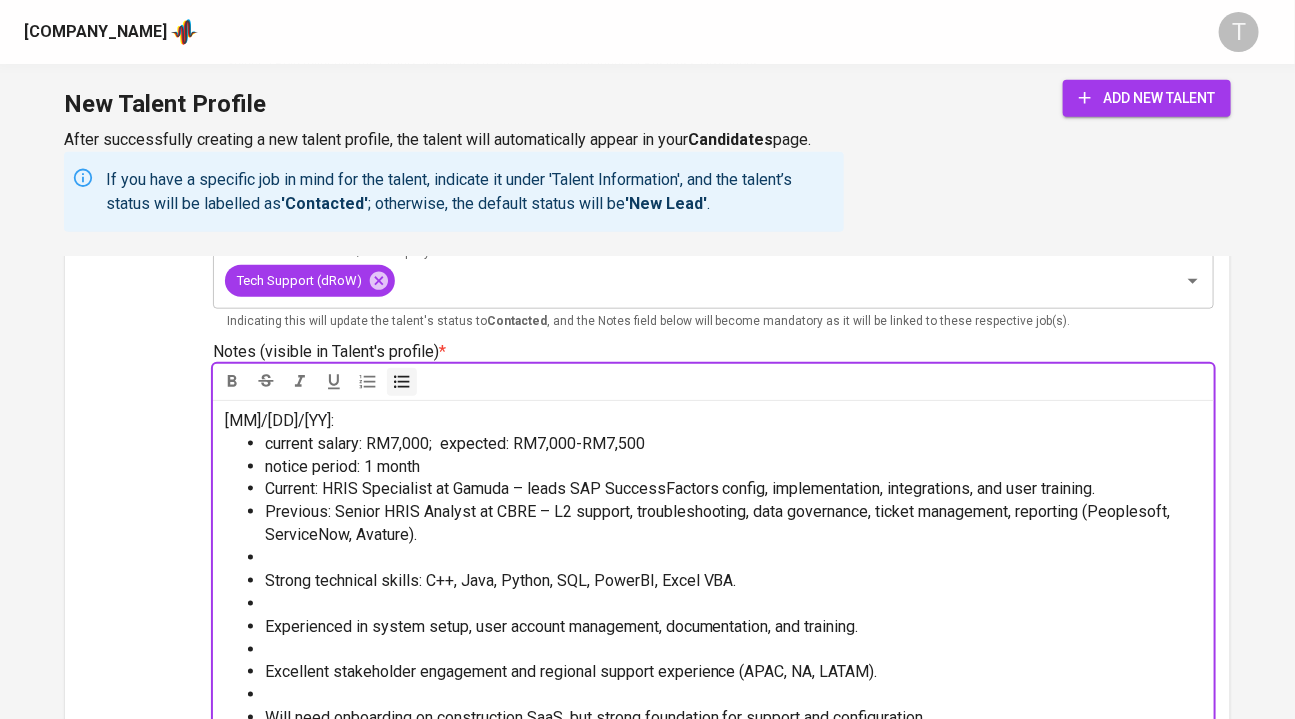 click on "﻿" at bounding box center [734, 558] 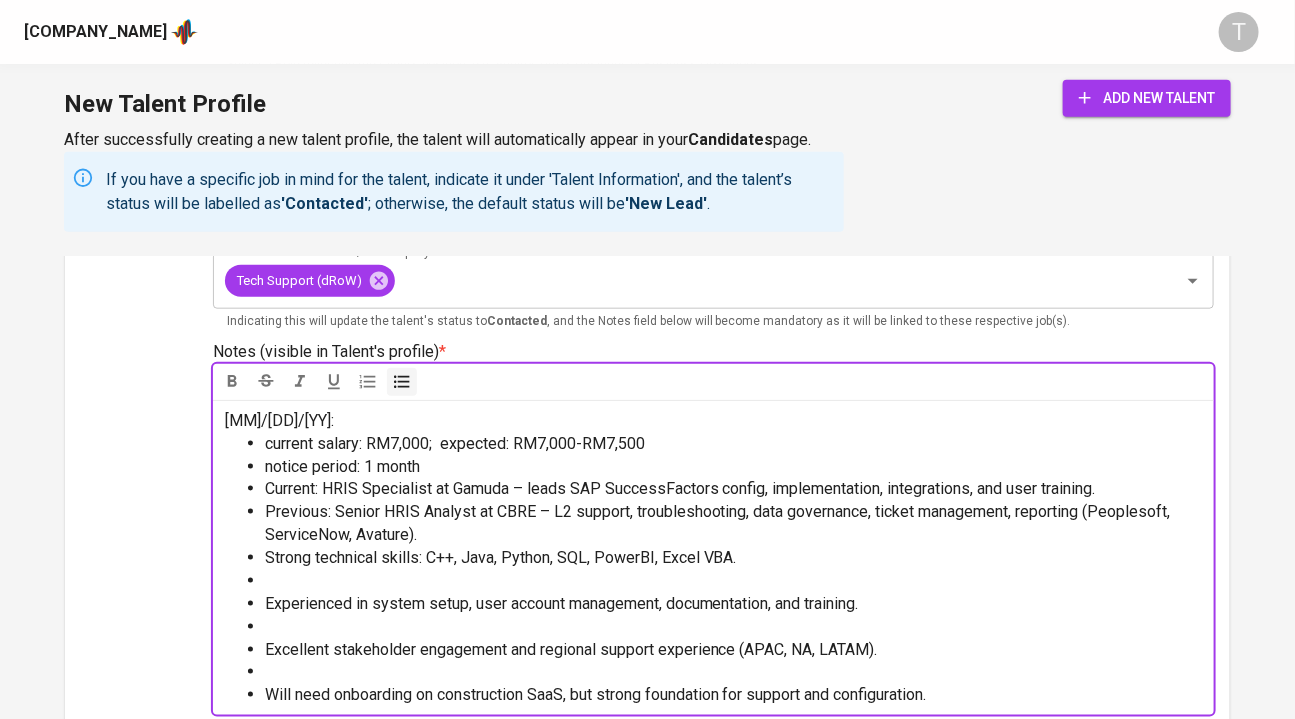 click on "﻿" at bounding box center (734, 581) 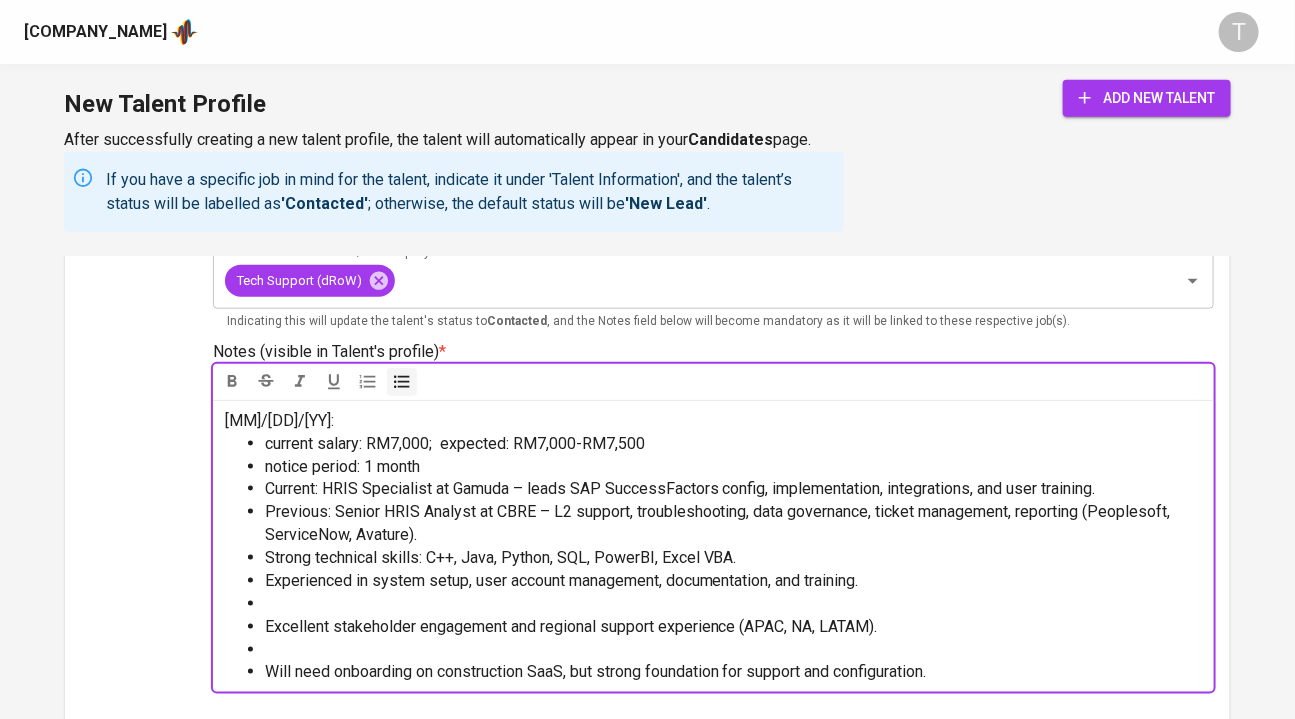 click on "﻿" at bounding box center (734, 604) 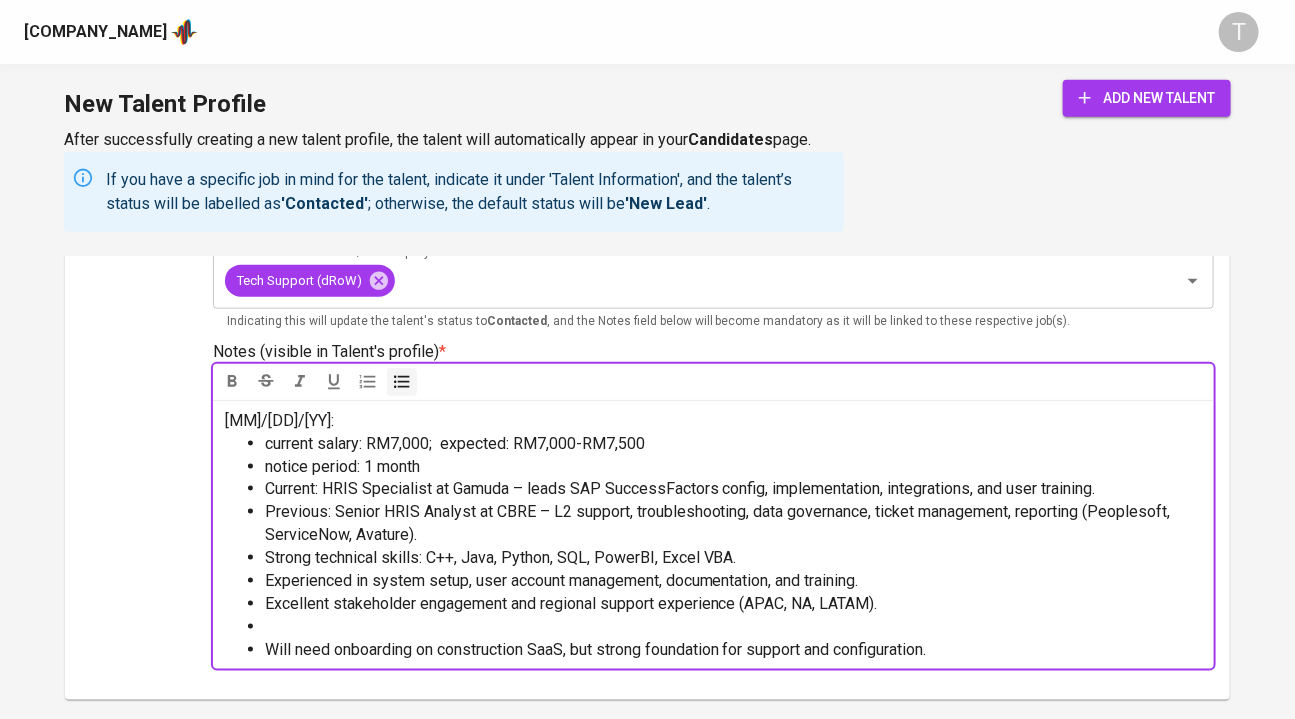 click on "﻿" at bounding box center [734, 627] 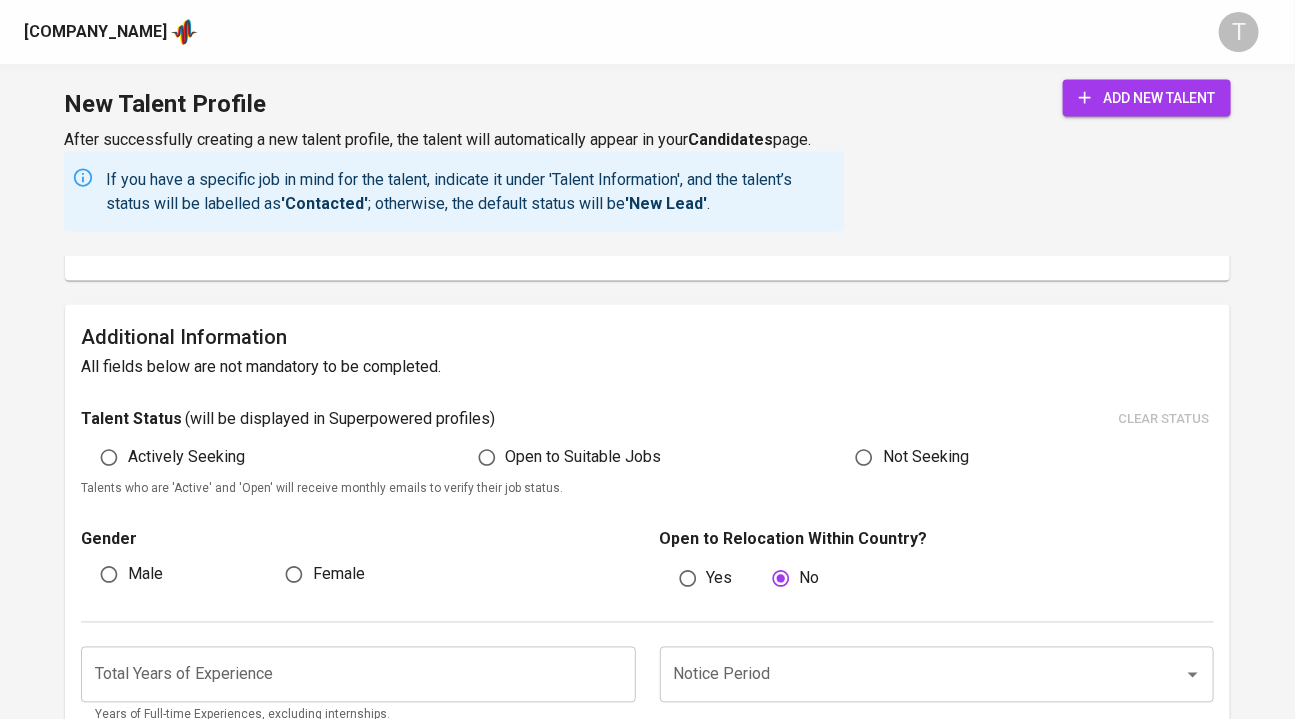 scroll, scrollTop: 1034, scrollLeft: 0, axis: vertical 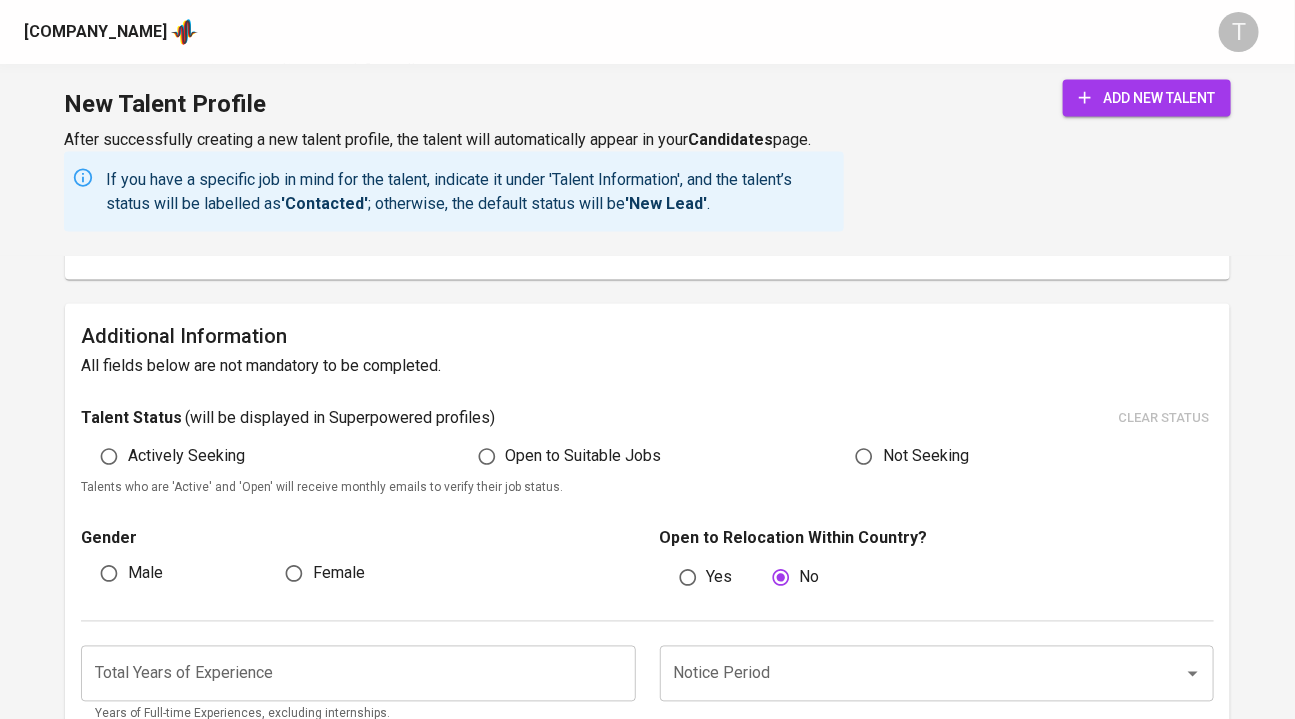 click on "Actively Seeking" at bounding box center [186, 457] 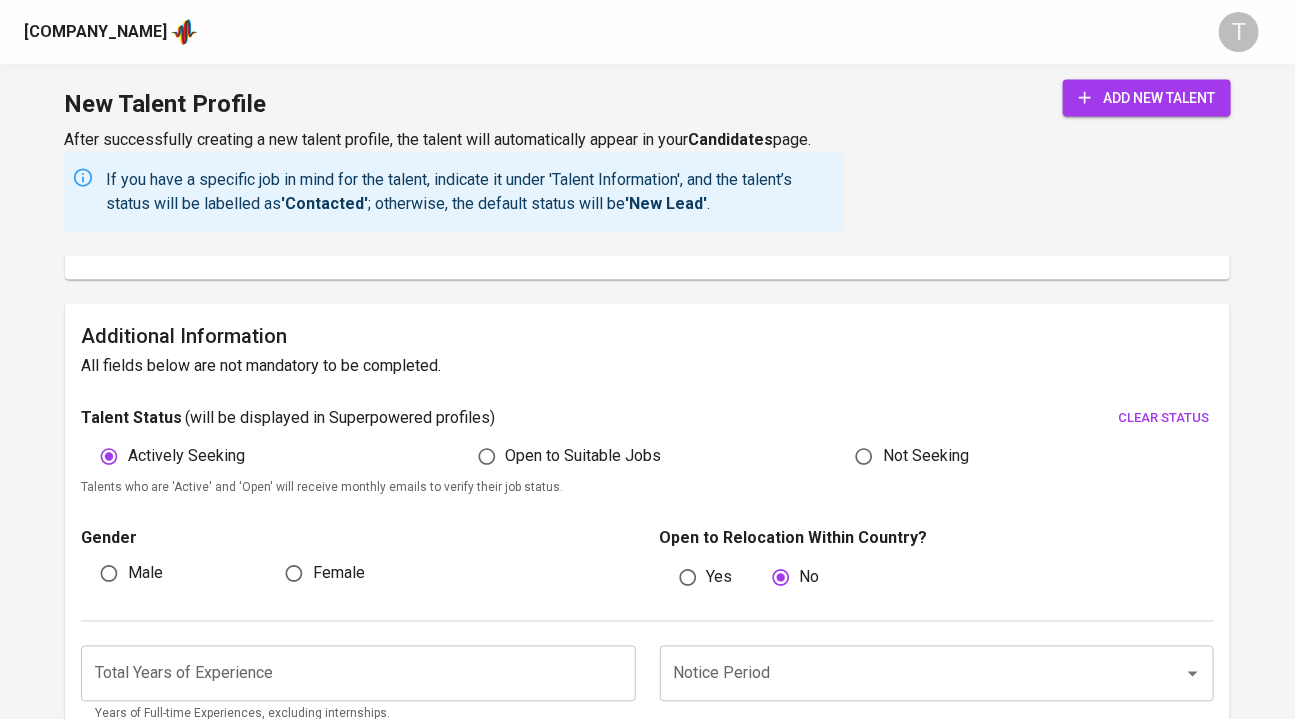 click on "Male" at bounding box center (145, 574) 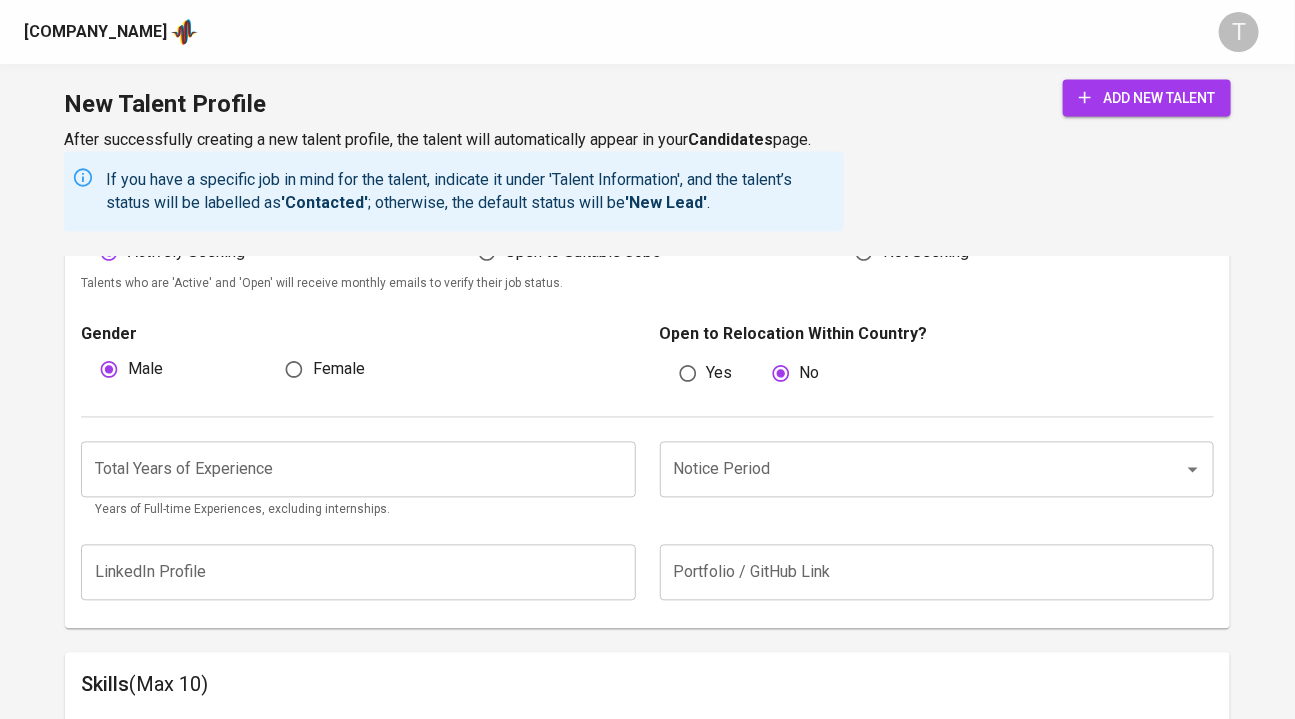 scroll, scrollTop: 1241, scrollLeft: 0, axis: vertical 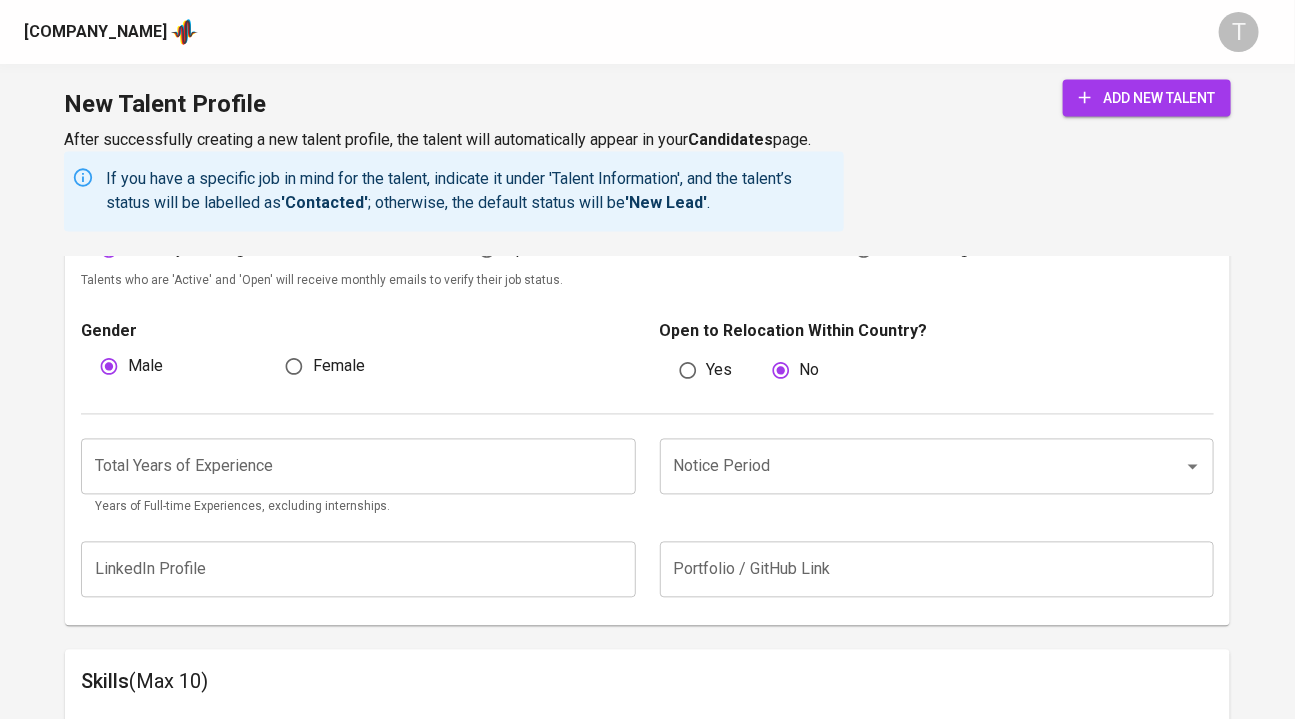click at bounding box center (358, 467) 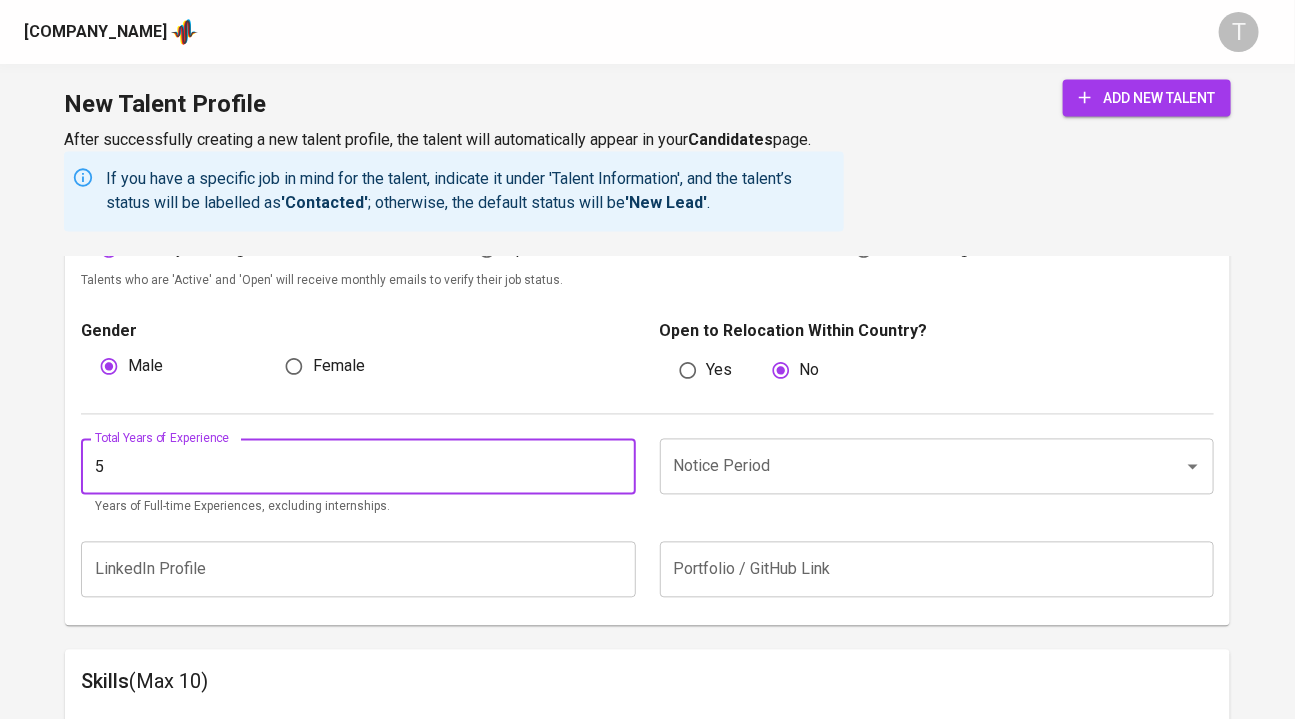 type on "5" 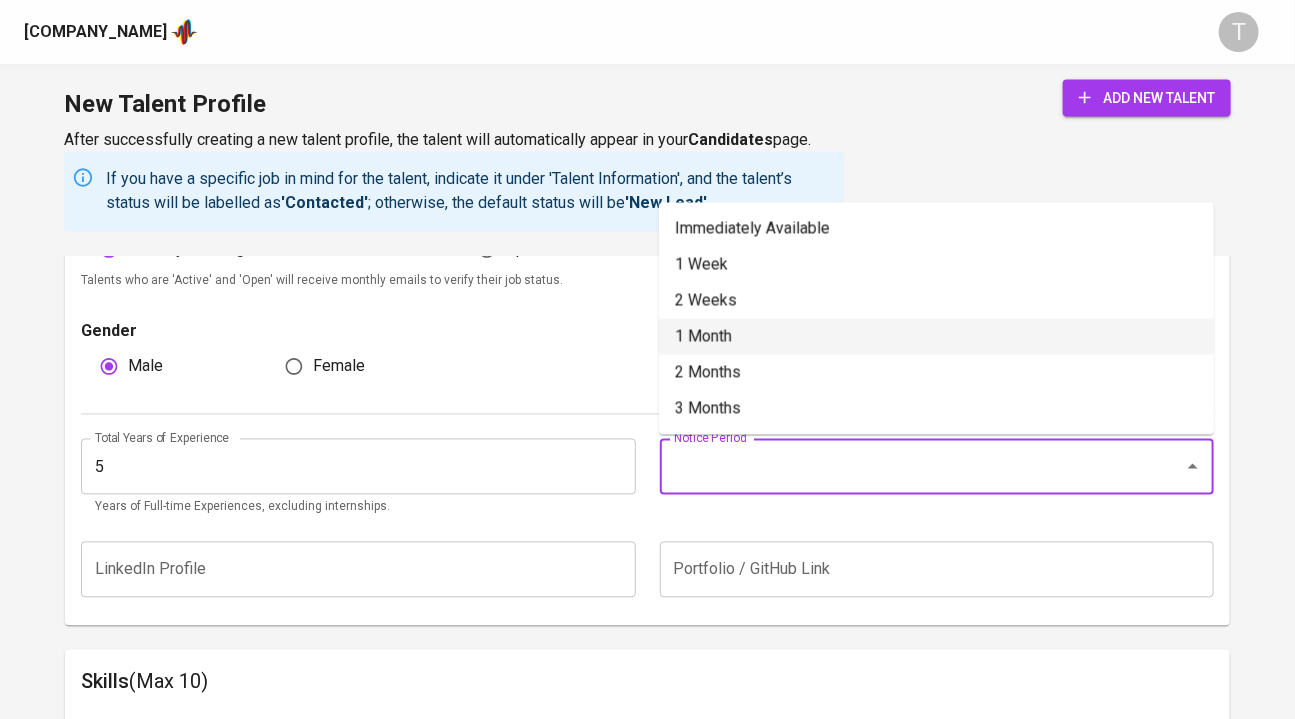 click on "1 Month" at bounding box center (936, 337) 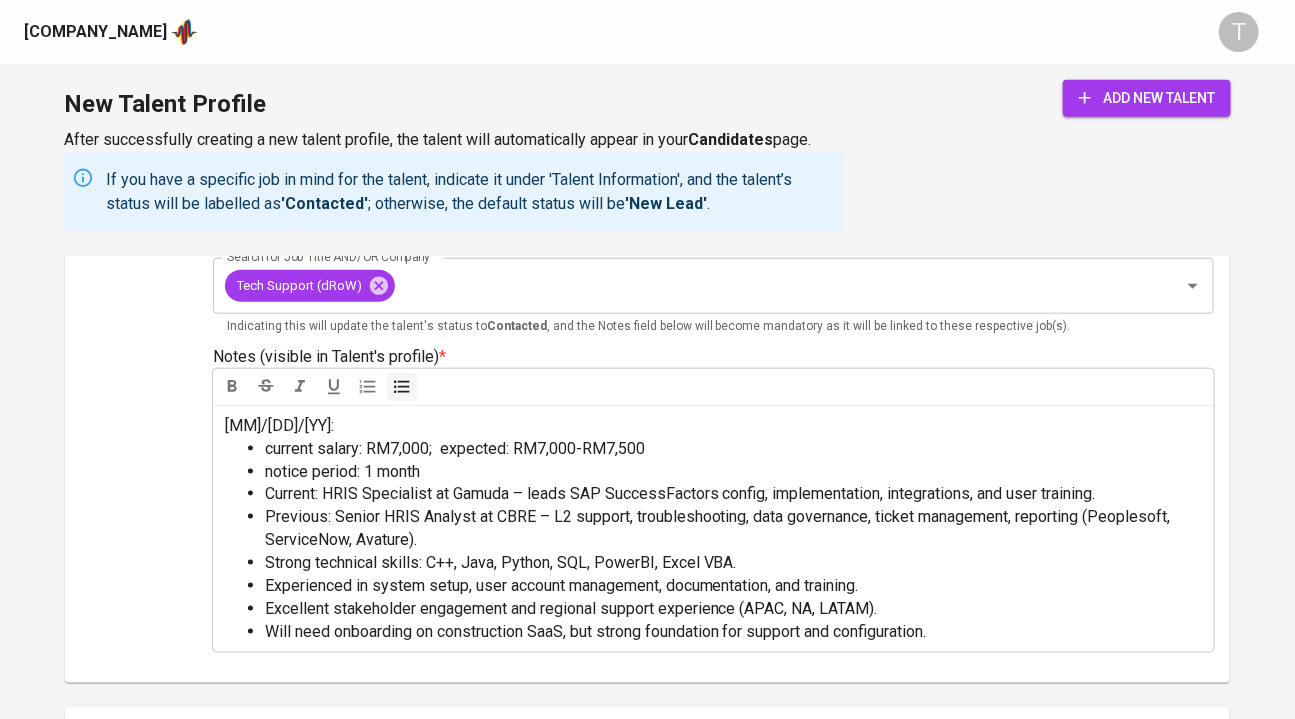 scroll, scrollTop: 644, scrollLeft: 0, axis: vertical 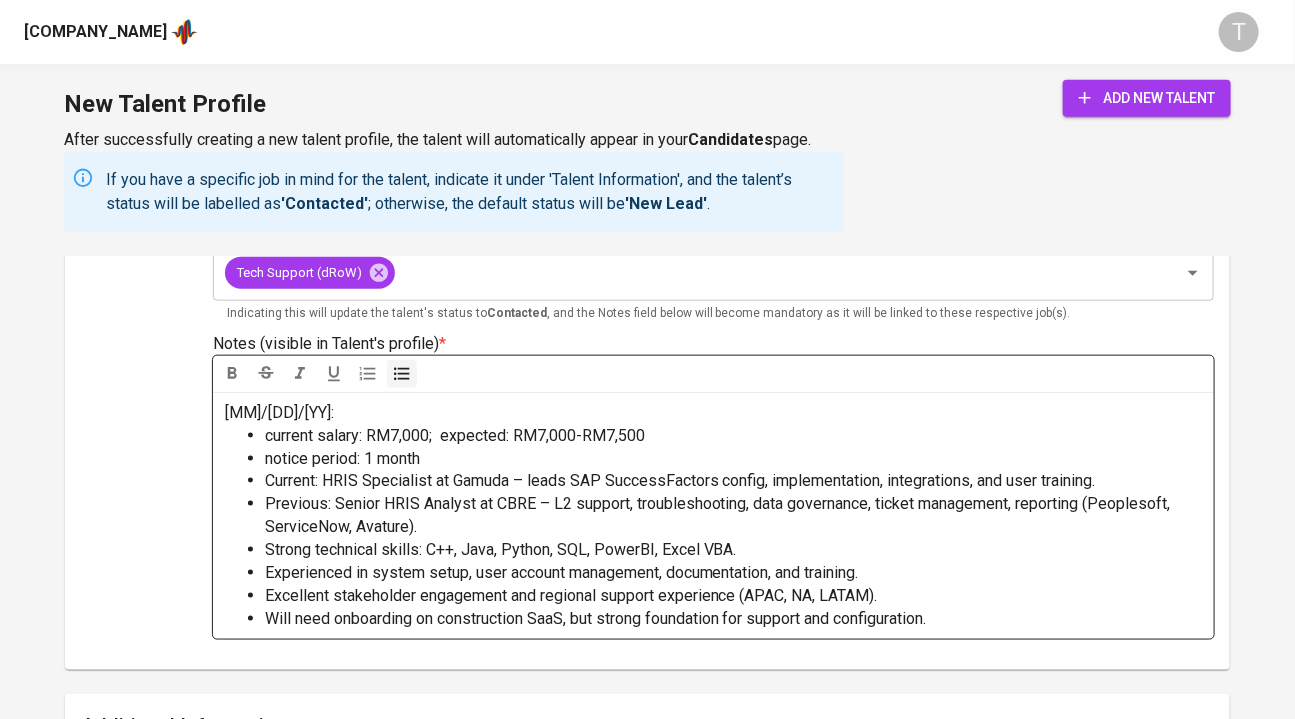 click on "Current: HRIS Specialist at Gamuda – leads SAP SuccessFactors config, implementation, integrations, and user training." at bounding box center [680, 480] 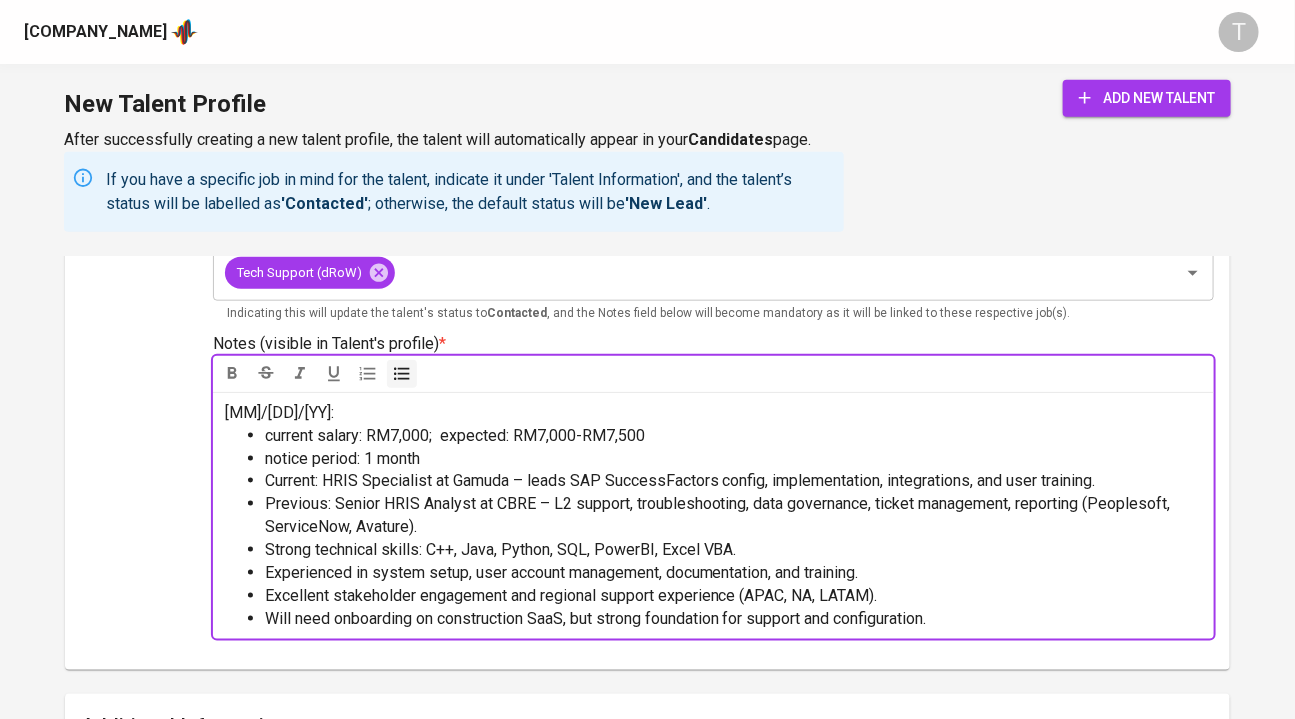 click on "Current: HRIS Specialist at Gamuda – leads SAP SuccessFactors config, implementation, integrations, and user training." at bounding box center (680, 480) 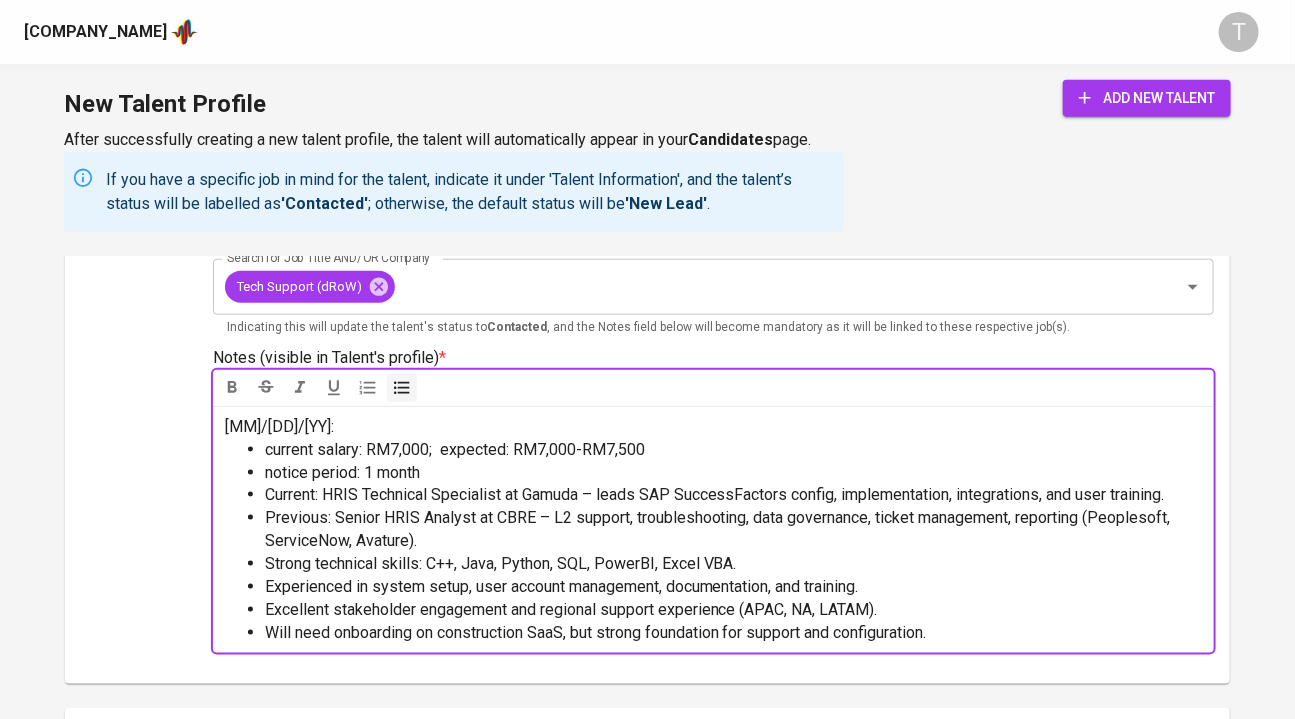 scroll, scrollTop: 630, scrollLeft: 0, axis: vertical 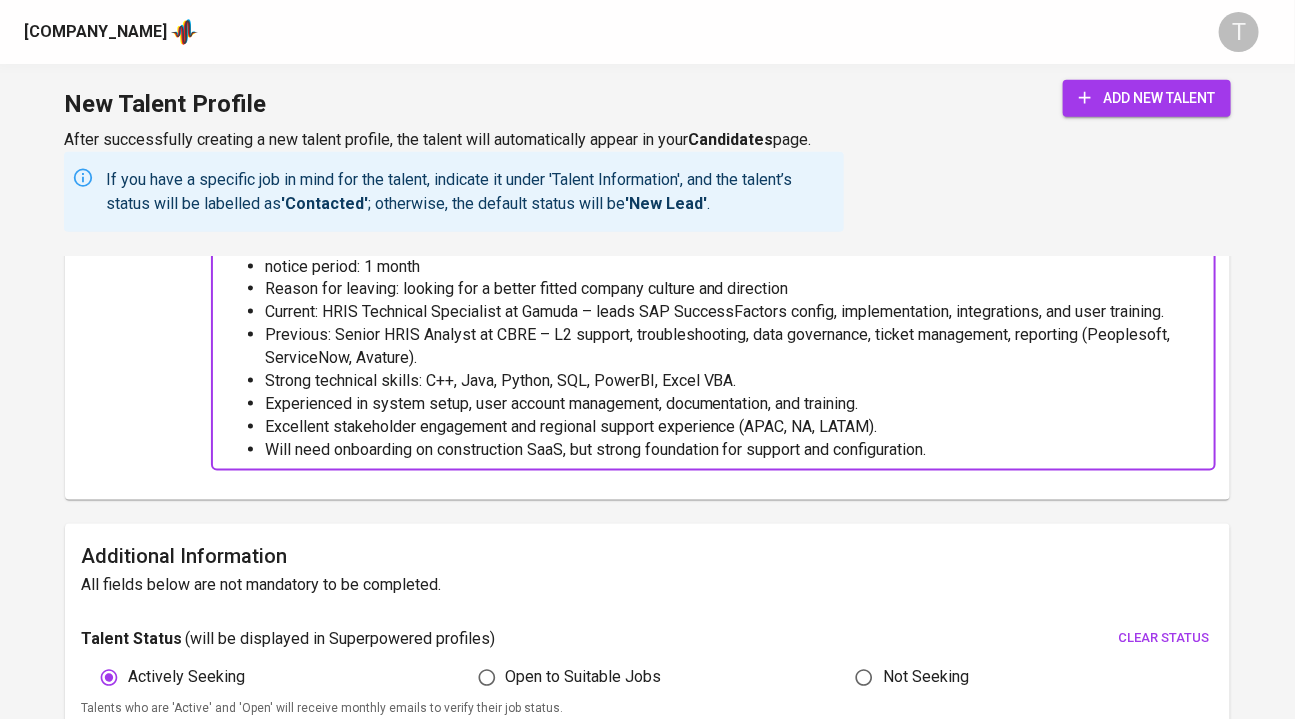 click on "Reason for leaving: looking for a better fitted company culture and direction" at bounding box center [527, 288] 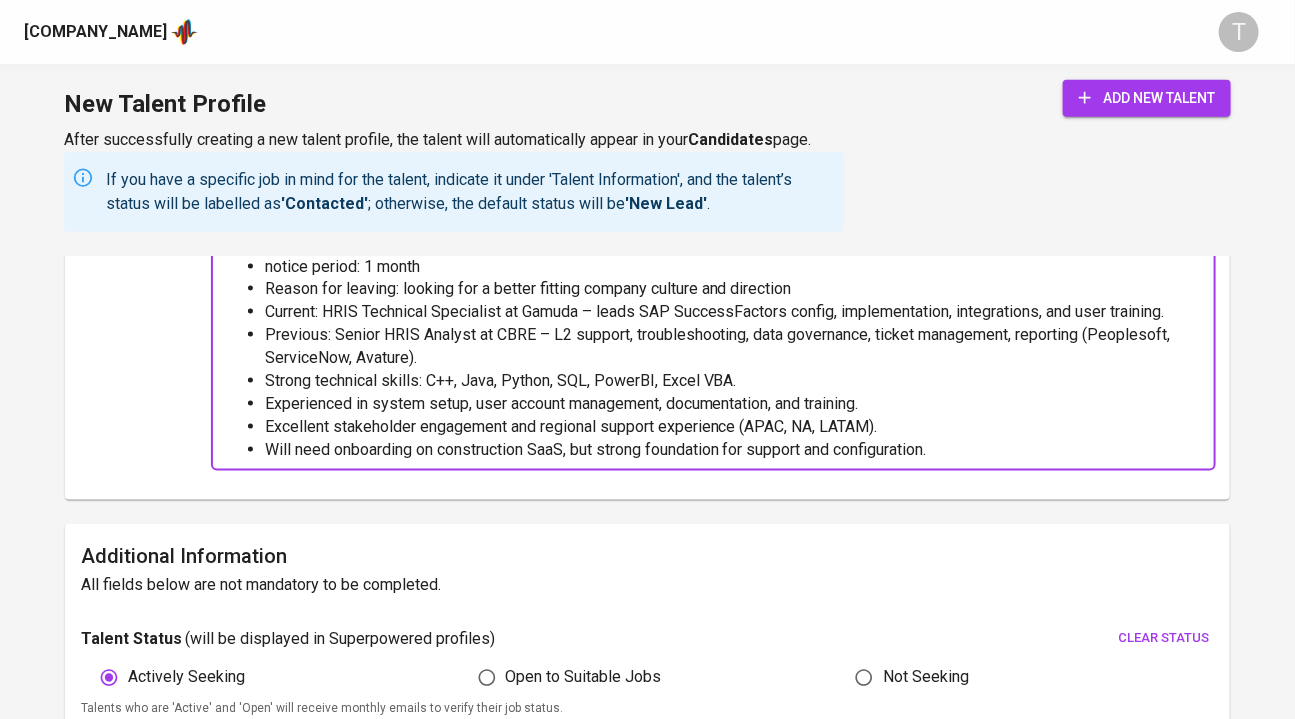 click on "Previous: Senior HRIS Analyst at CBRE – L2 support, troubleshooting, data governance, ticket management, reporting (Peoplesoft, ServiceNow, Avature)." at bounding box center [734, 347] 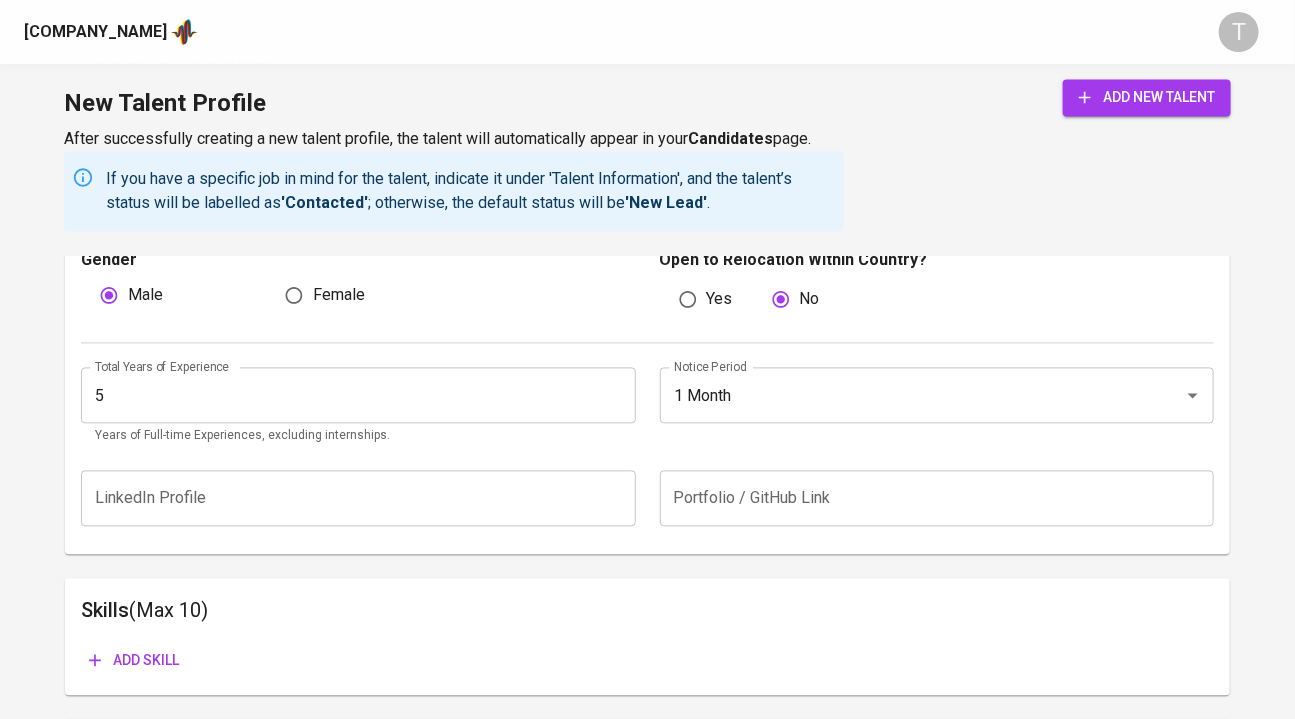scroll, scrollTop: 1336, scrollLeft: 0, axis: vertical 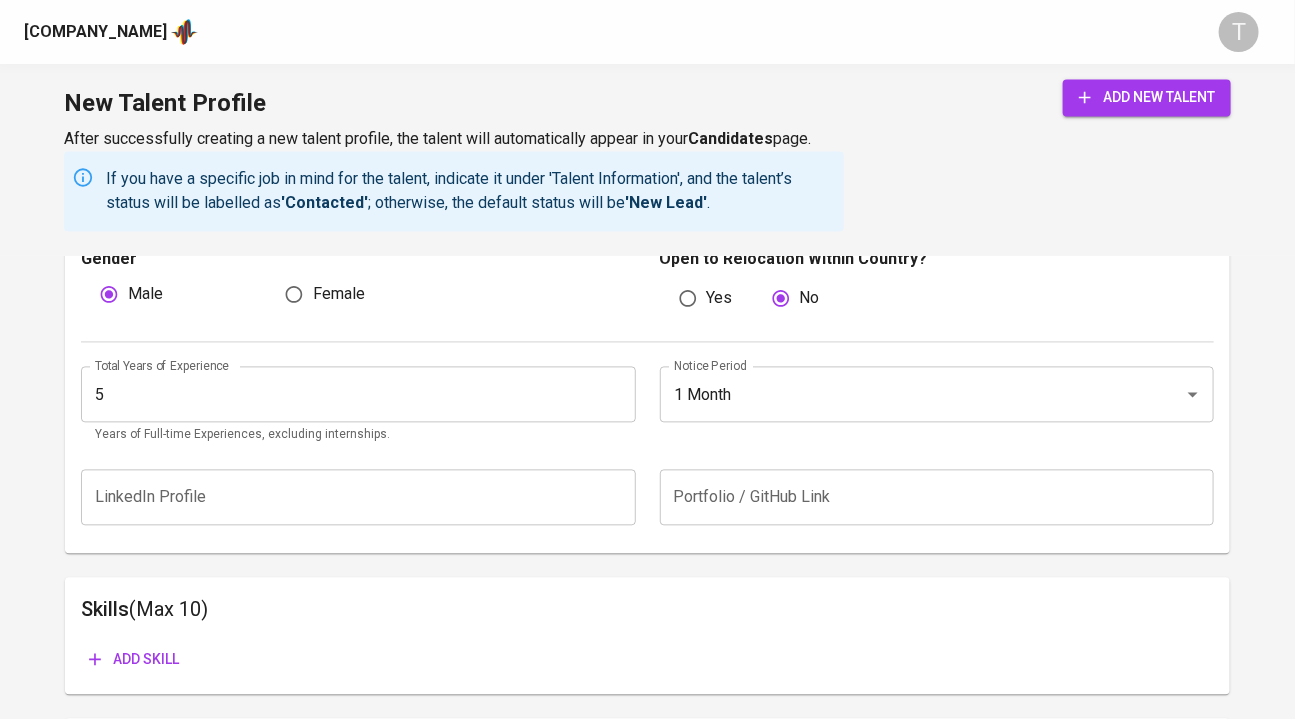 click on "Add skill" at bounding box center [134, 660] 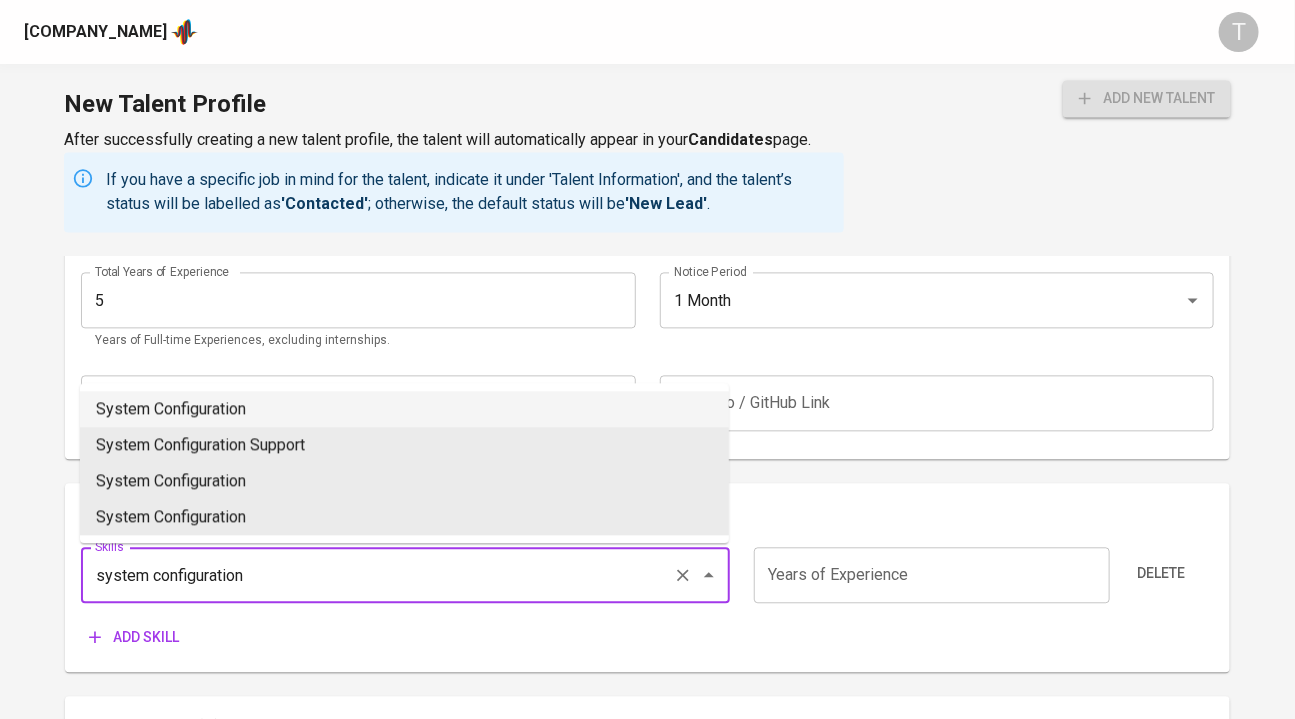 scroll, scrollTop: 1433, scrollLeft: 0, axis: vertical 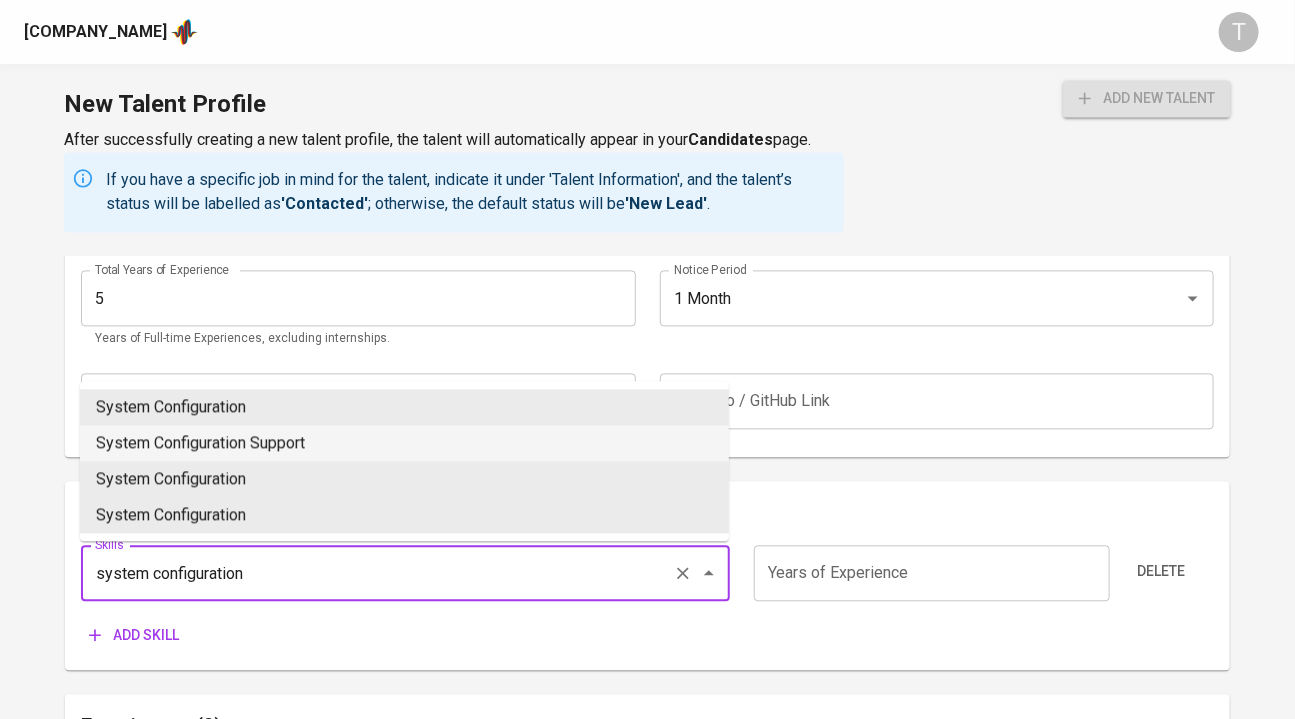 click on "System Configuration Support" at bounding box center (404, 443) 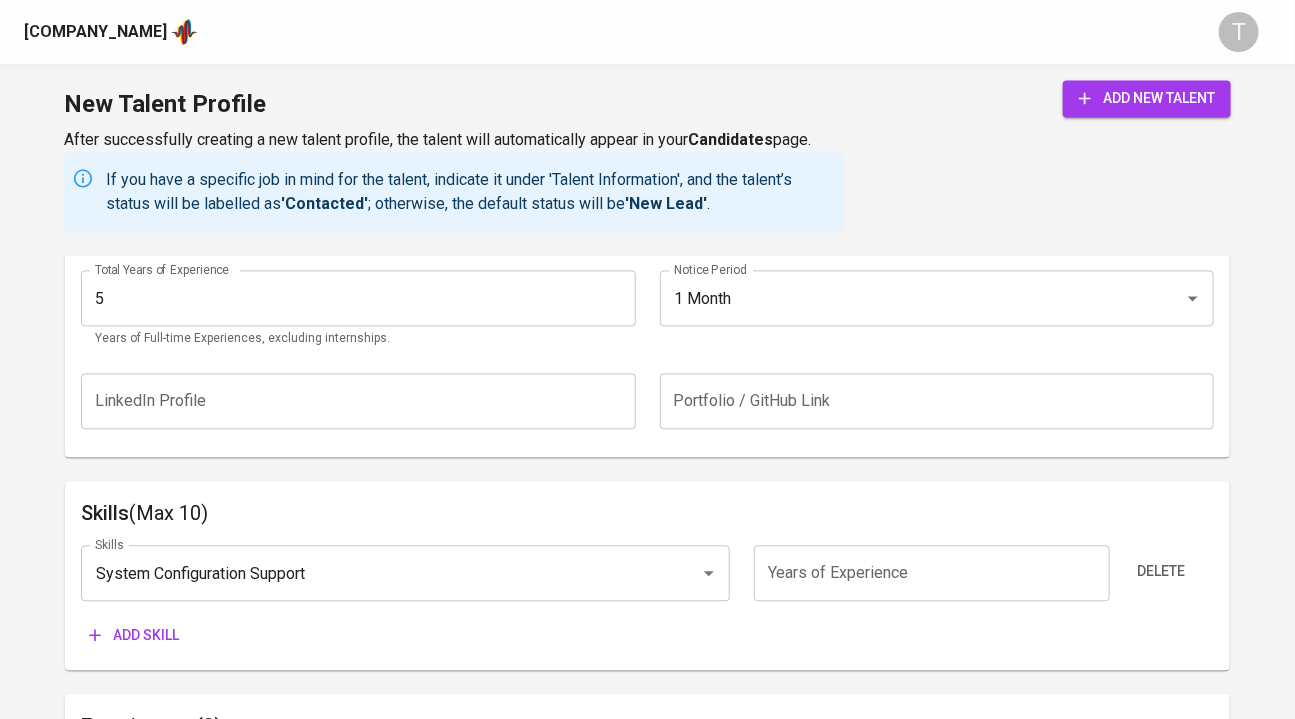 click at bounding box center [932, 573] 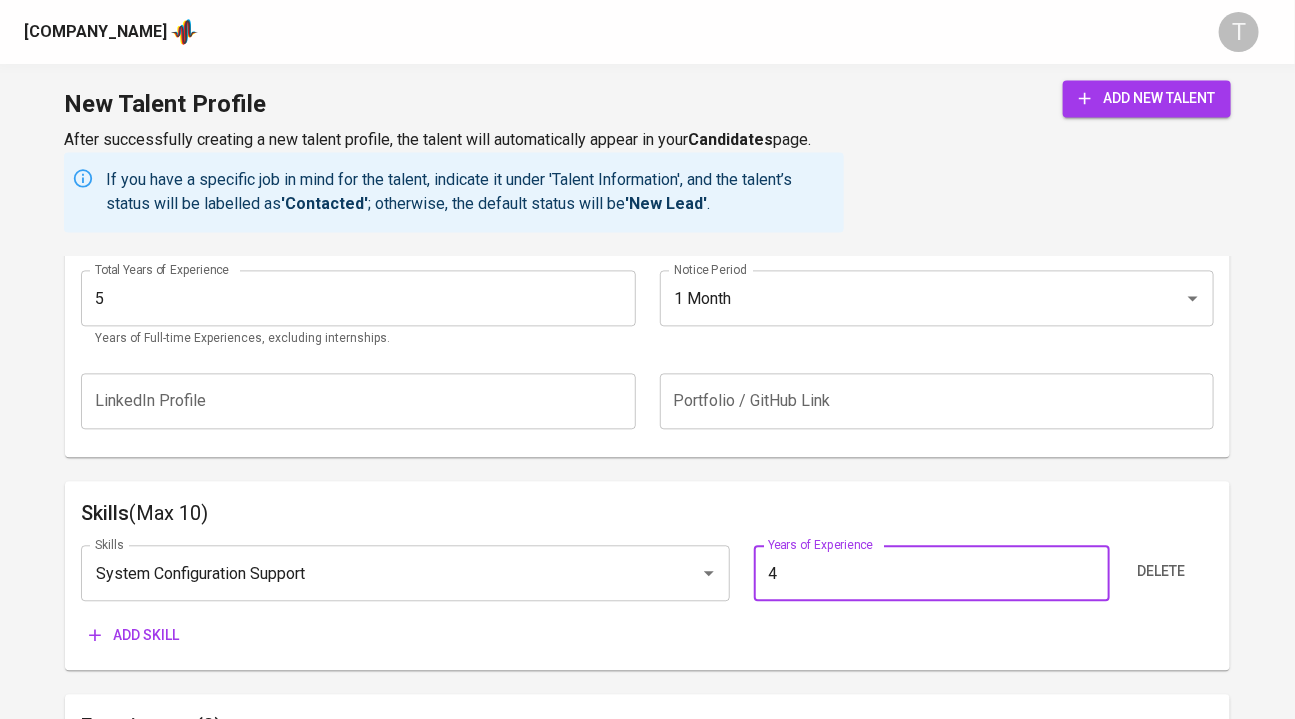 type on "4" 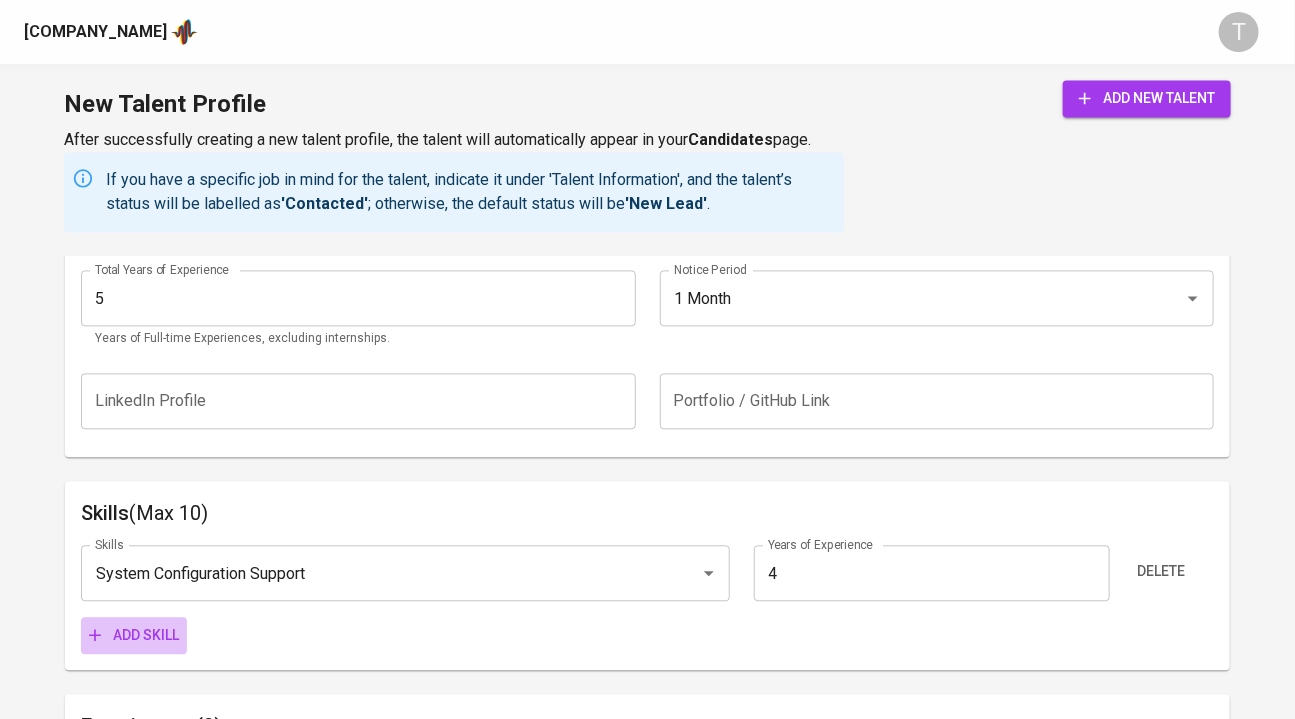click on "Add skill" at bounding box center [134, 635] 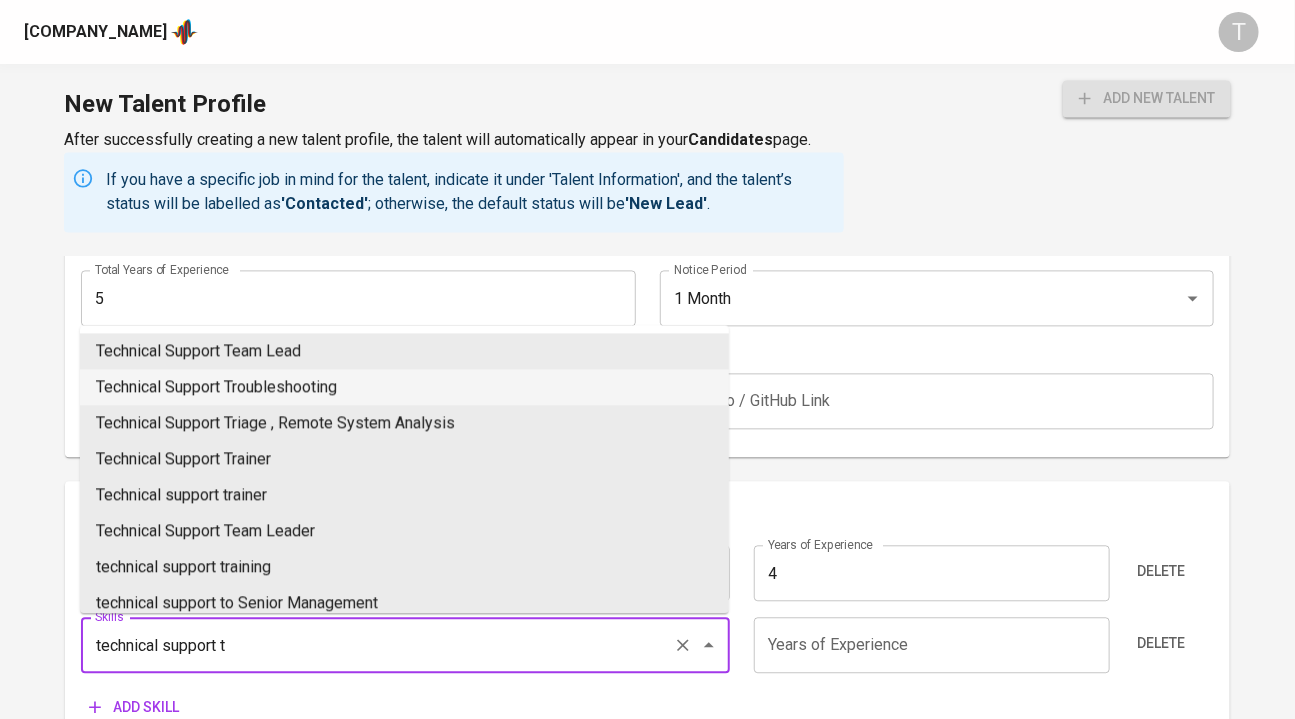 click on "Technical Support Troubleshooting" at bounding box center (404, 387) 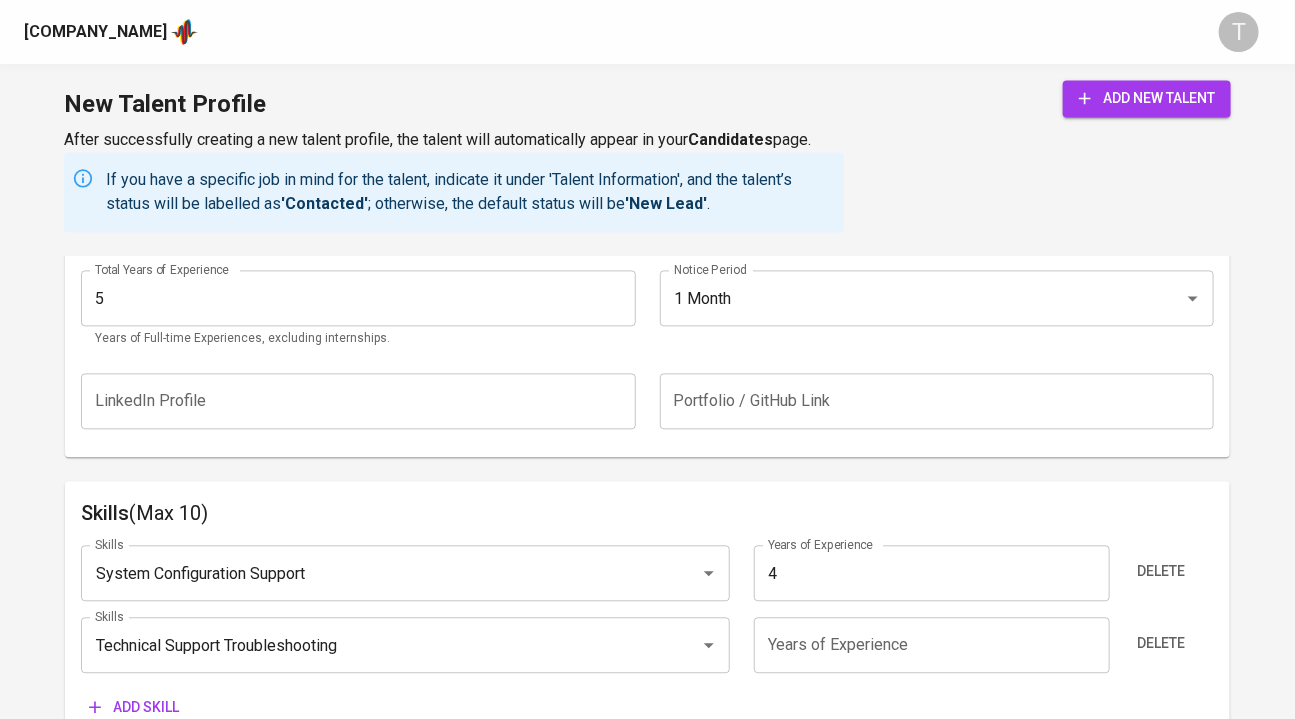 click at bounding box center [932, 645] 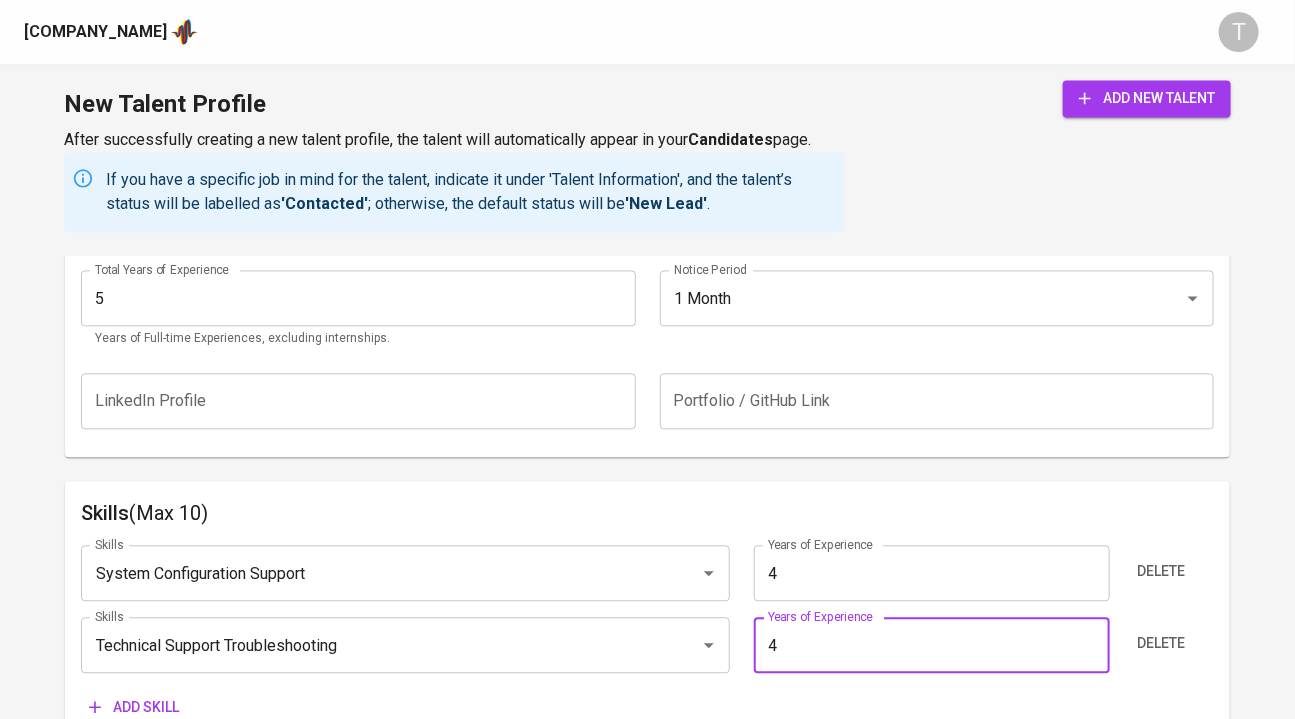 scroll, scrollTop: 1587, scrollLeft: 0, axis: vertical 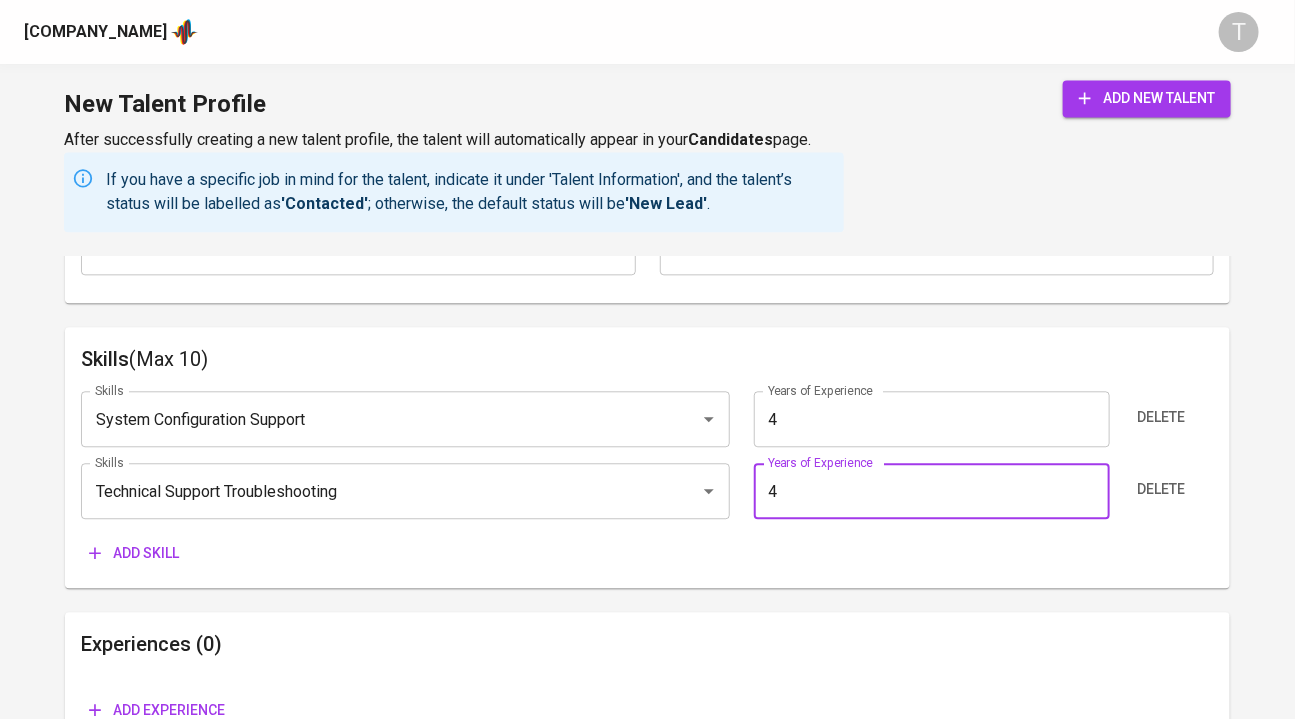 type on "4" 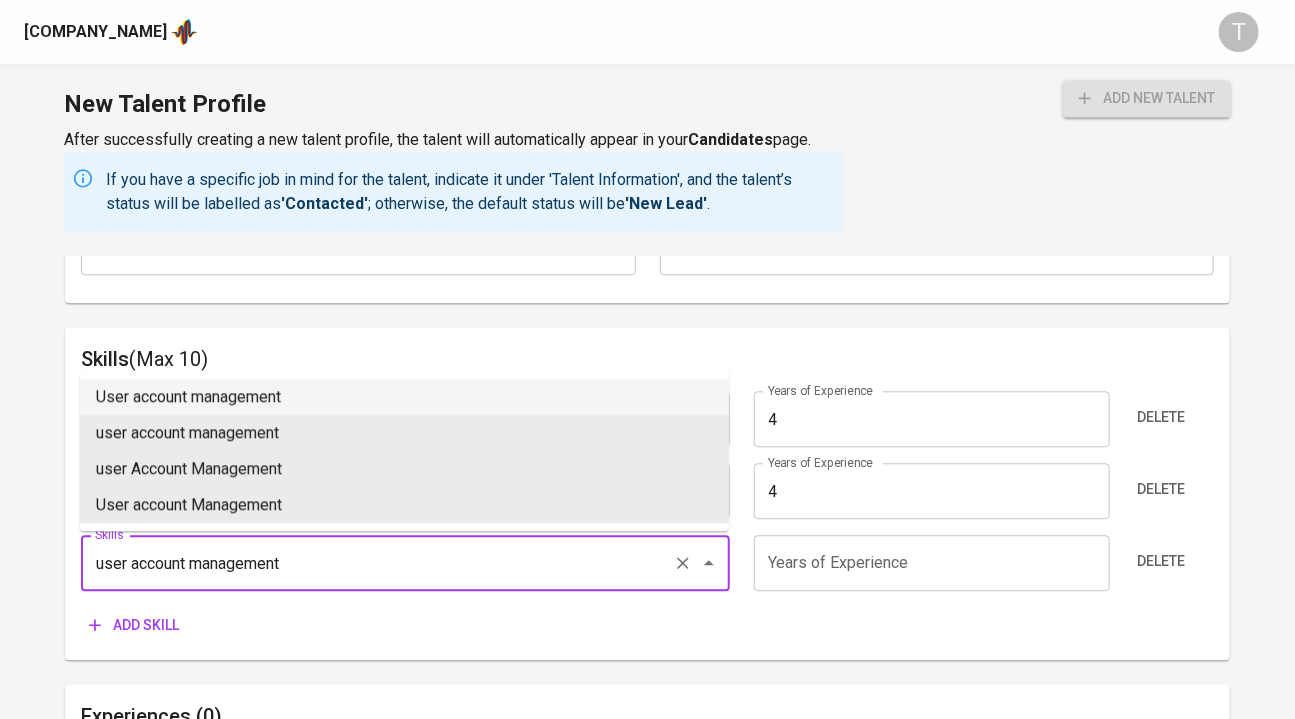 click on "User account management" at bounding box center [404, 397] 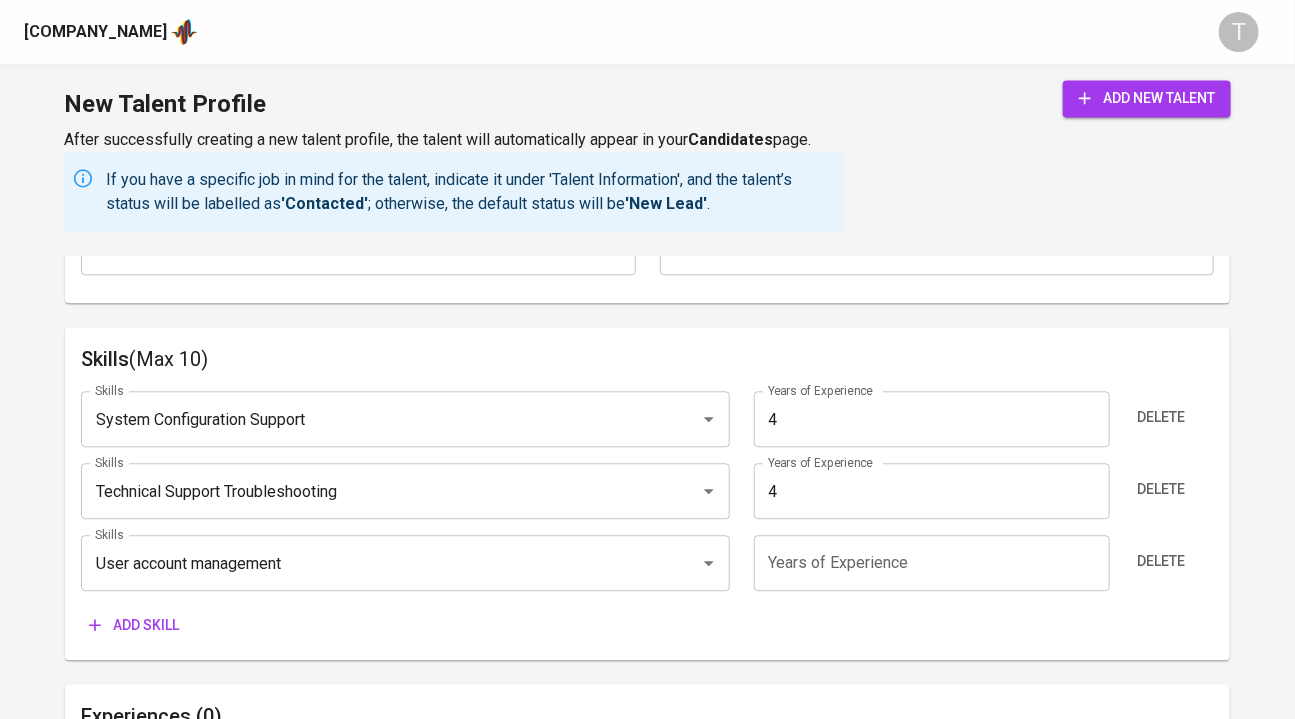 click at bounding box center [932, 563] 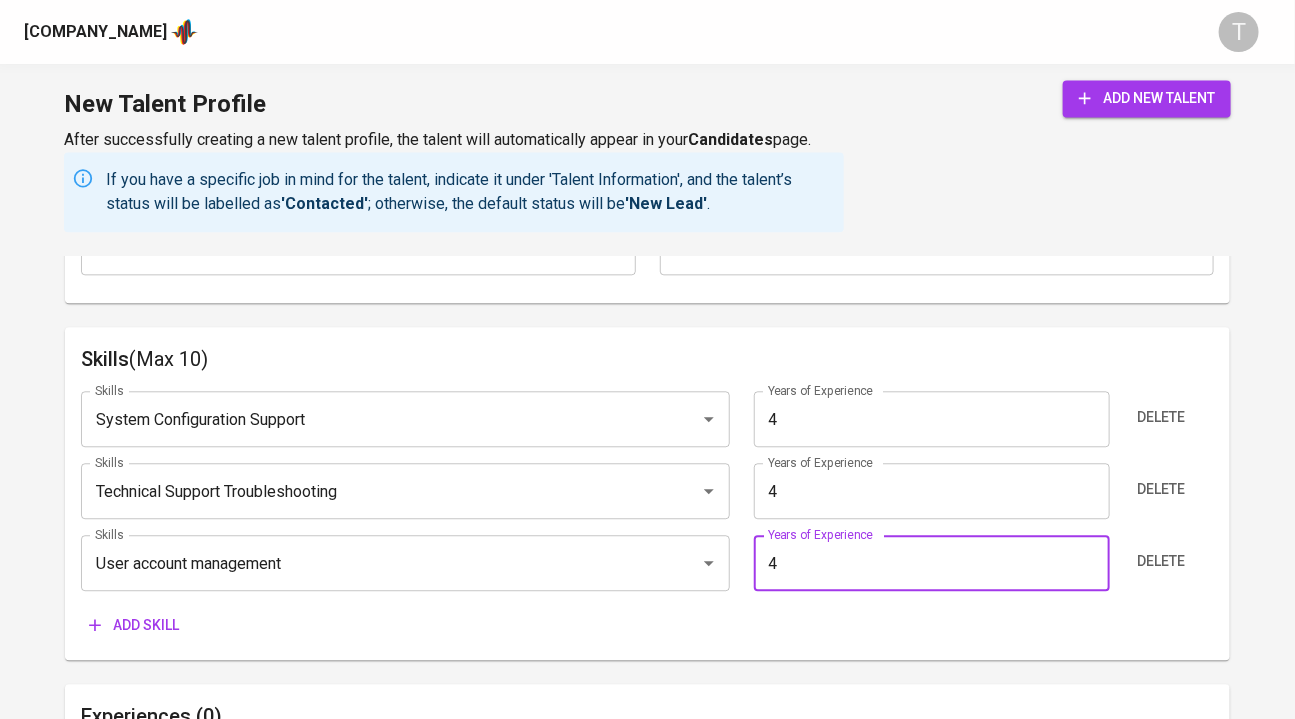 type on "4" 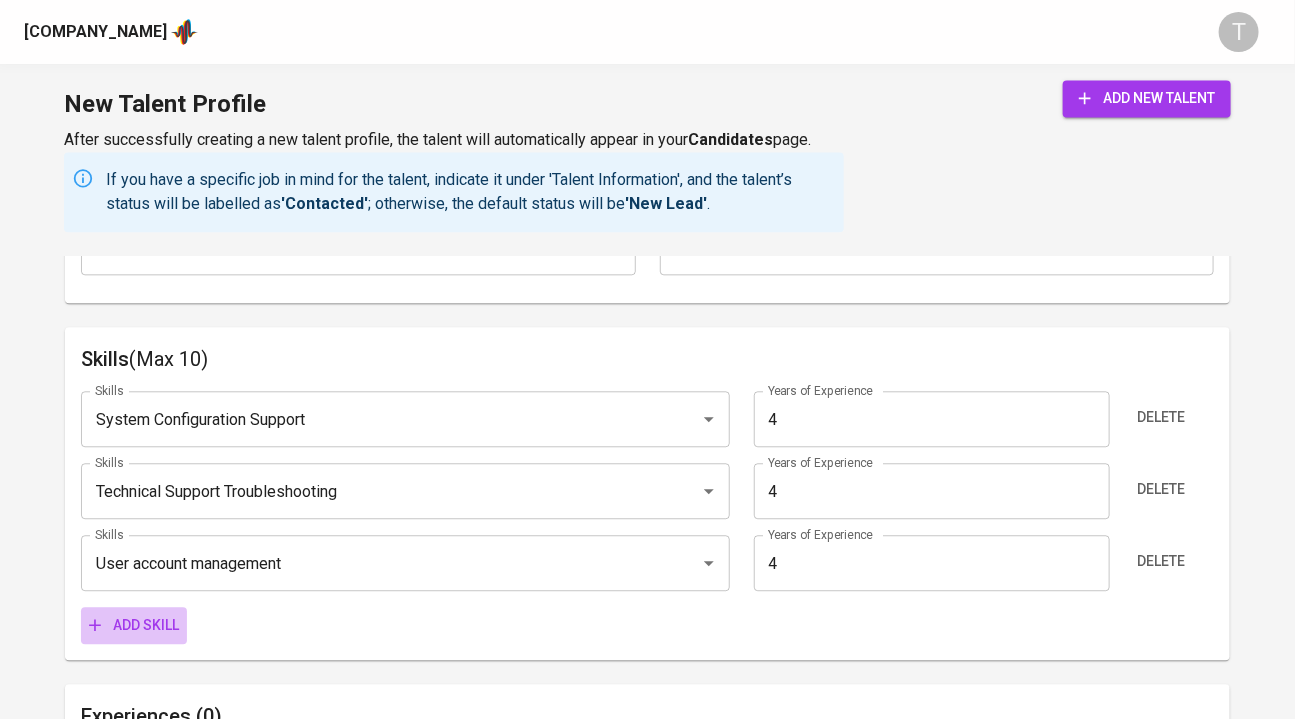 click on "Add skill" at bounding box center (134, 625) 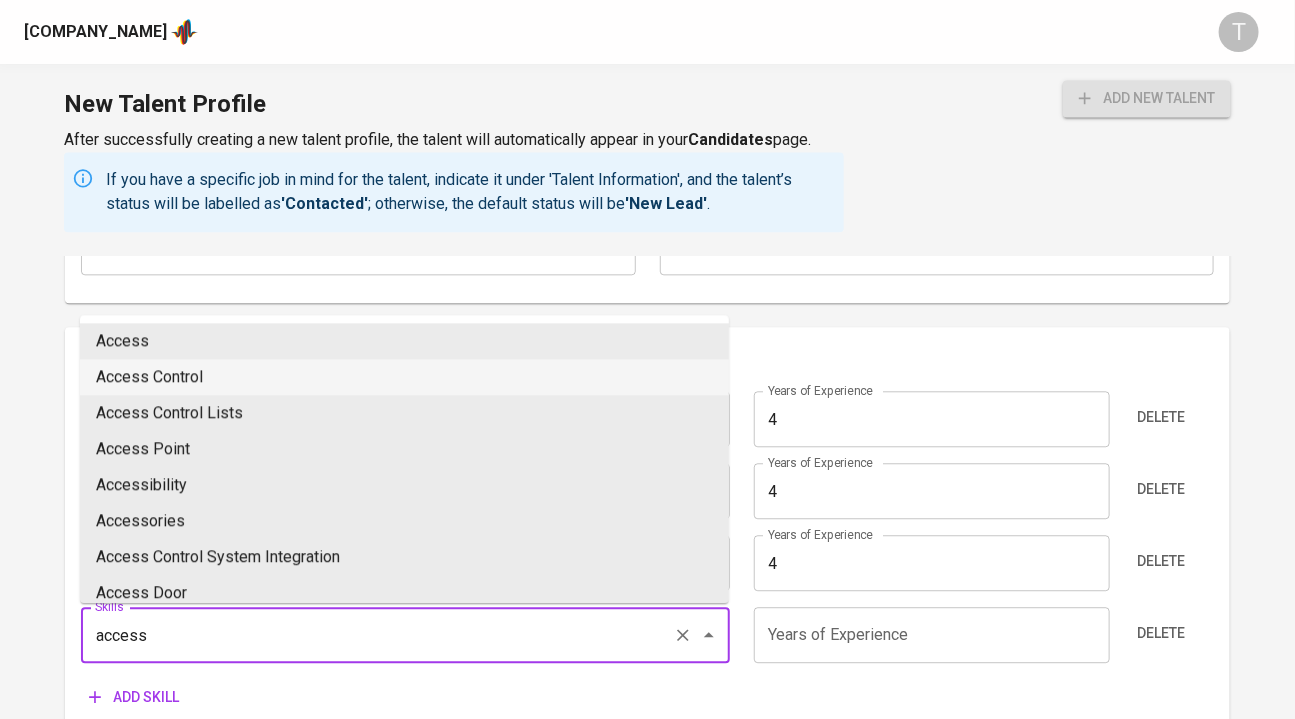 click on "Access Control" at bounding box center (404, 377) 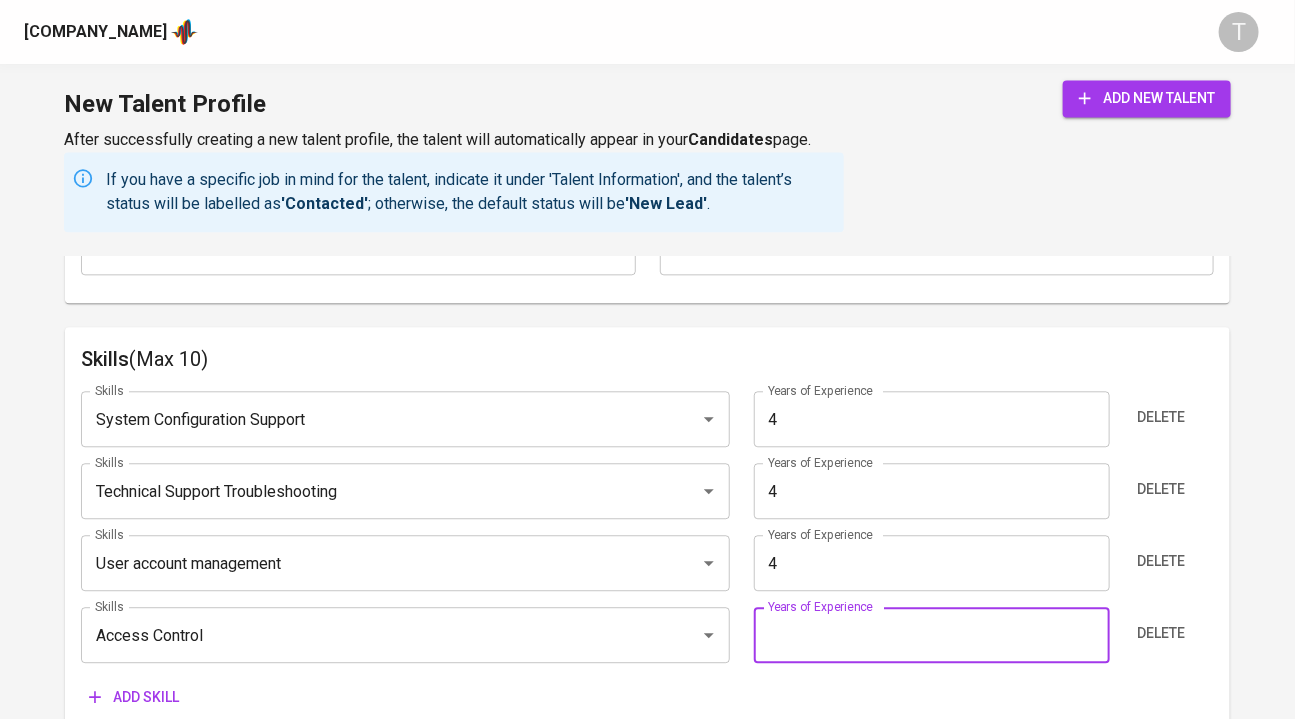 click at bounding box center [932, 635] 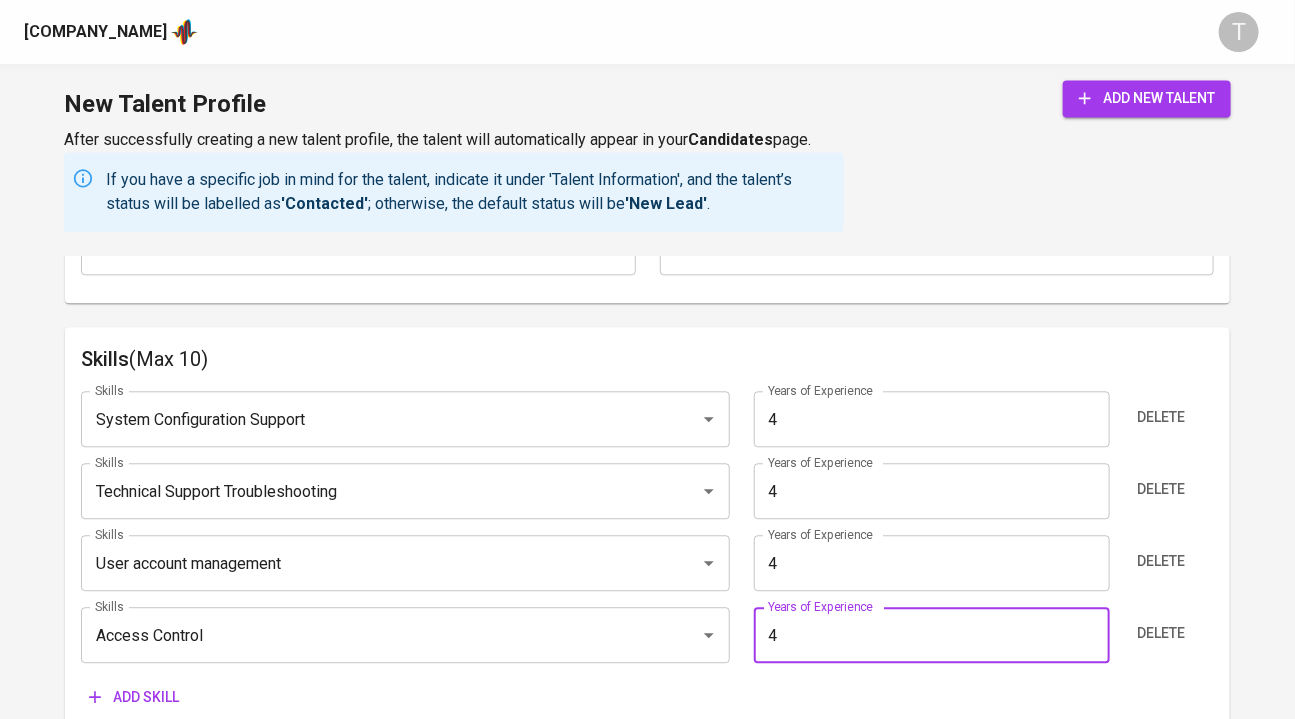 type on "4" 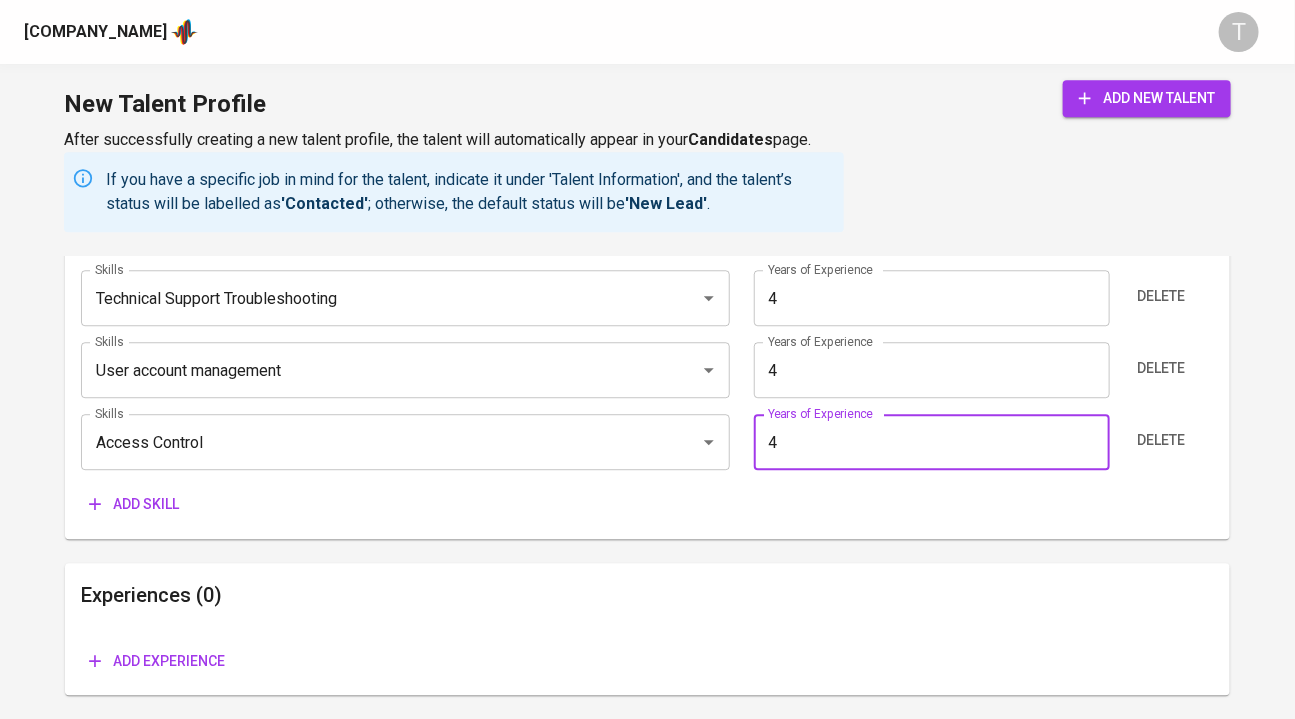 scroll, scrollTop: 1800, scrollLeft: 0, axis: vertical 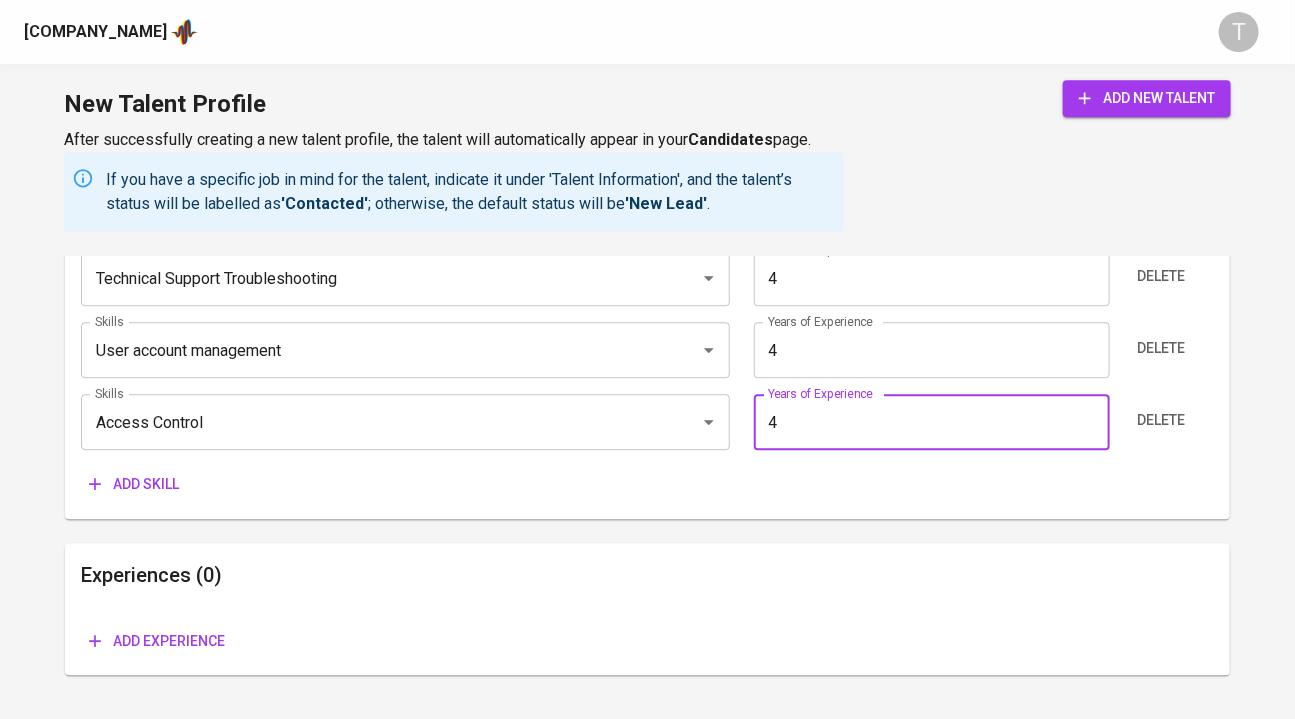 click on "Add skill" at bounding box center (134, 484) 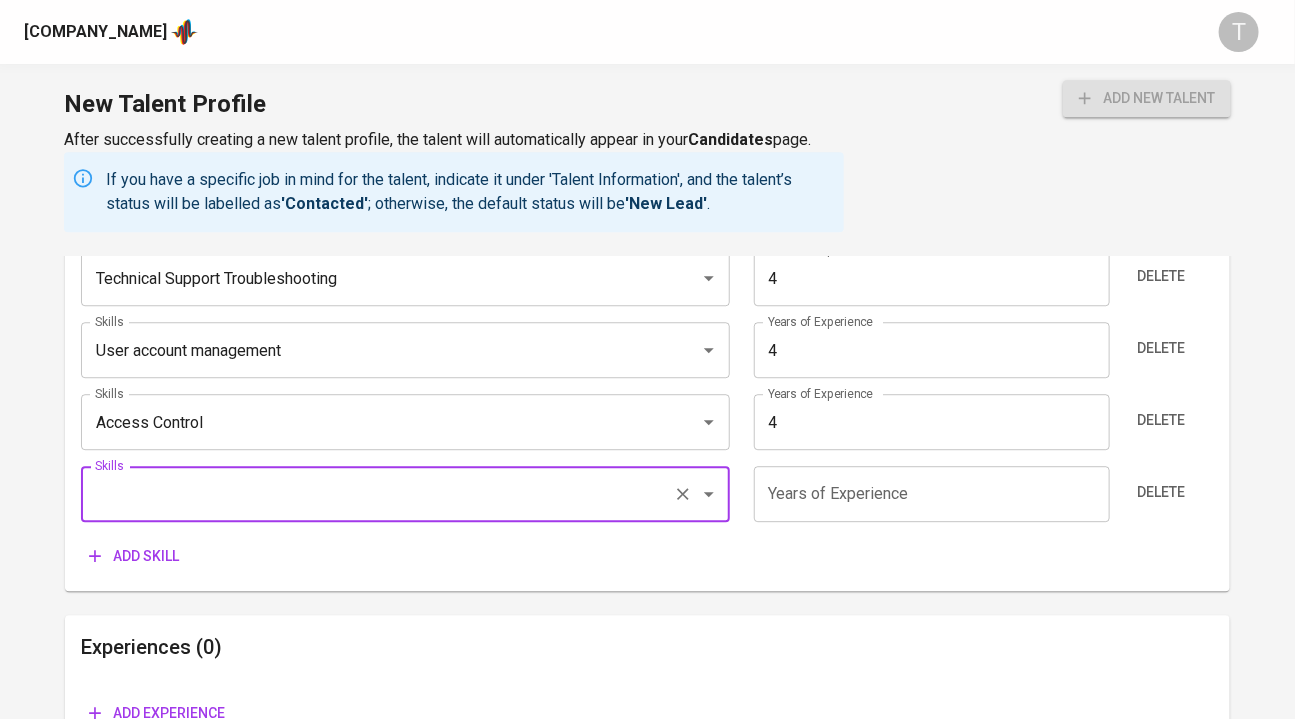 click on "Skills" at bounding box center (377, 494) 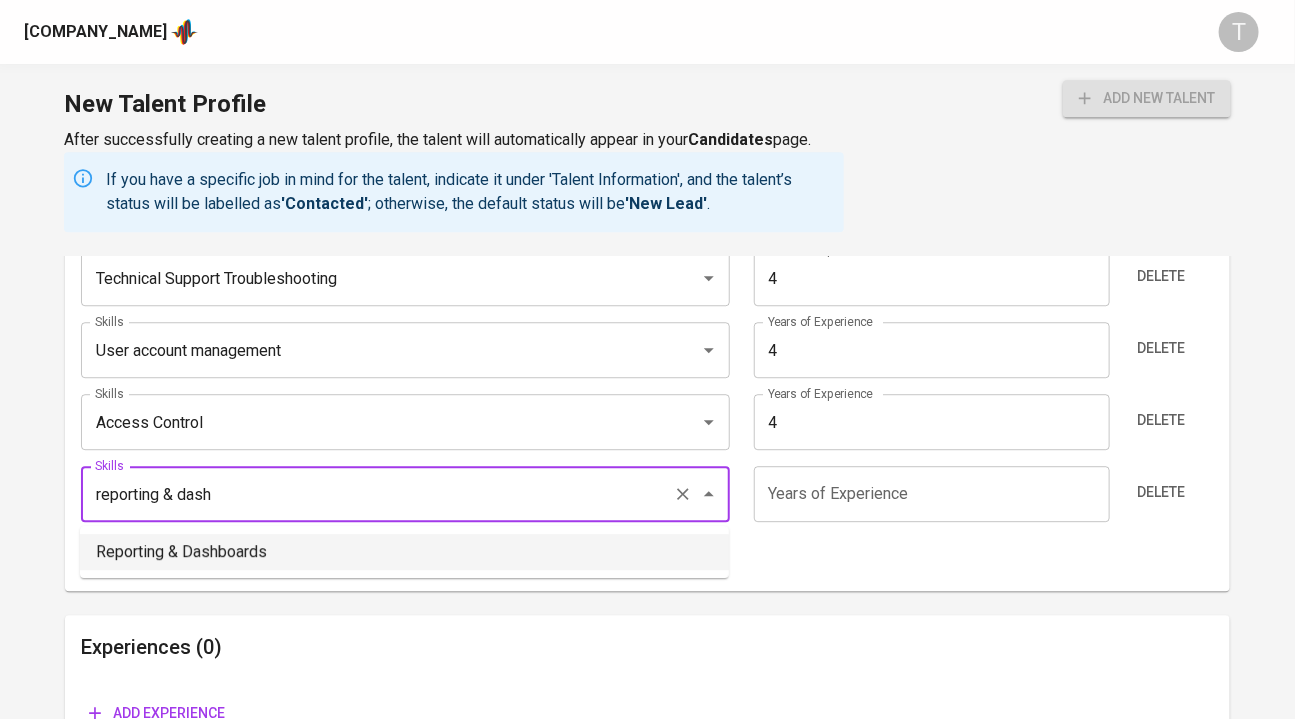 click on "Reporting & Dashboards" at bounding box center [404, 552] 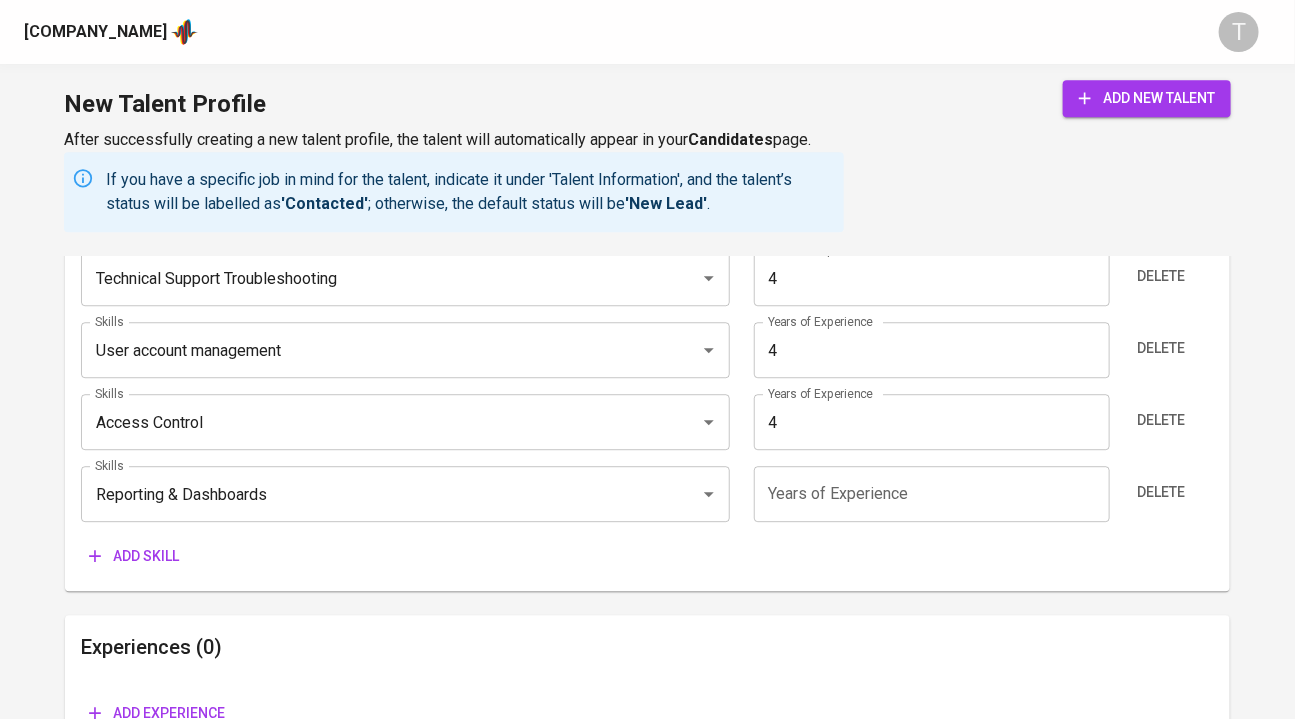click at bounding box center (932, 494) 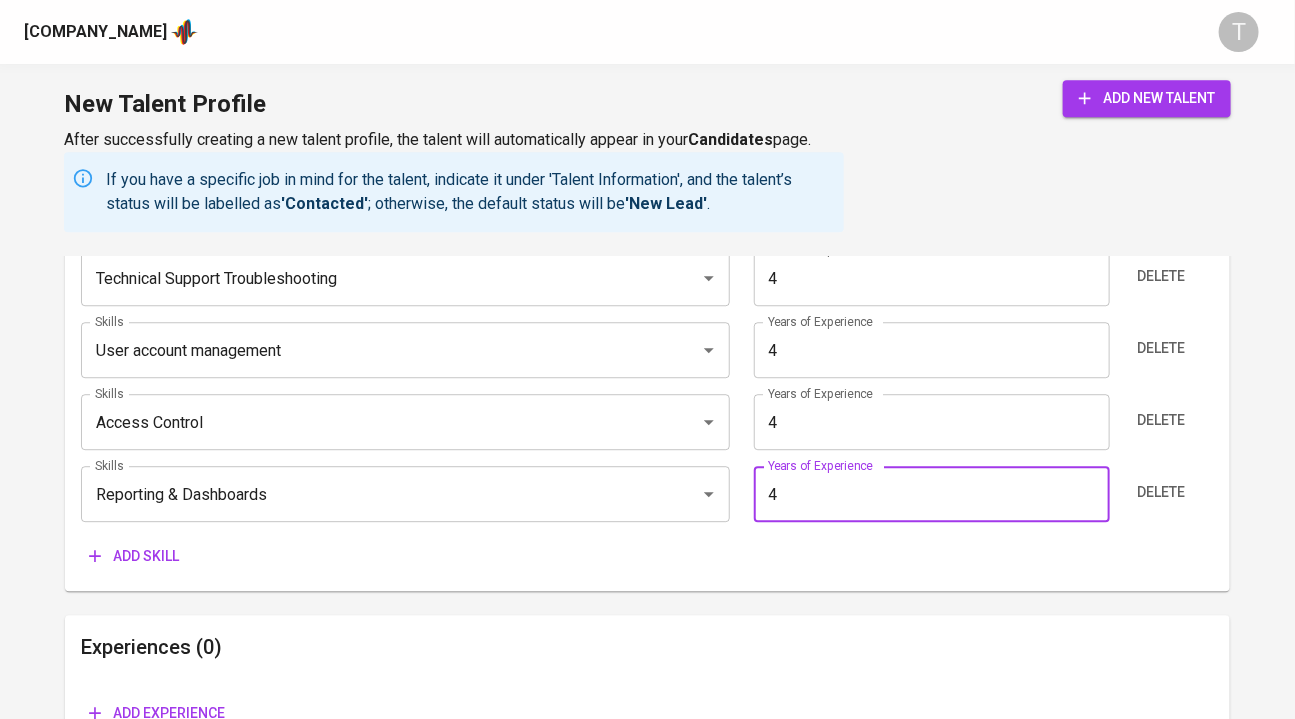 type on "4" 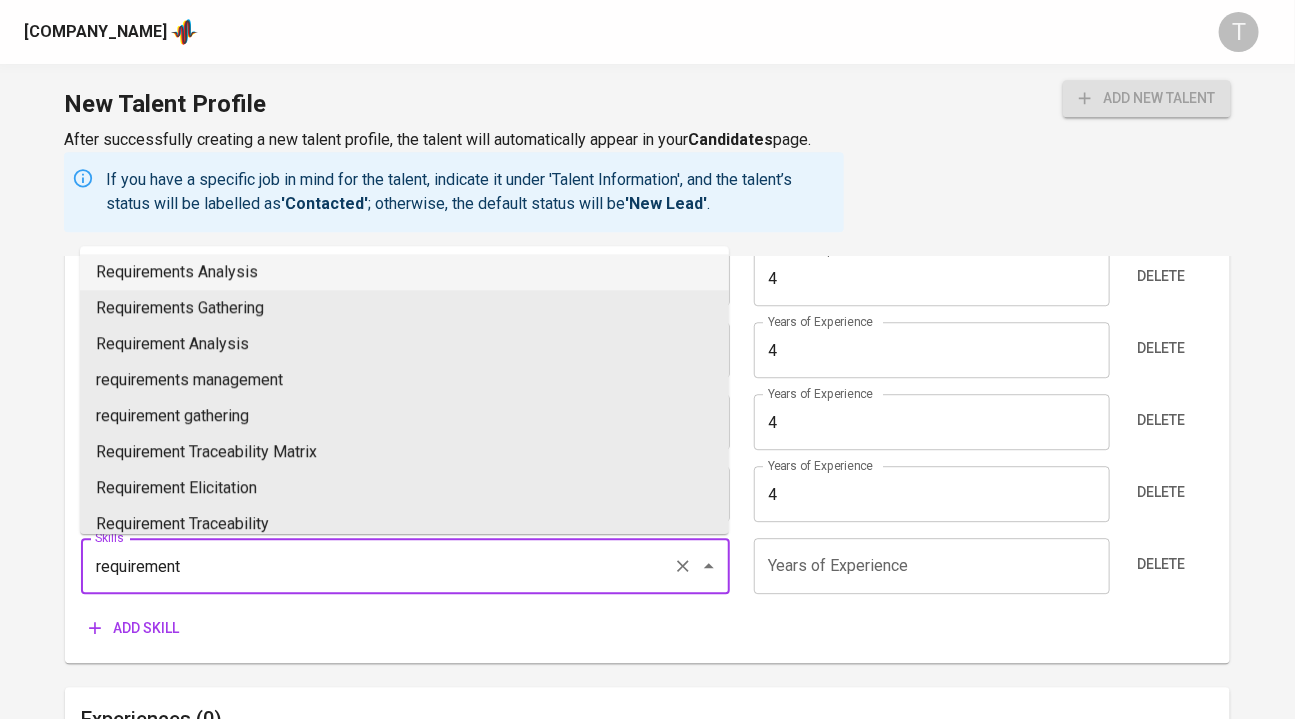 click on "Requirements Analysis" at bounding box center [404, 272] 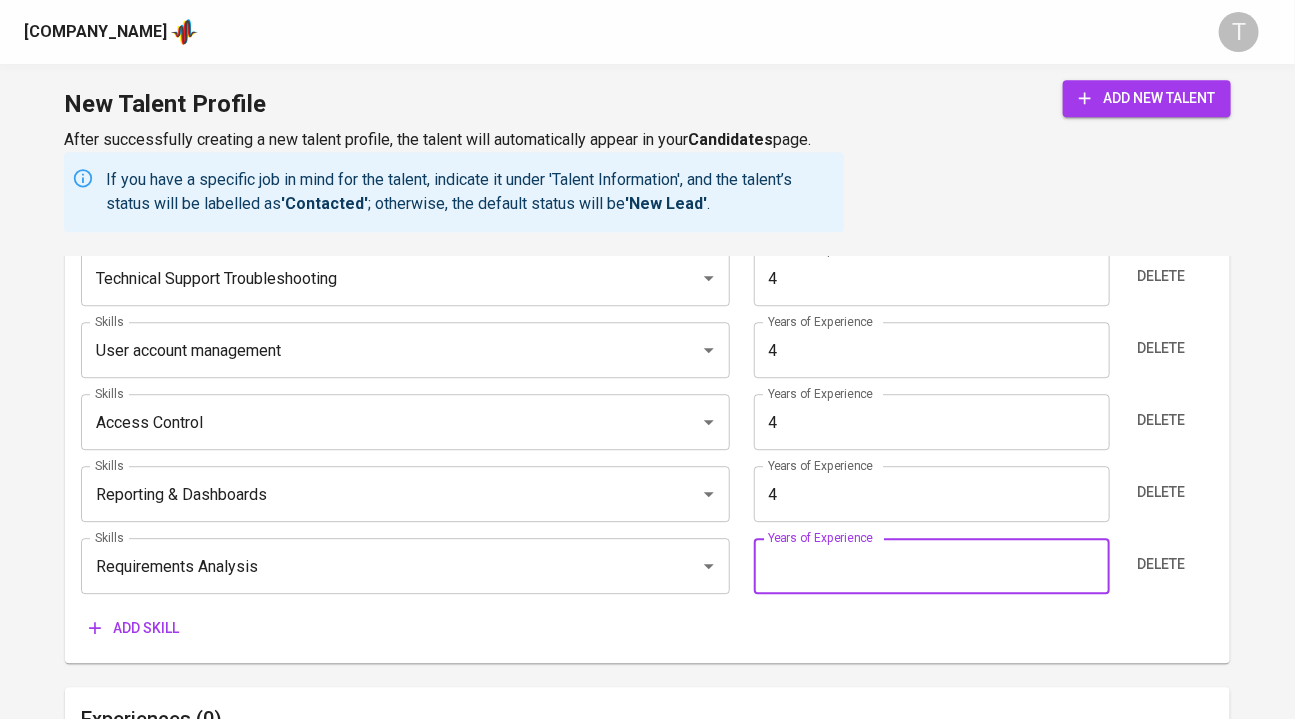 click at bounding box center [932, 566] 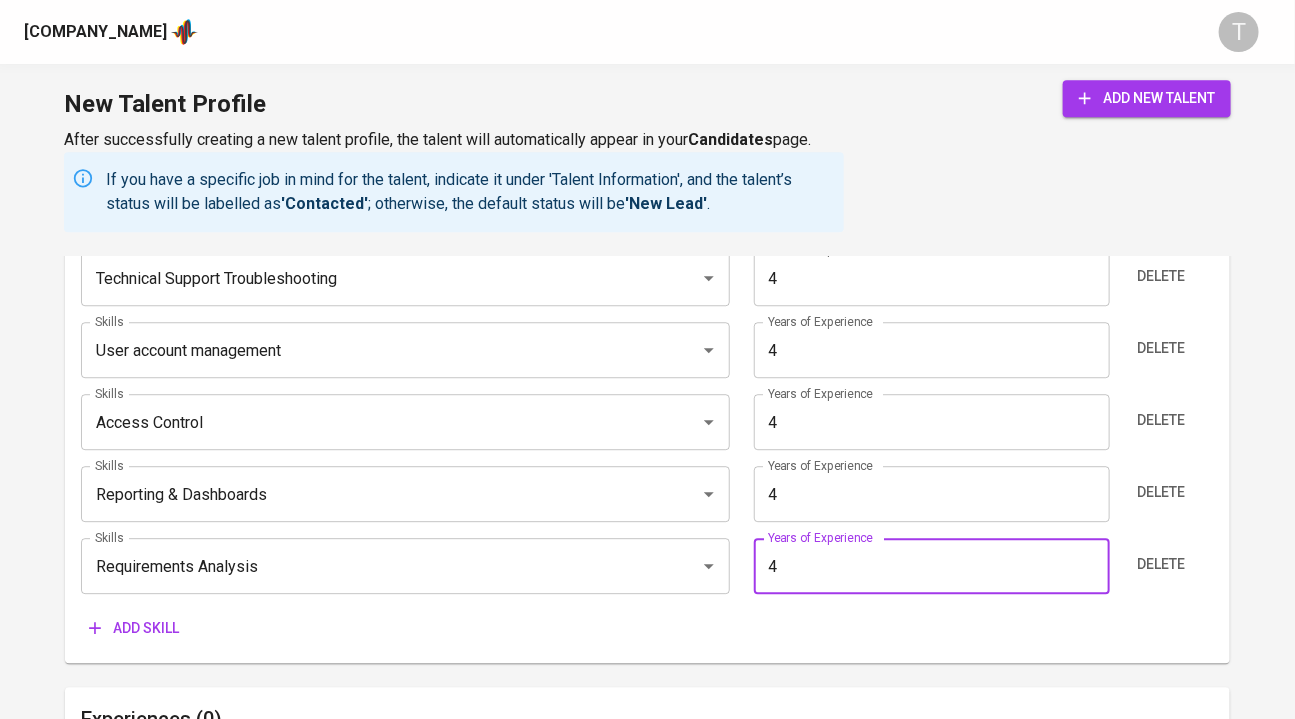 type on "4" 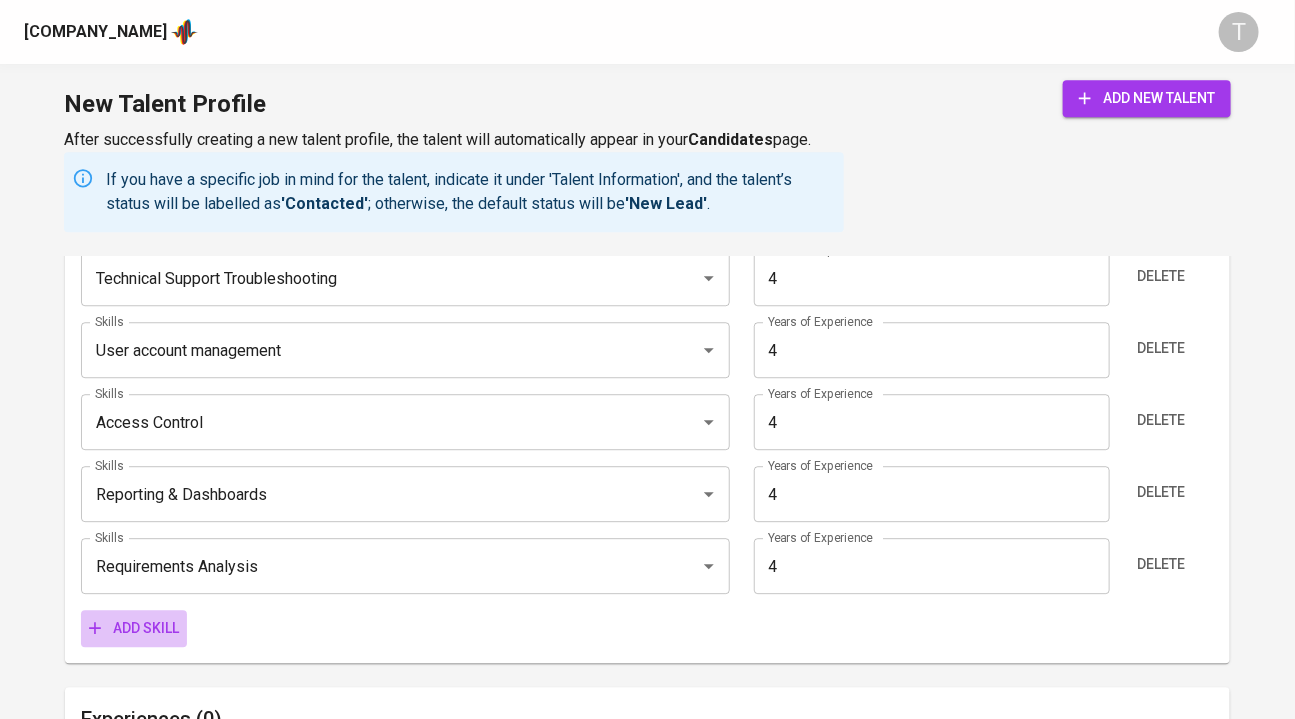 click on "Add skill" at bounding box center (134, 628) 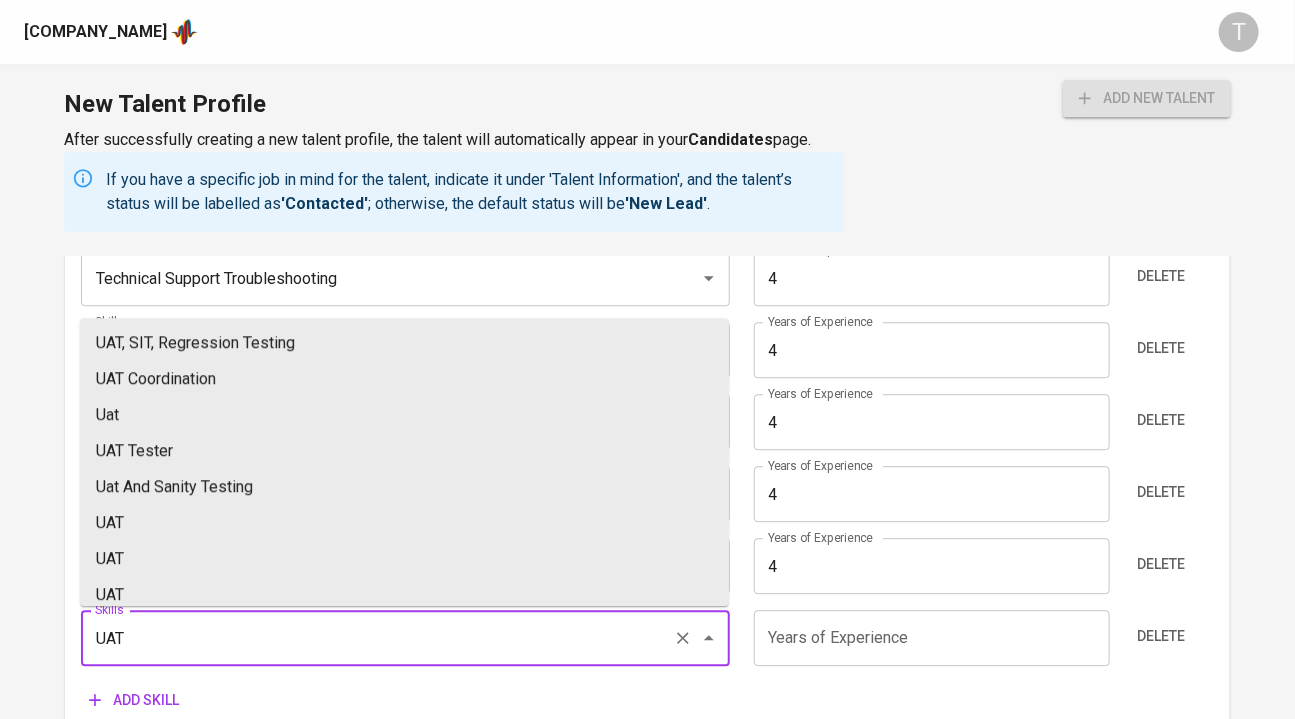 scroll, scrollTop: 273, scrollLeft: 0, axis: vertical 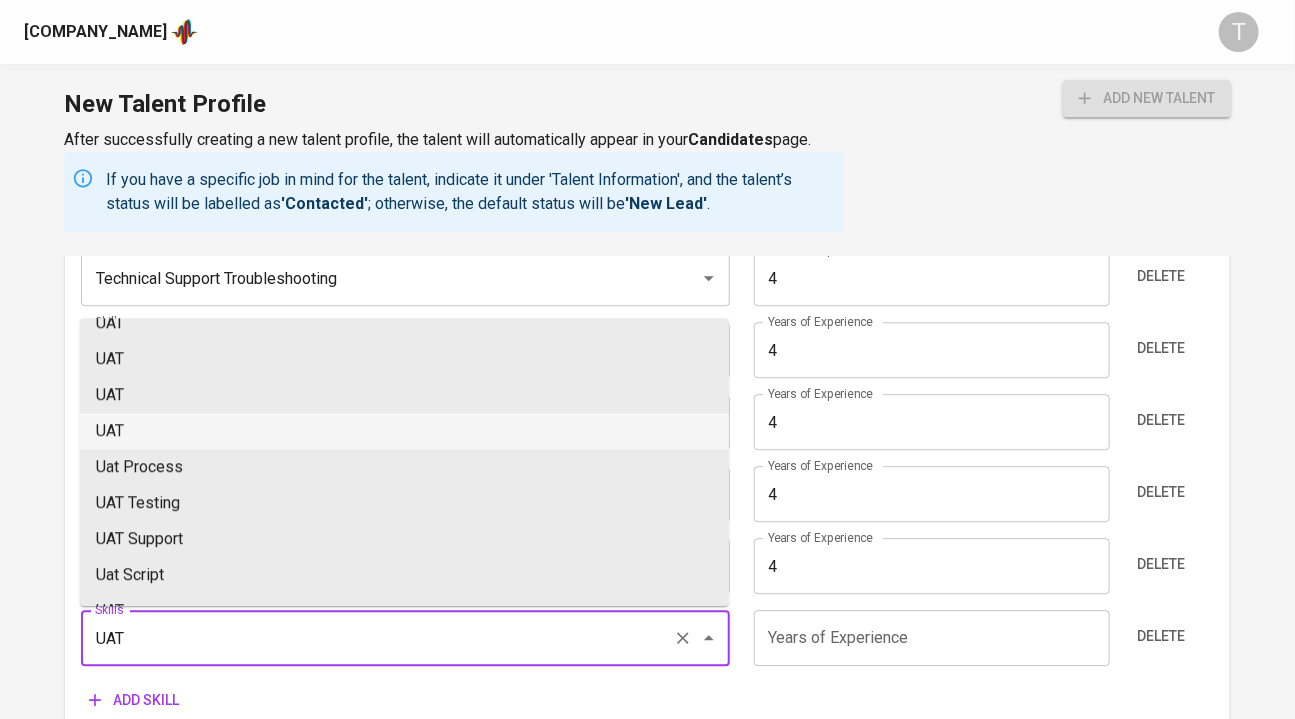 click on "UAT" at bounding box center (404, 431) 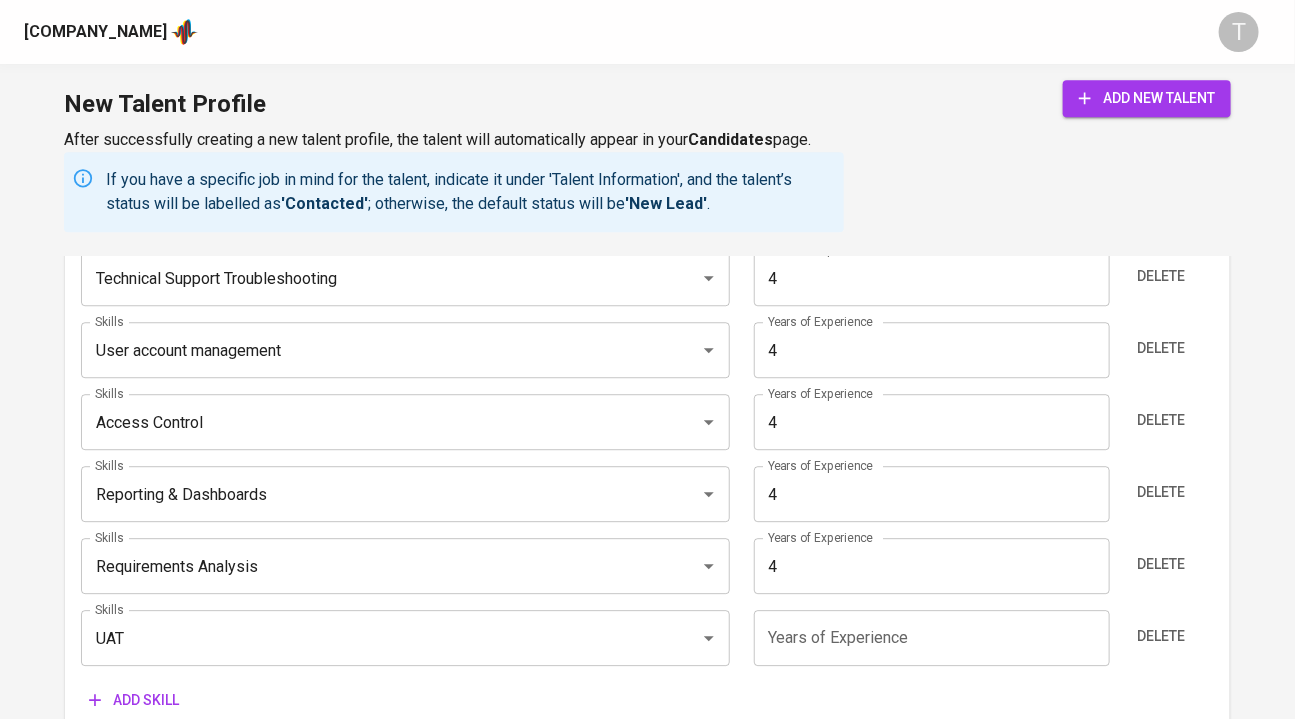 click at bounding box center [932, 638] 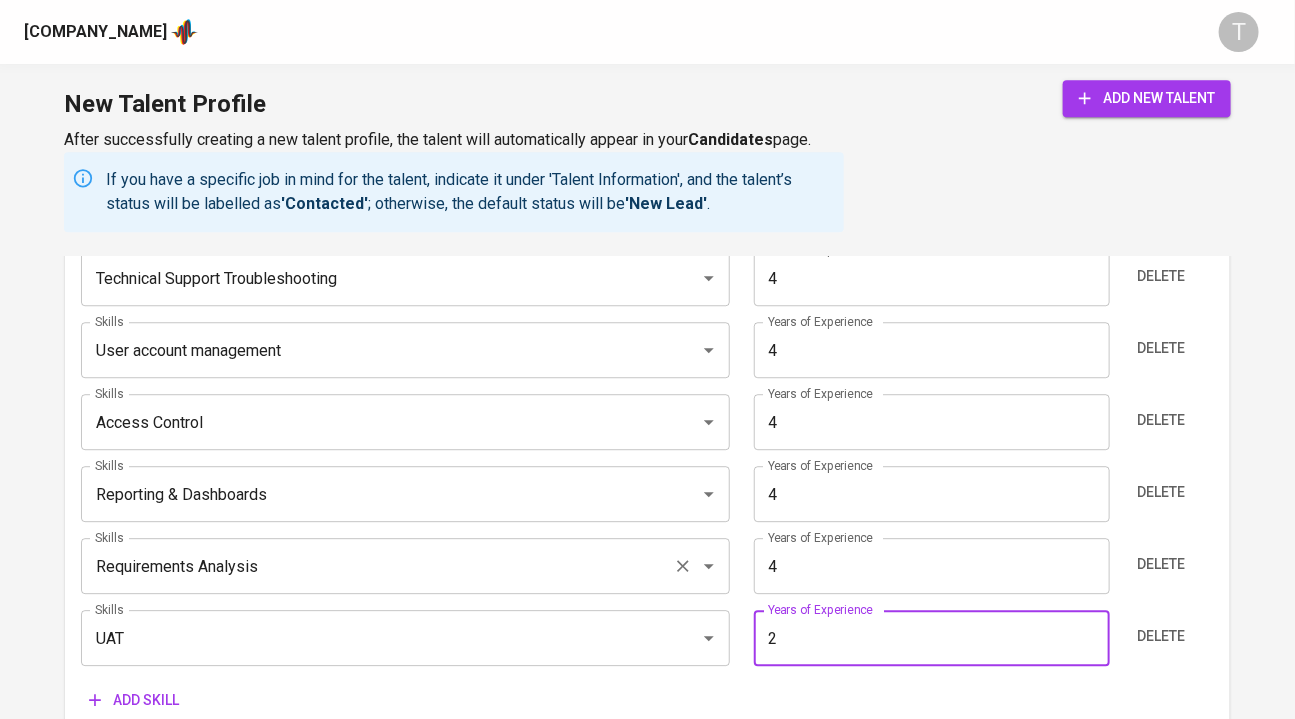 scroll, scrollTop: 1989, scrollLeft: 0, axis: vertical 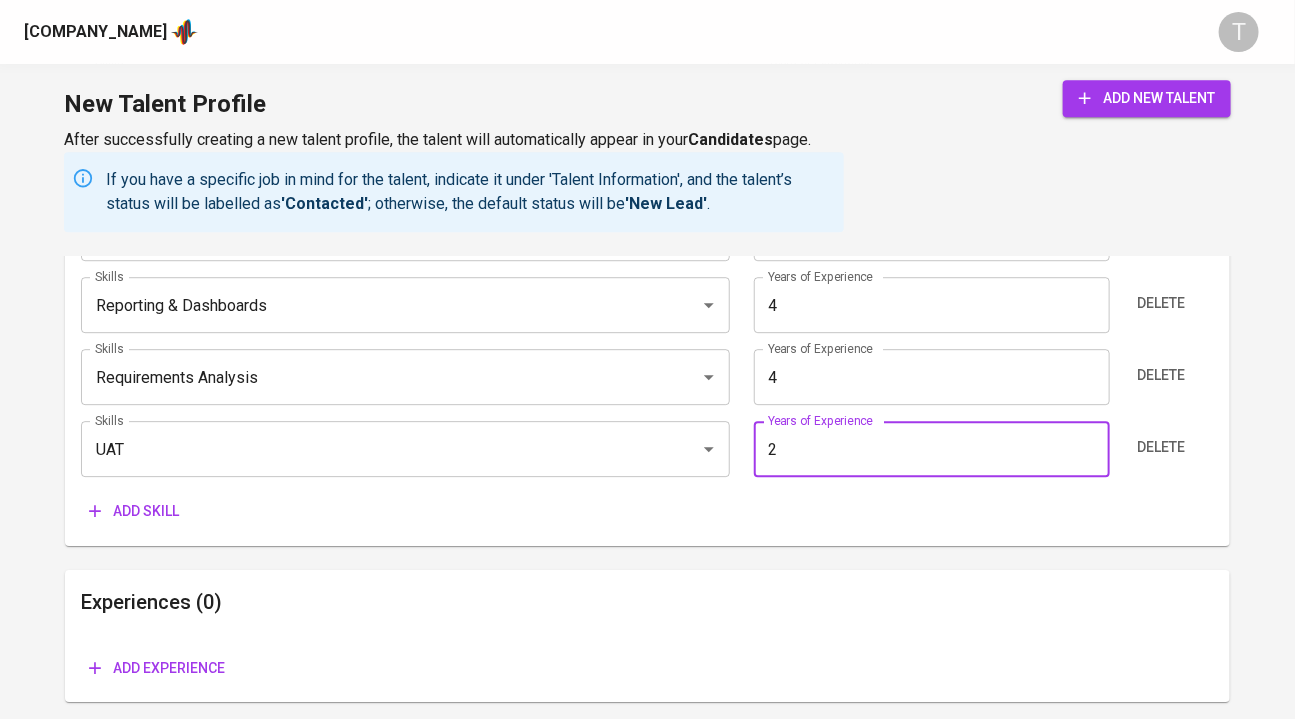 click on "Add skill" at bounding box center (134, 511) 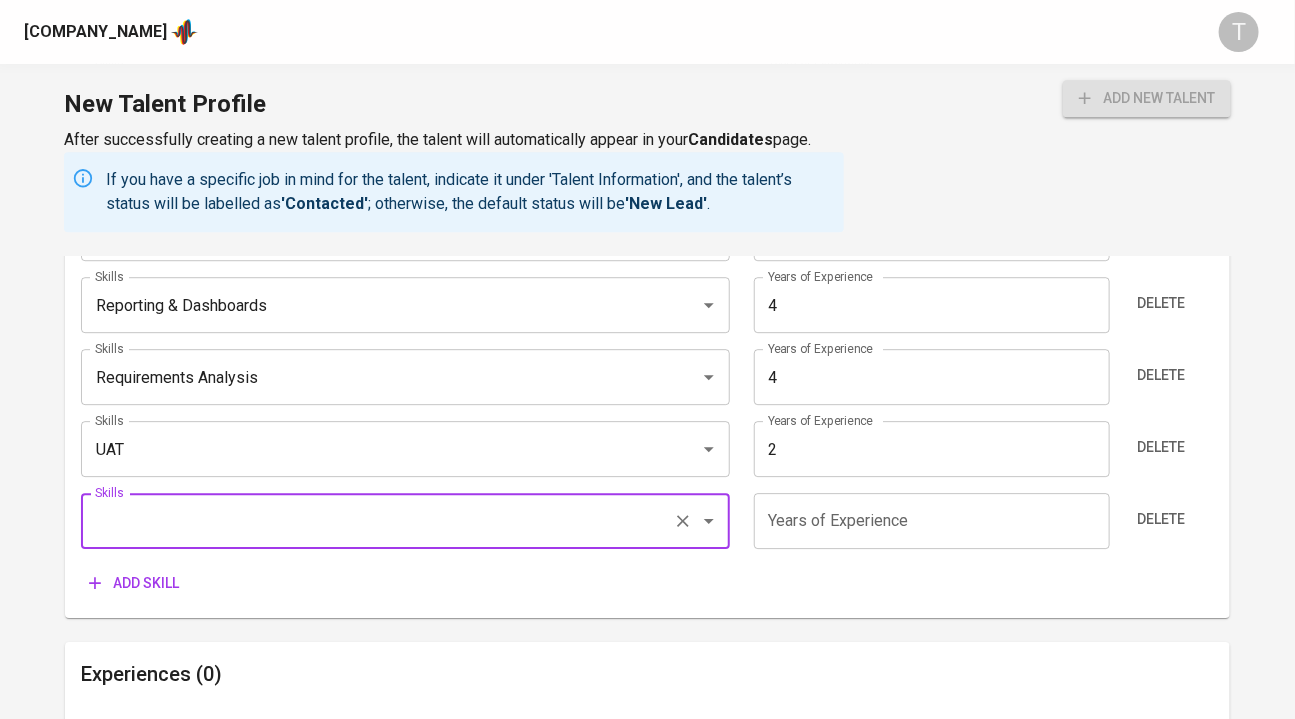 click on "2" at bounding box center [932, 449] 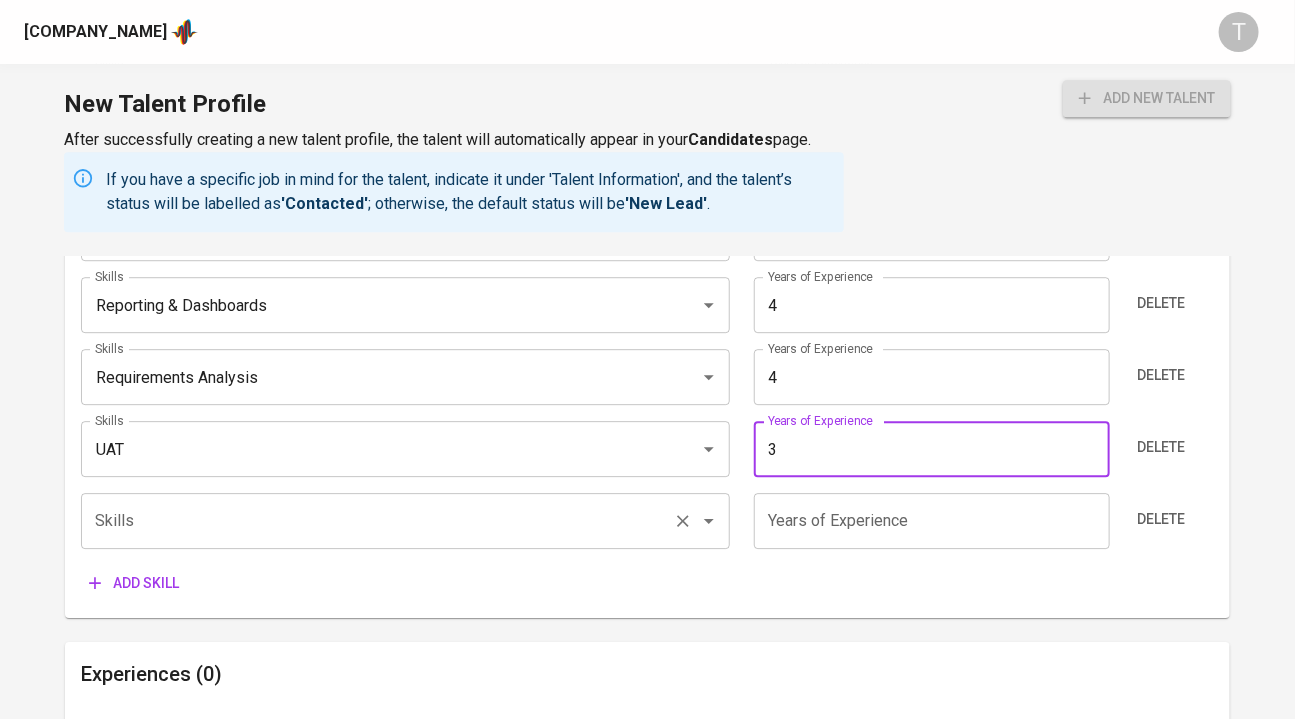 type on "3" 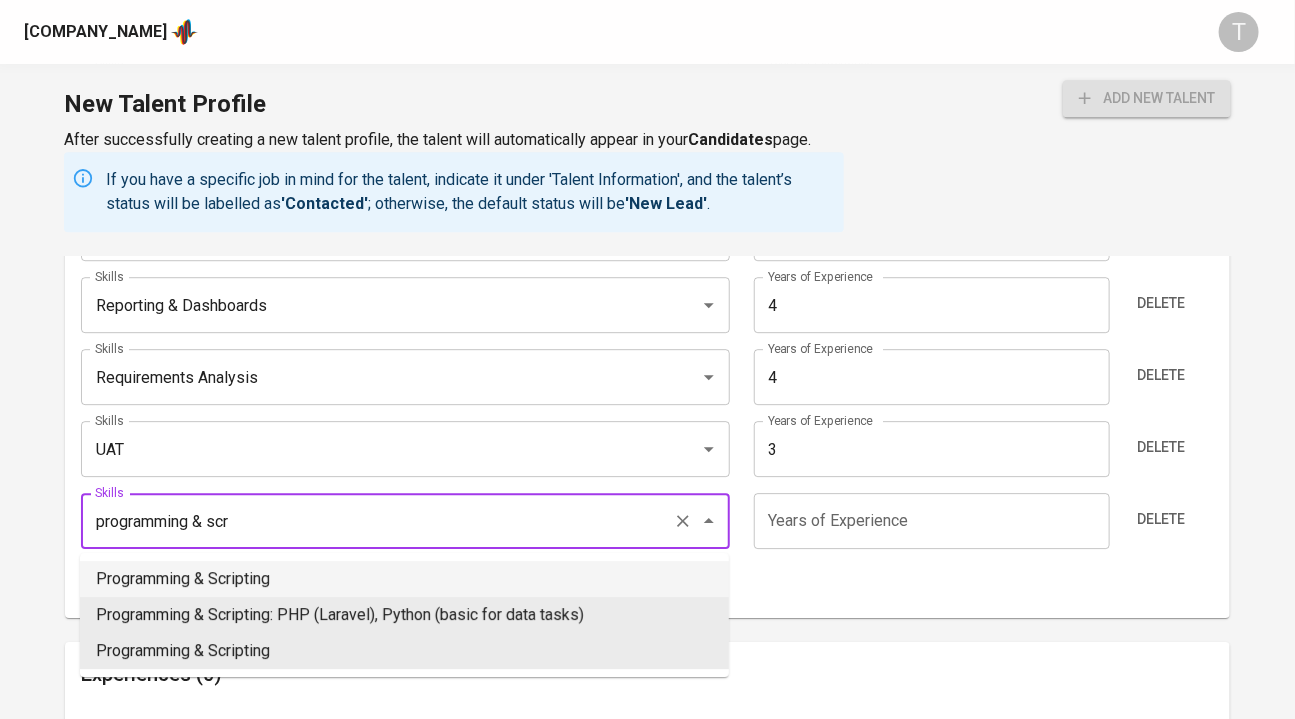 click on "Programming & Scripting" at bounding box center [404, 579] 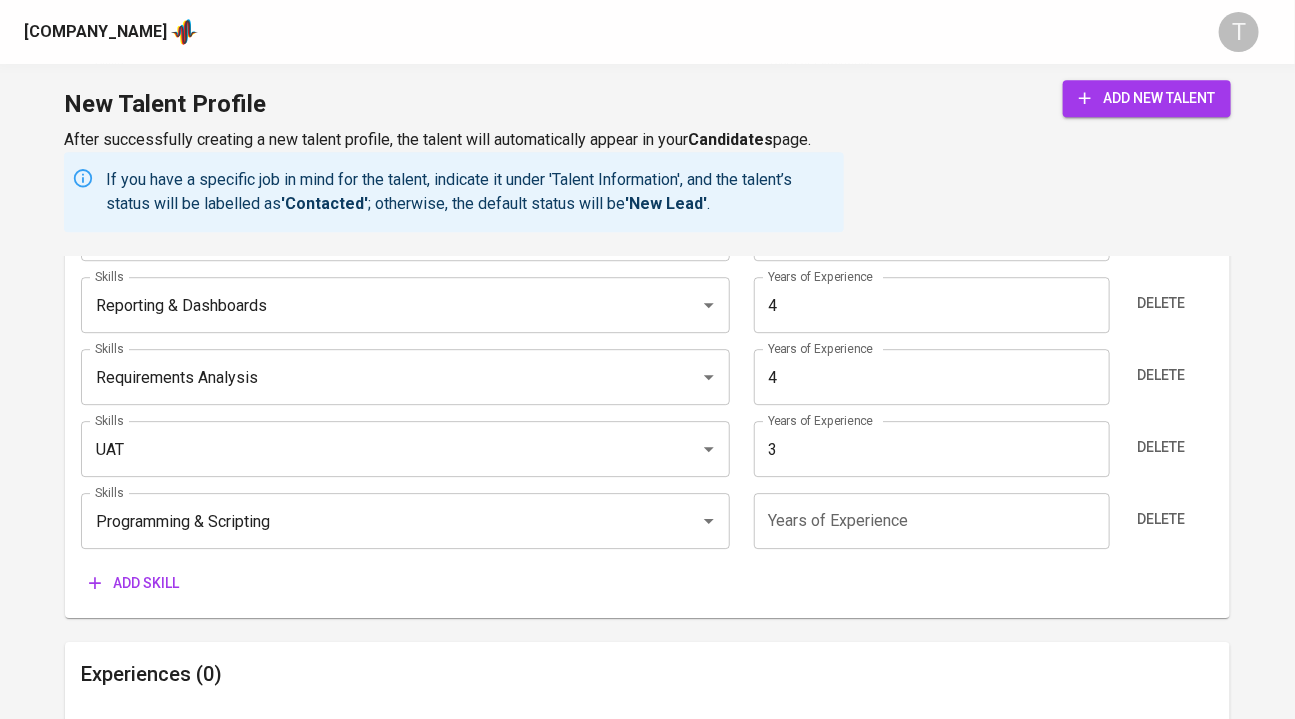 click at bounding box center (932, 521) 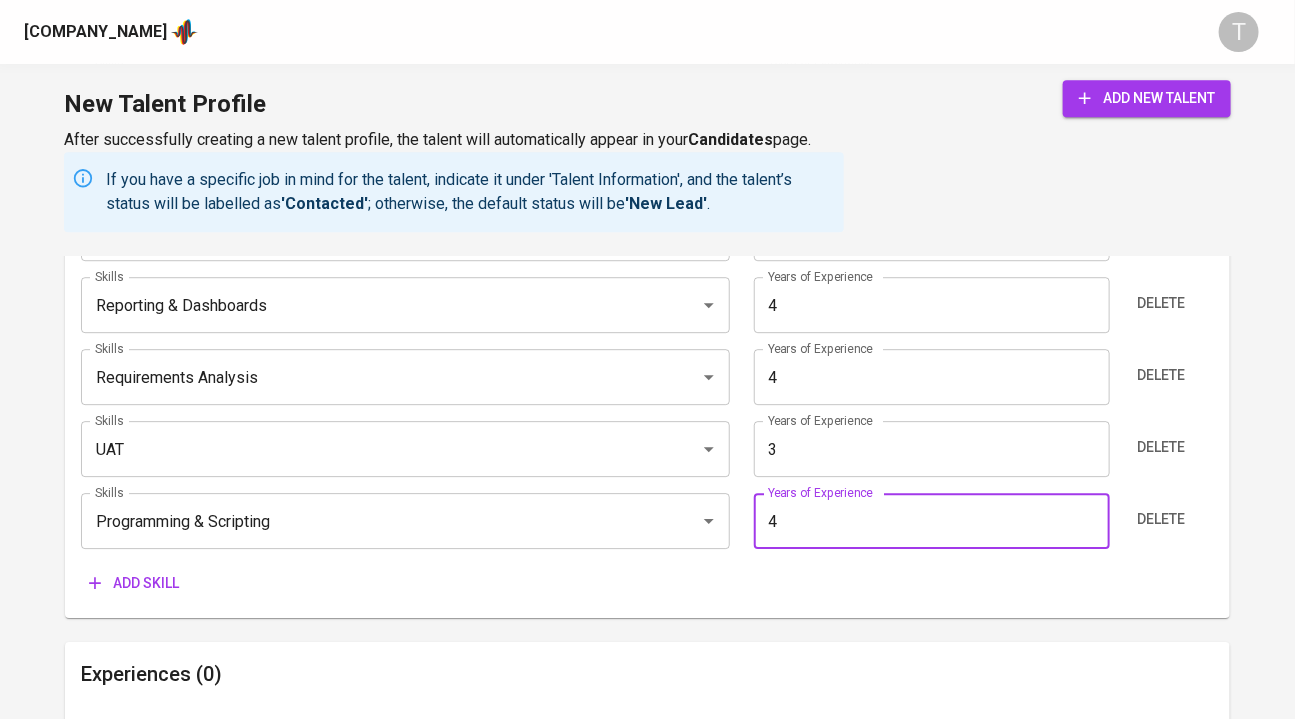 type on "4" 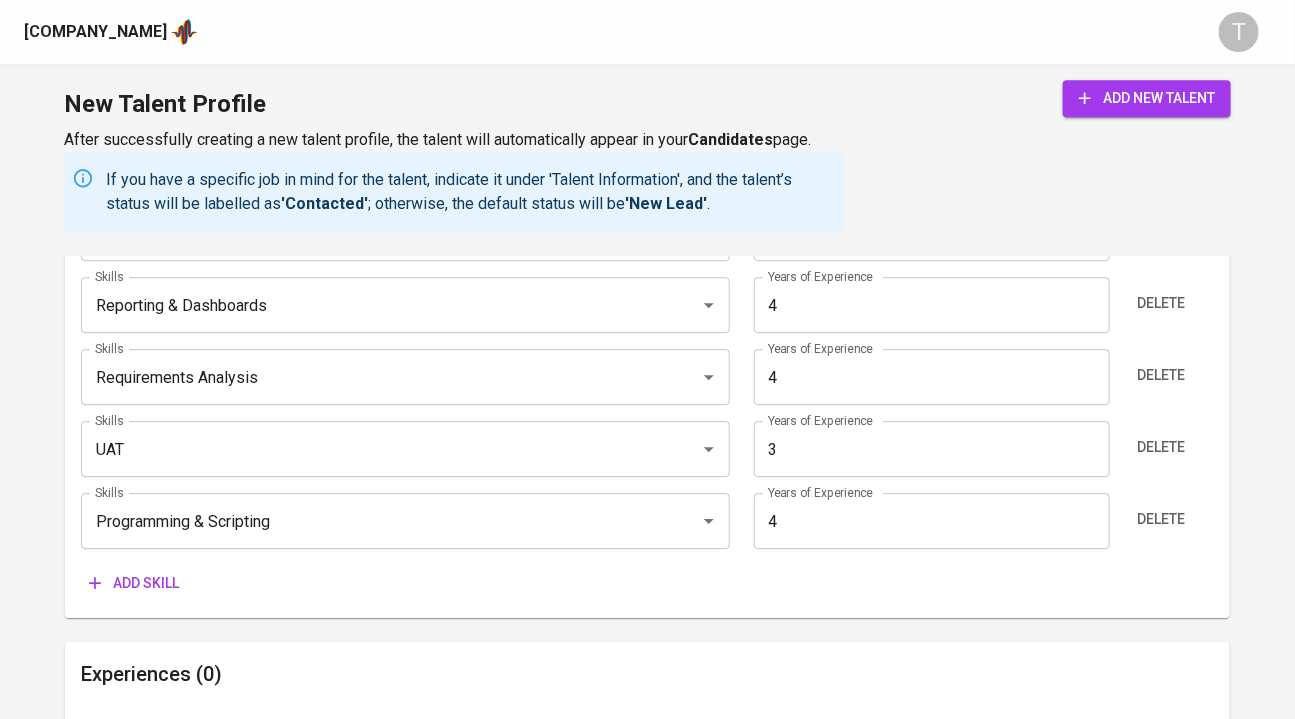 click on "Skills System Configuration Support Skills Years of Experience 4 Years of Experience Delete Skills Technical Support Troubleshooting Skills Years of Experience 4 Years of Experience Delete Skills User account management Skills Years of Experience 4 Years of Experience Delete Skills Access Control Skills Years of Experience 4 Years of Experience Delete Skills Reporting & Dashboards Skills Years of Experience 4 Years of Experience Delete Skills Requirements Analysis Skills Years of Experience 4 Years of Experience Delete Skills UAT Skills Years of Experience 3 Years of Experience Delete Skills Programming & Scripting Skills Years of Experience 4 Years of Experience Delete Add skill" at bounding box center [648, 287] 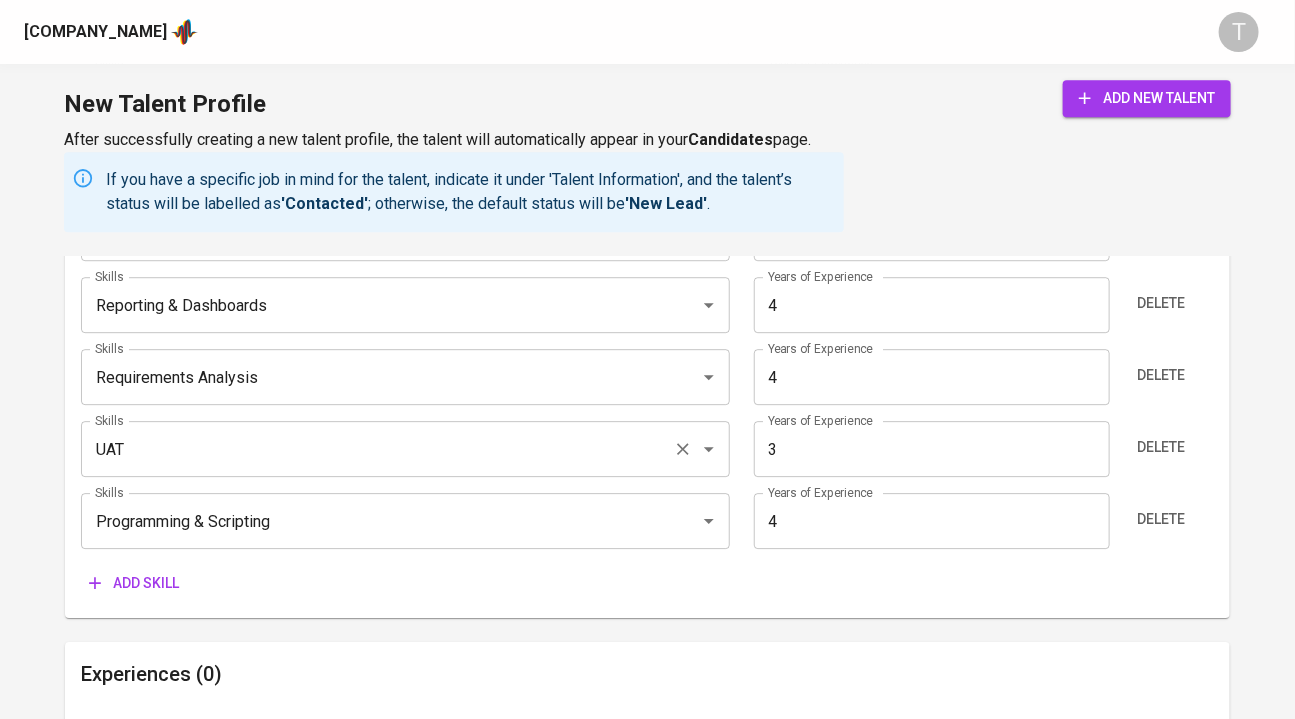click on "UAT" at bounding box center [377, 449] 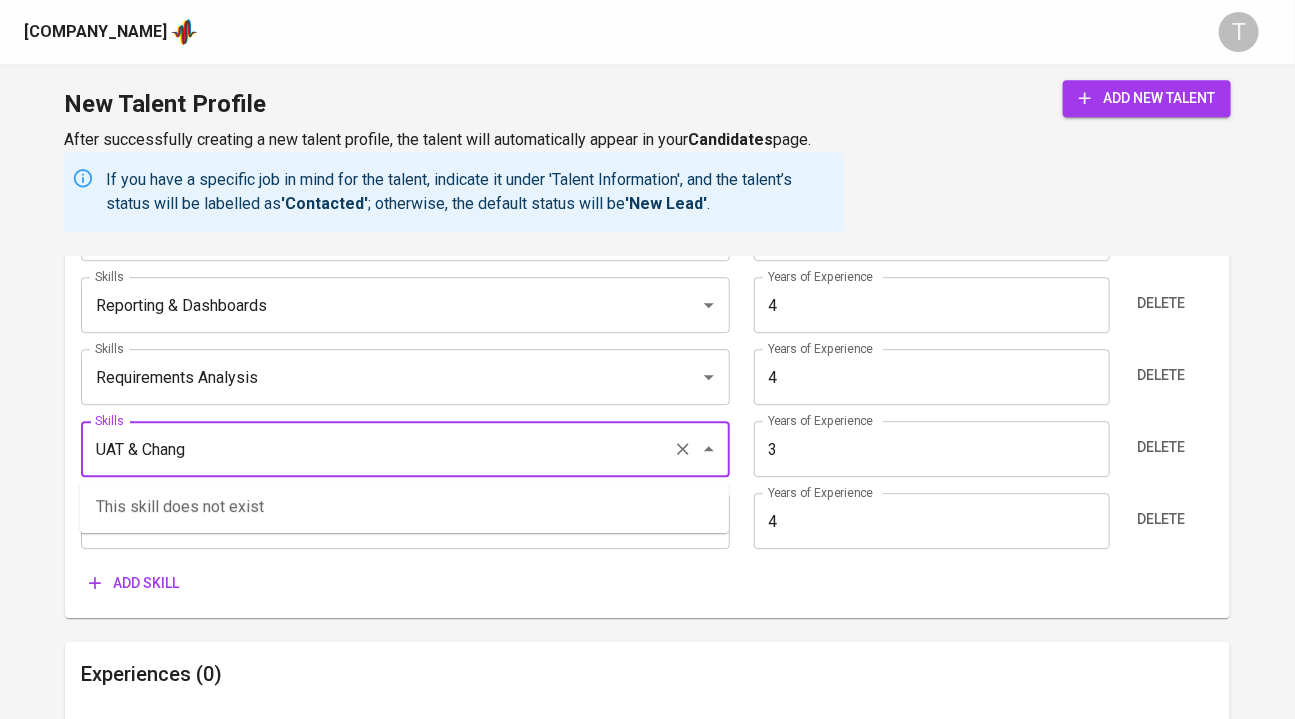type on "UAT & Change" 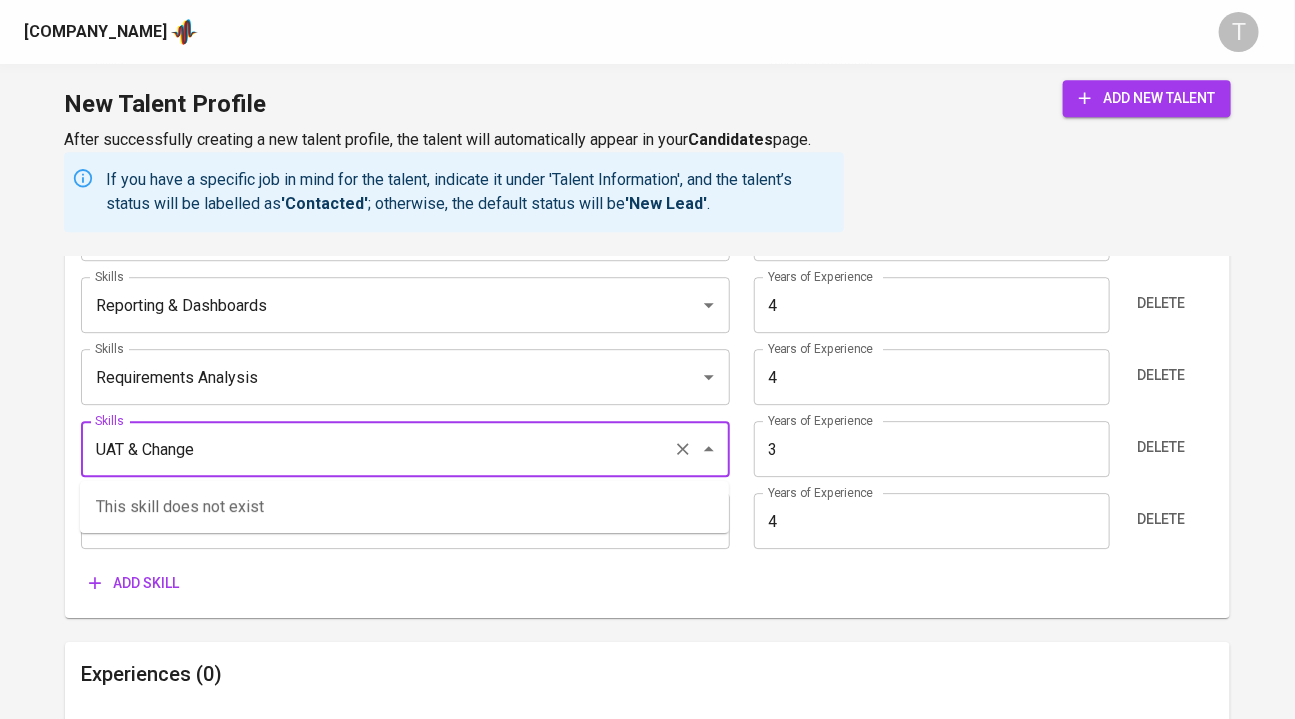 drag, startPoint x: 180, startPoint y: 441, endPoint x: 124, endPoint y: 437, distance: 56.142673 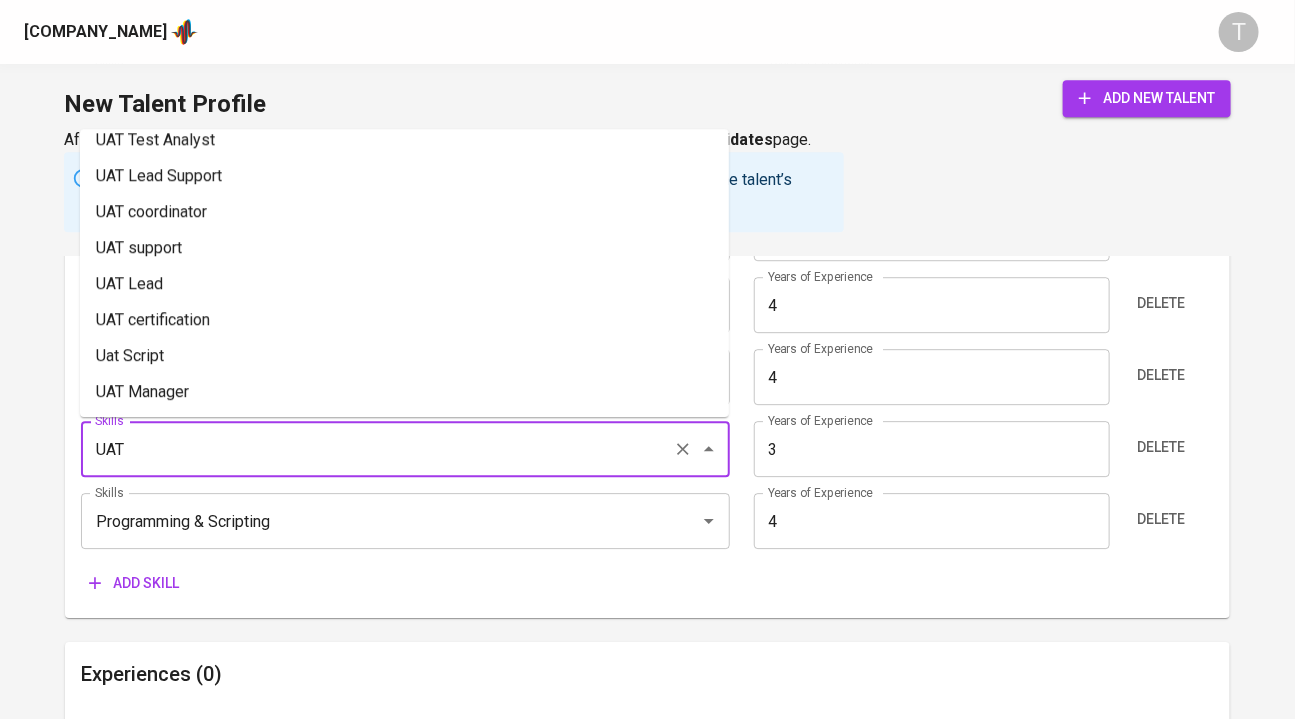 scroll, scrollTop: 0, scrollLeft: 0, axis: both 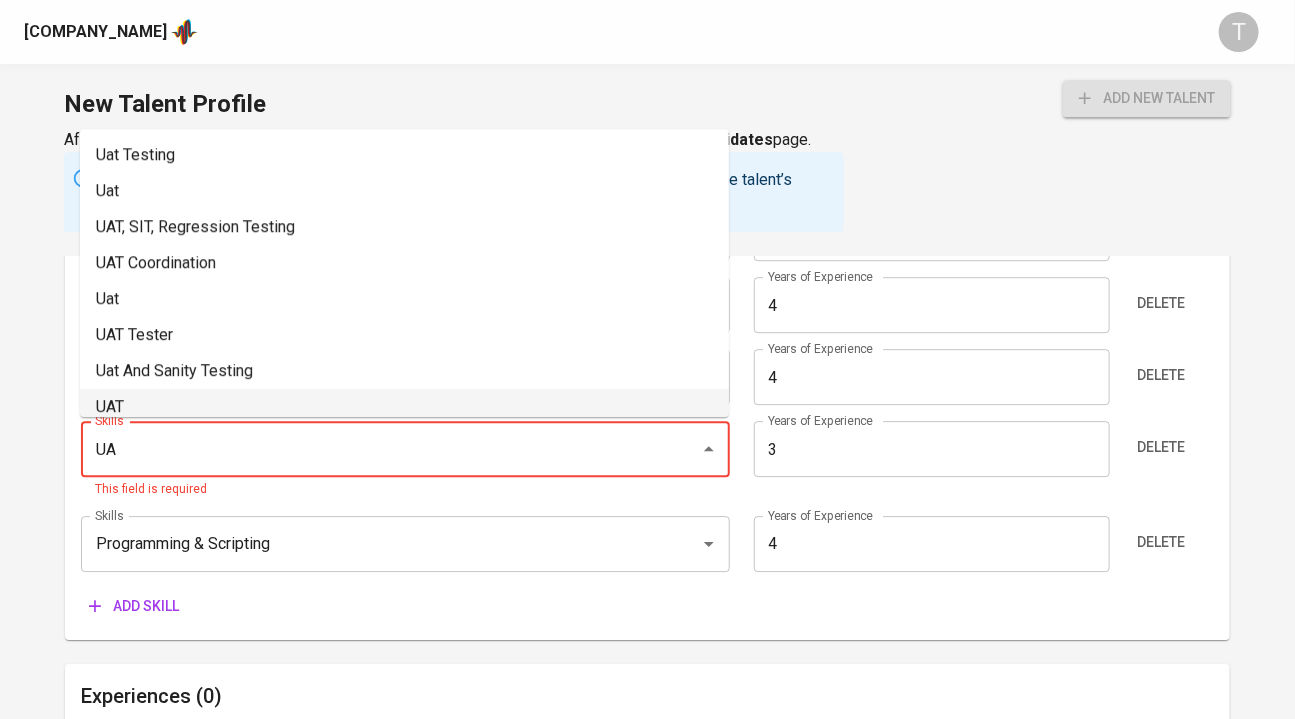 click on "UAT" at bounding box center (404, 407) 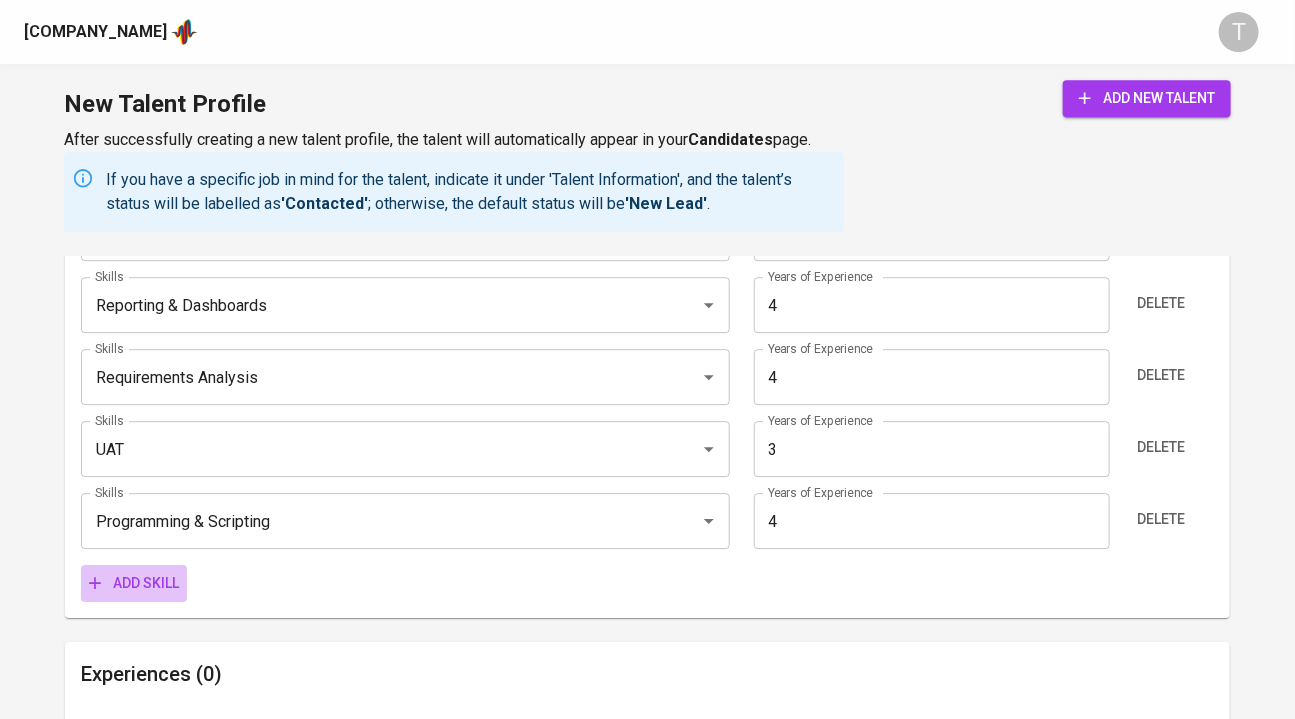 click on "Add skill" at bounding box center (134, 583) 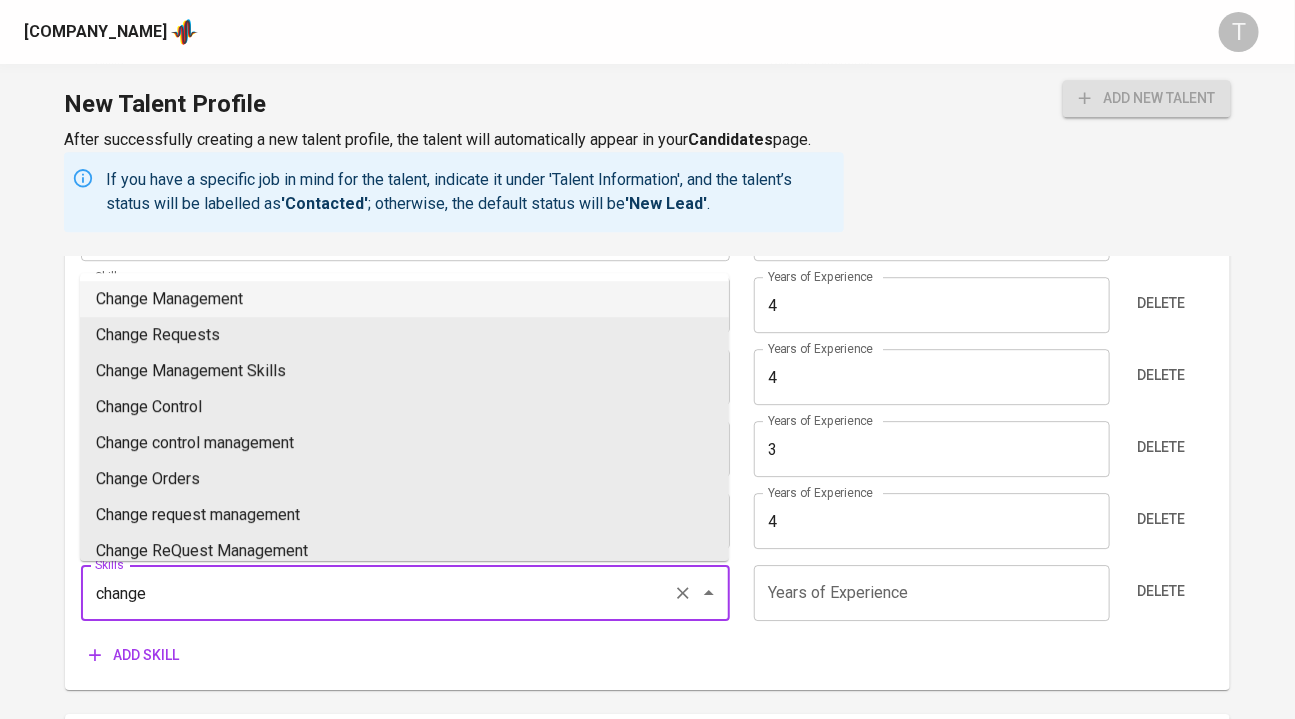 type on "change" 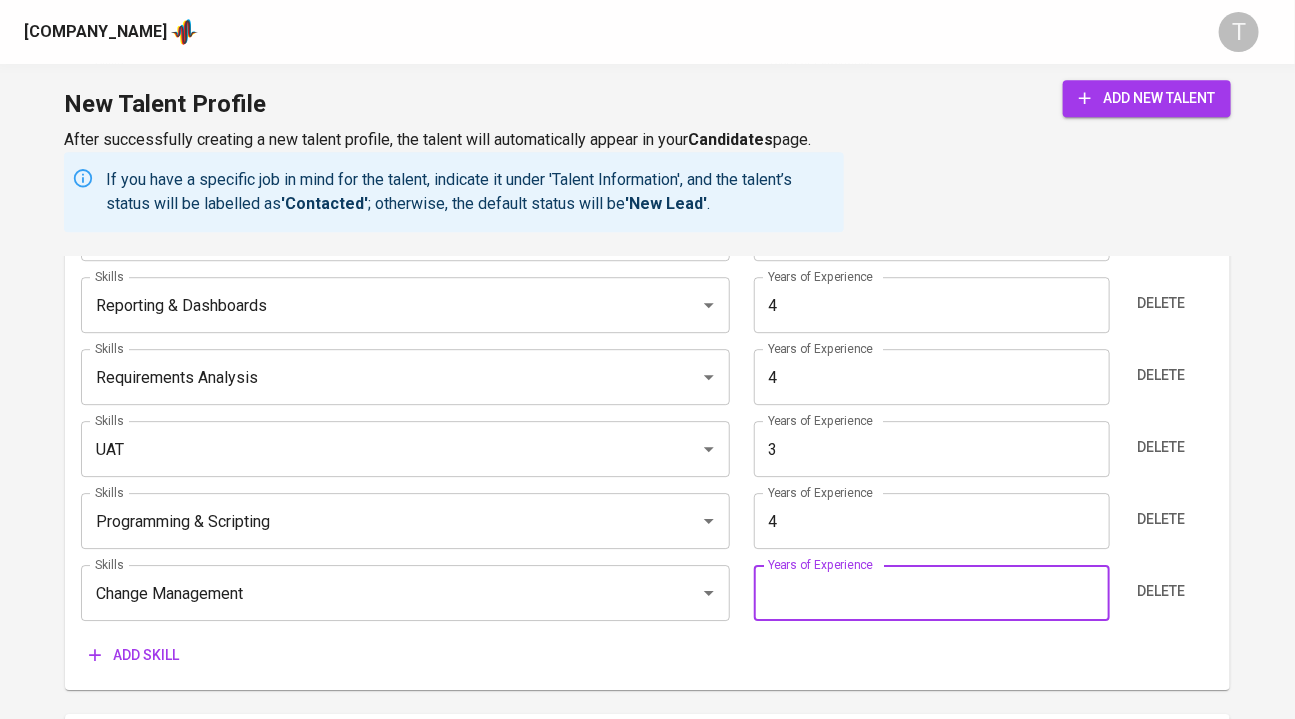 click at bounding box center [932, 593] 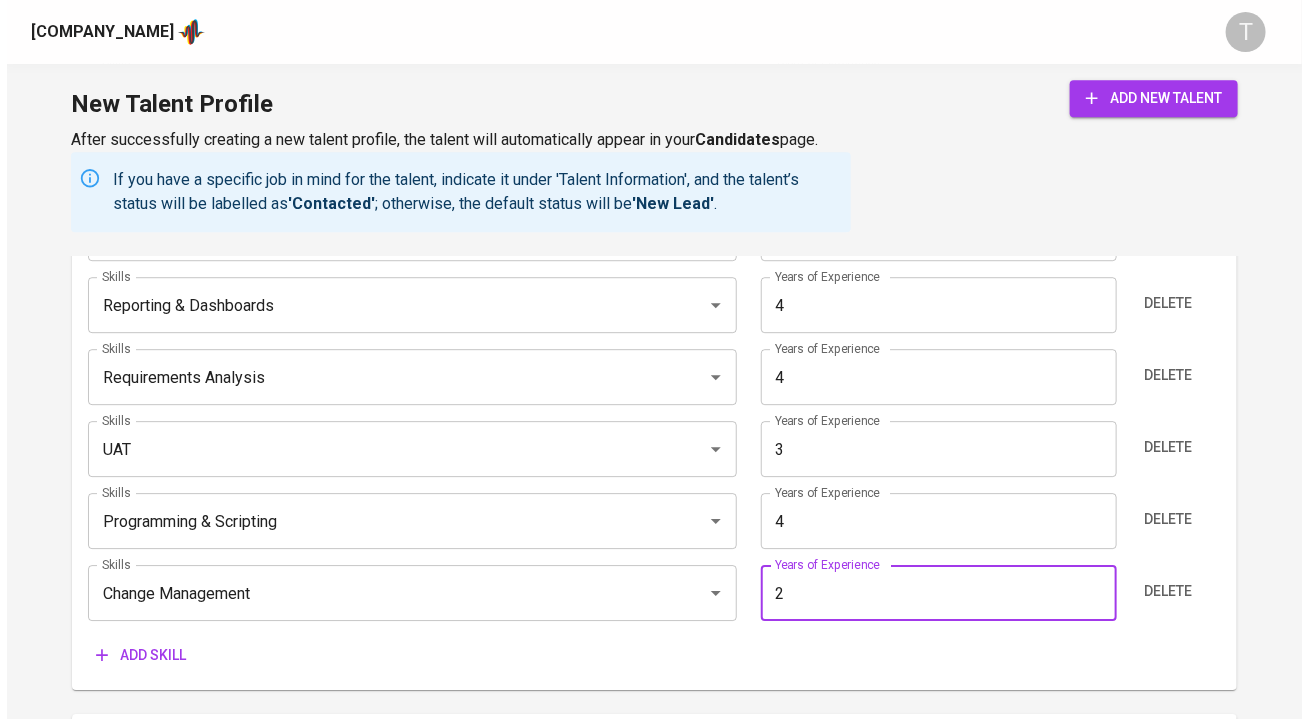 scroll, scrollTop: 2118, scrollLeft: 0, axis: vertical 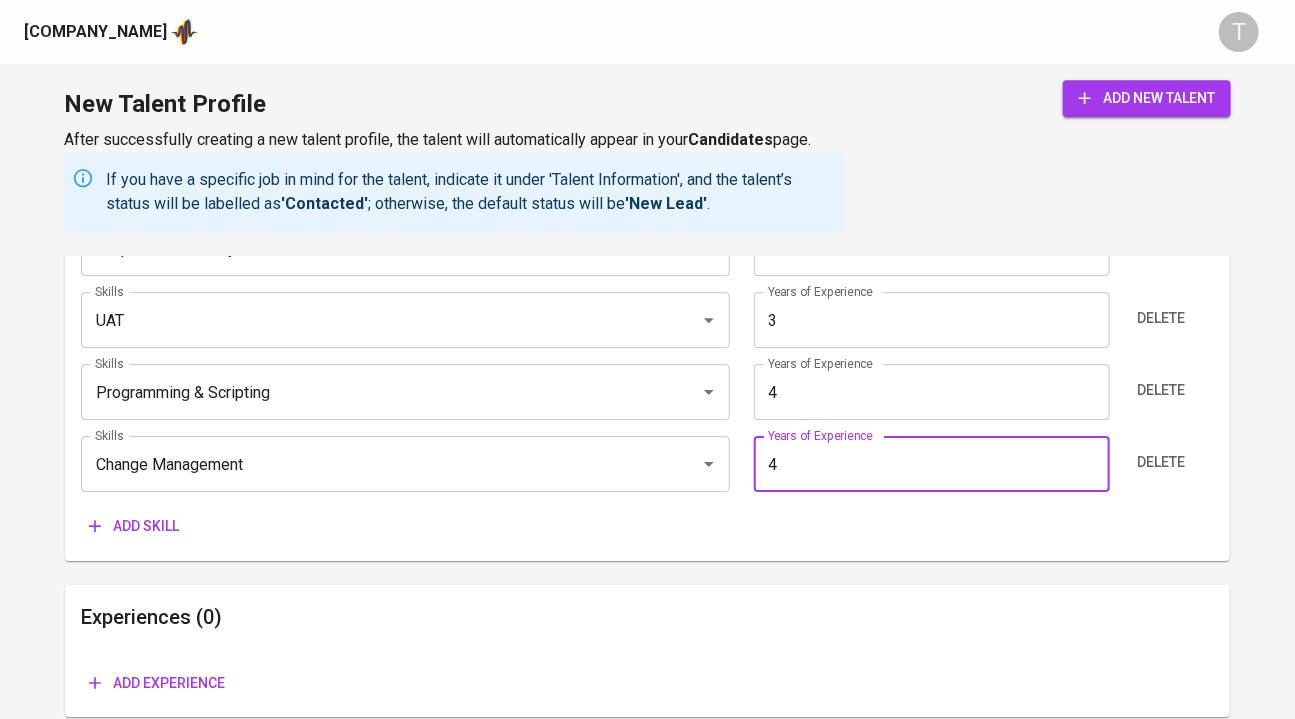 type on "4" 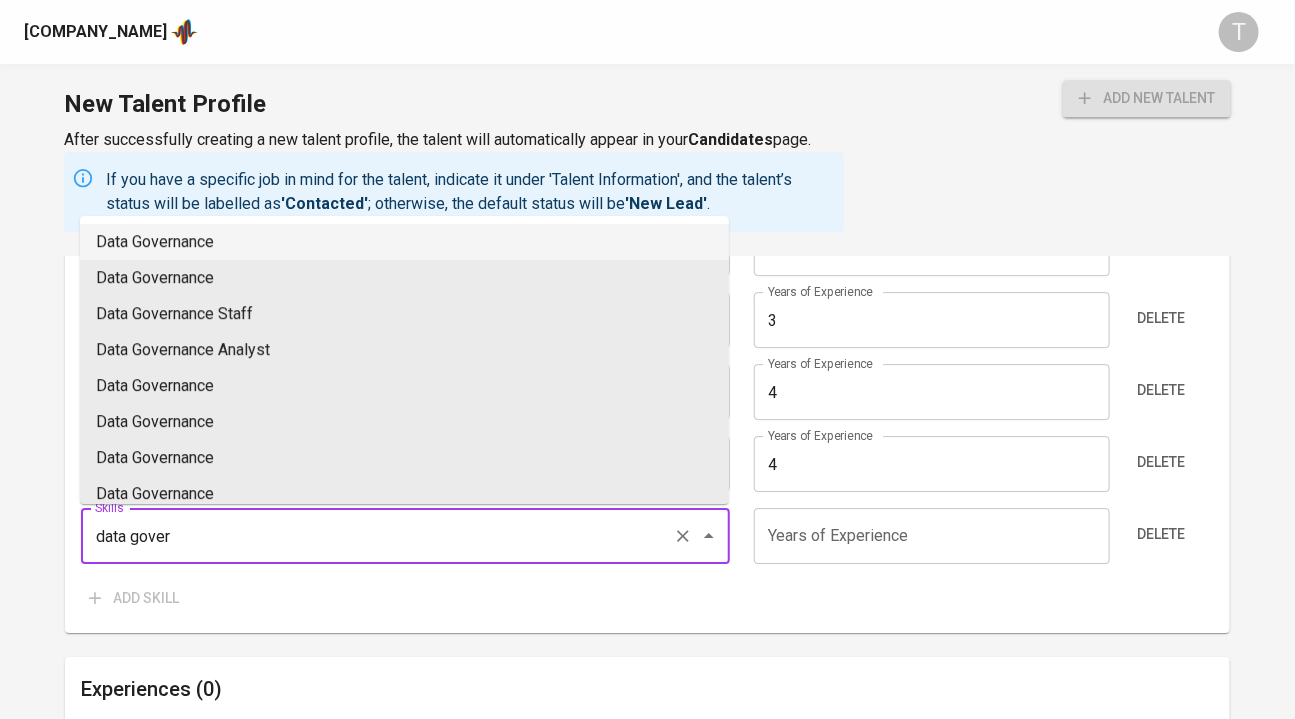 click on "Data Governance" at bounding box center [404, 242] 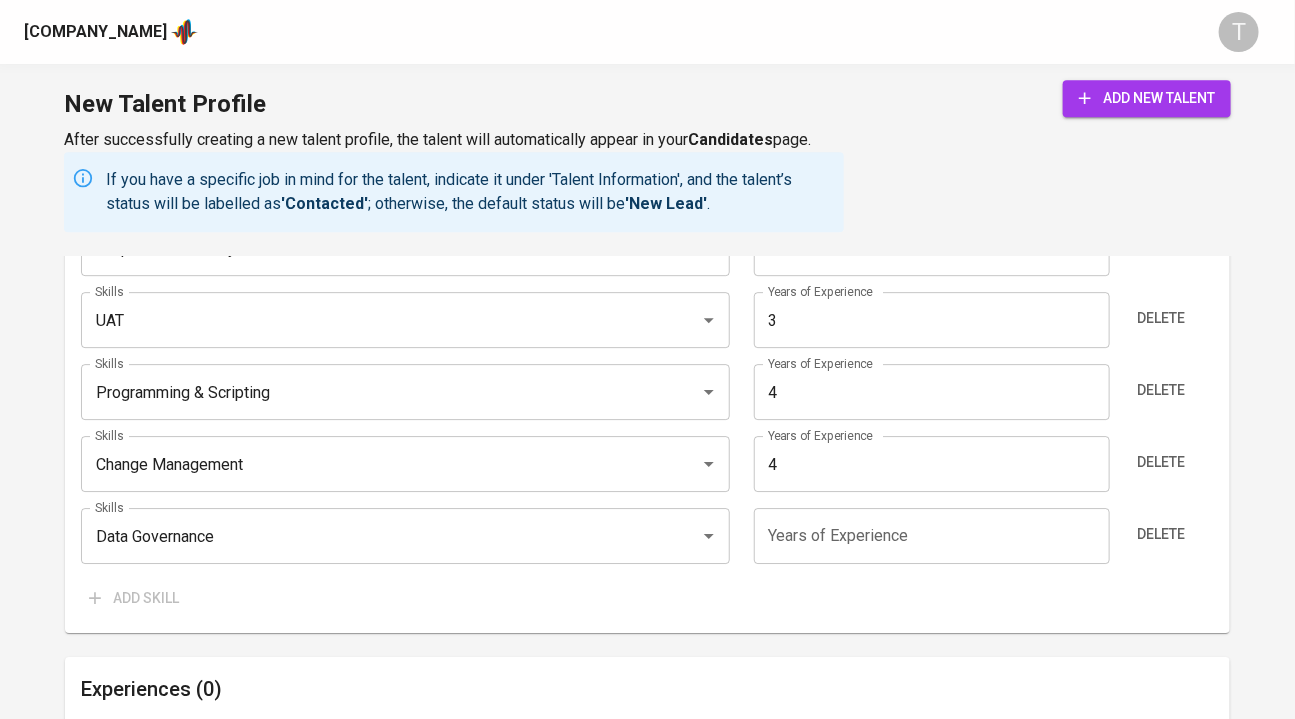 click at bounding box center [932, 536] 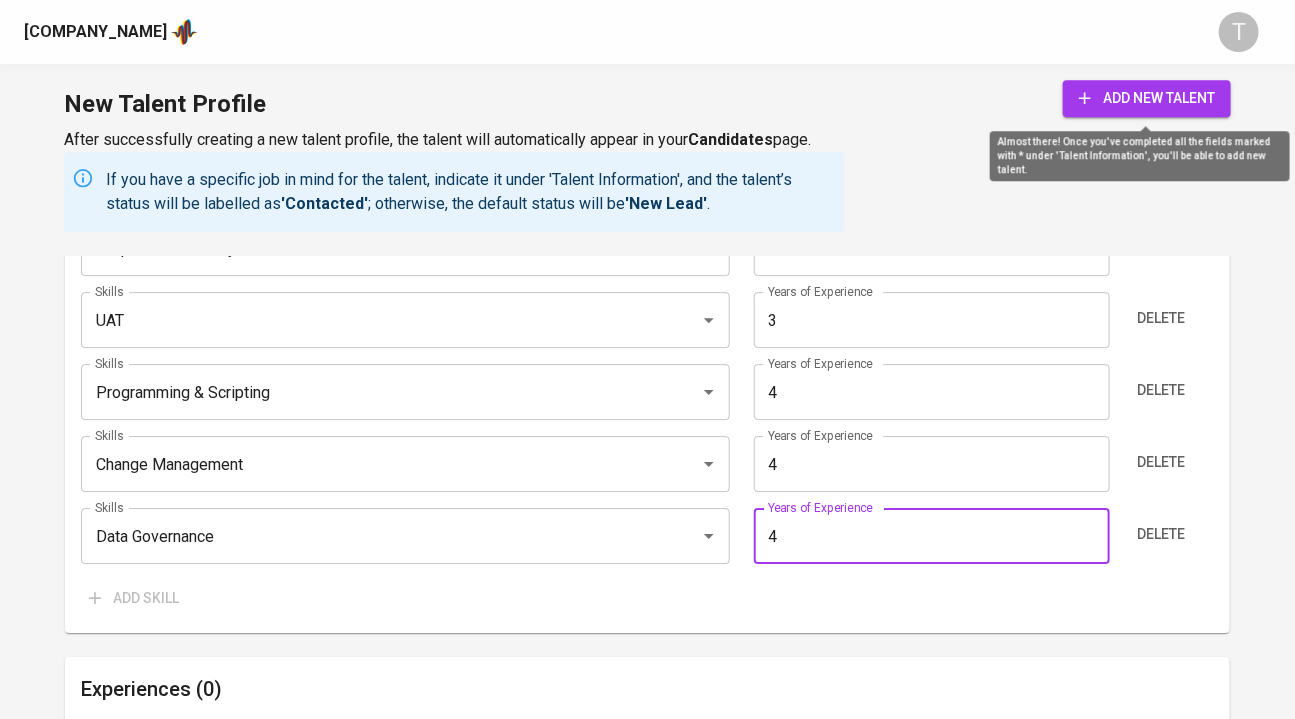 type on "4" 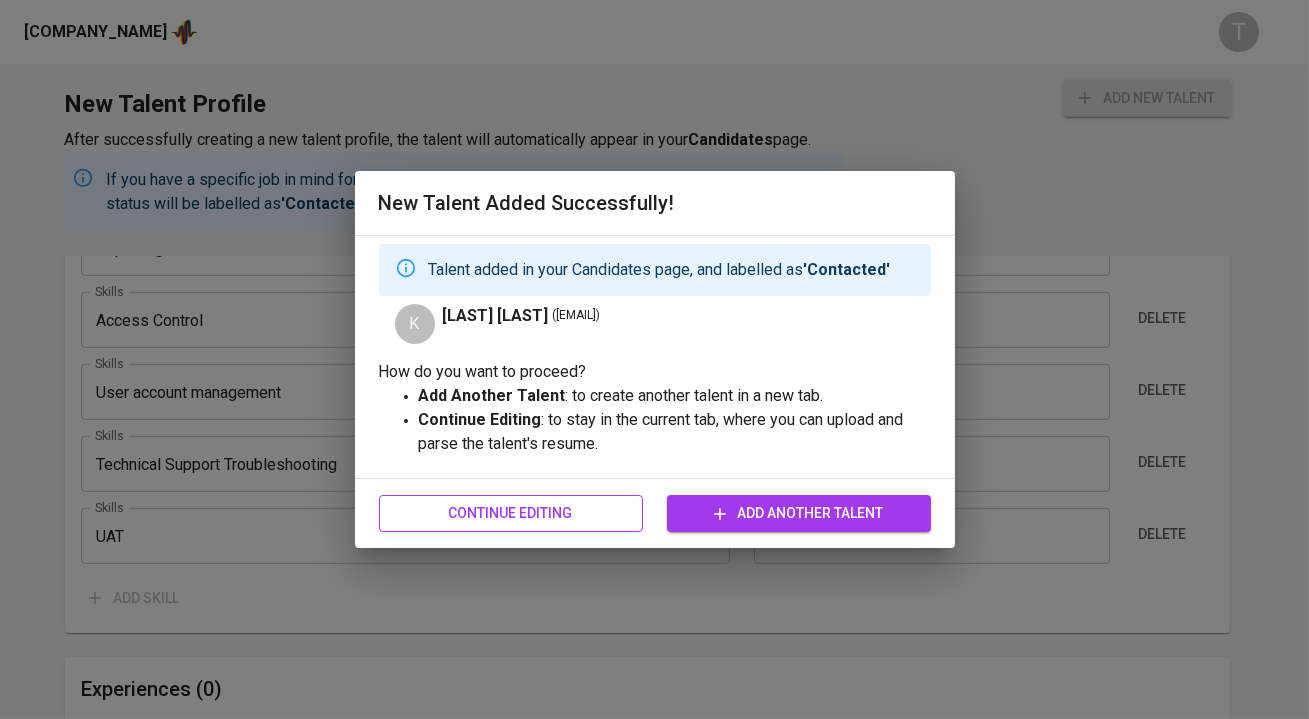 click on "Continue Editing" at bounding box center [511, 513] 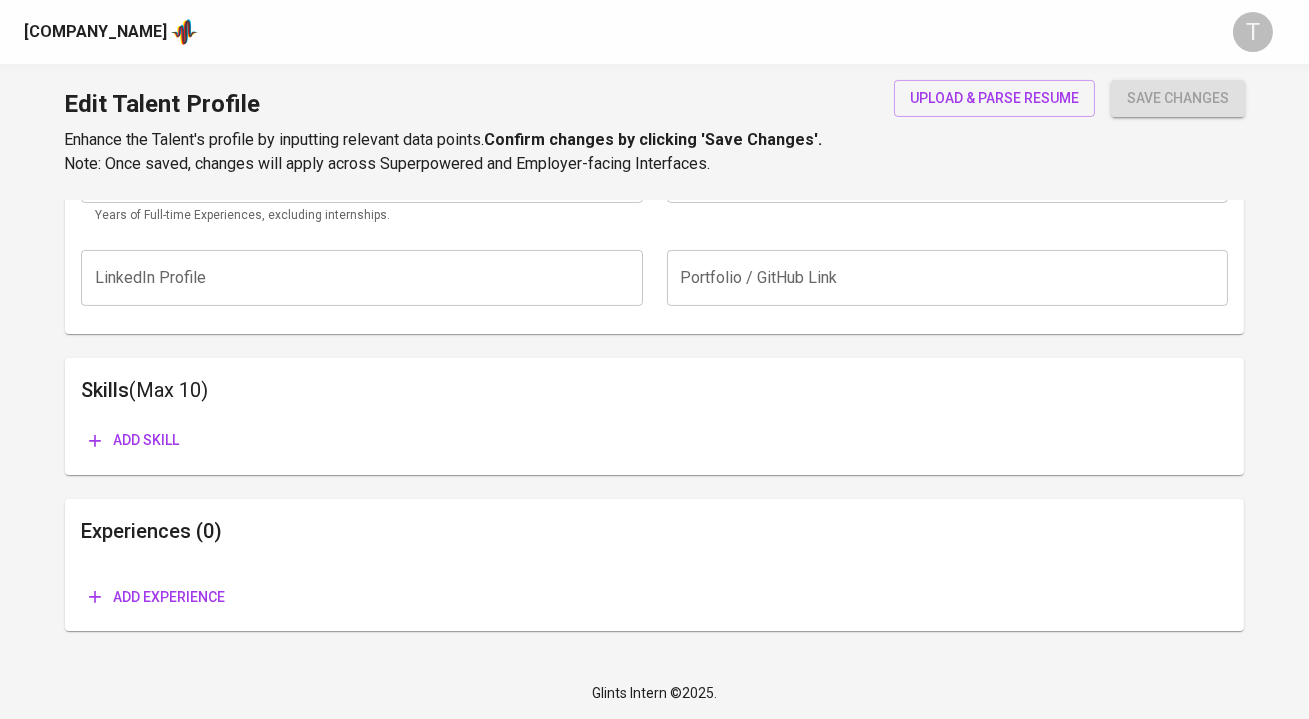 scroll, scrollTop: 0, scrollLeft: 0, axis: both 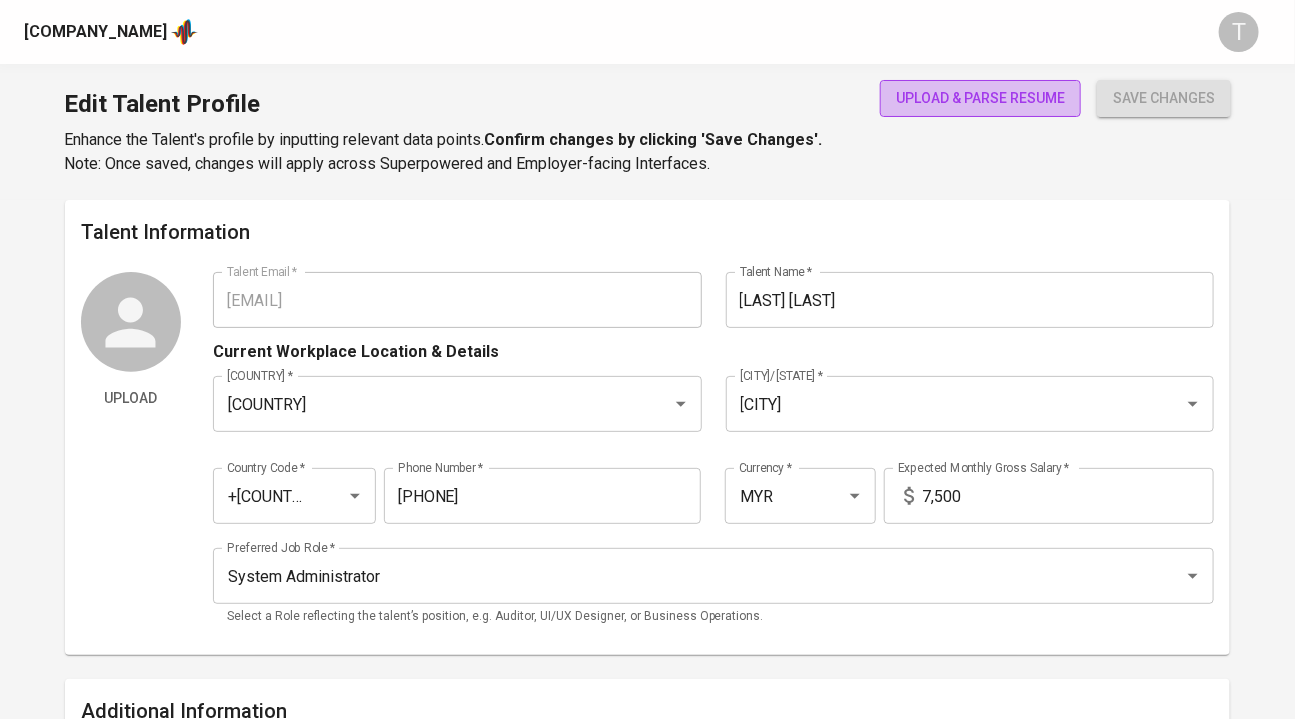 click on "upload & parse resume" at bounding box center [980, 98] 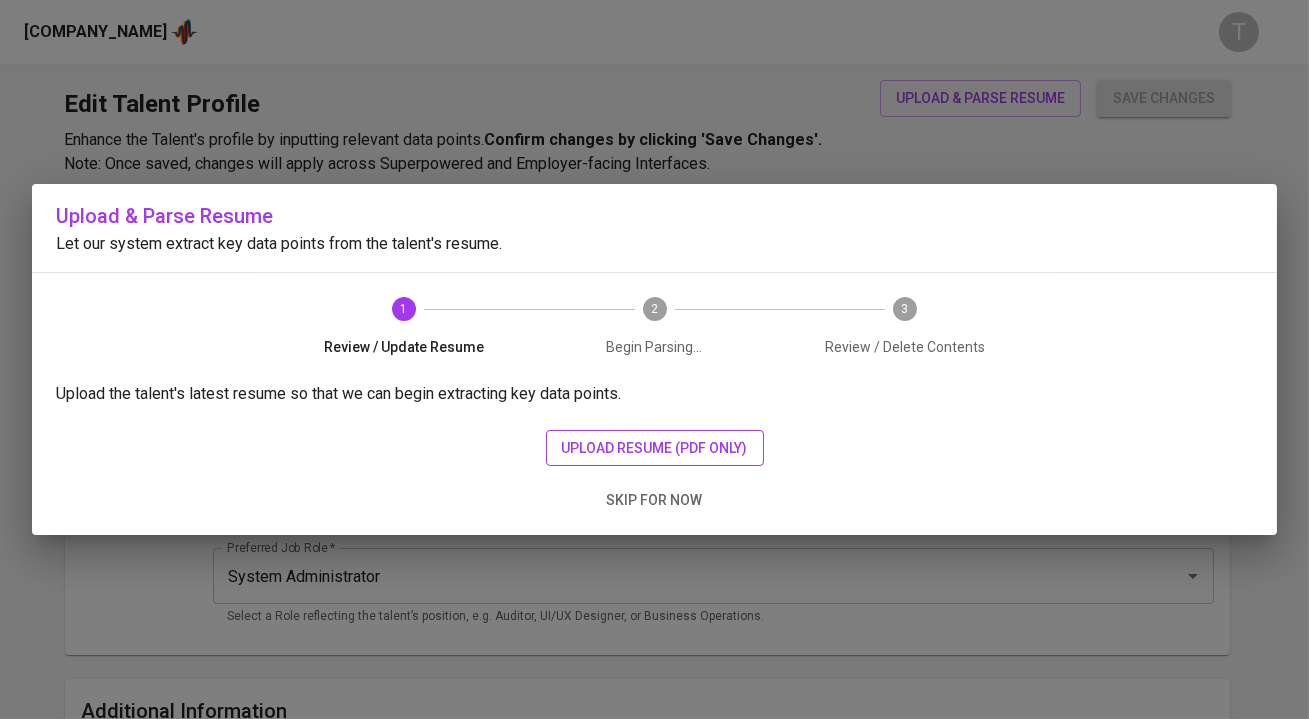 click on "upload resume (pdf only)" at bounding box center (655, 448) 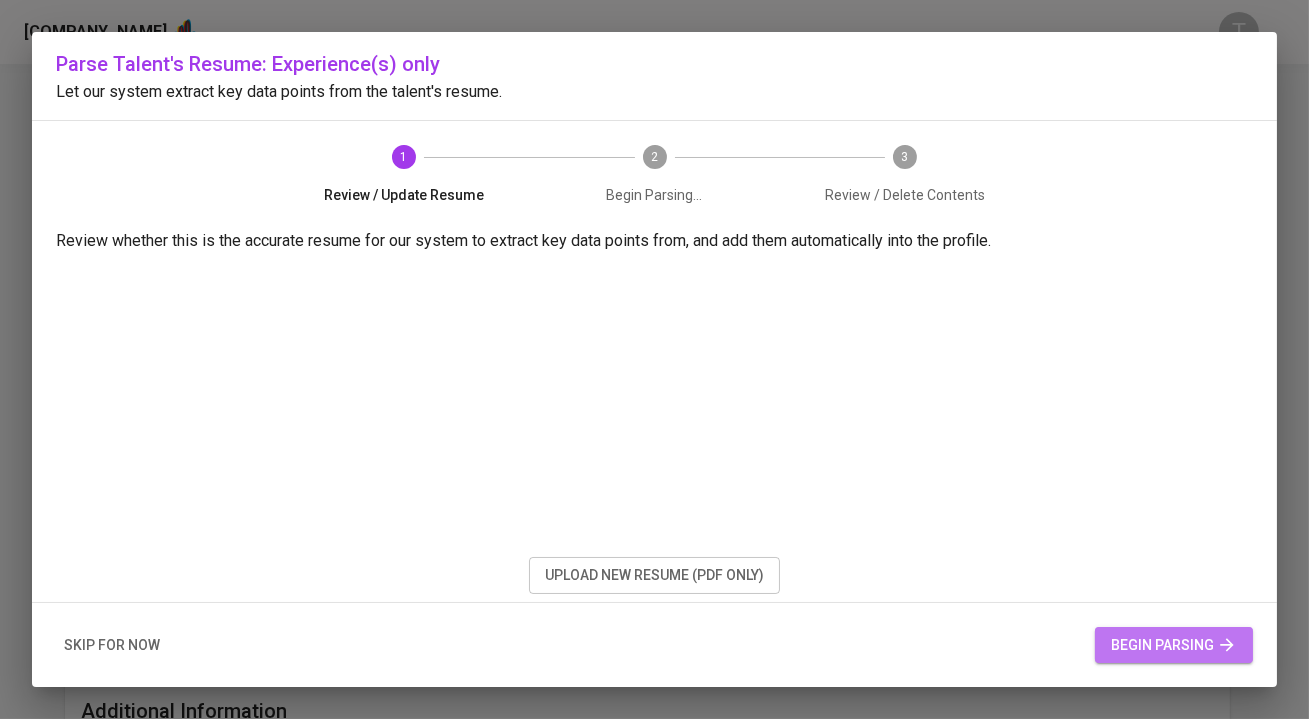 click on "begin parsing" at bounding box center (1174, 645) 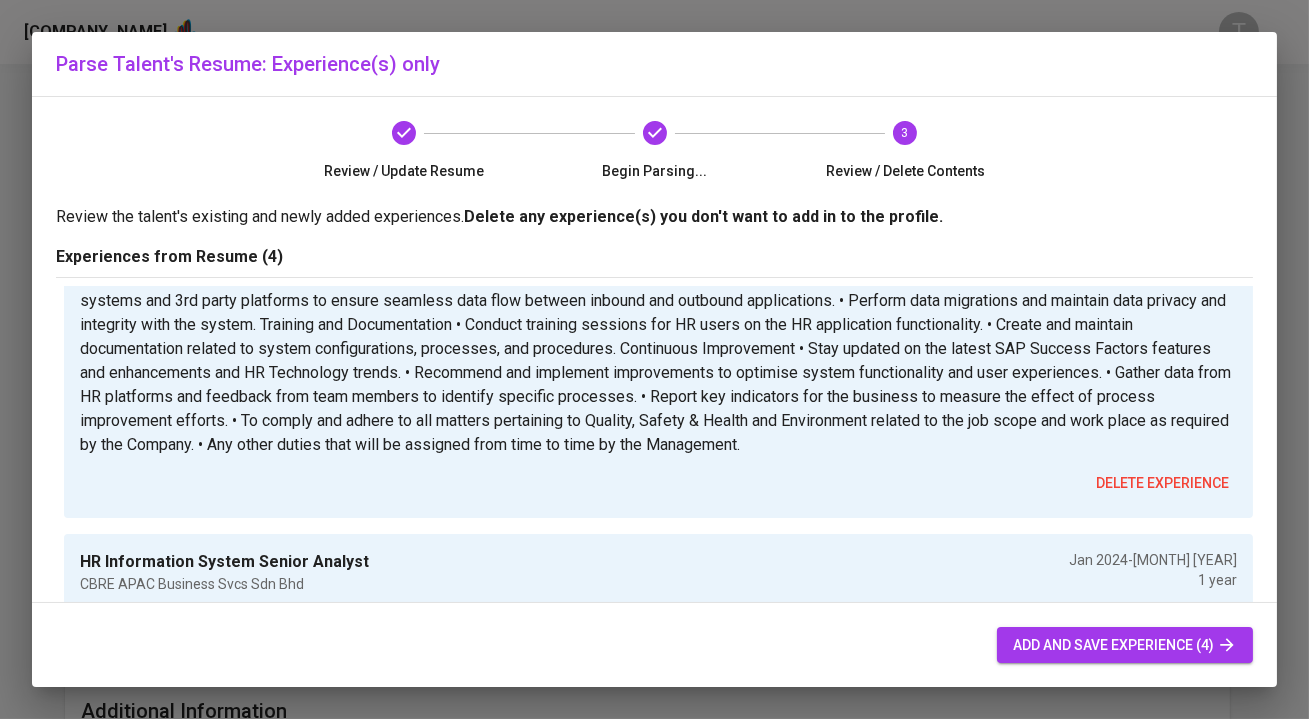 scroll, scrollTop: 0, scrollLeft: 0, axis: both 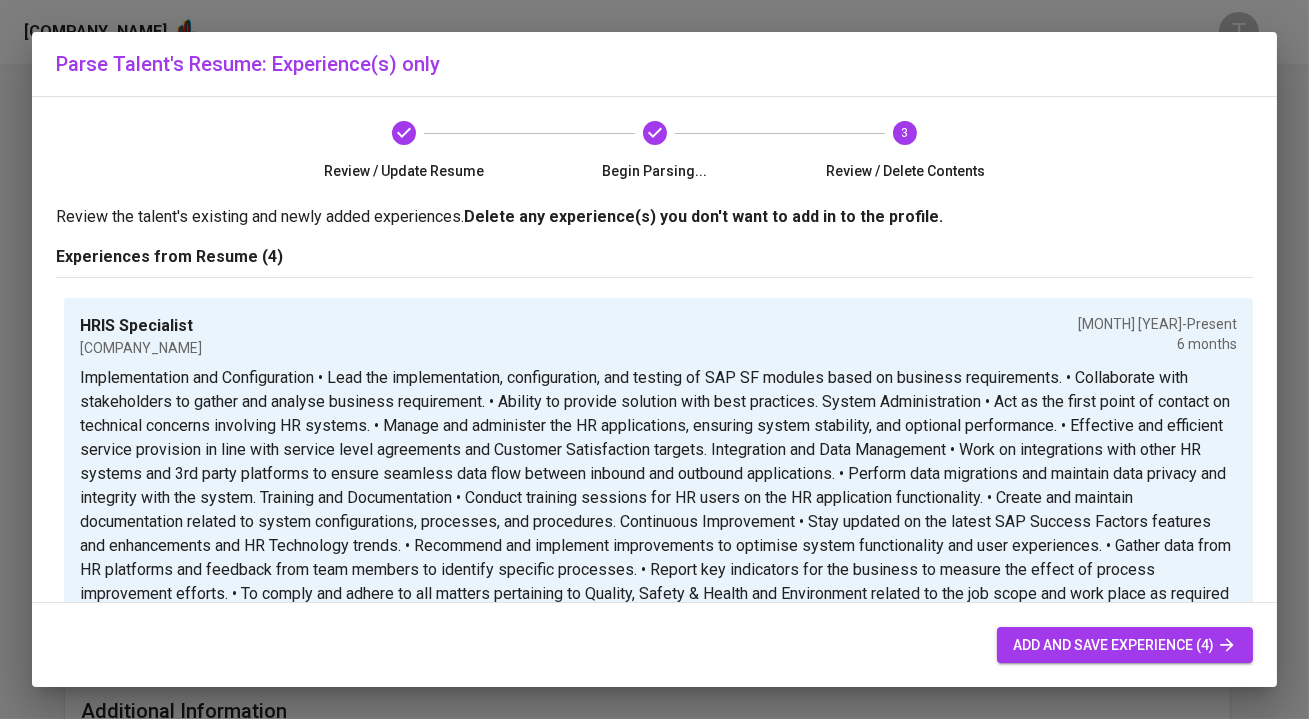 drag, startPoint x: 865, startPoint y: 366, endPoint x: 1031, endPoint y: 637, distance: 317.80026 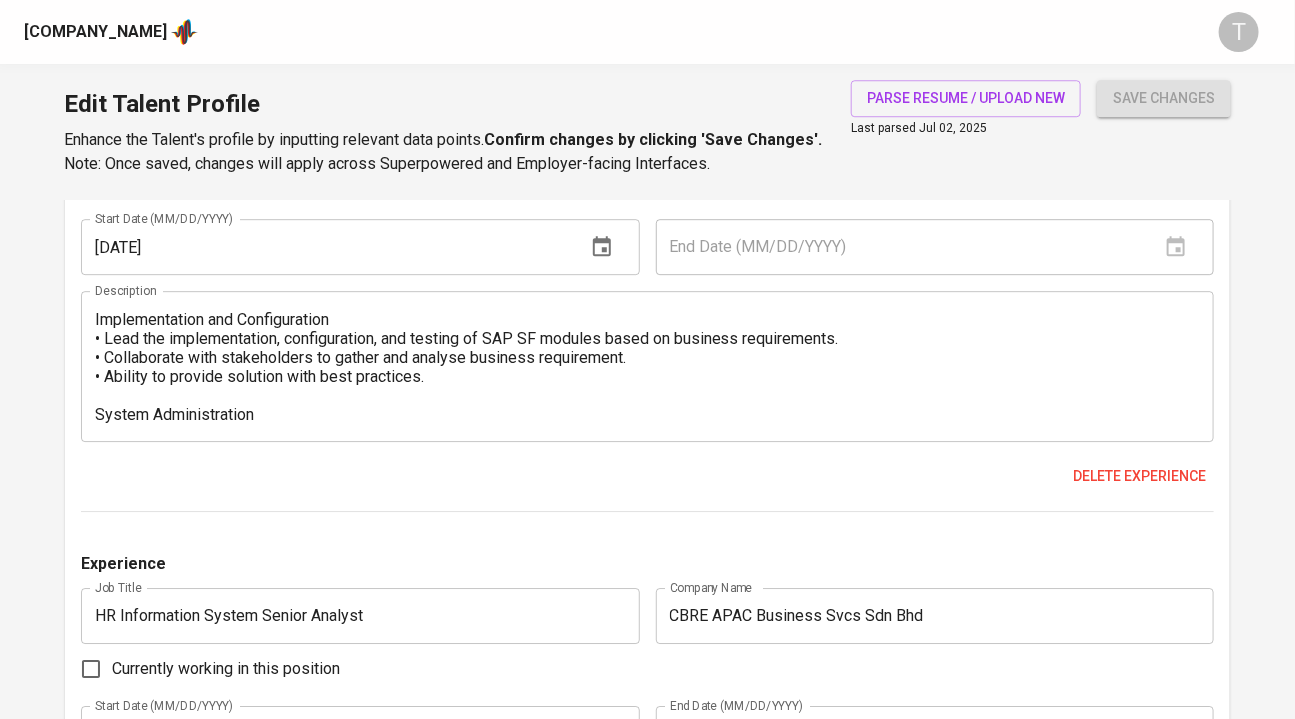 scroll, scrollTop: 2141, scrollLeft: 0, axis: vertical 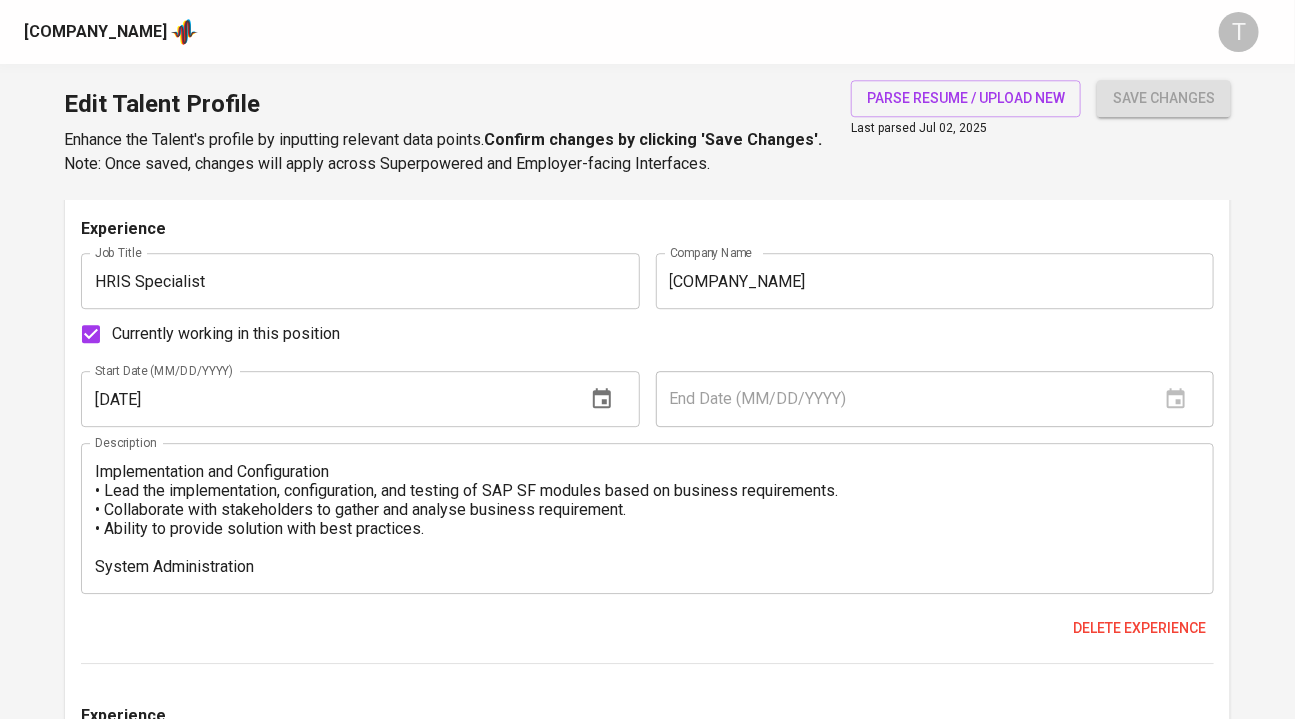 click on "HRIS Specialist" at bounding box center (360, 281) 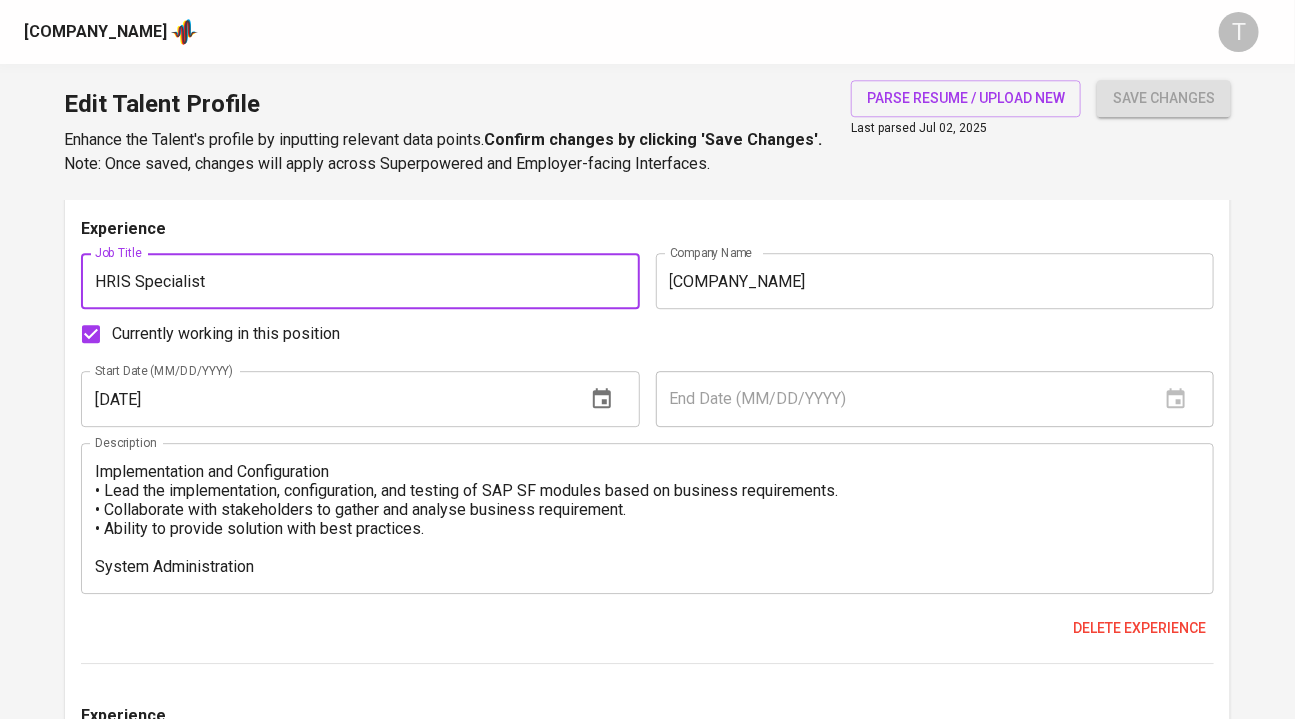 click on "HRIS Specialist" at bounding box center [360, 281] 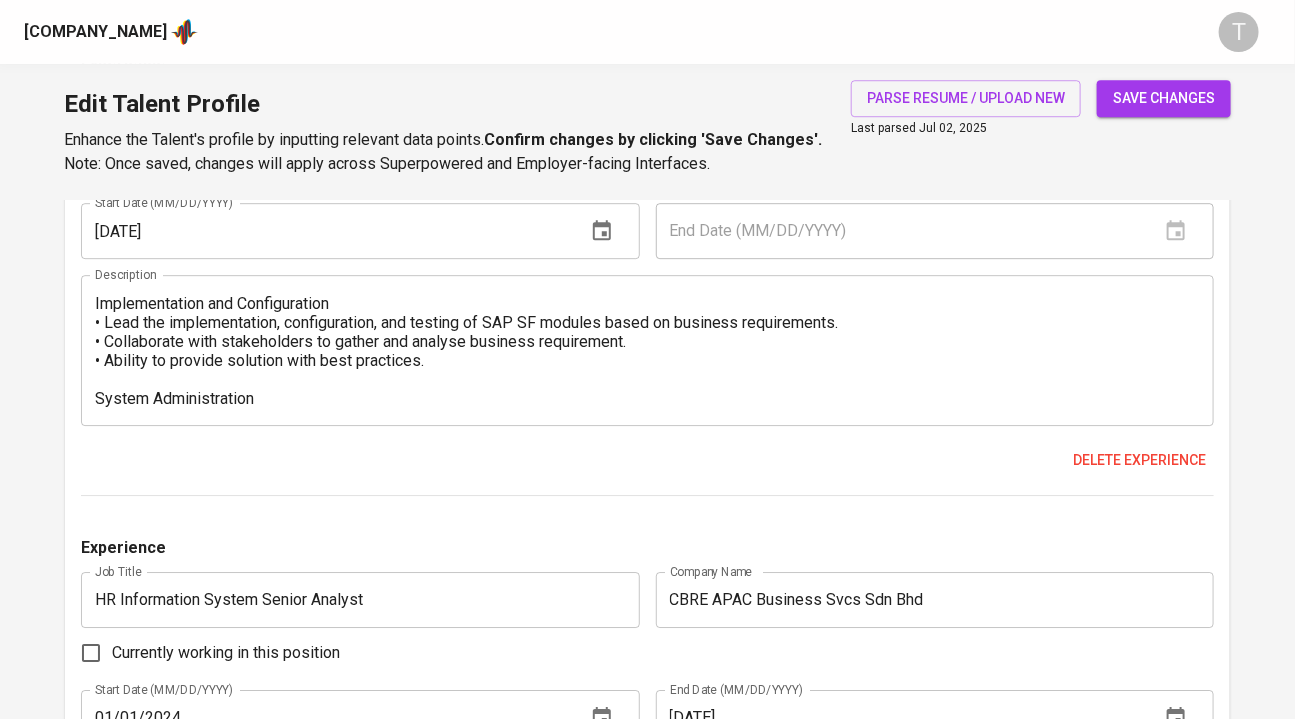 scroll, scrollTop: 2121, scrollLeft: 0, axis: vertical 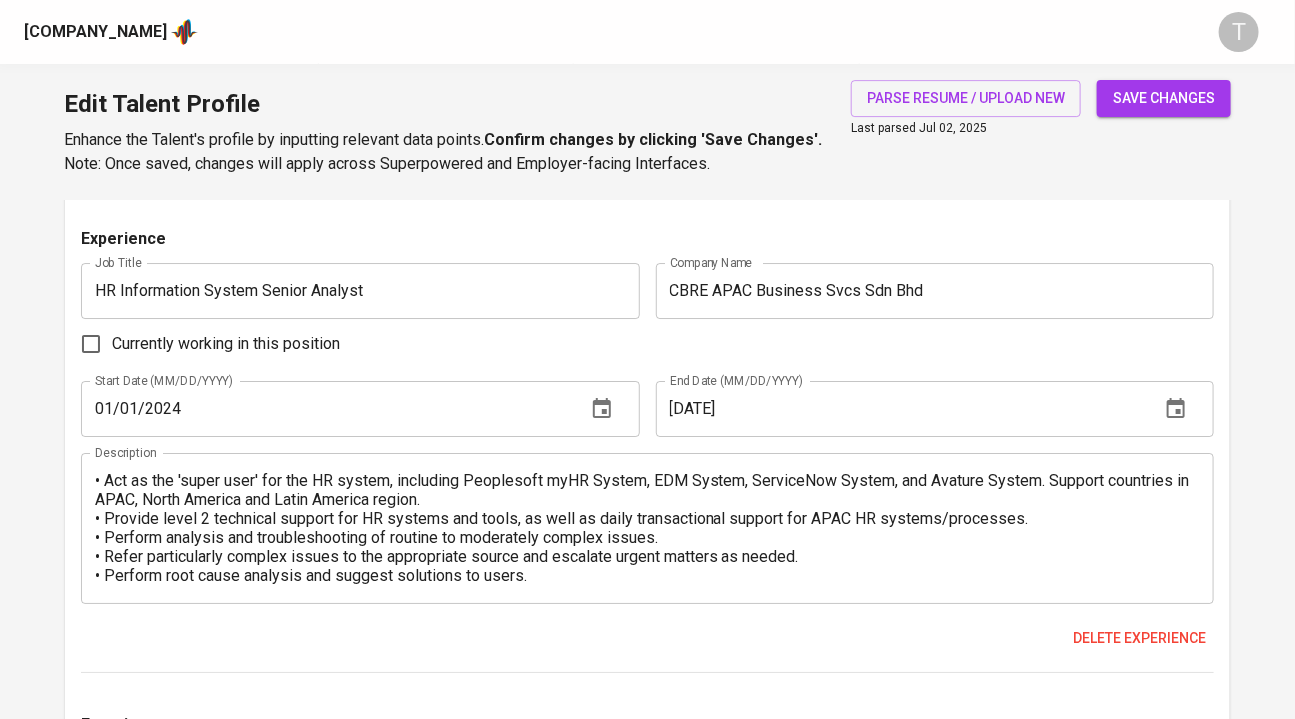 type on "HRIS Technical Specialist" 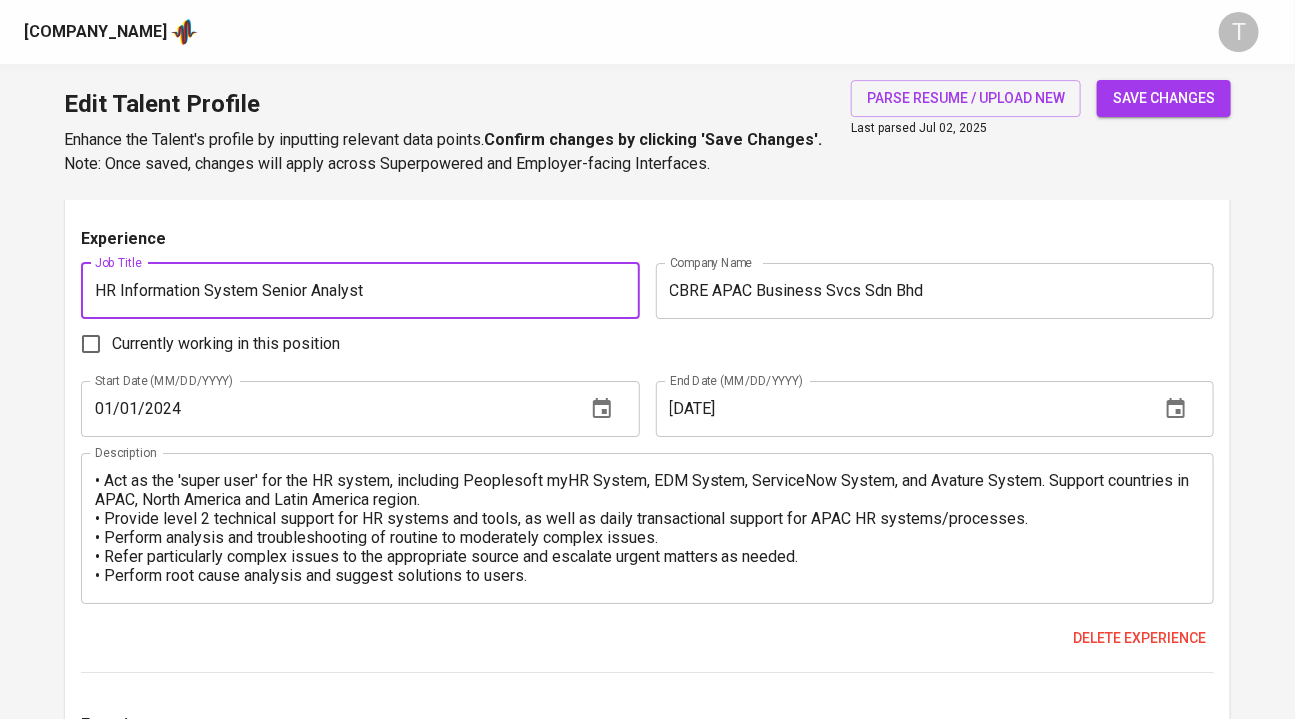 click on "HR Information System Senior Analyst" at bounding box center (360, 291) 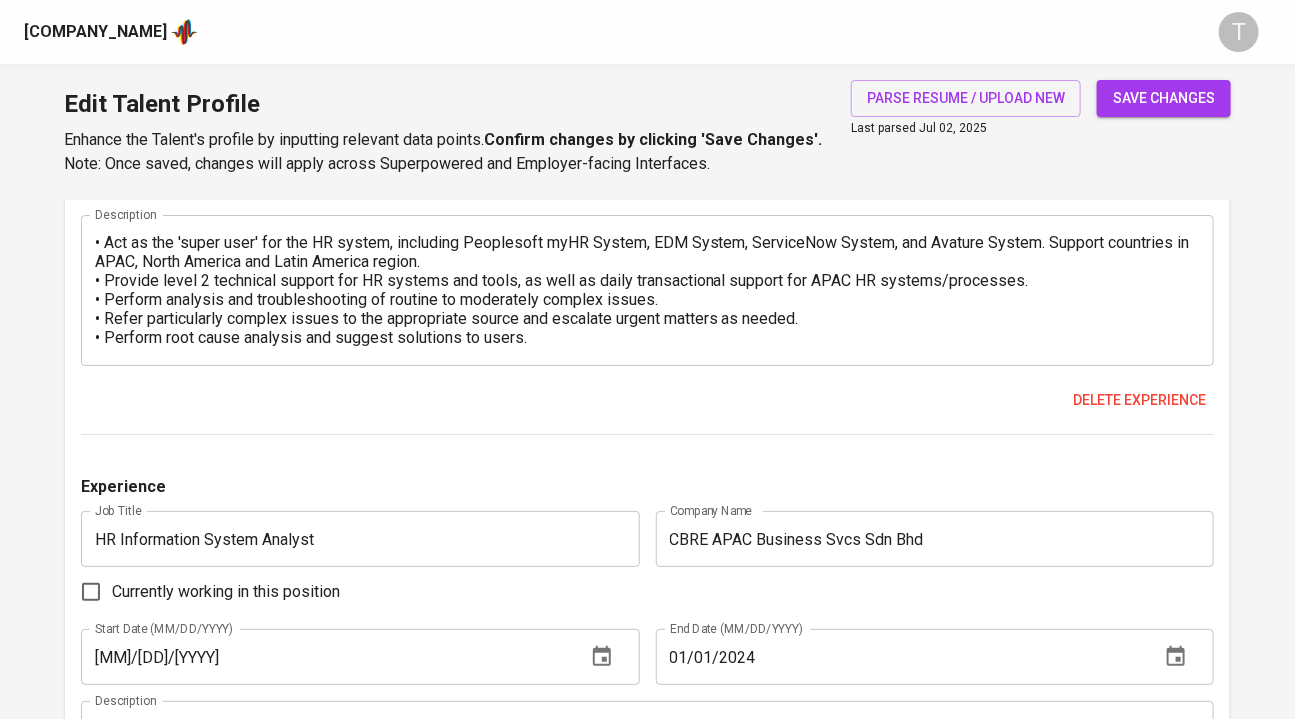 scroll, scrollTop: 2700, scrollLeft: 0, axis: vertical 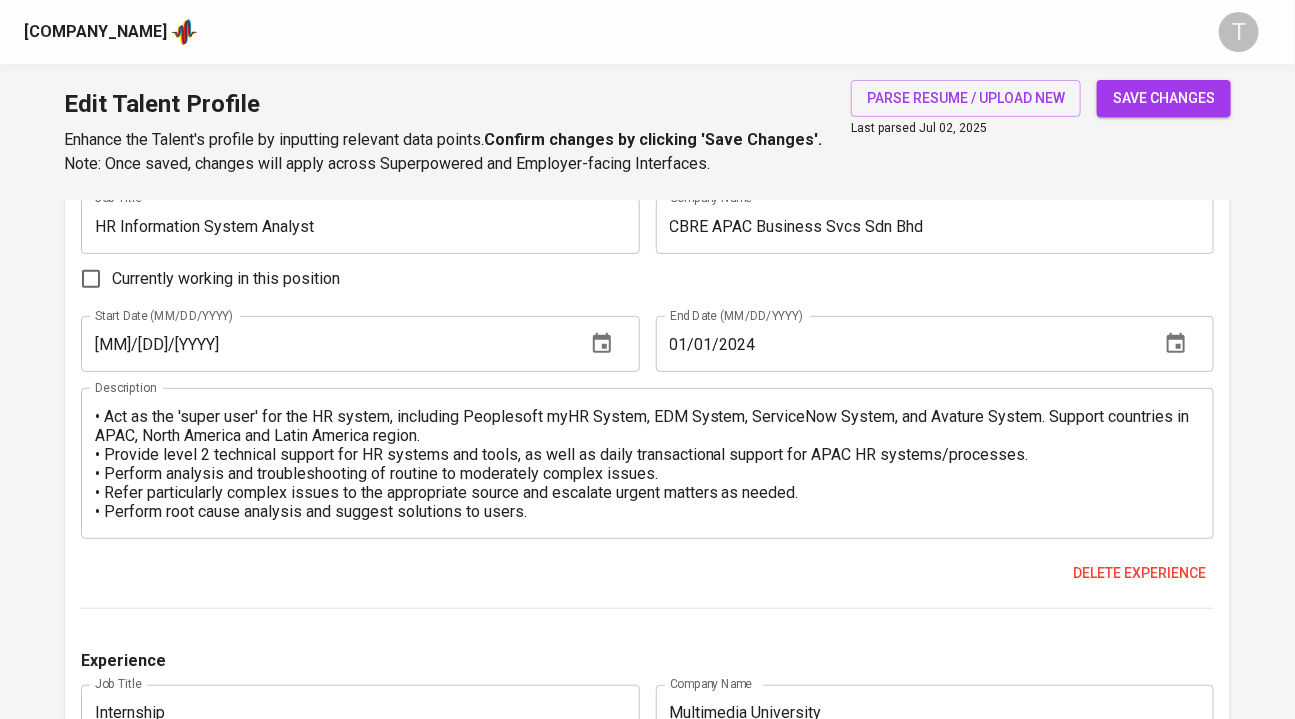 click on "HR Information System Analyst" at bounding box center [360, 226] 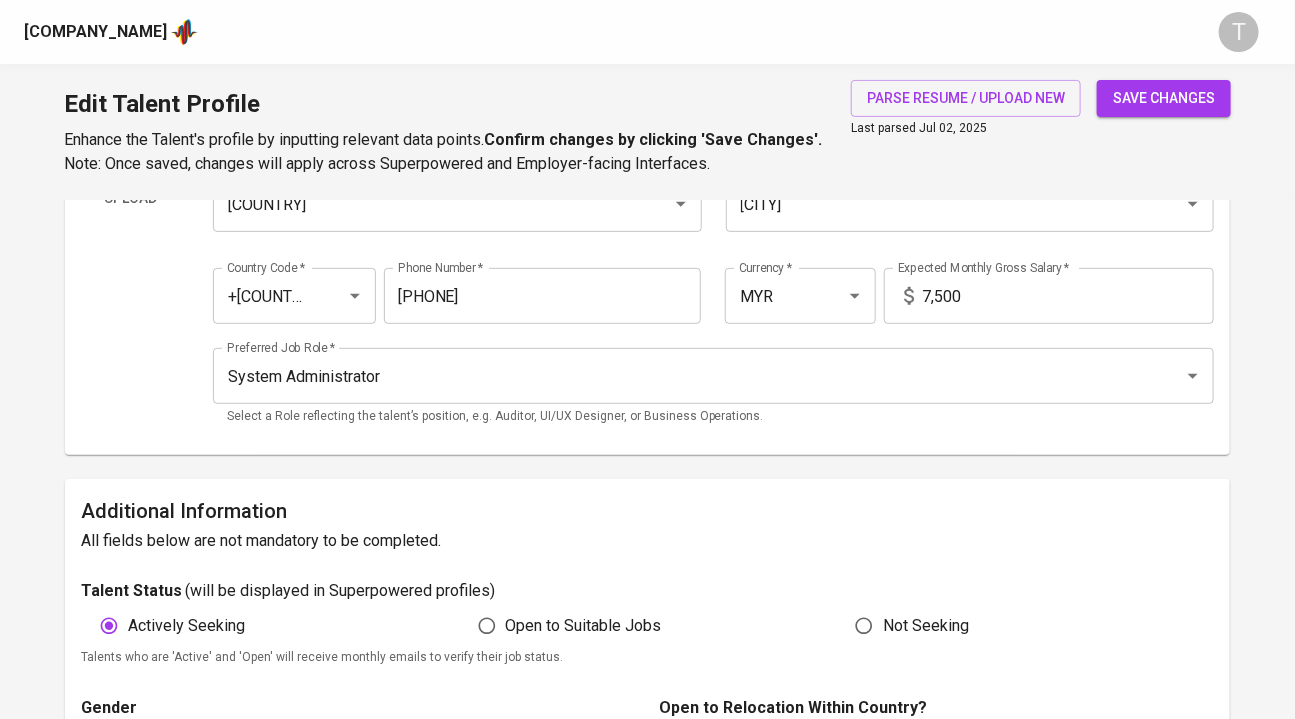 scroll, scrollTop: 0, scrollLeft: 0, axis: both 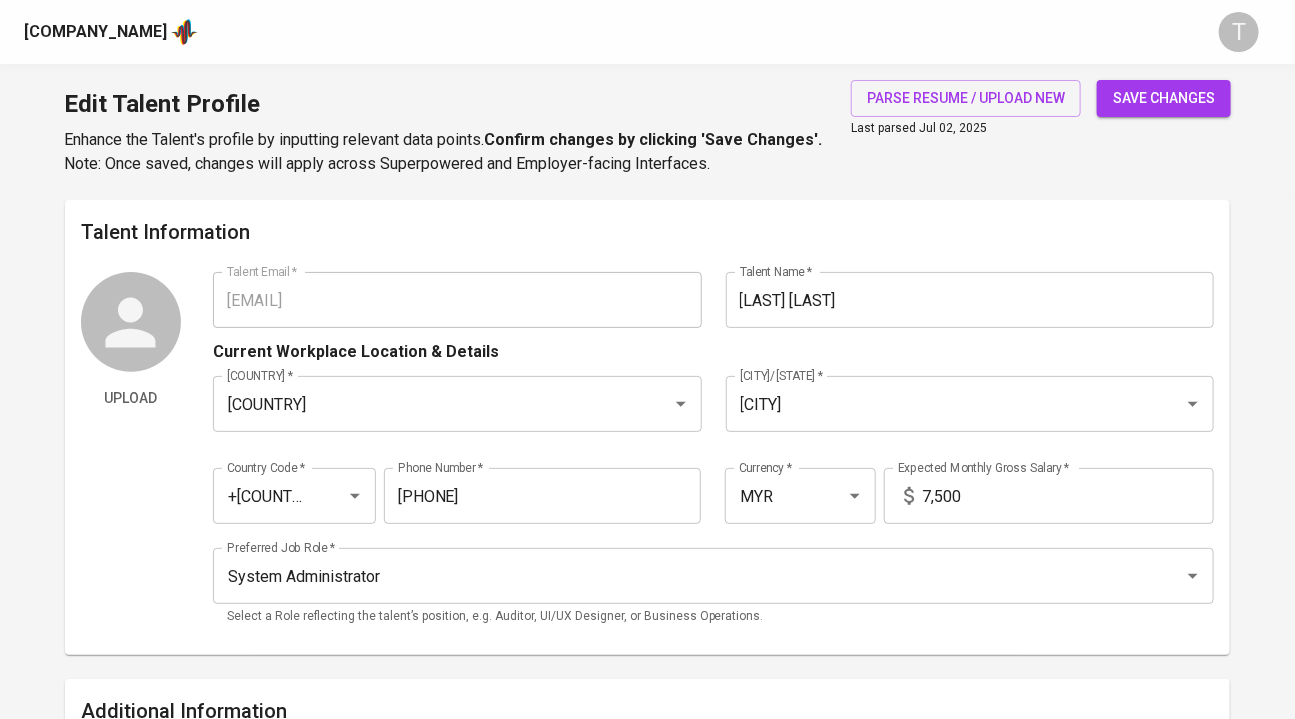 type on "HR Information System Technical Analyst" 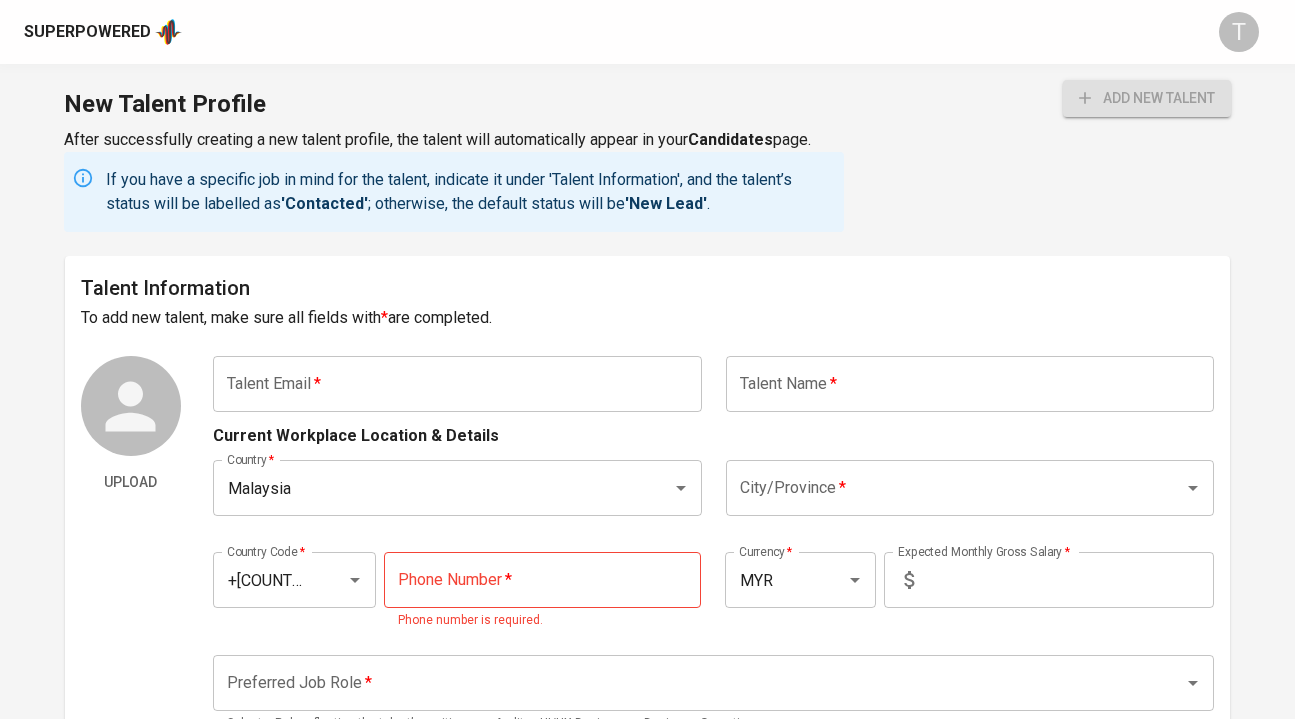 scroll, scrollTop: 0, scrollLeft: 0, axis: both 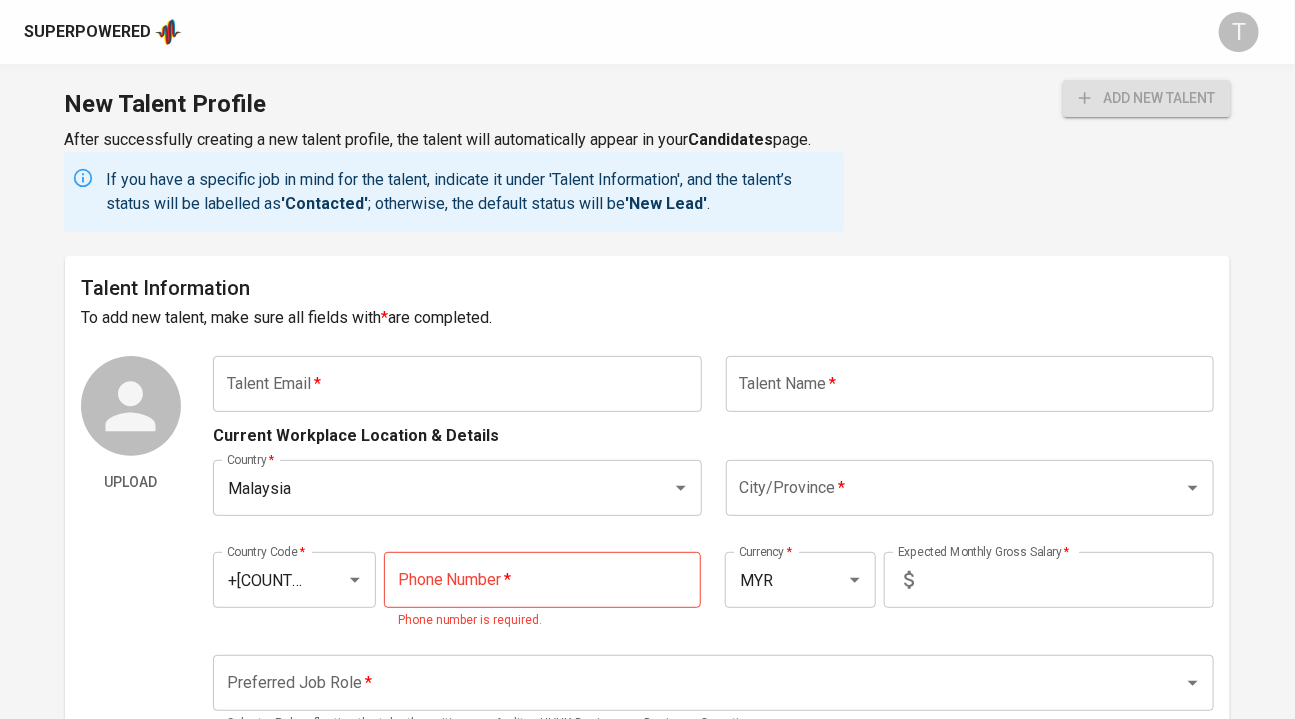 click at bounding box center (457, 384) 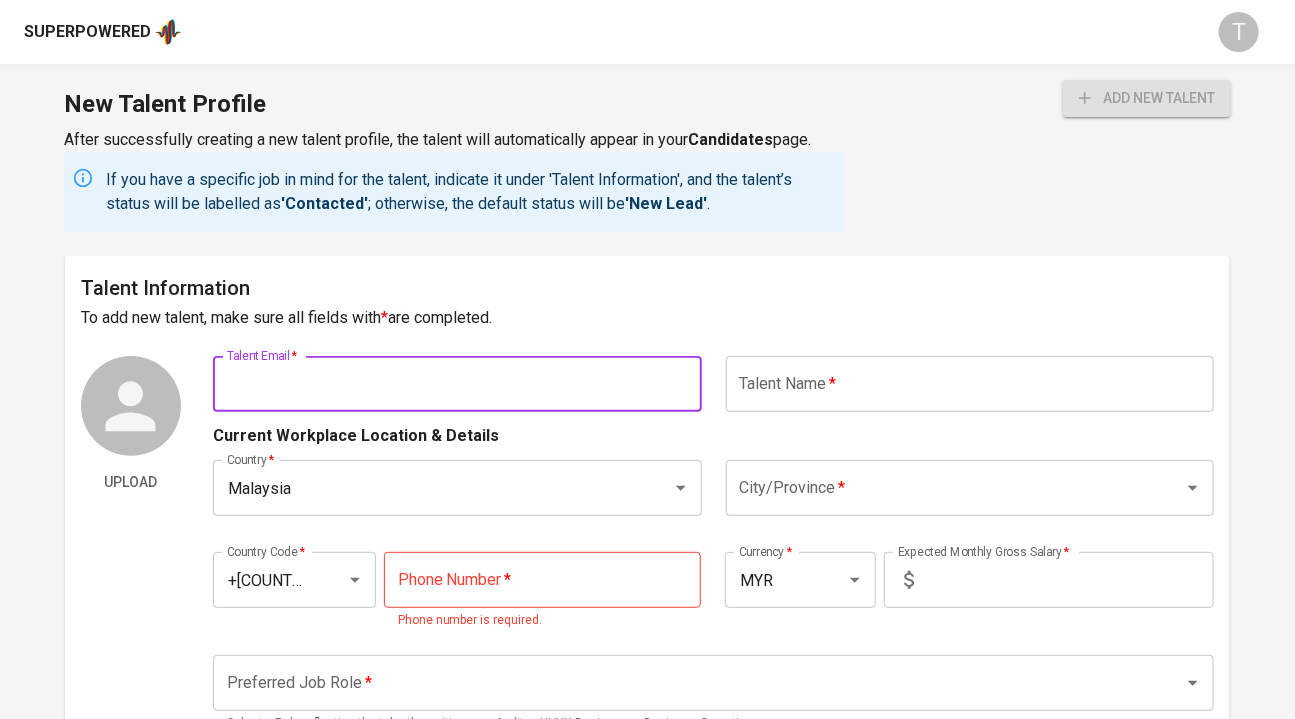 paste on "[EMAIL]" 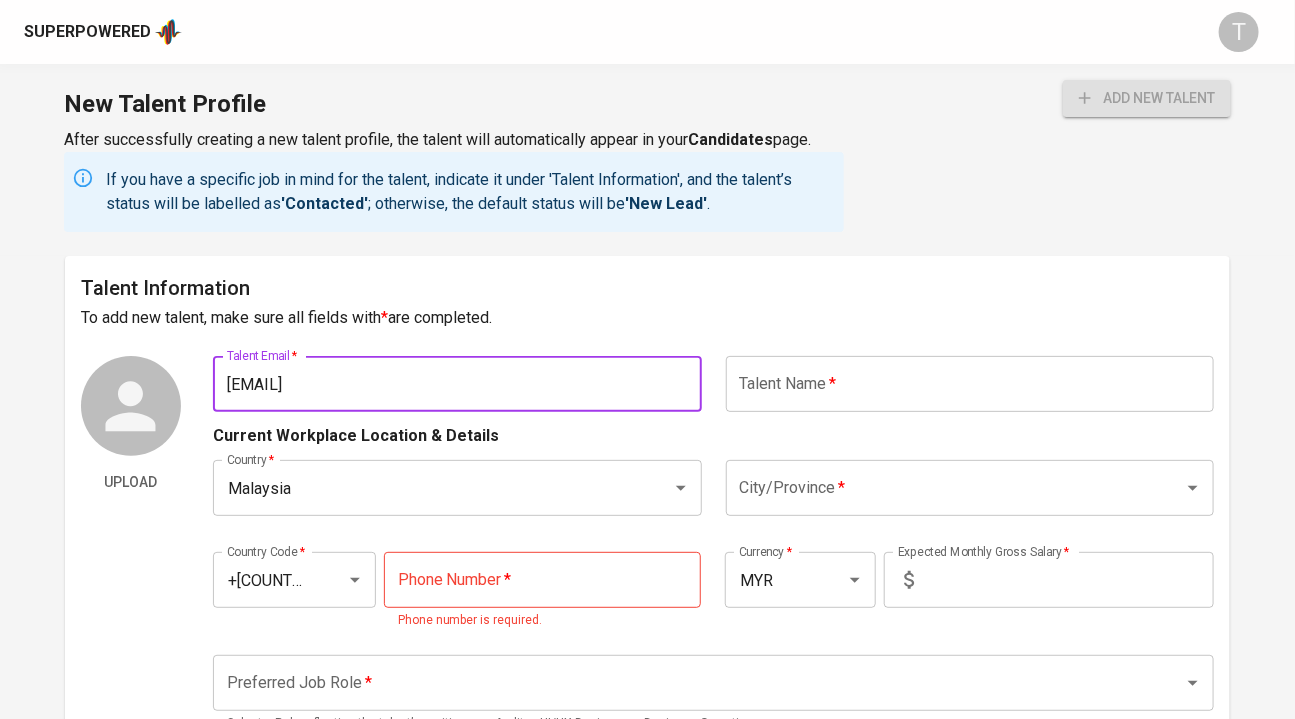 type on "[EMAIL]" 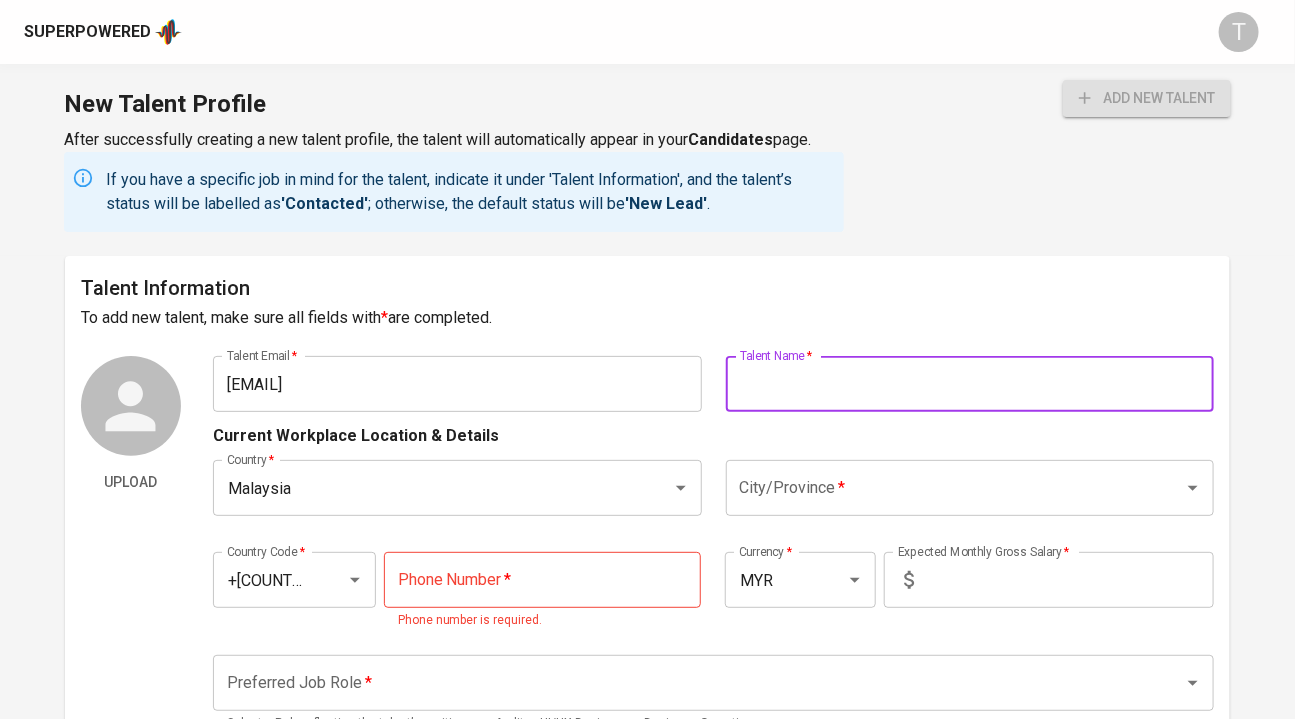 click at bounding box center (970, 384) 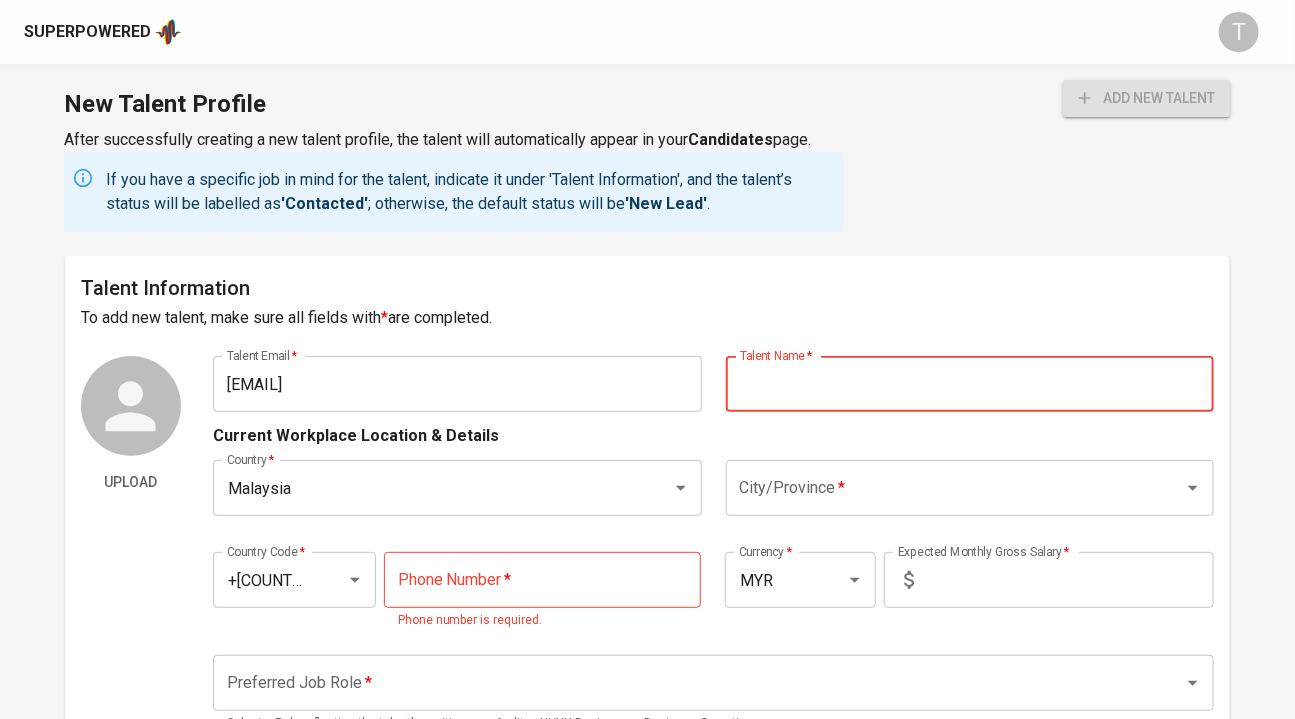 paste on "[FIRST] [LAST]" 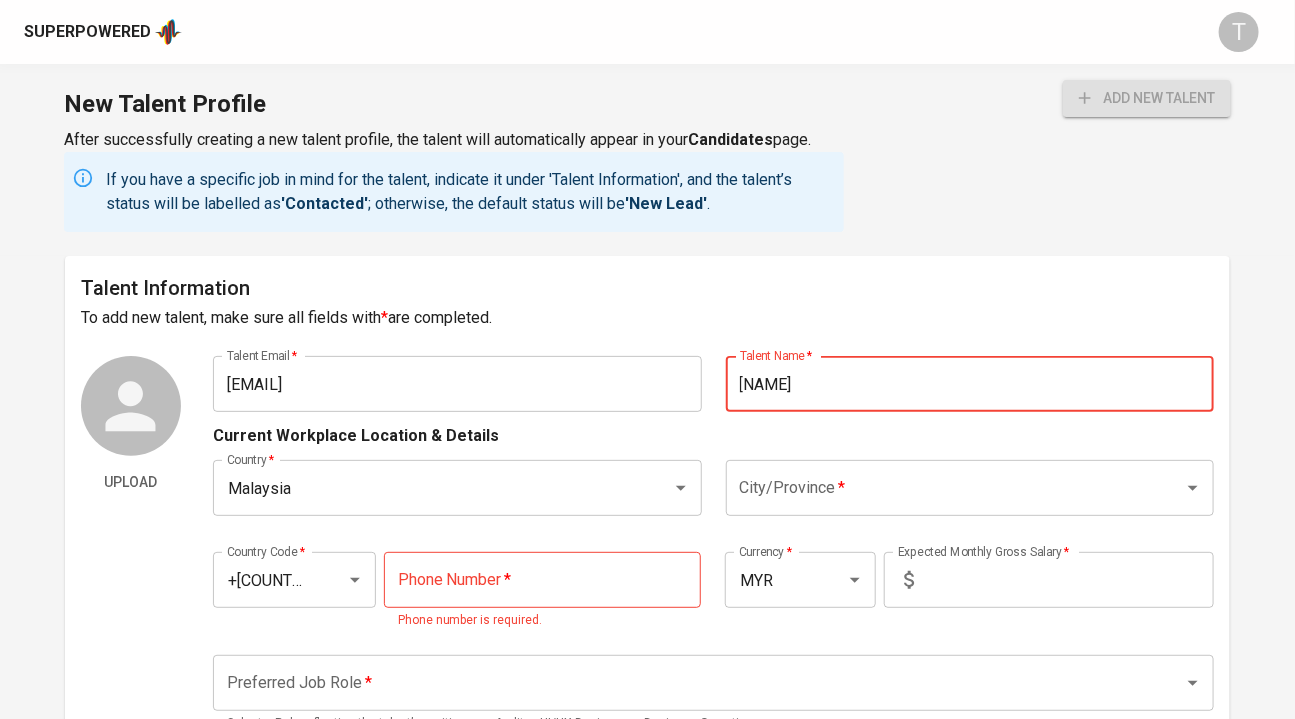 type on "[NAME]" 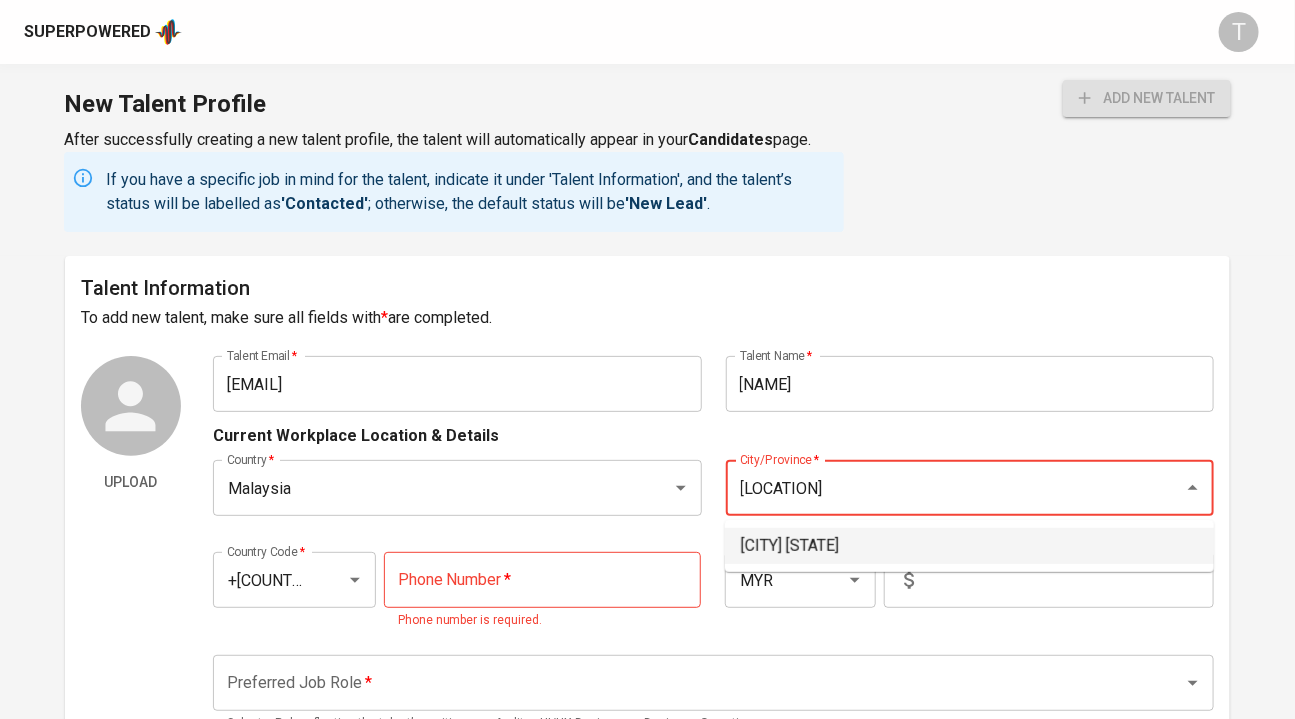 click on "[CITY] [STATE]" at bounding box center [969, 546] 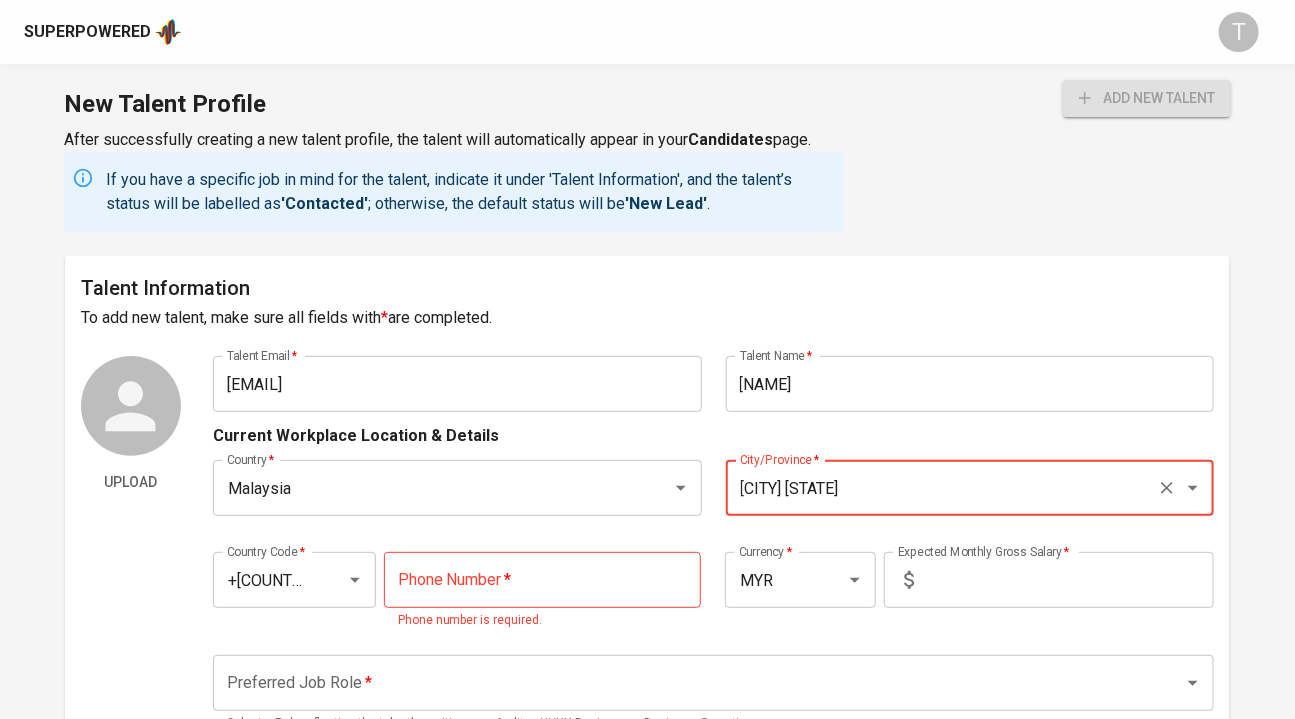 type on "[CITY] [STATE]" 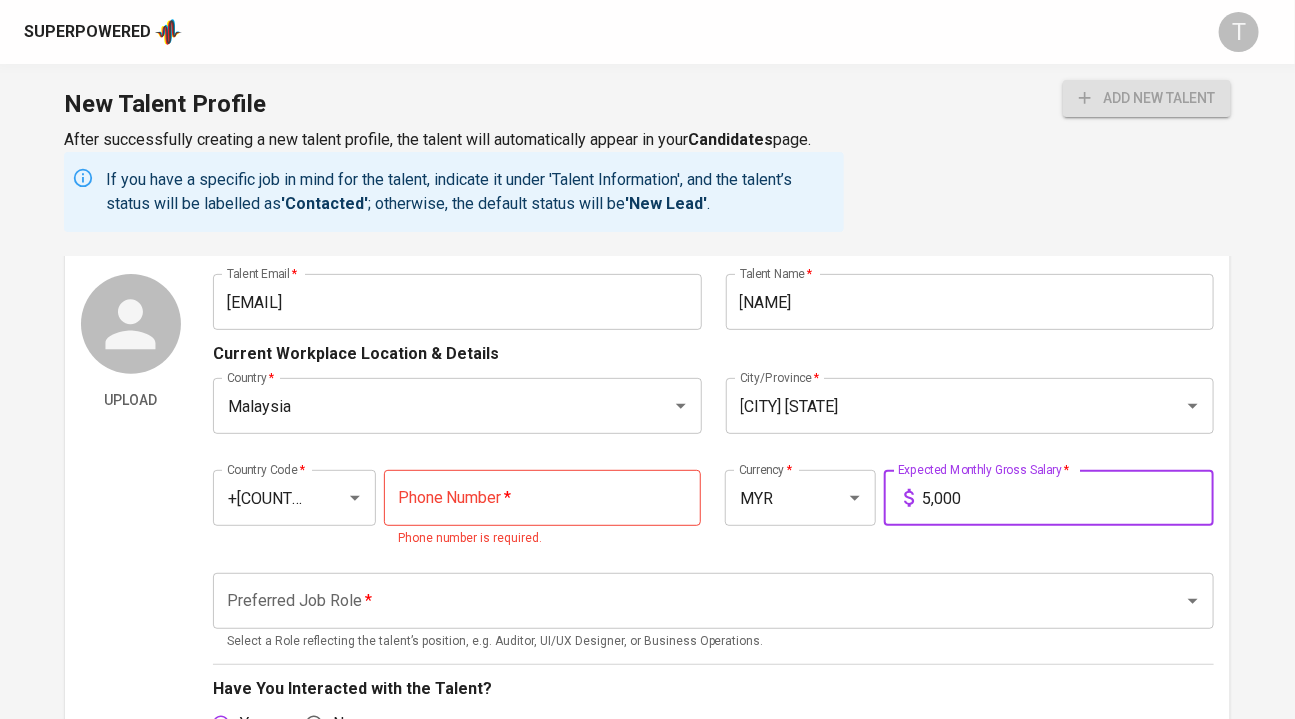 scroll, scrollTop: 150, scrollLeft: 0, axis: vertical 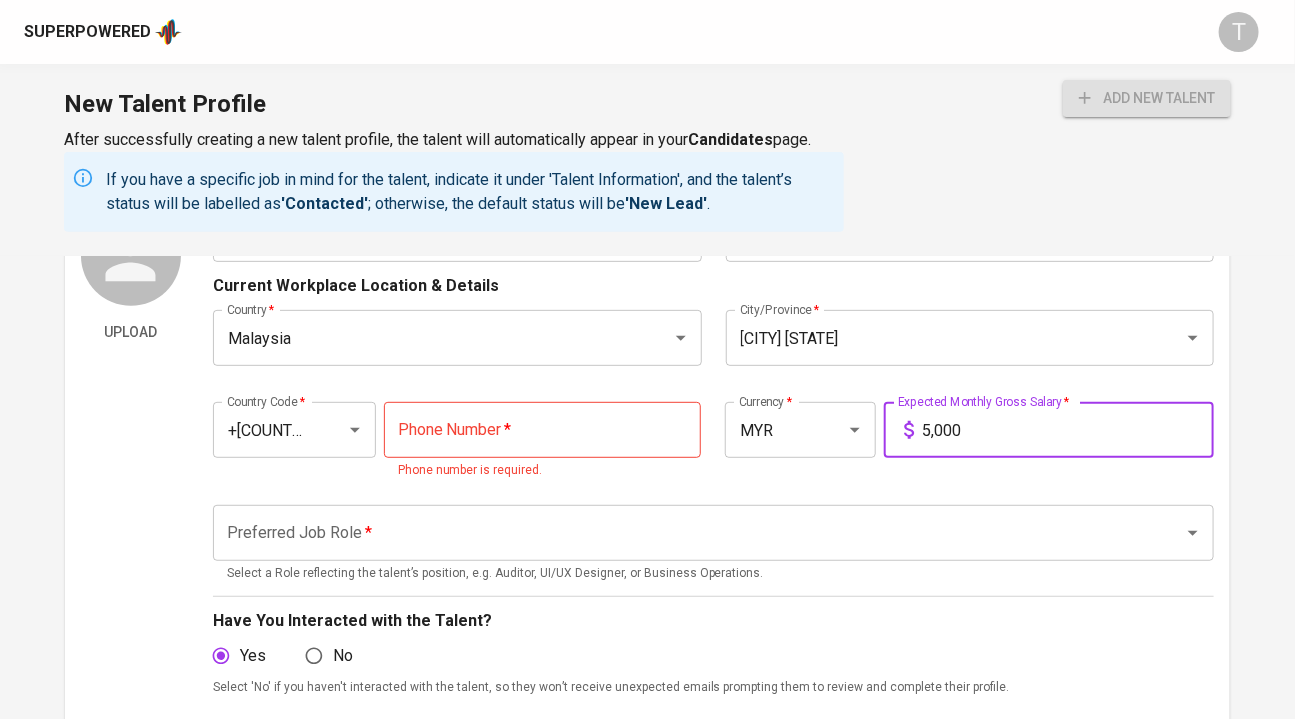 type on "5,000" 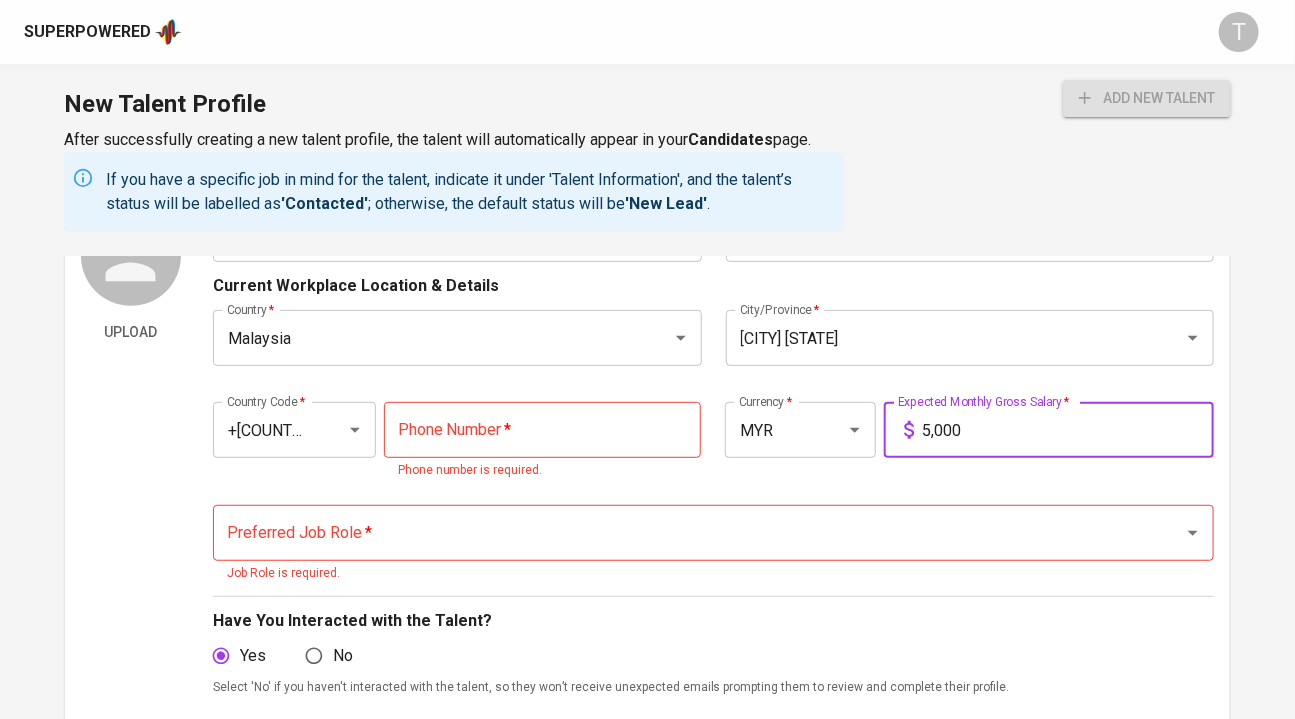 click at bounding box center [543, 430] 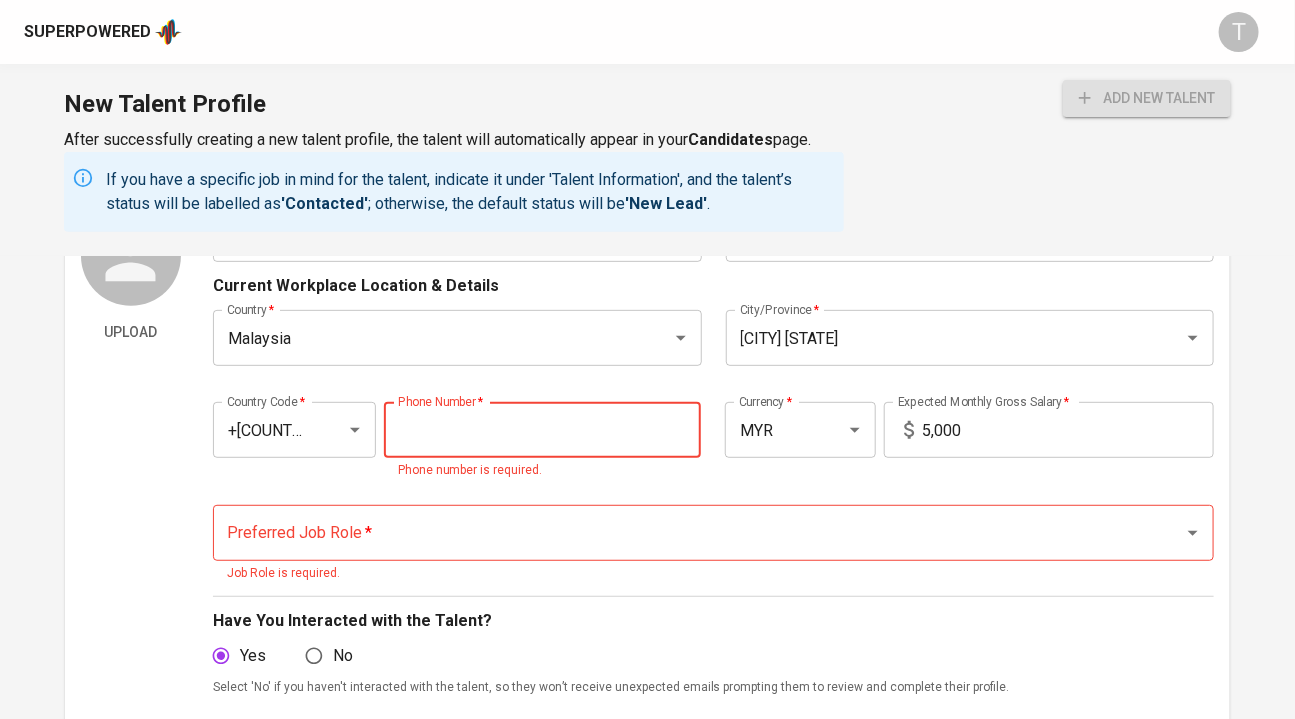 paste on "[PHONE]" 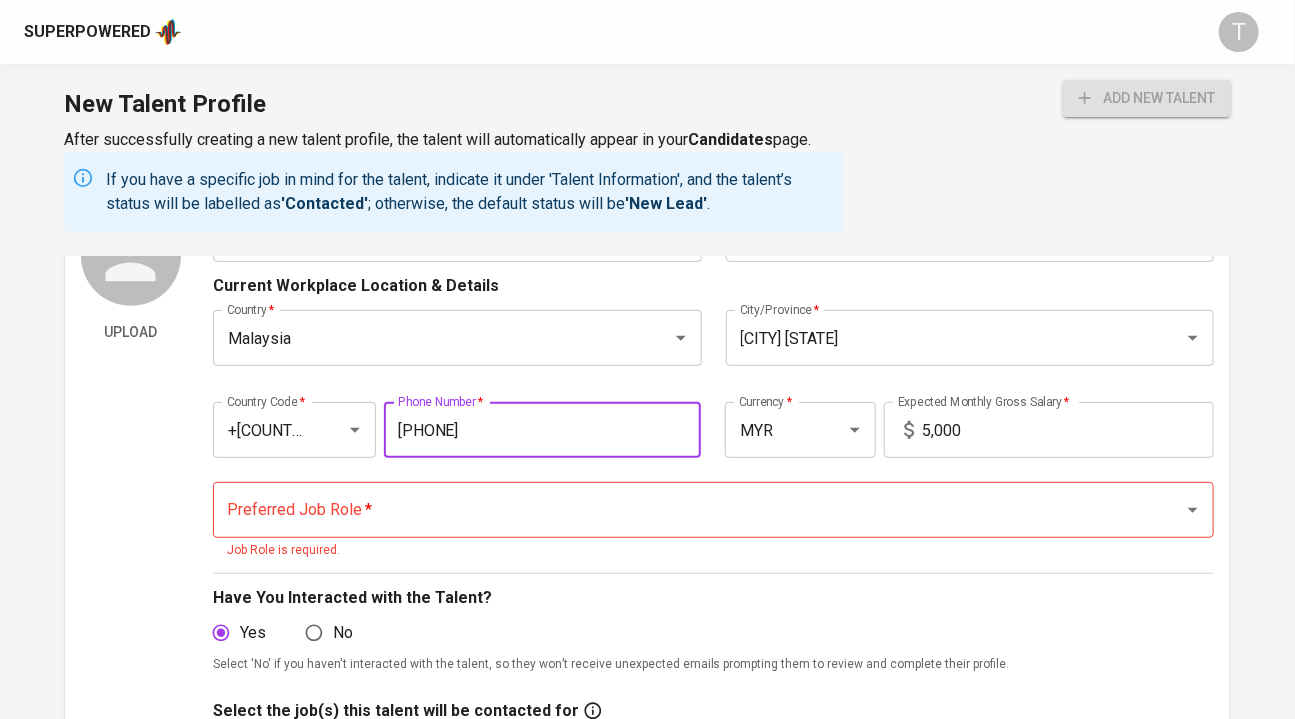 type on "[PHONE]" 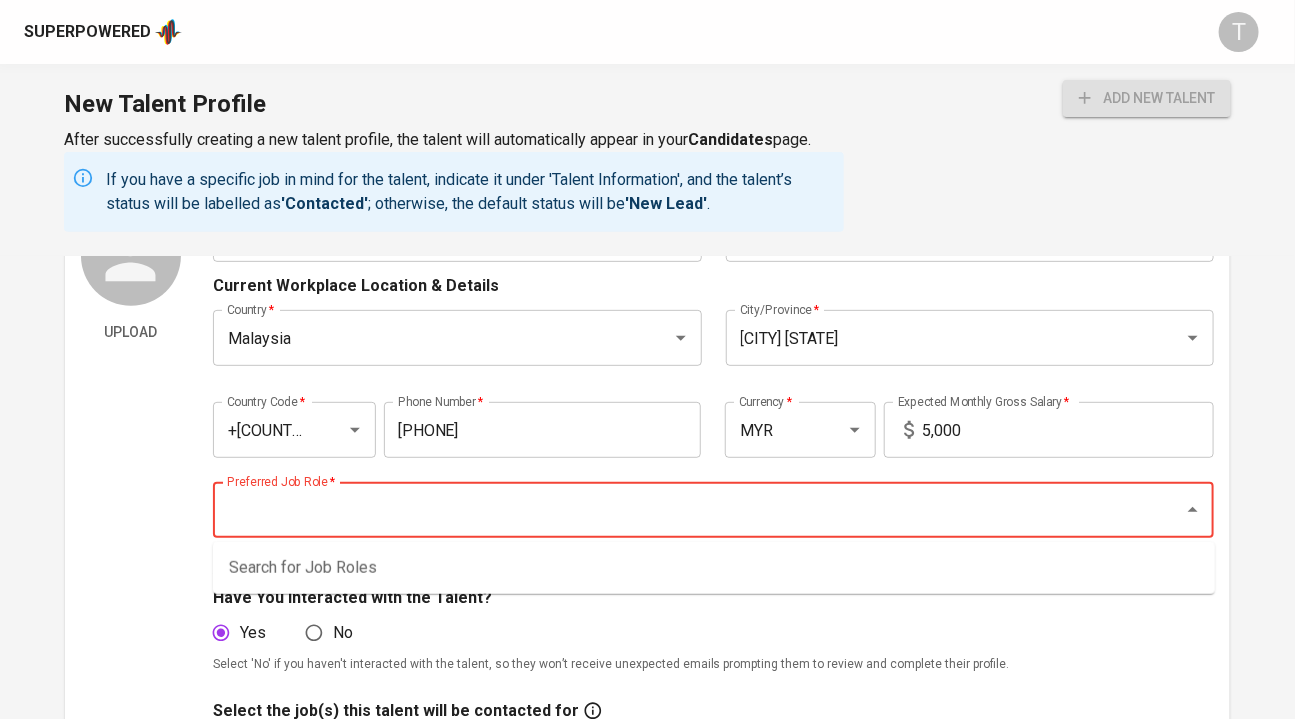 click on "Preferred Job Role   *" at bounding box center [686, 510] 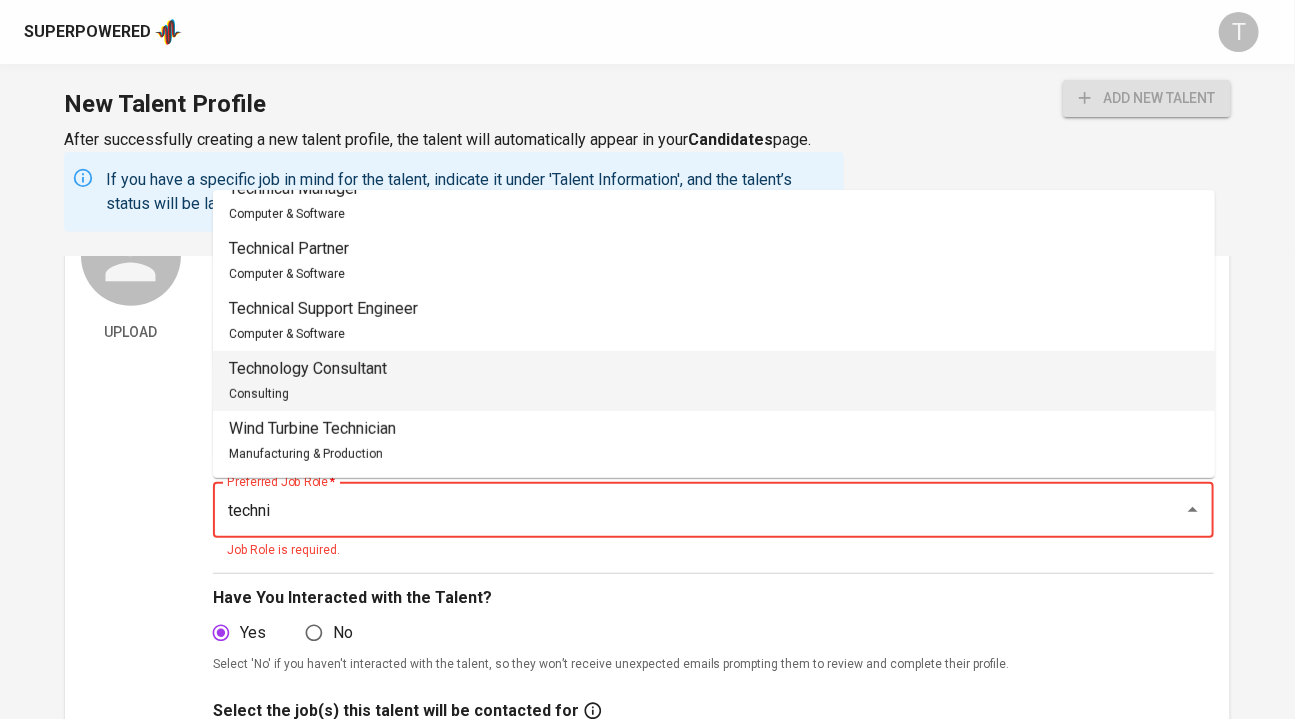 scroll, scrollTop: 0, scrollLeft: 0, axis: both 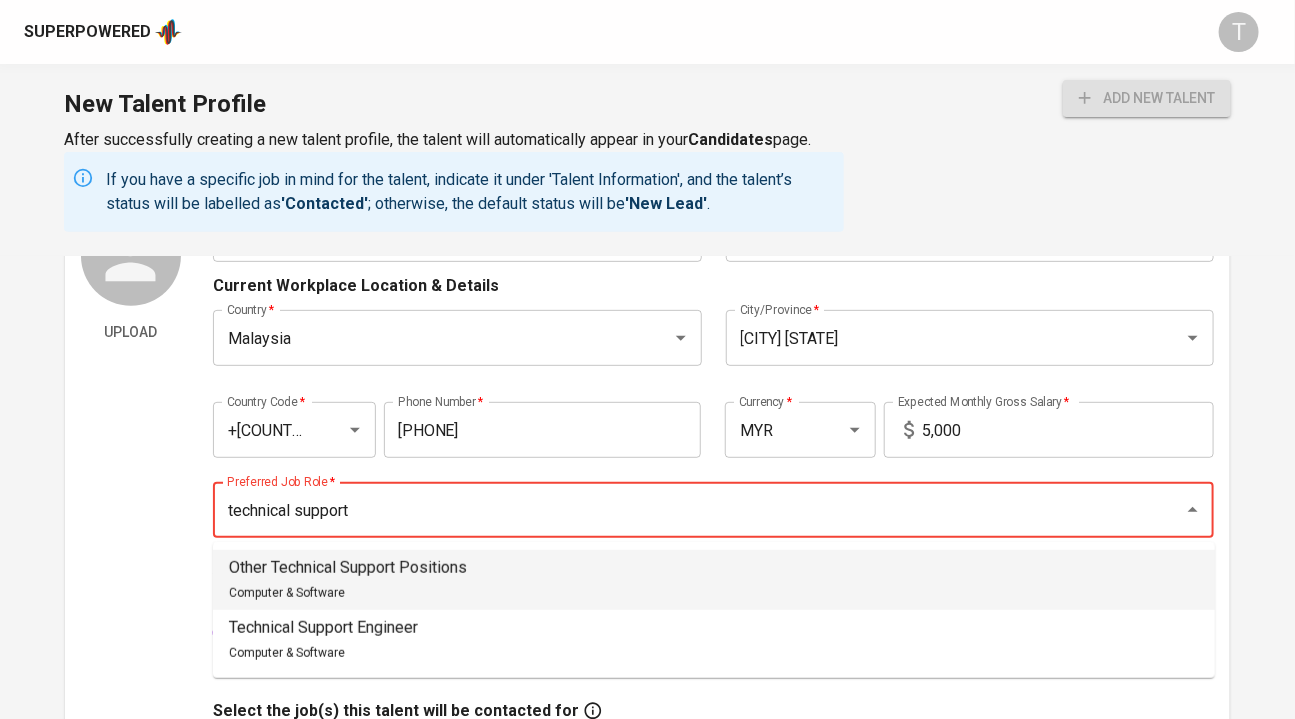 click on "Other Technical Support Positions" at bounding box center (348, 568) 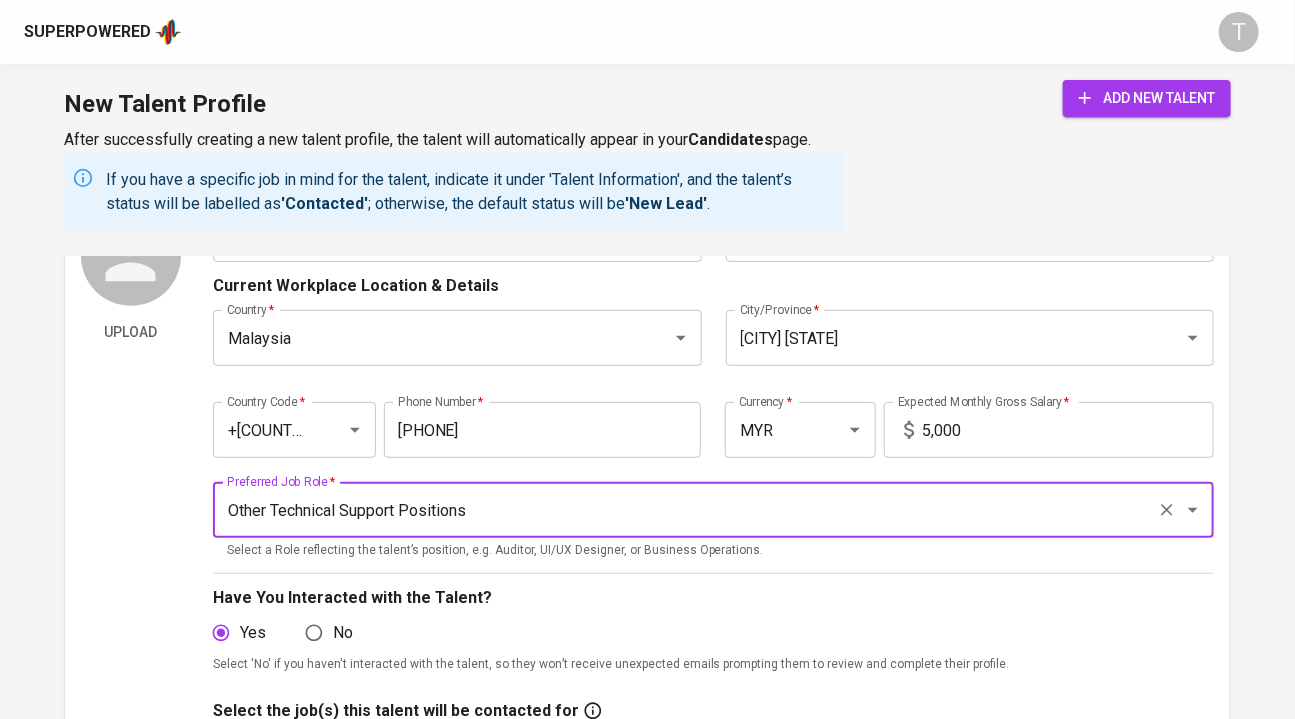 type on "Other Technical Support Positions" 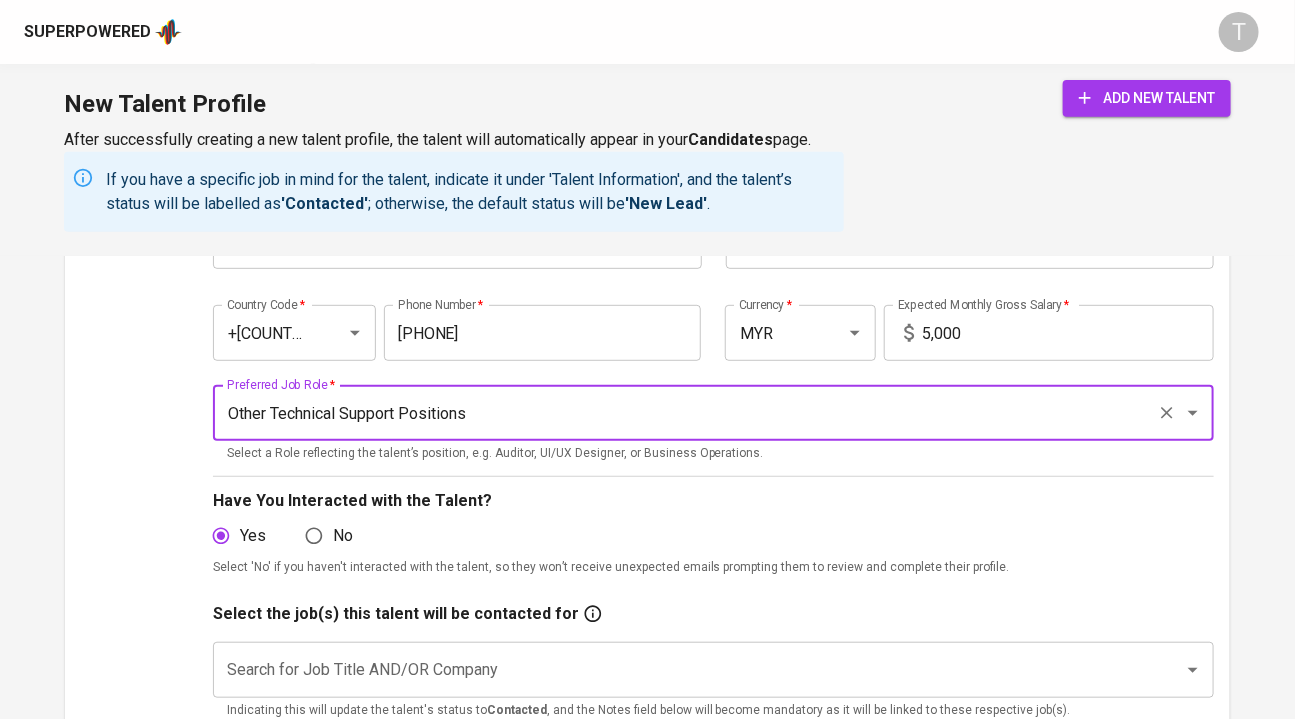 scroll, scrollTop: 262, scrollLeft: 0, axis: vertical 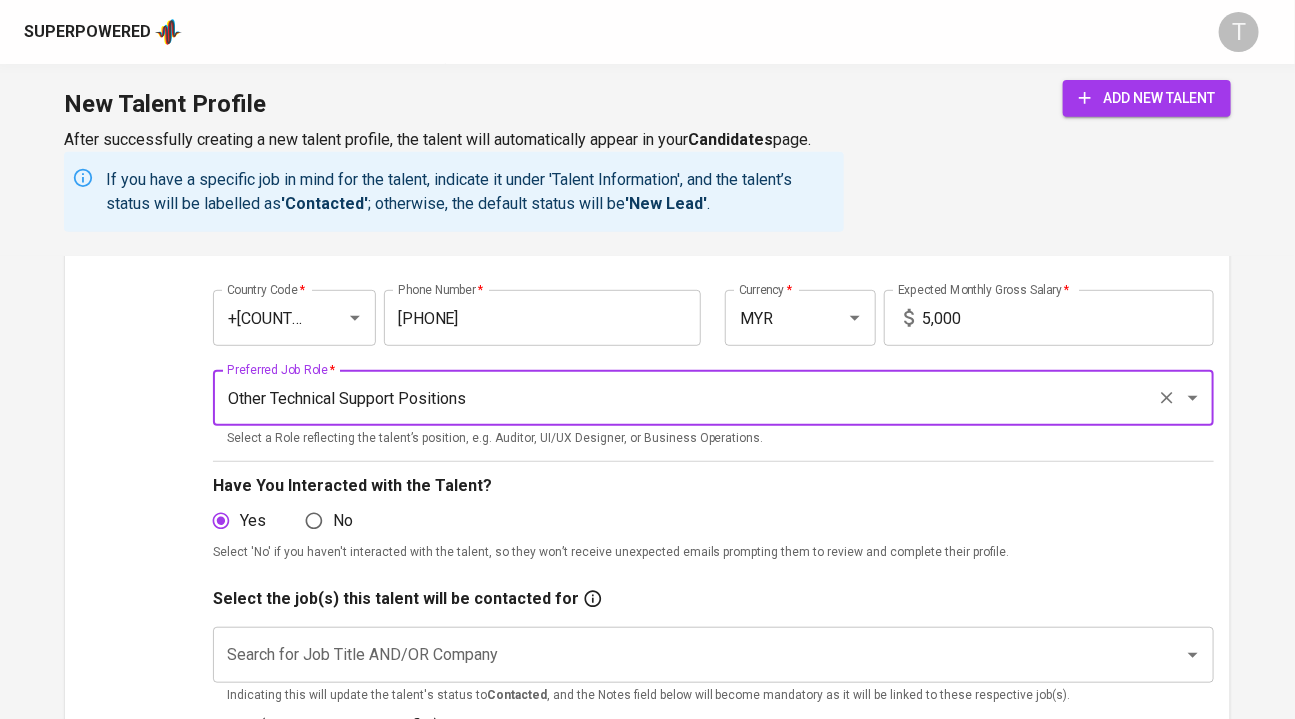 click on "Search for Job Title AND/OR Company" at bounding box center [686, 655] 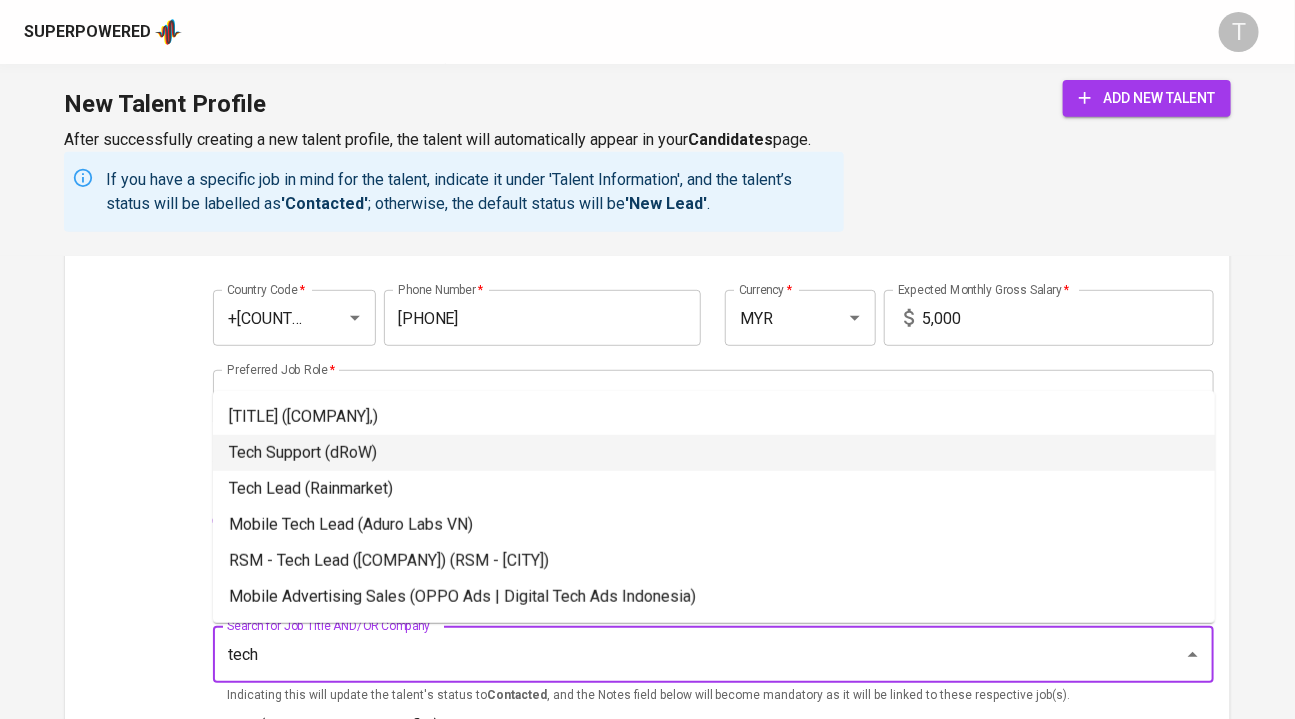 click on "Tech Support (dRoW)" at bounding box center (714, 453) 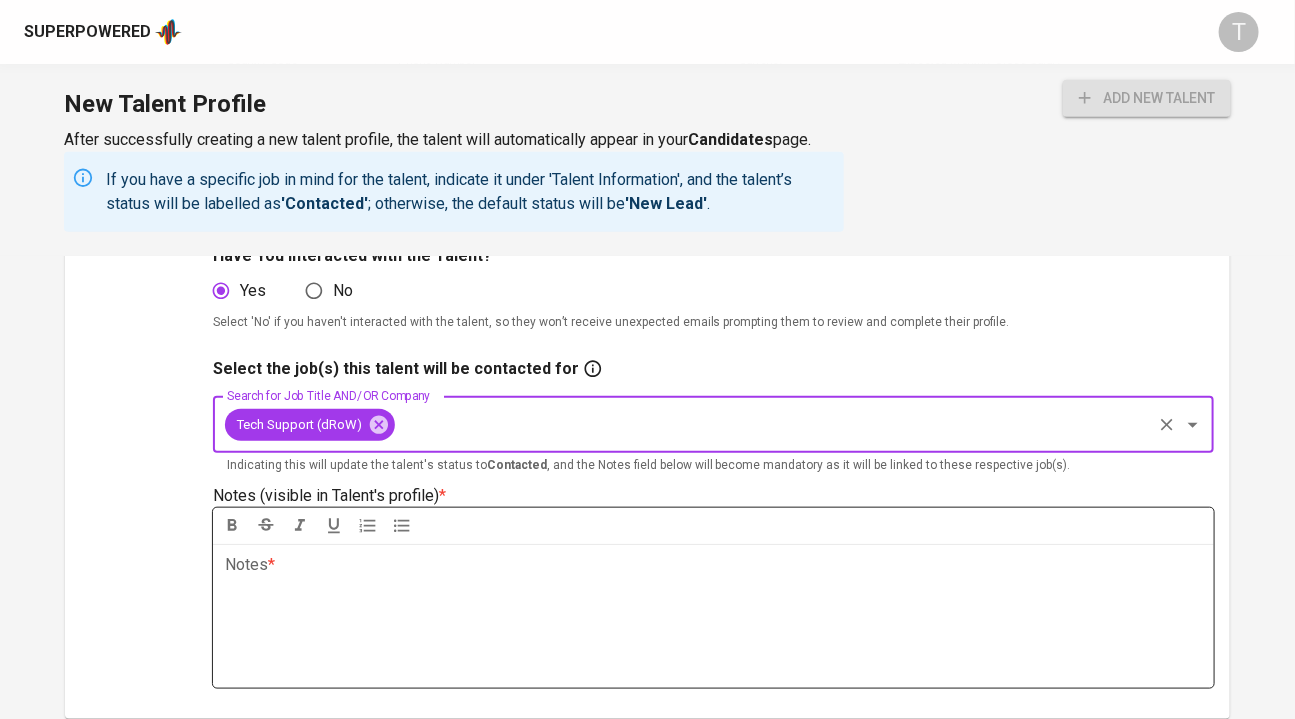 scroll, scrollTop: 493, scrollLeft: 0, axis: vertical 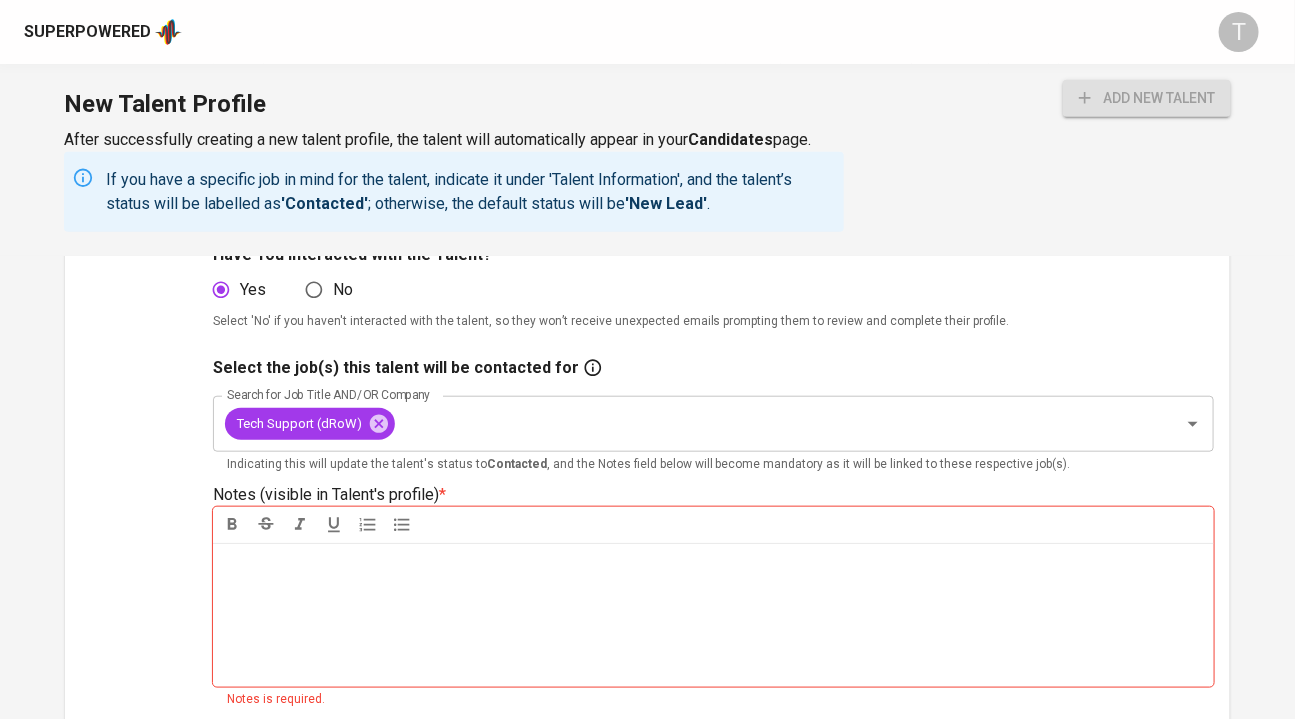 click on "Notes  * ﻿" at bounding box center [714, 615] 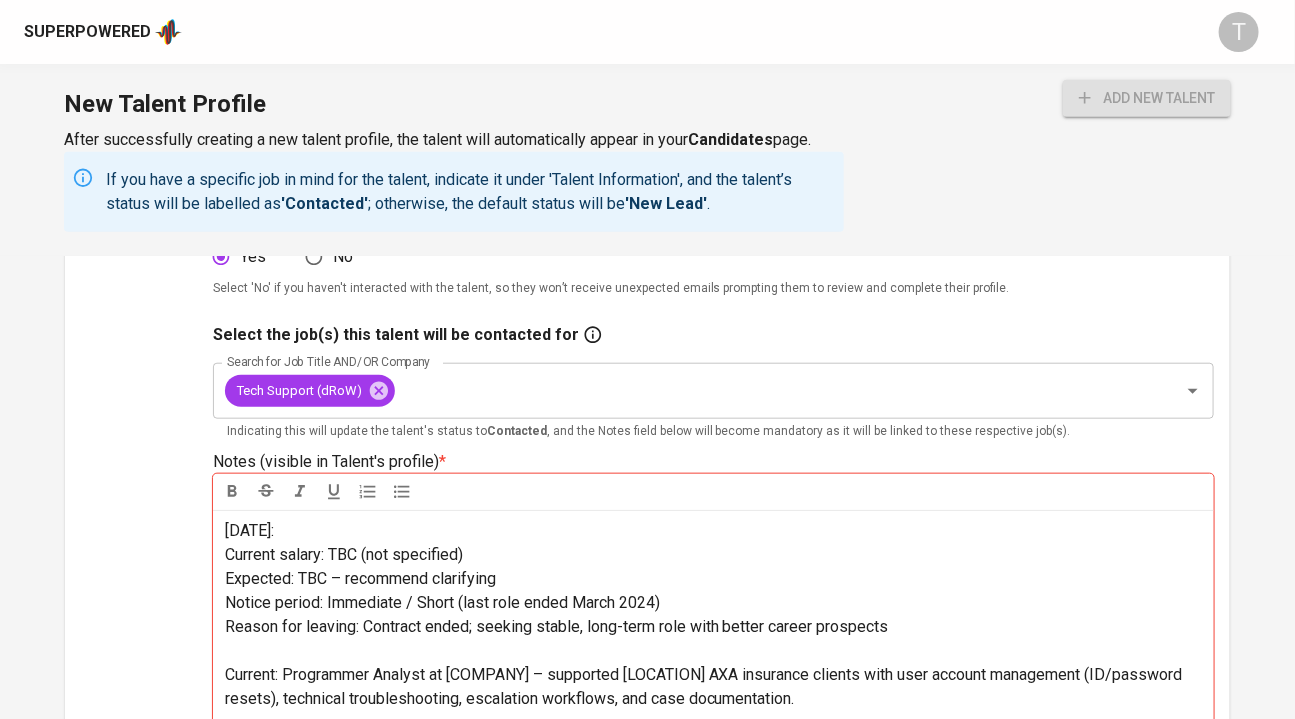 scroll, scrollTop: 532, scrollLeft: 0, axis: vertical 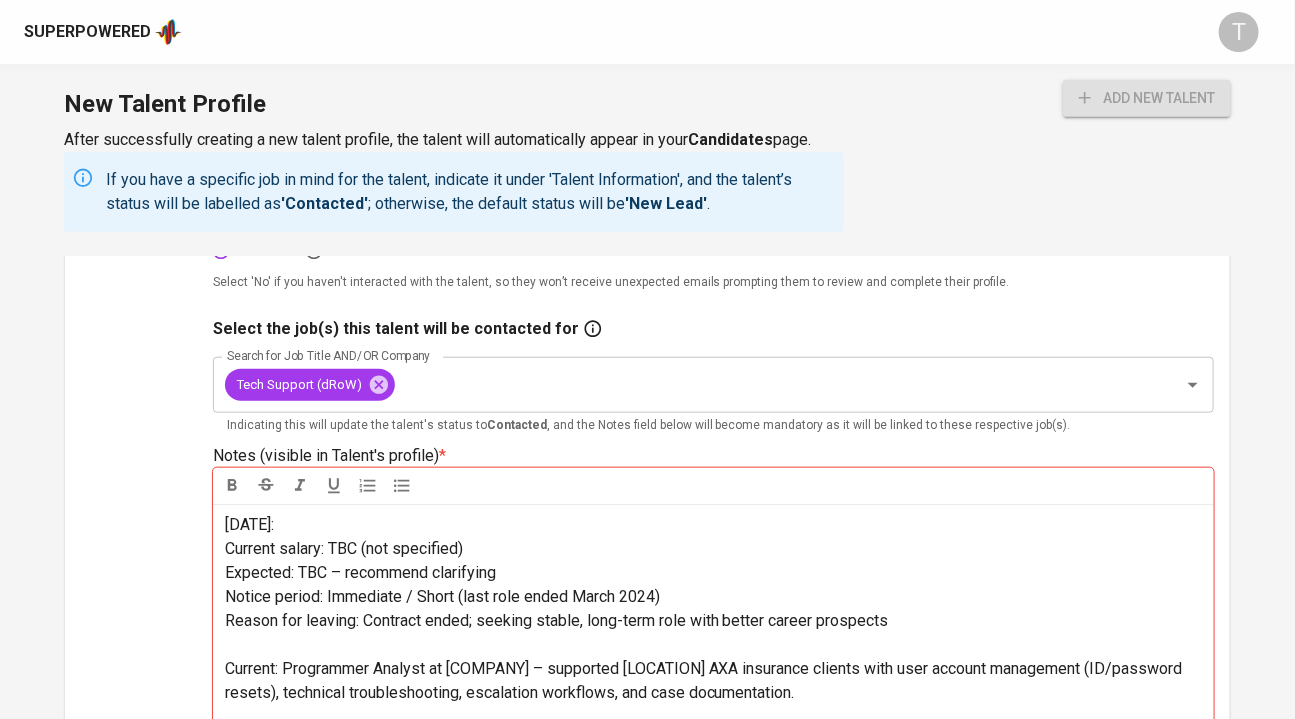 click on "Current salary: TBC (not specified)" at bounding box center [344, 548] 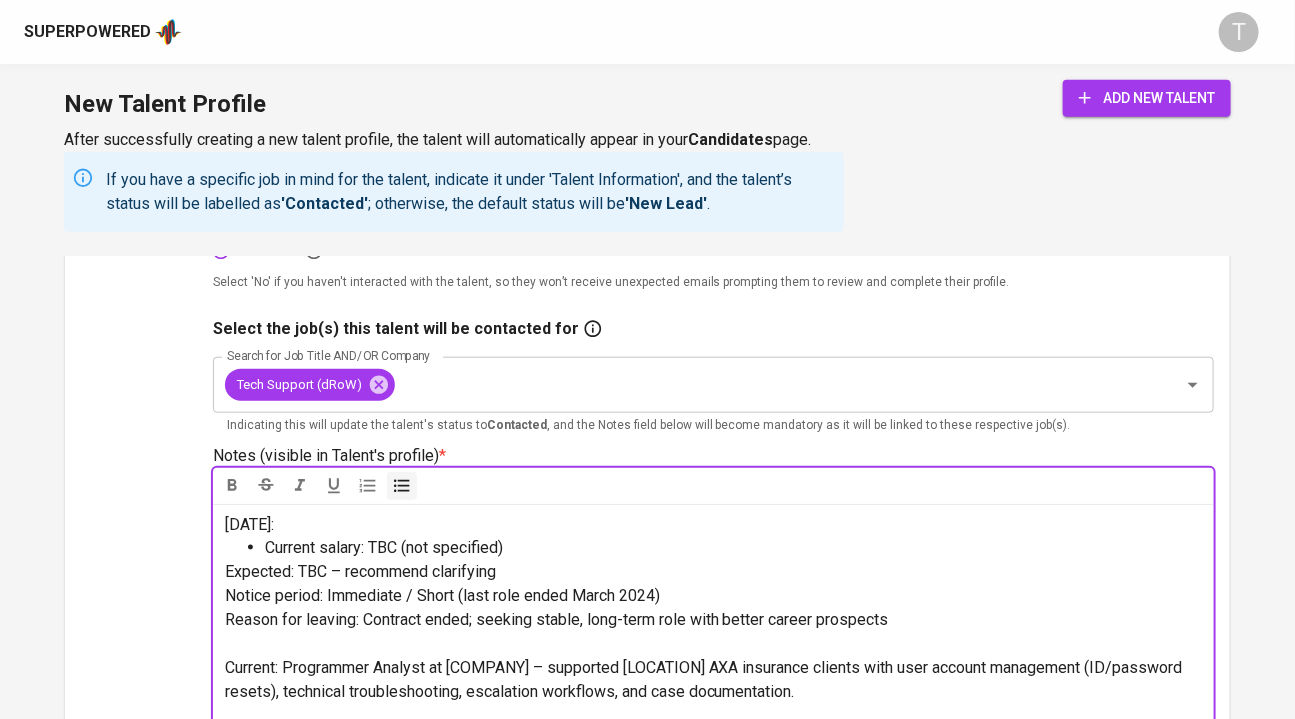 click on "Expected: TBC – recommend clarifying" at bounding box center (360, 571) 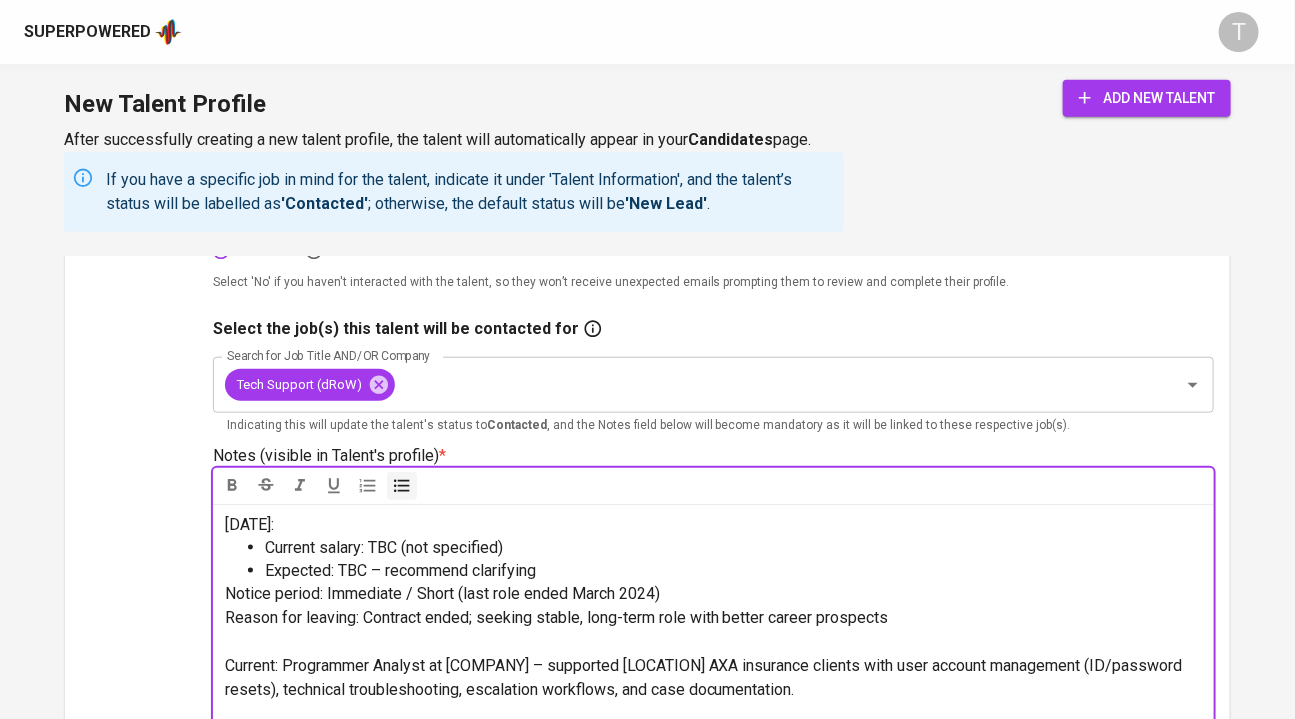 click on "Notice period: Immediate / Short (last role ended March 2024)" at bounding box center (442, 593) 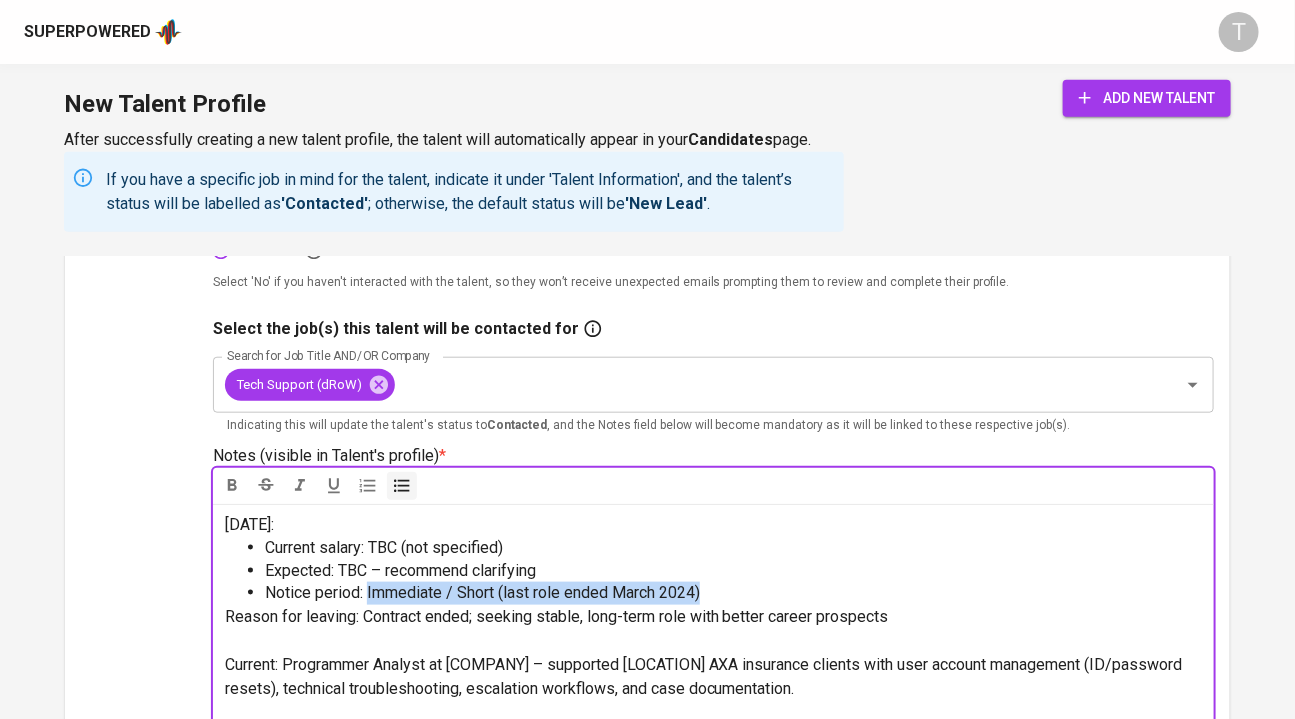 drag, startPoint x: 722, startPoint y: 593, endPoint x: 368, endPoint y: 594, distance: 354.0014 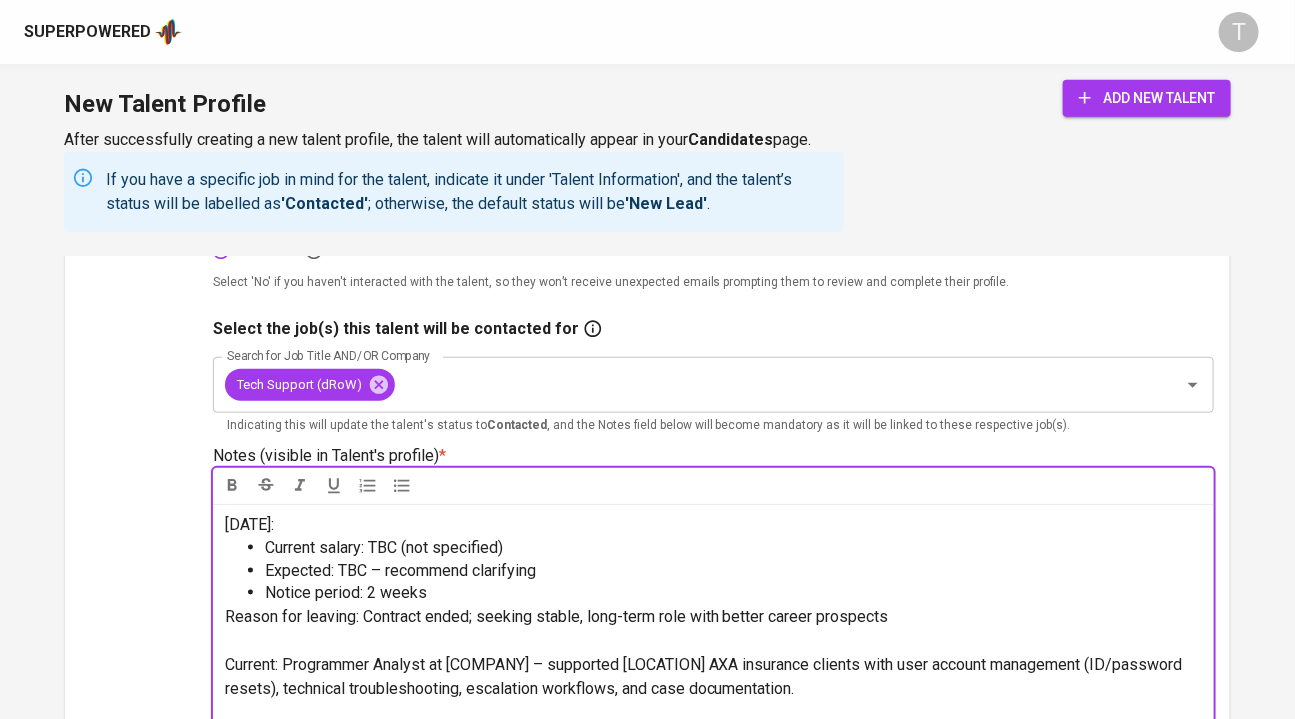 click on "Reason for leaving: Contract ended; seeking stable, long-term role with better career prospects" at bounding box center [557, 616] 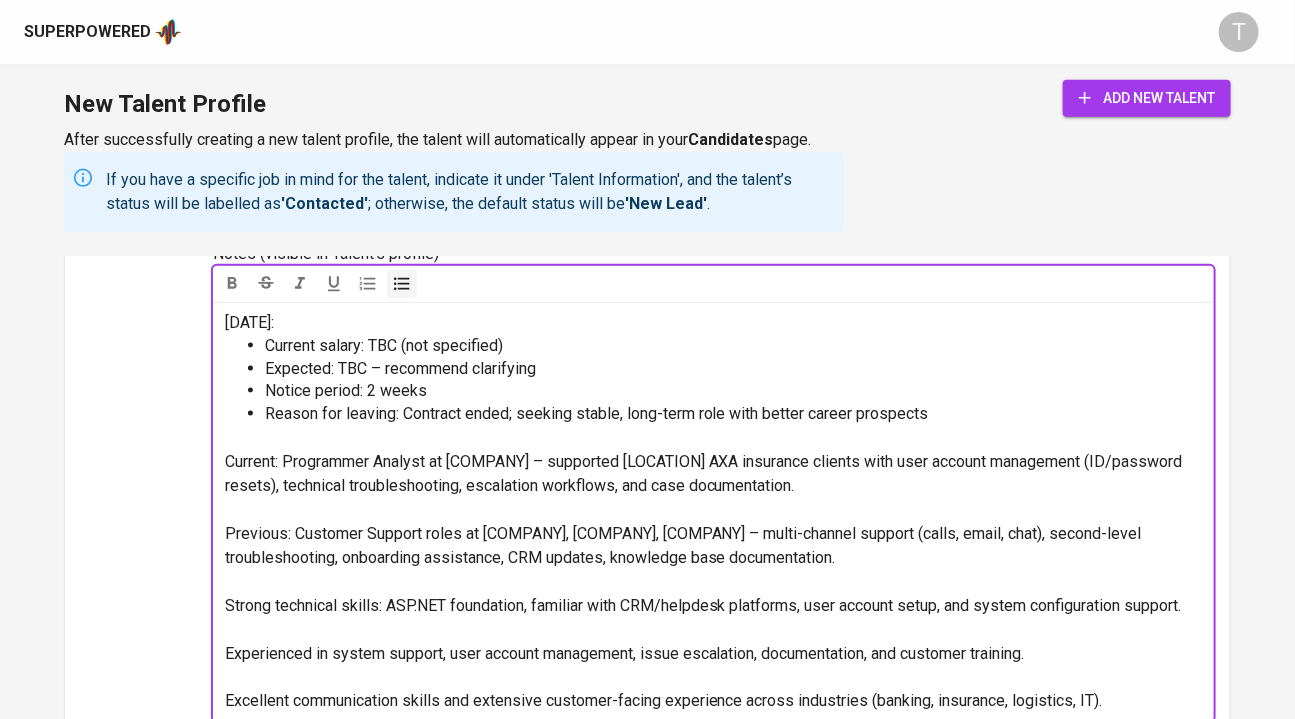 scroll, scrollTop: 735, scrollLeft: 0, axis: vertical 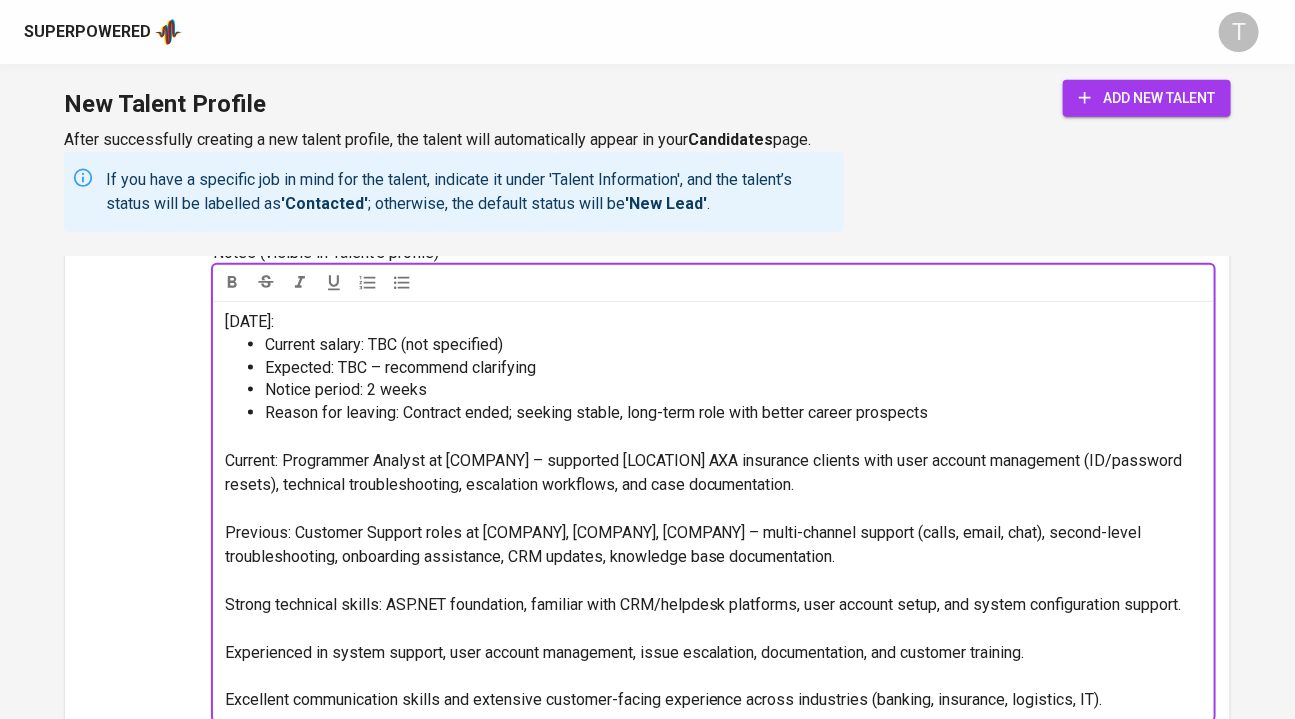 click on "Current: Programmer Analyst at [COMPANY] – supported [LOCATION] AXA insurance clients with user account management (ID/password resets), technical troubleshooting, escalation workflows, and case documentation." at bounding box center [706, 472] 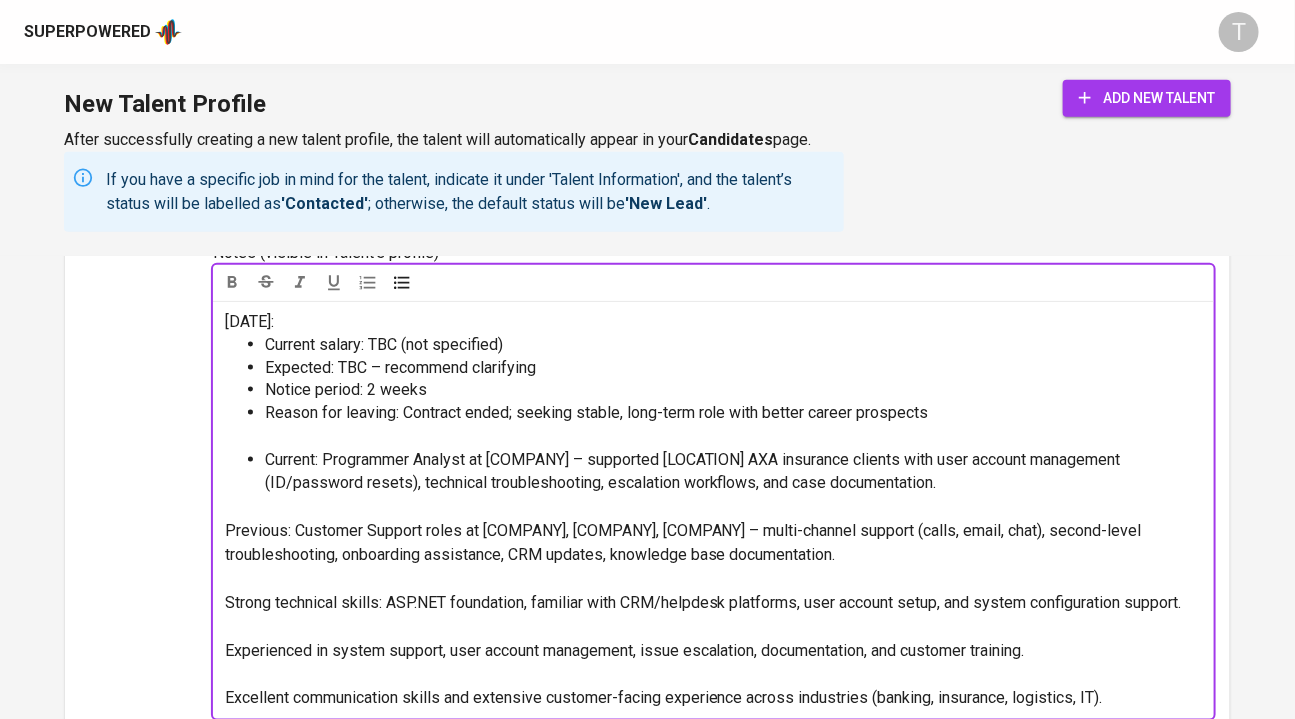click on "Previous: Customer Support roles at [COMPANY], [COMPANY], [COMPANY] – multi-channel support (calls, email, chat), second-level troubleshooting, onboarding assistance, CRM updates, knowledge base documentation." at bounding box center [685, 542] 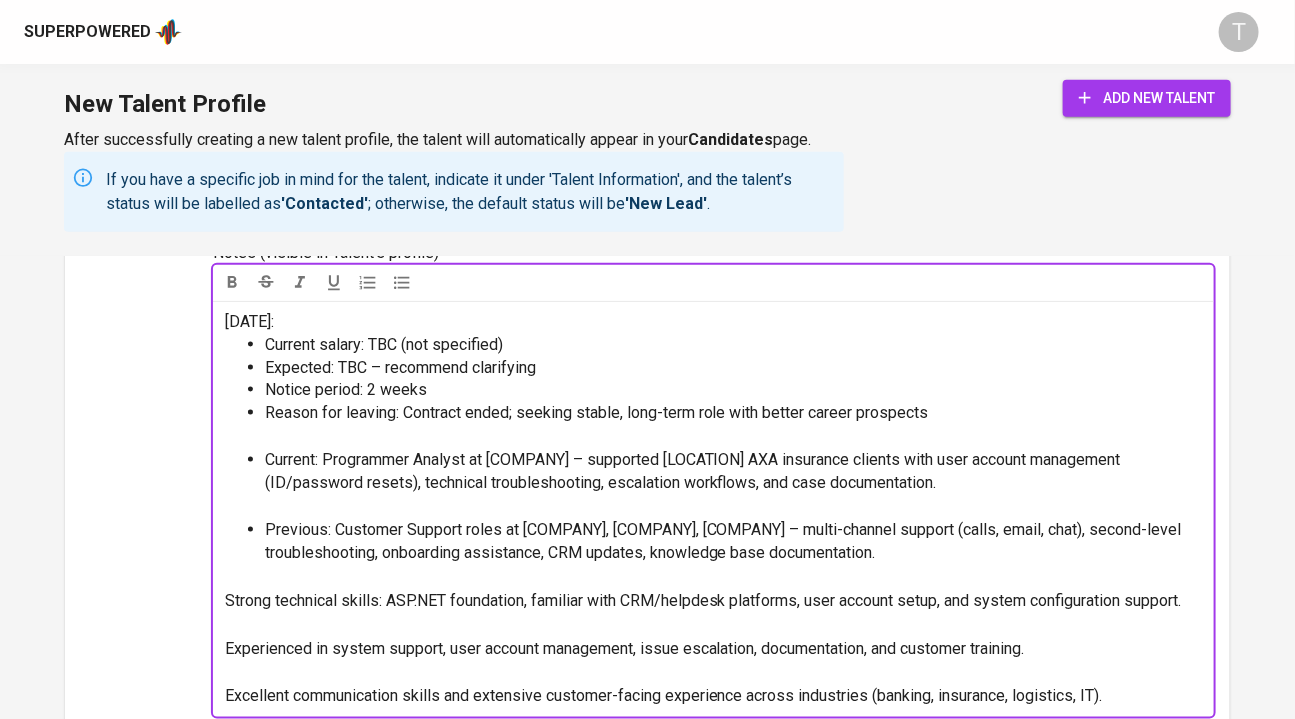click on "Strong technical skills: ASP.NET foundation, familiar with CRM/helpdesk platforms, user account setup, and system configuration support." at bounding box center [703, 600] 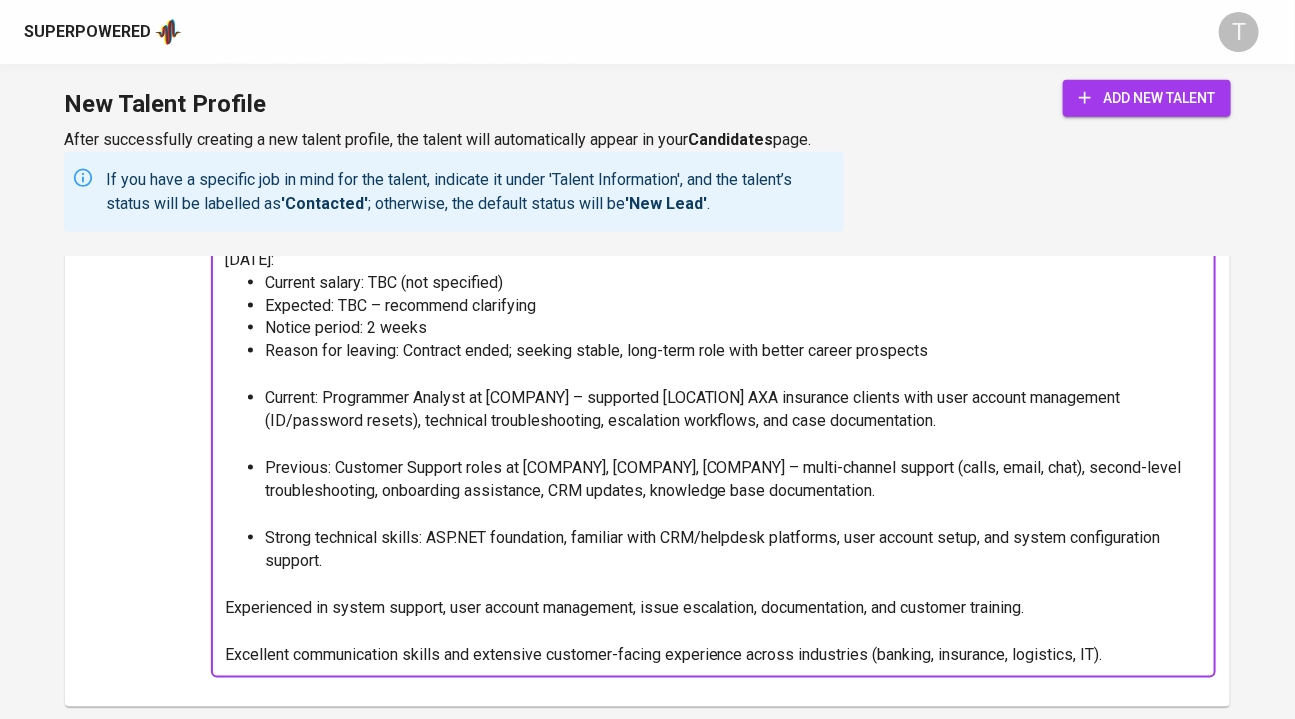 scroll, scrollTop: 800, scrollLeft: 0, axis: vertical 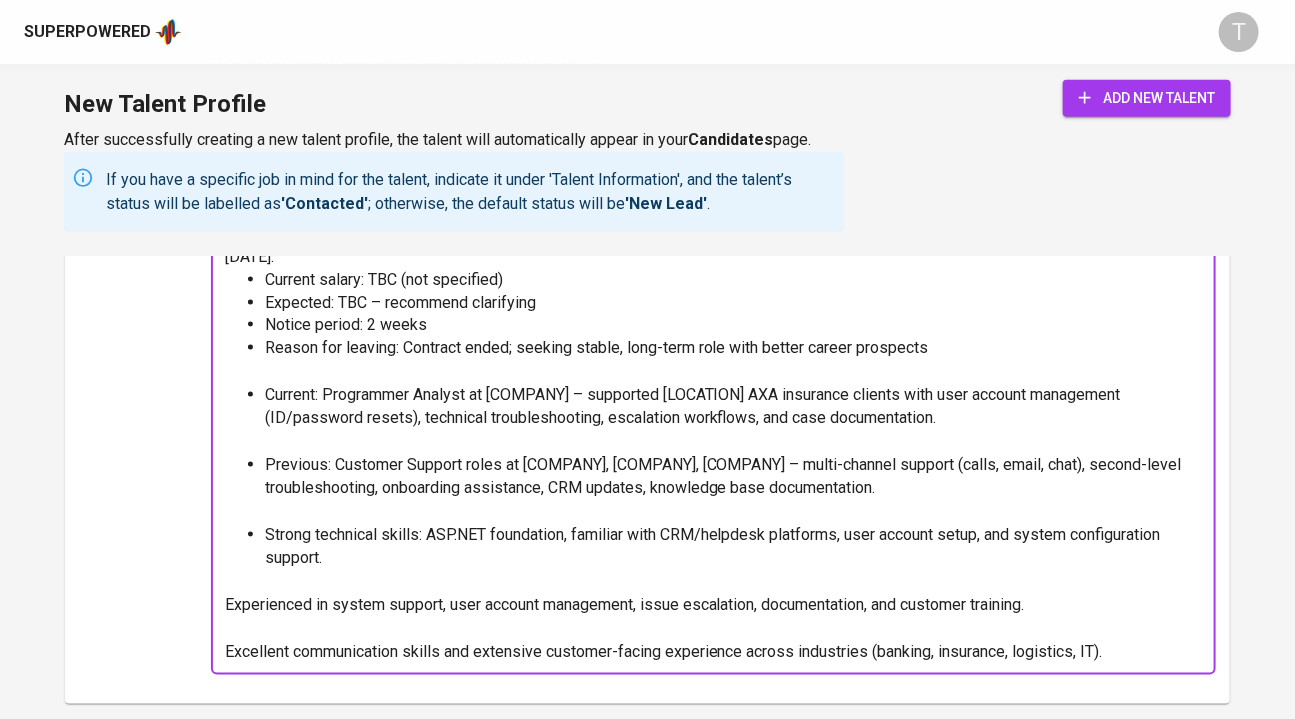 click on "Experienced in system support, user account management, issue escalation, documentation, and customer training." at bounding box center (625, 604) 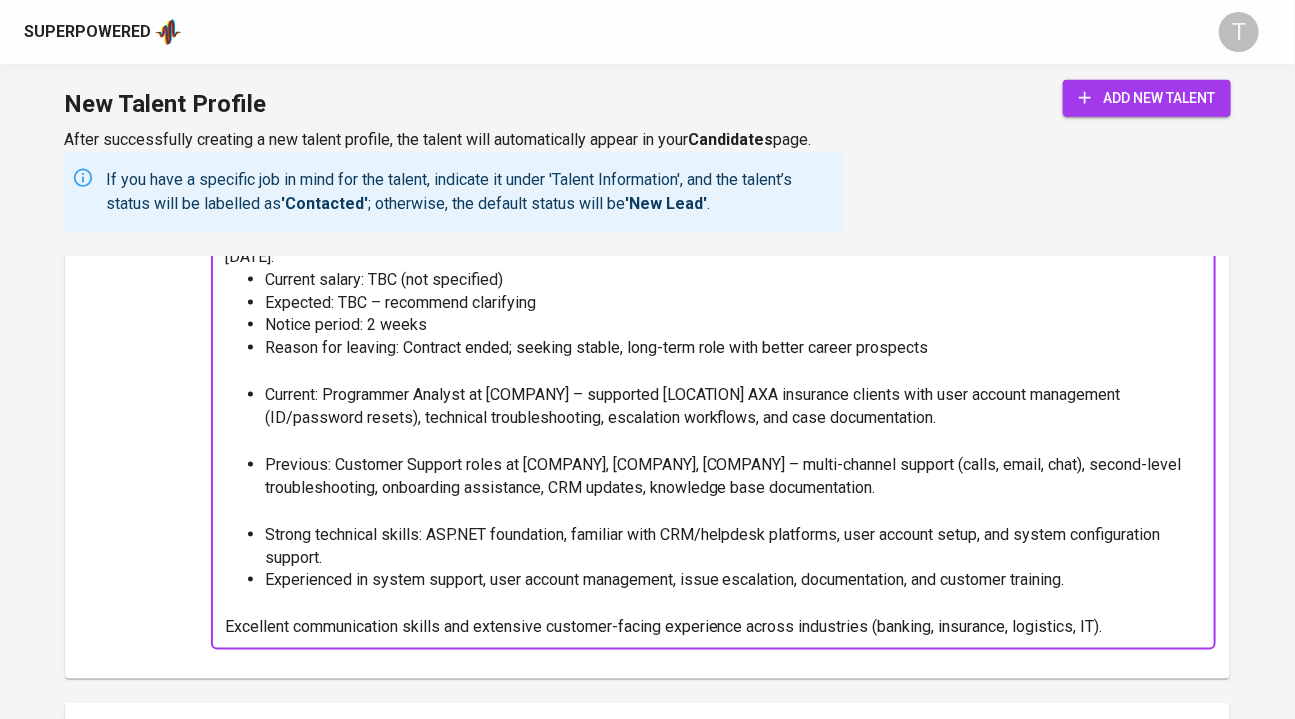 click on "﻿" at bounding box center [714, 512] 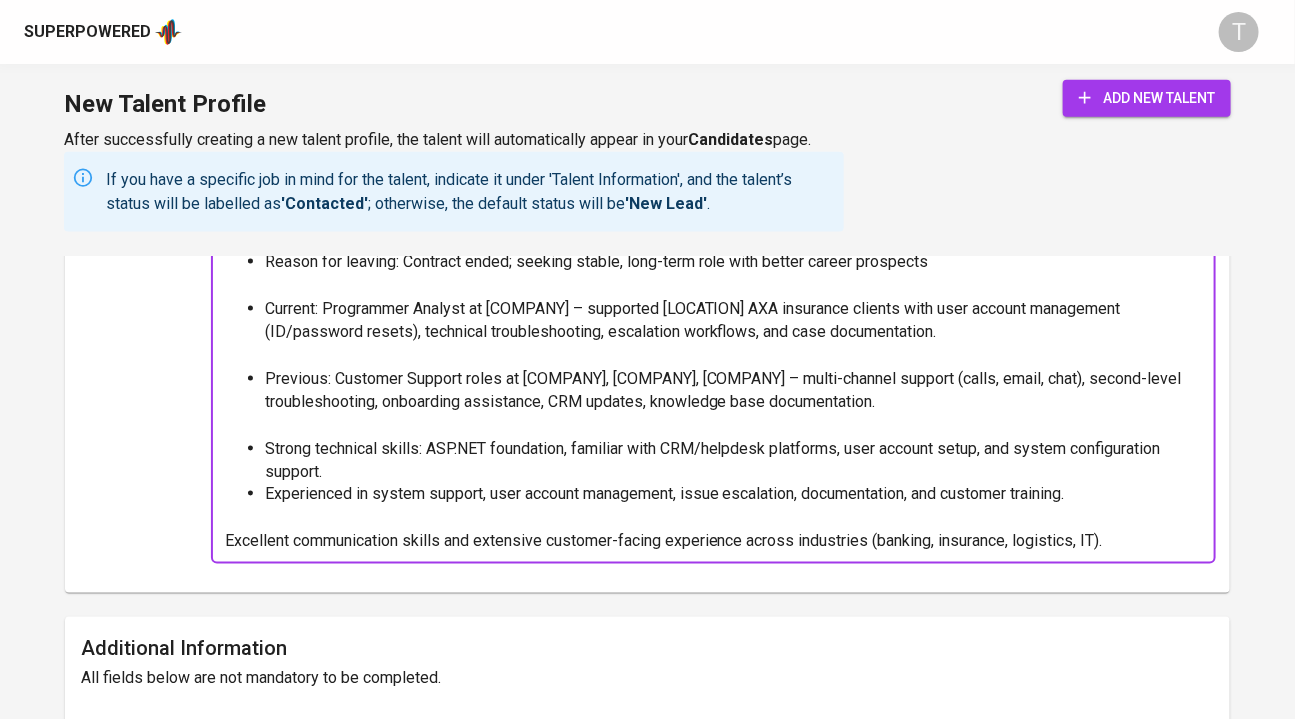 scroll, scrollTop: 890, scrollLeft: 0, axis: vertical 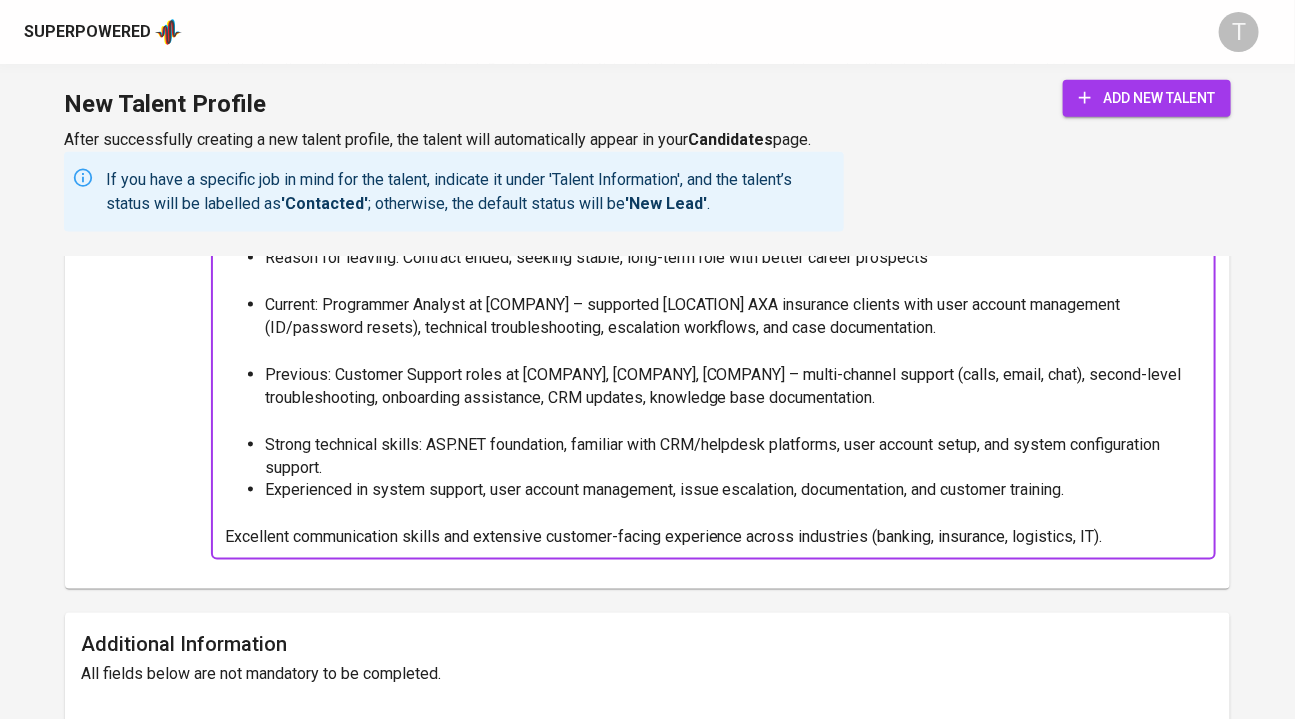 click on "Excellent communication skills and extensive customer-facing experience across industries (banking, insurance, logistics, IT)." at bounding box center (664, 537) 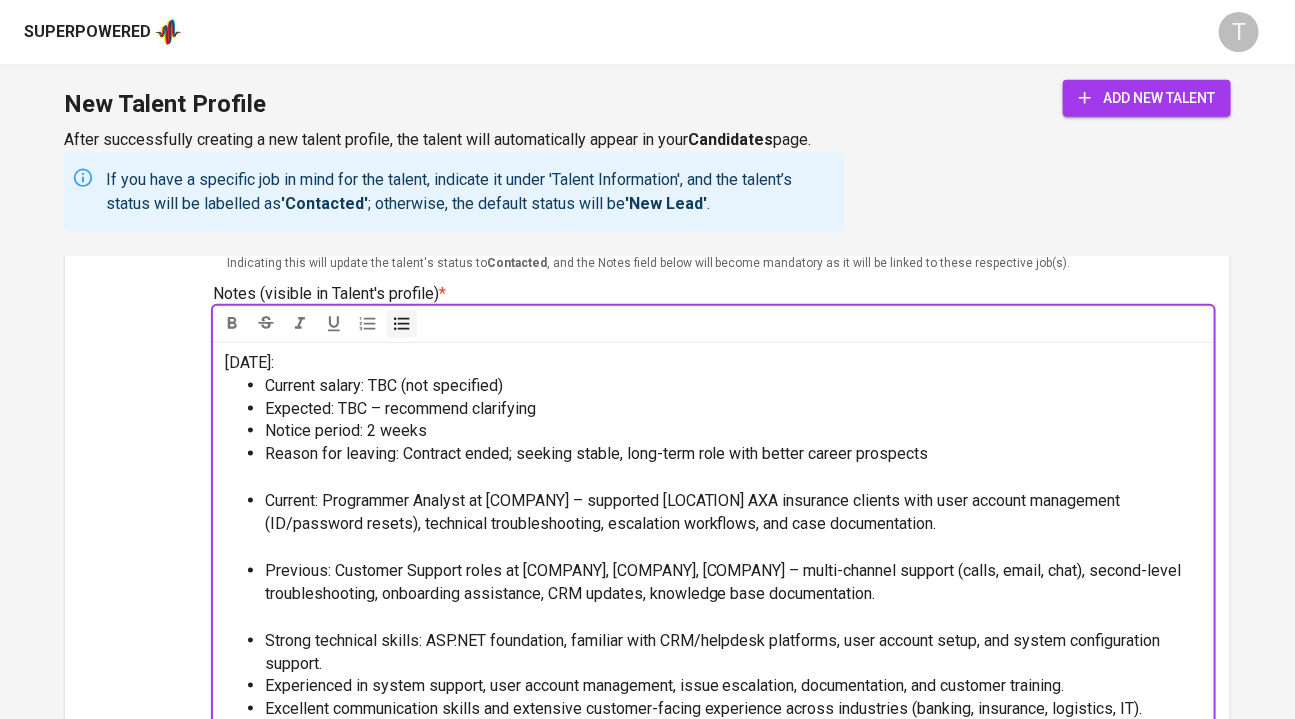 scroll, scrollTop: 692, scrollLeft: 0, axis: vertical 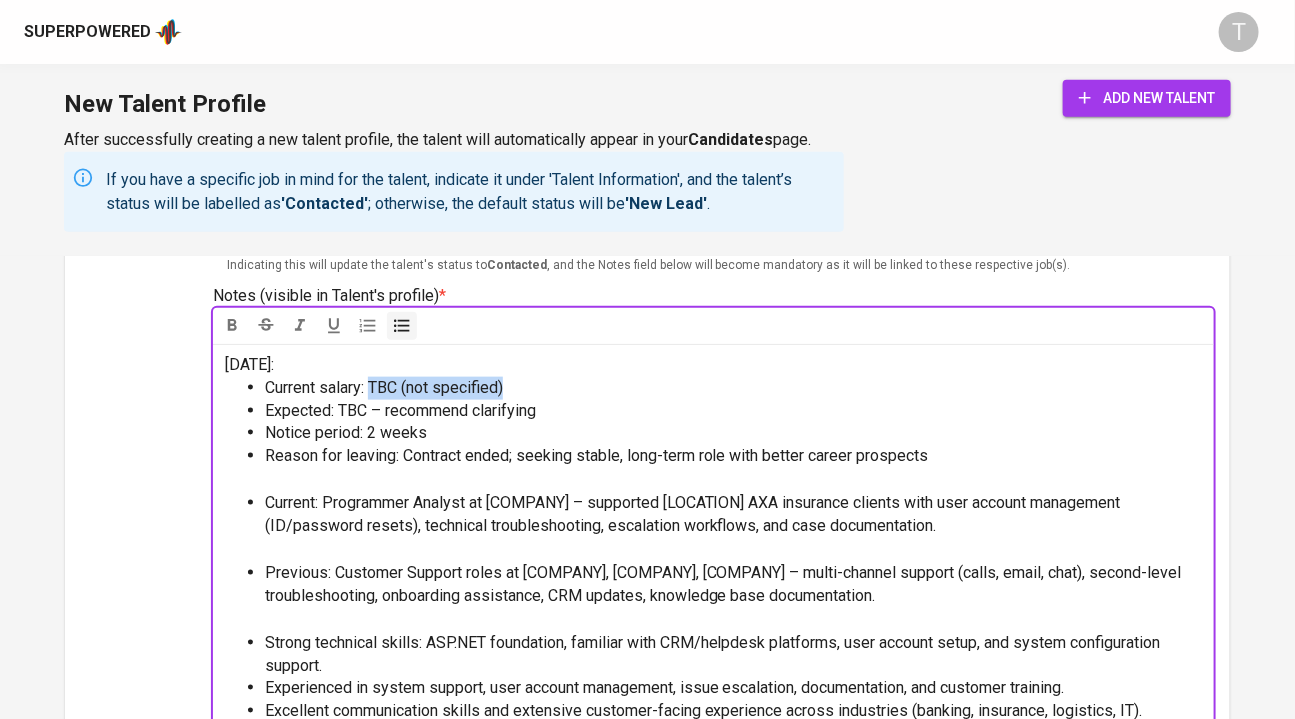 drag, startPoint x: 522, startPoint y: 386, endPoint x: 370, endPoint y: 380, distance: 152.11838 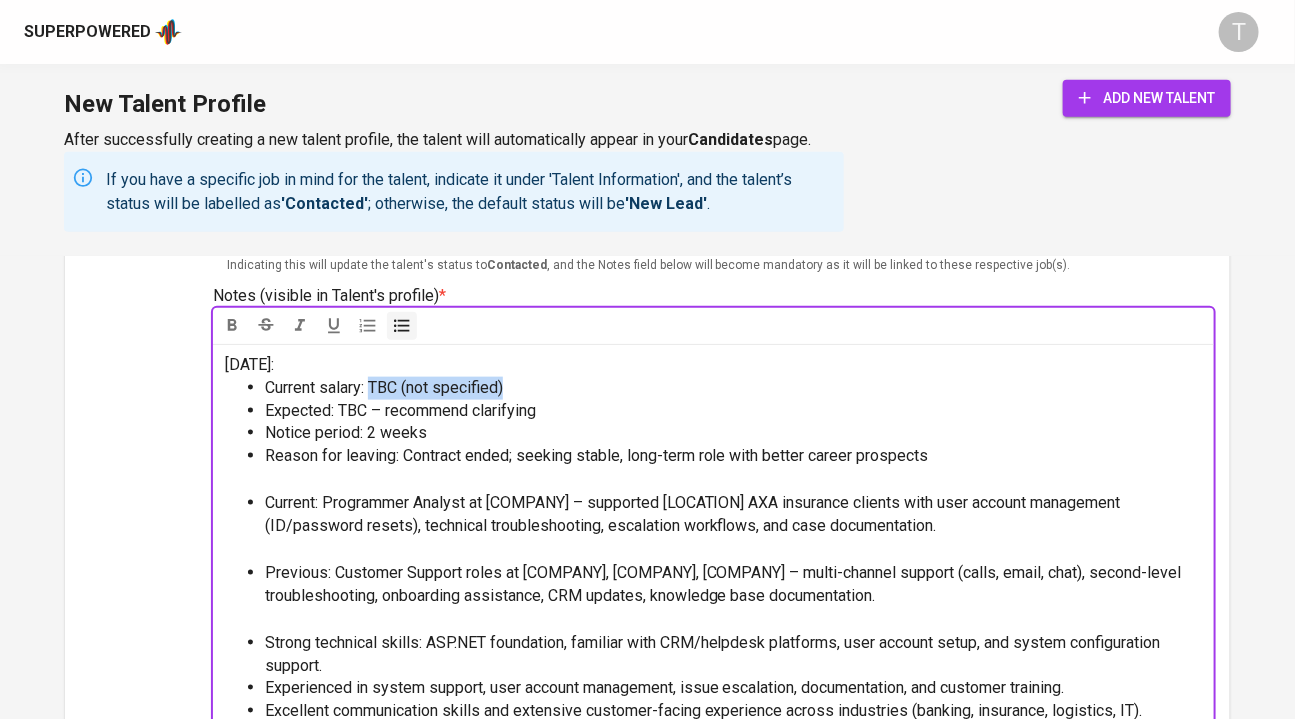 click on "Current salary: TBC (not specified)" at bounding box center [734, 388] 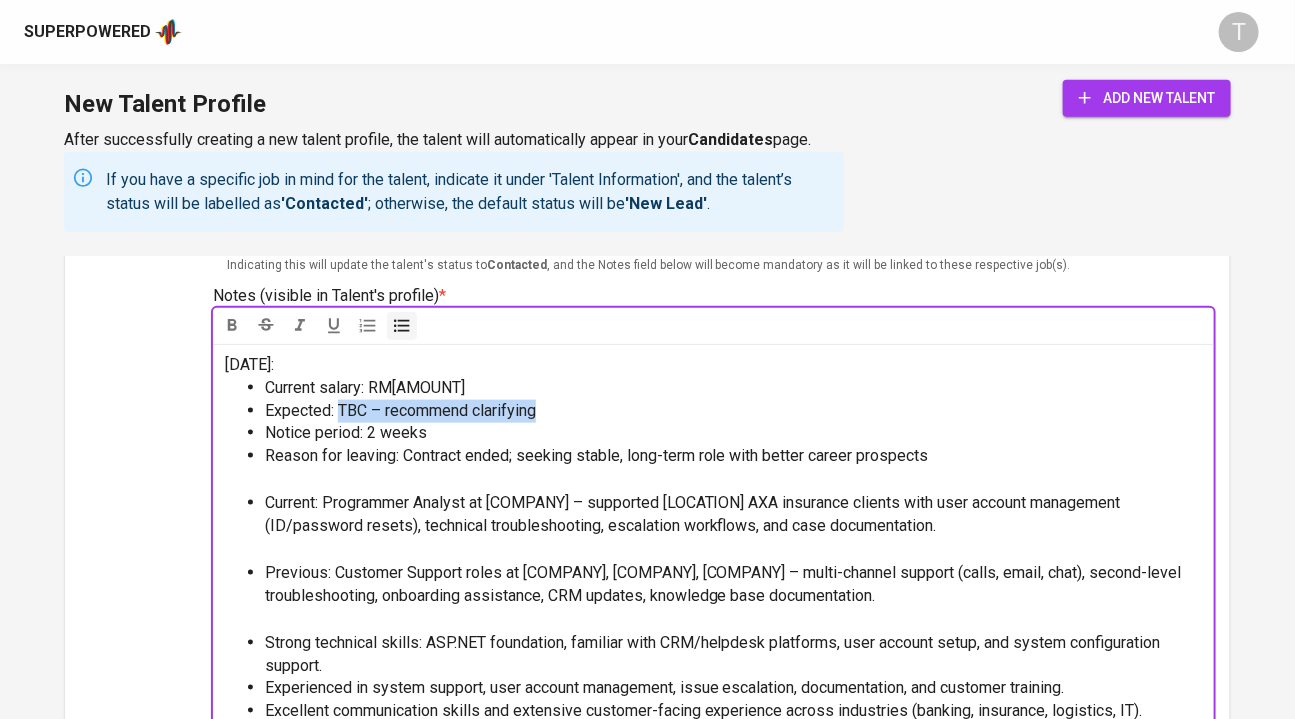 drag, startPoint x: 556, startPoint y: 410, endPoint x: 340, endPoint y: 406, distance: 216.03703 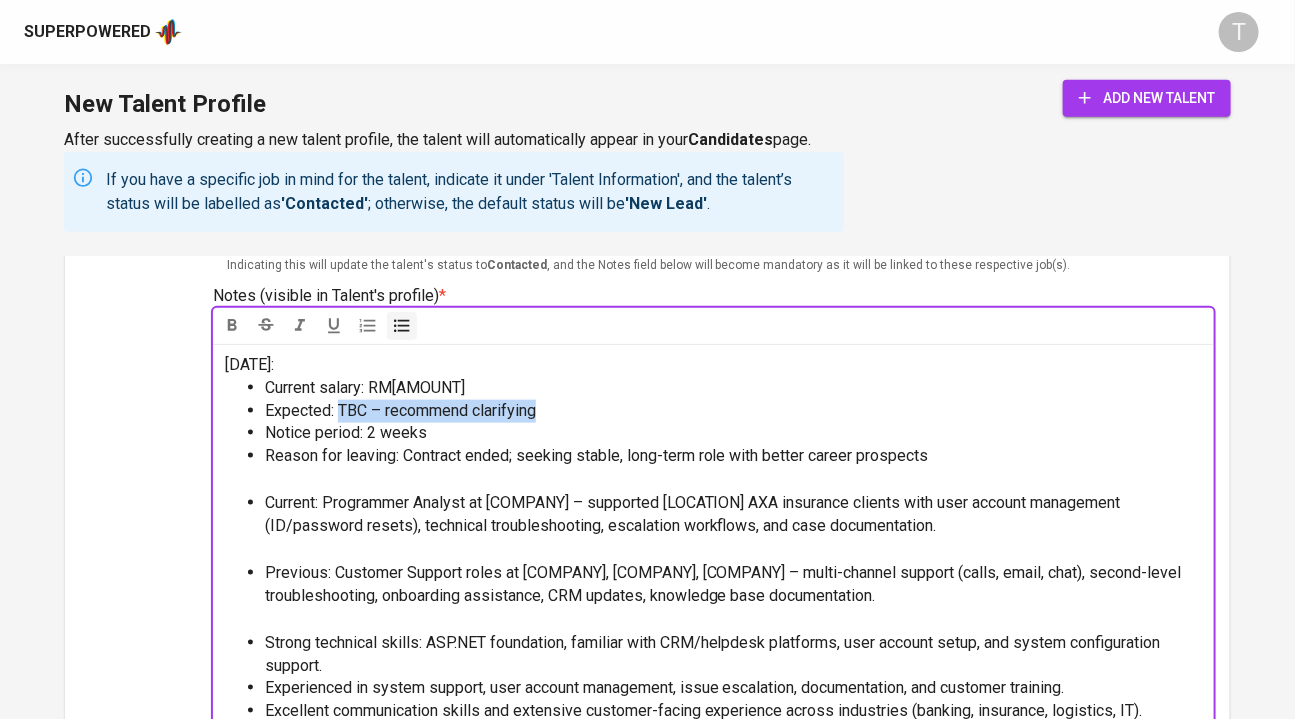 click on "Expected: TBC – recommend clarifying" at bounding box center (734, 411) 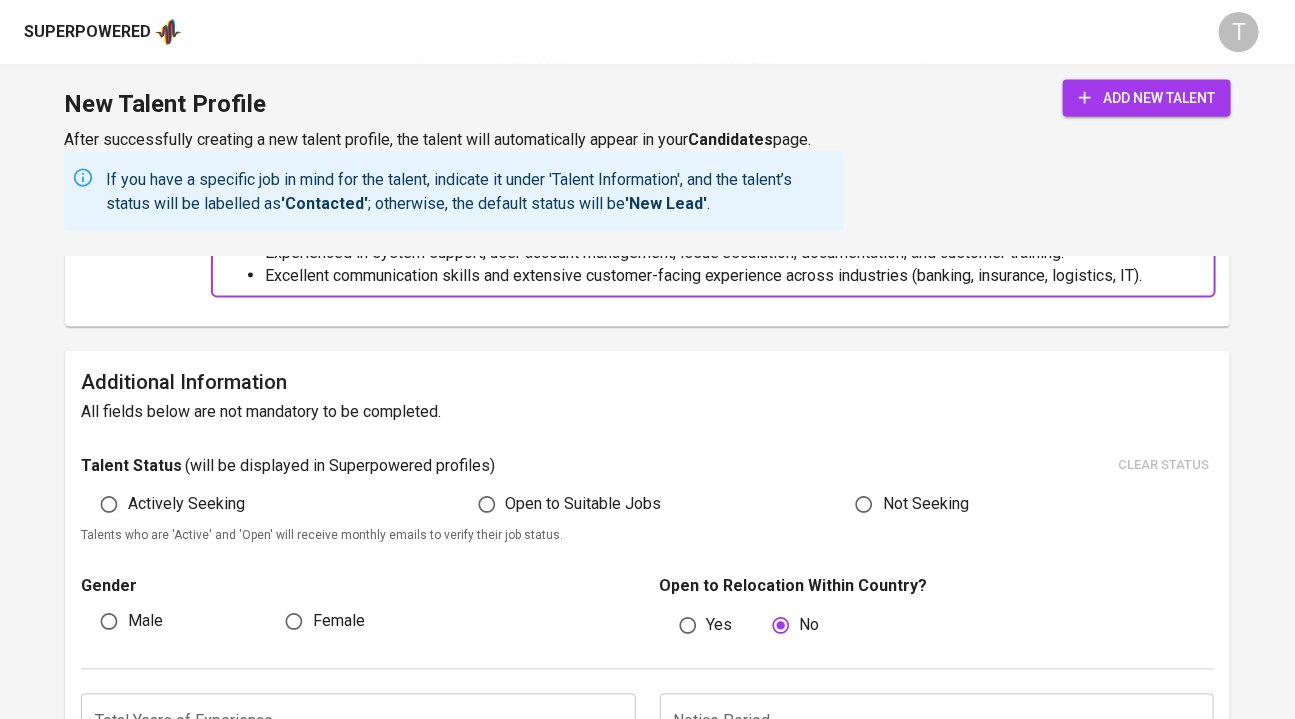 scroll, scrollTop: 1006, scrollLeft: 0, axis: vertical 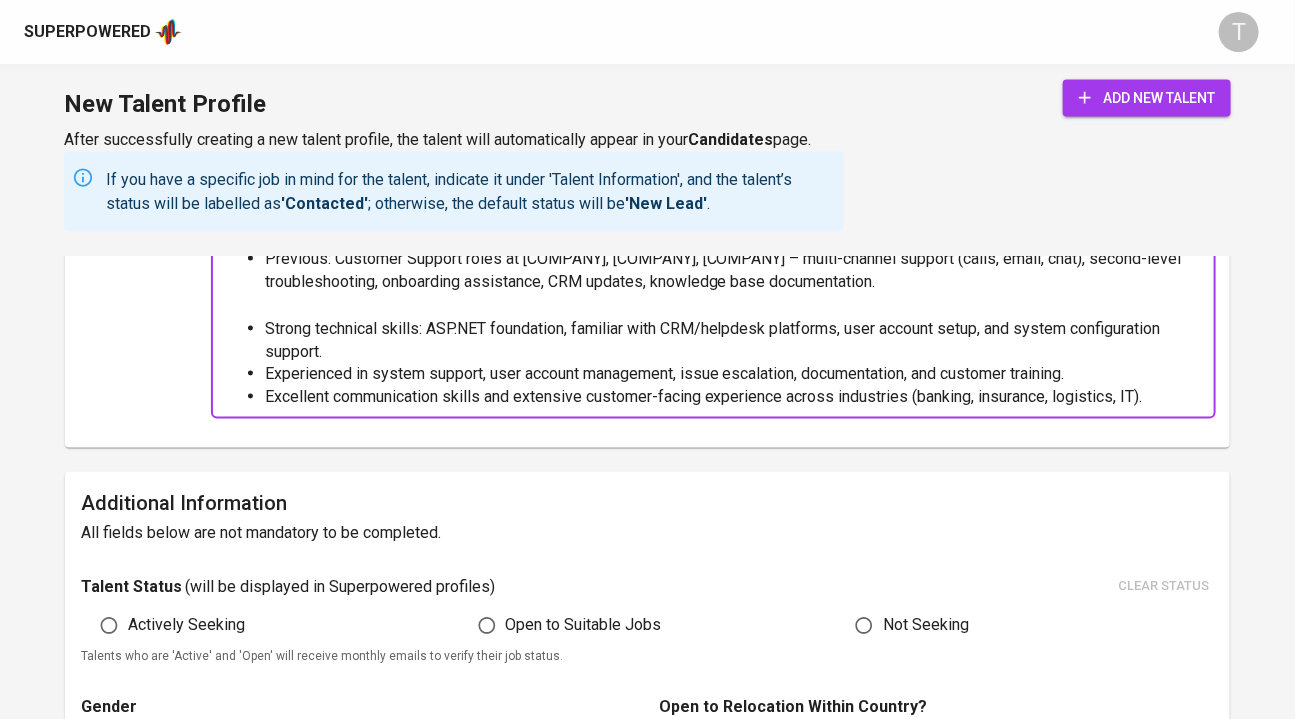 click on "Actively Seeking" at bounding box center [186, 626] 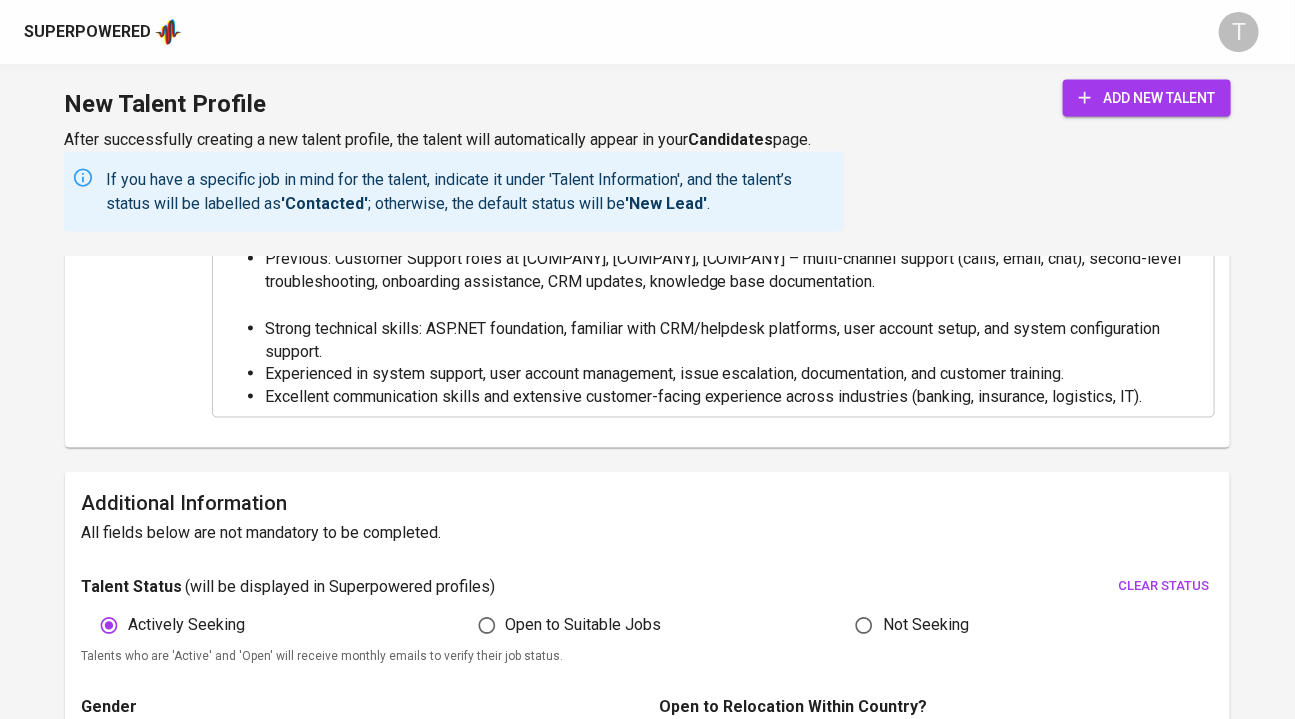 scroll, scrollTop: 1204, scrollLeft: 0, axis: vertical 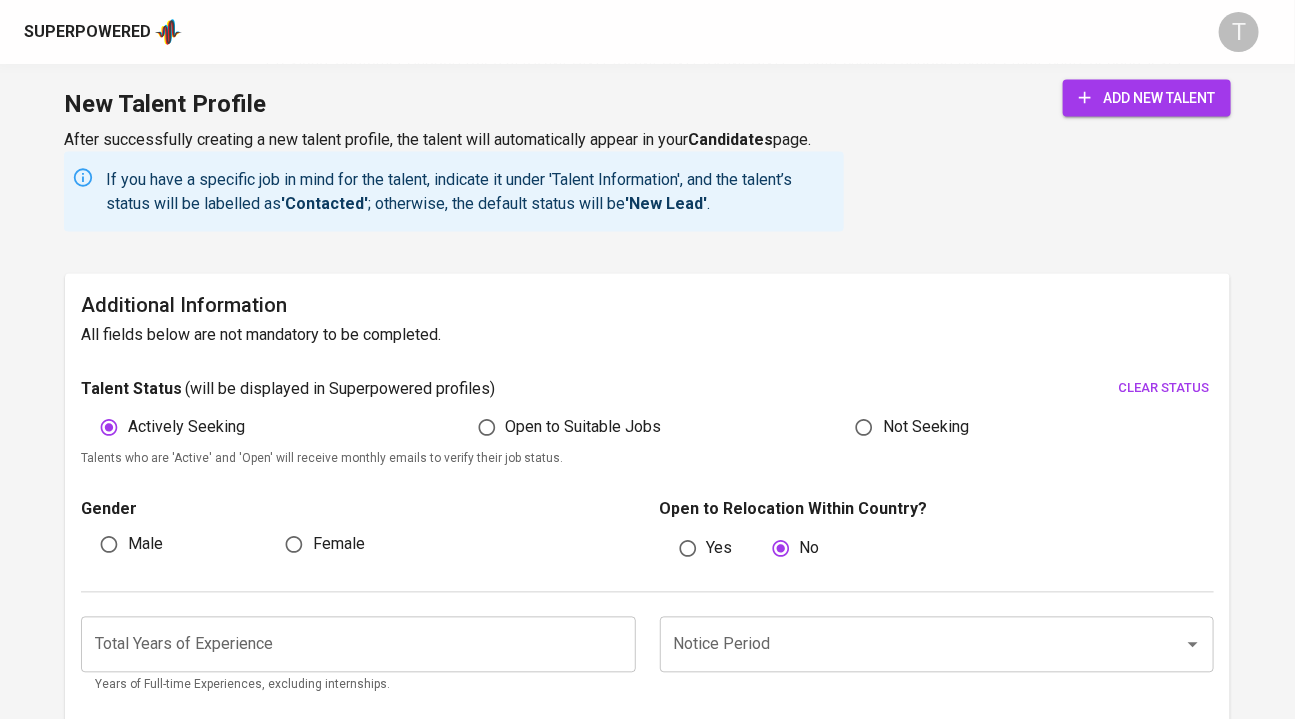 click on "Male" at bounding box center (145, 545) 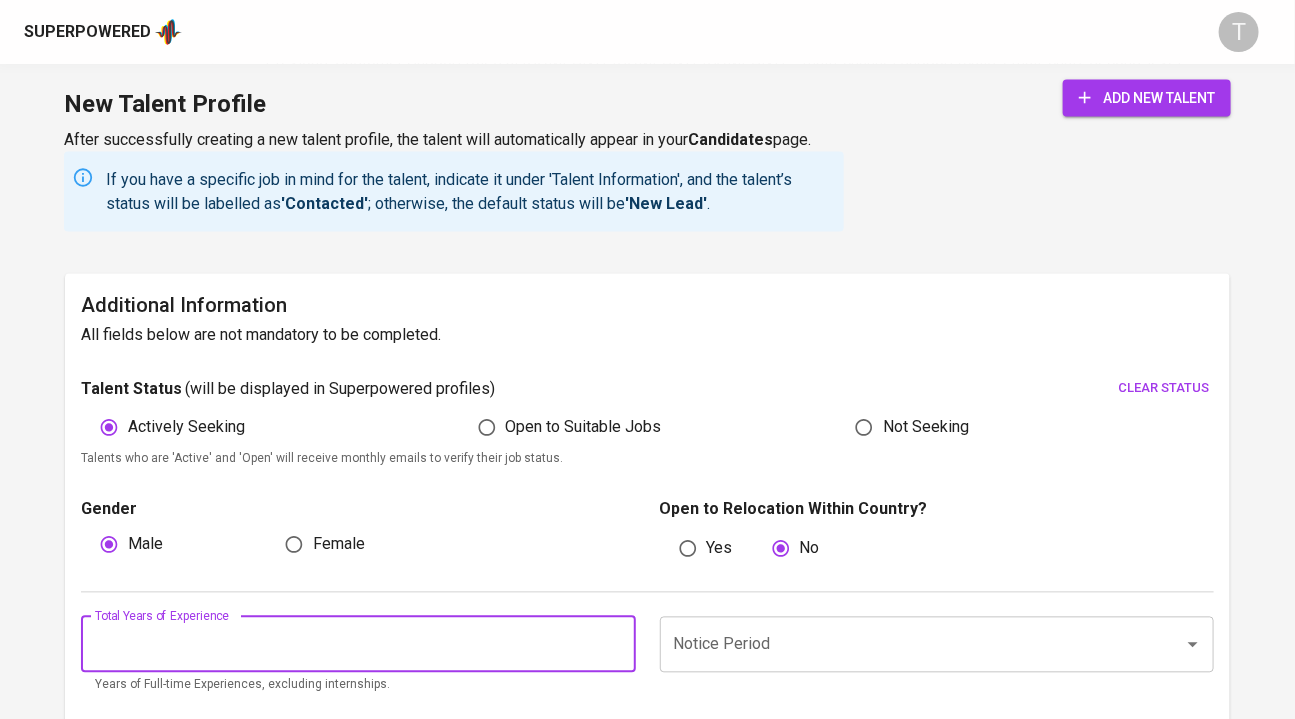click at bounding box center [358, 645] 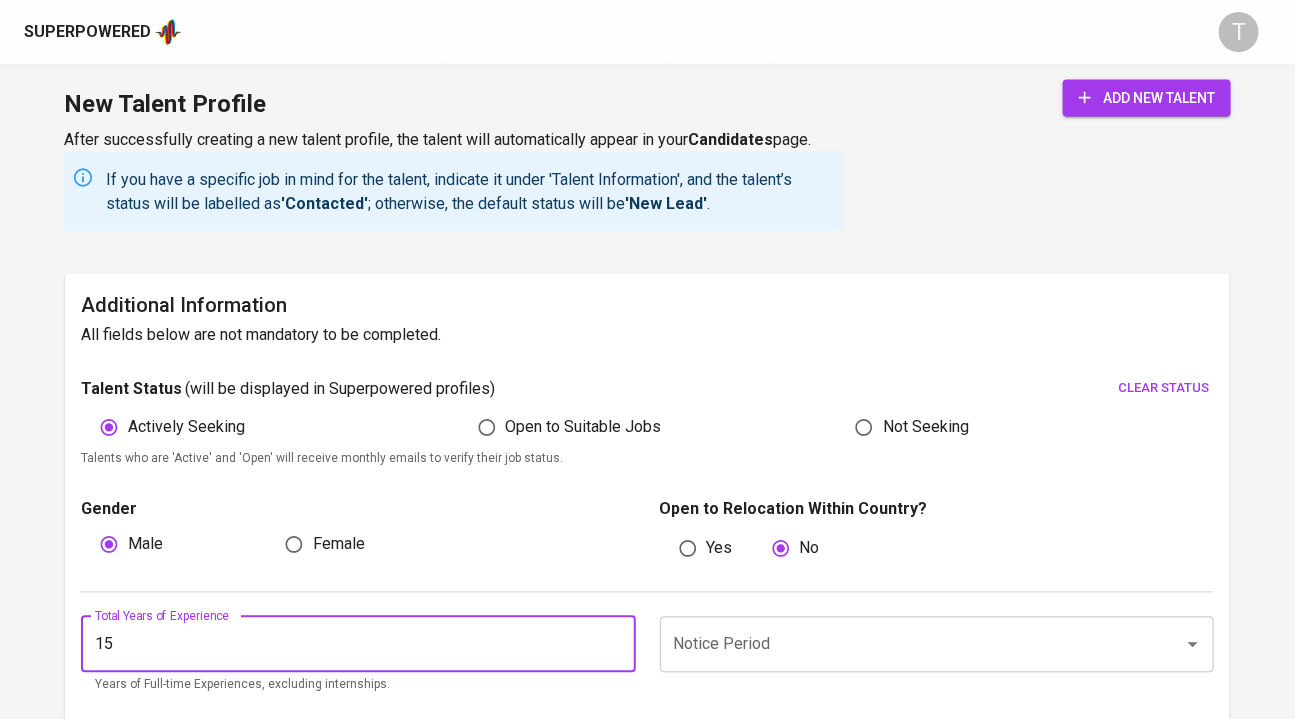 type on "15" 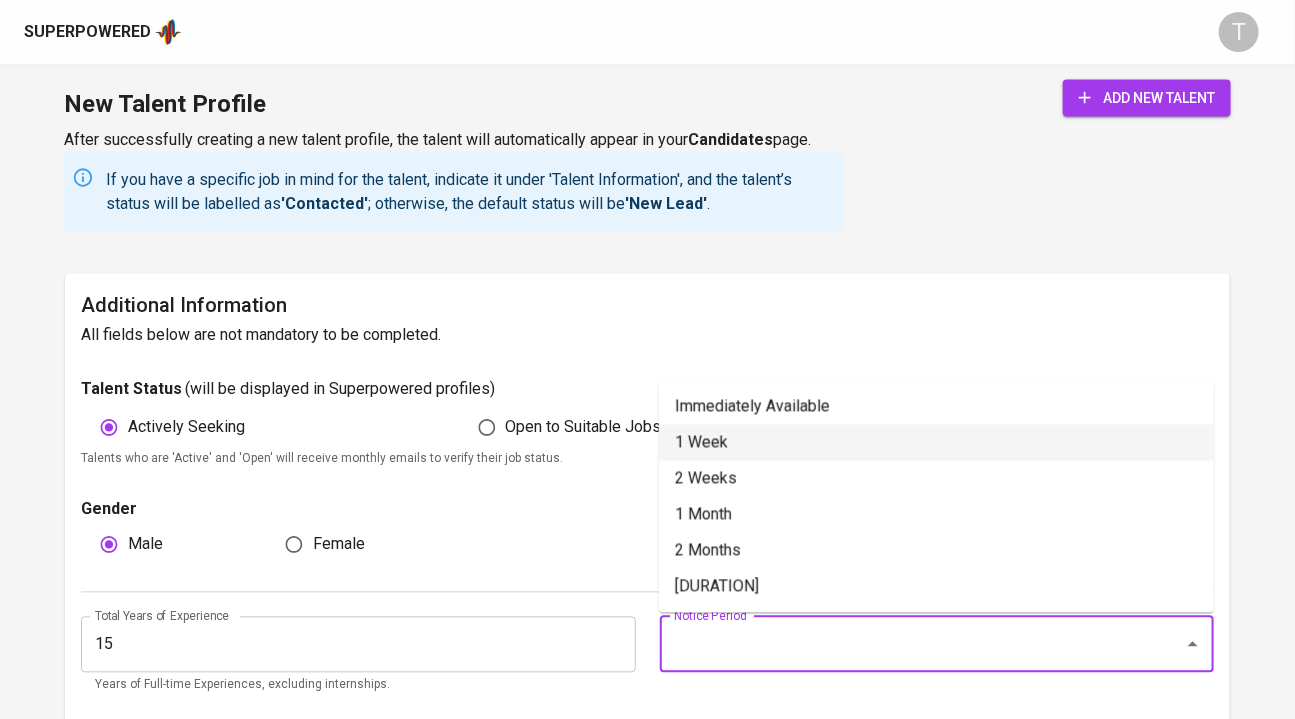 click on "1 Week" at bounding box center (936, 443) 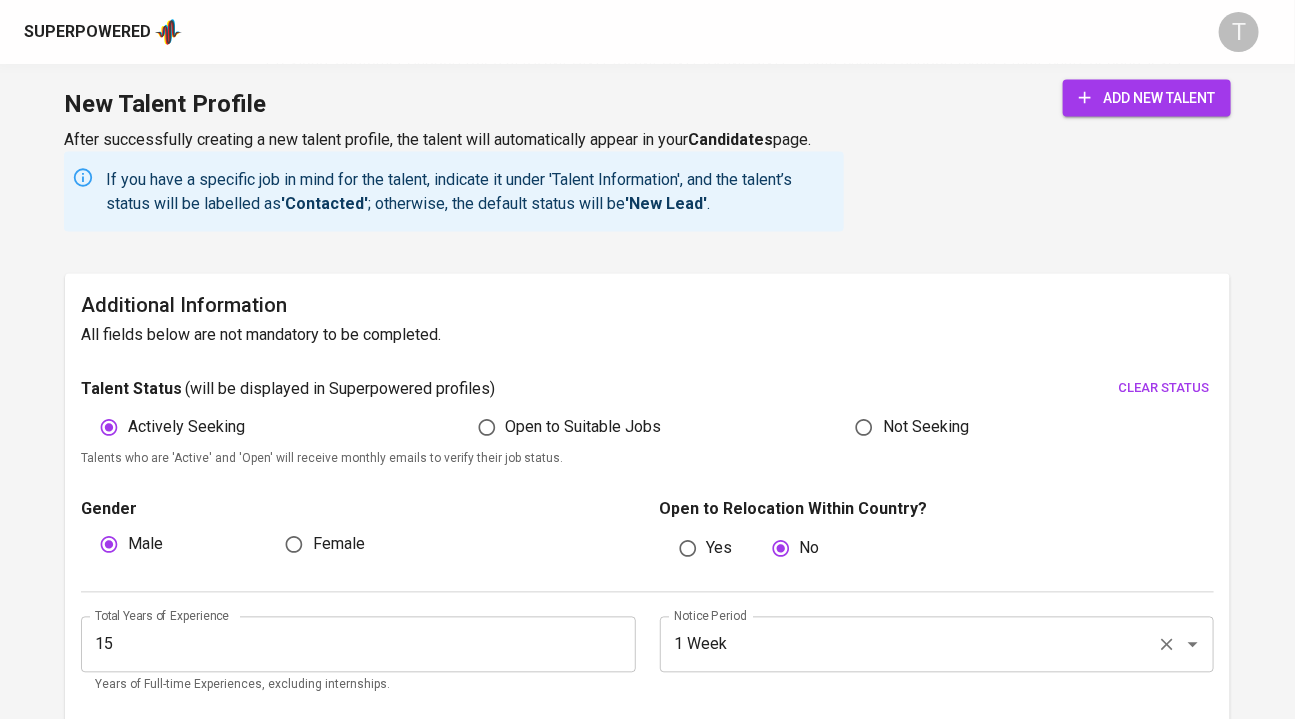 click on "1 Week" at bounding box center [909, 645] 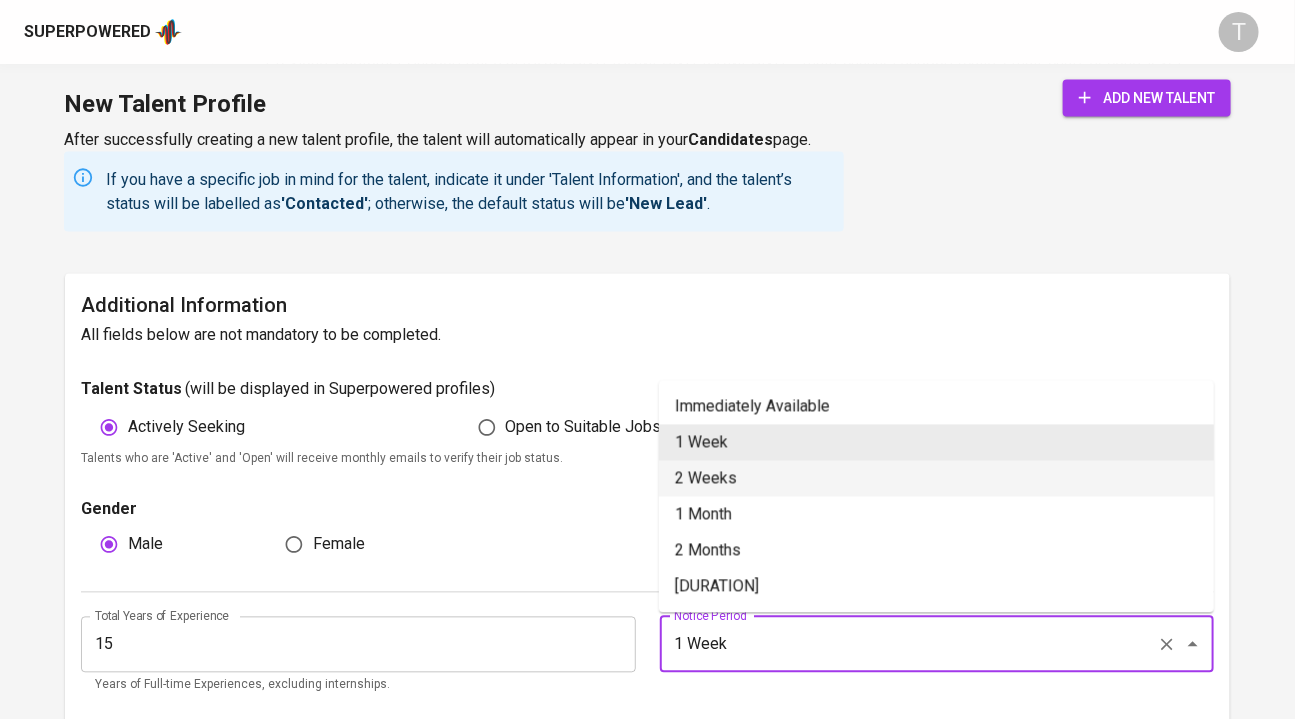 click on "2 Weeks" at bounding box center (936, 479) 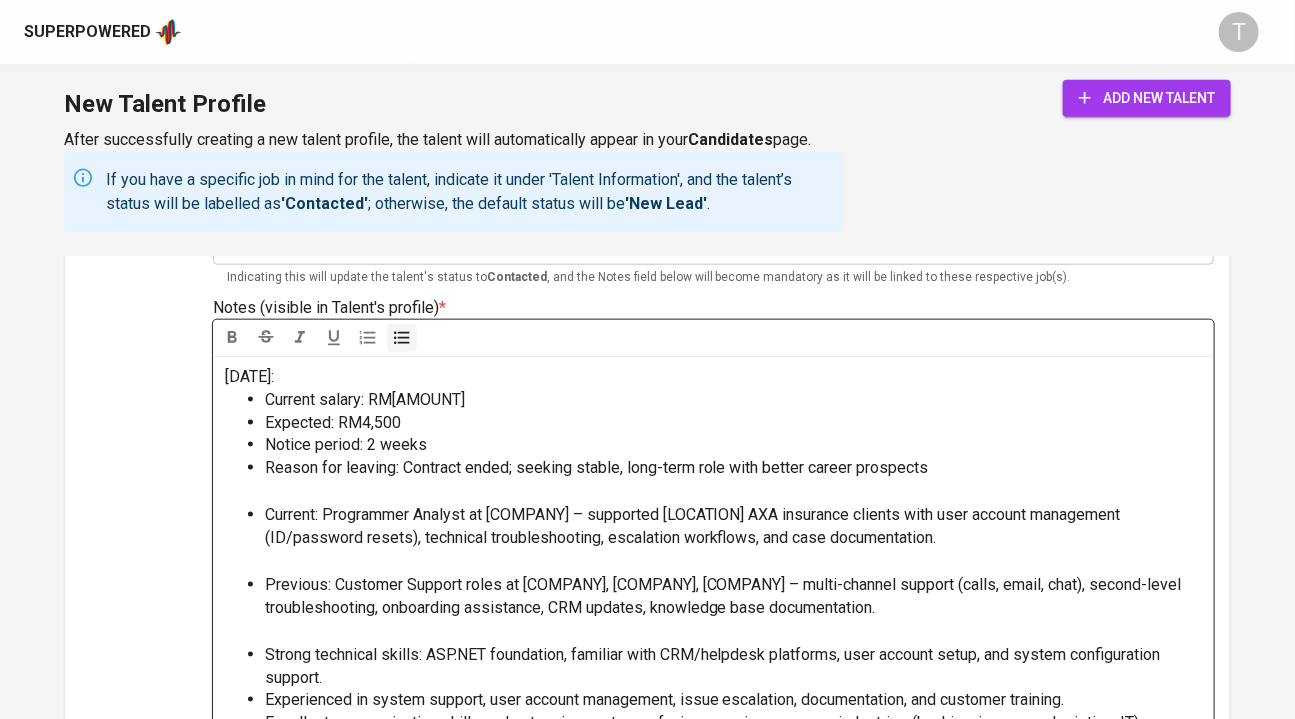 scroll, scrollTop: 670, scrollLeft: 0, axis: vertical 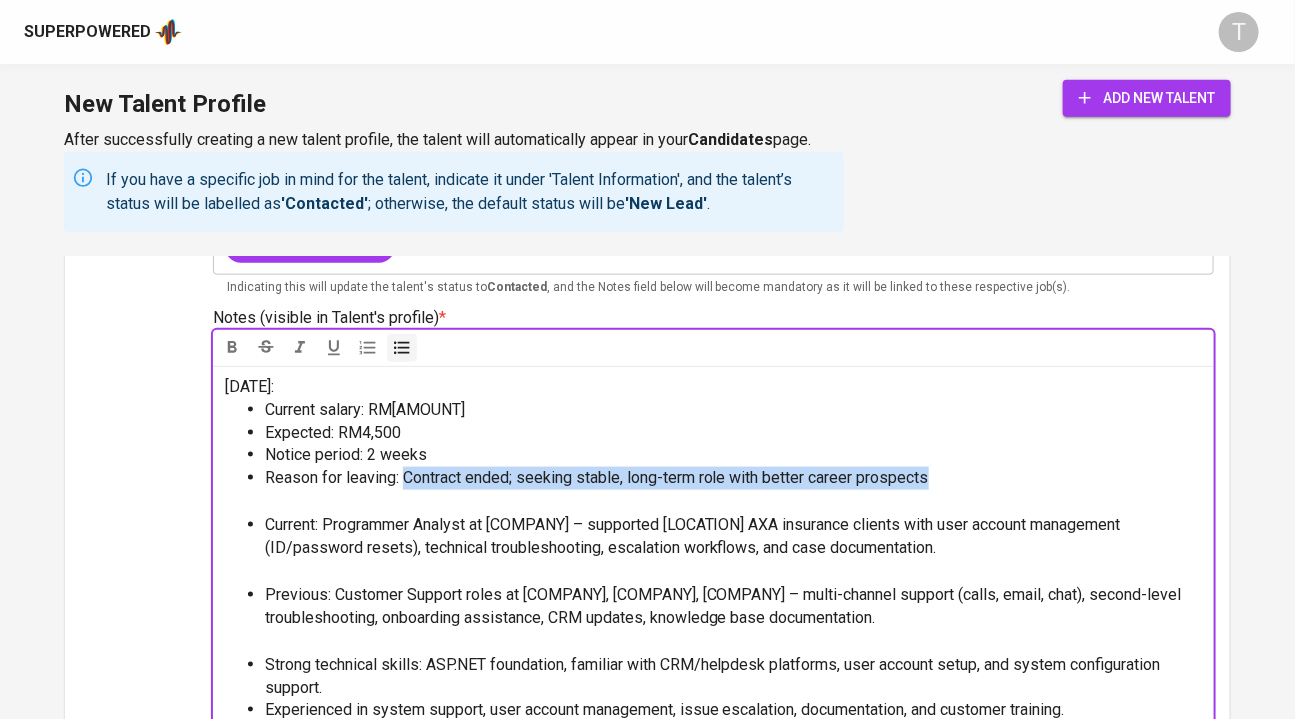 drag, startPoint x: 937, startPoint y: 481, endPoint x: 404, endPoint y: 476, distance: 533.02344 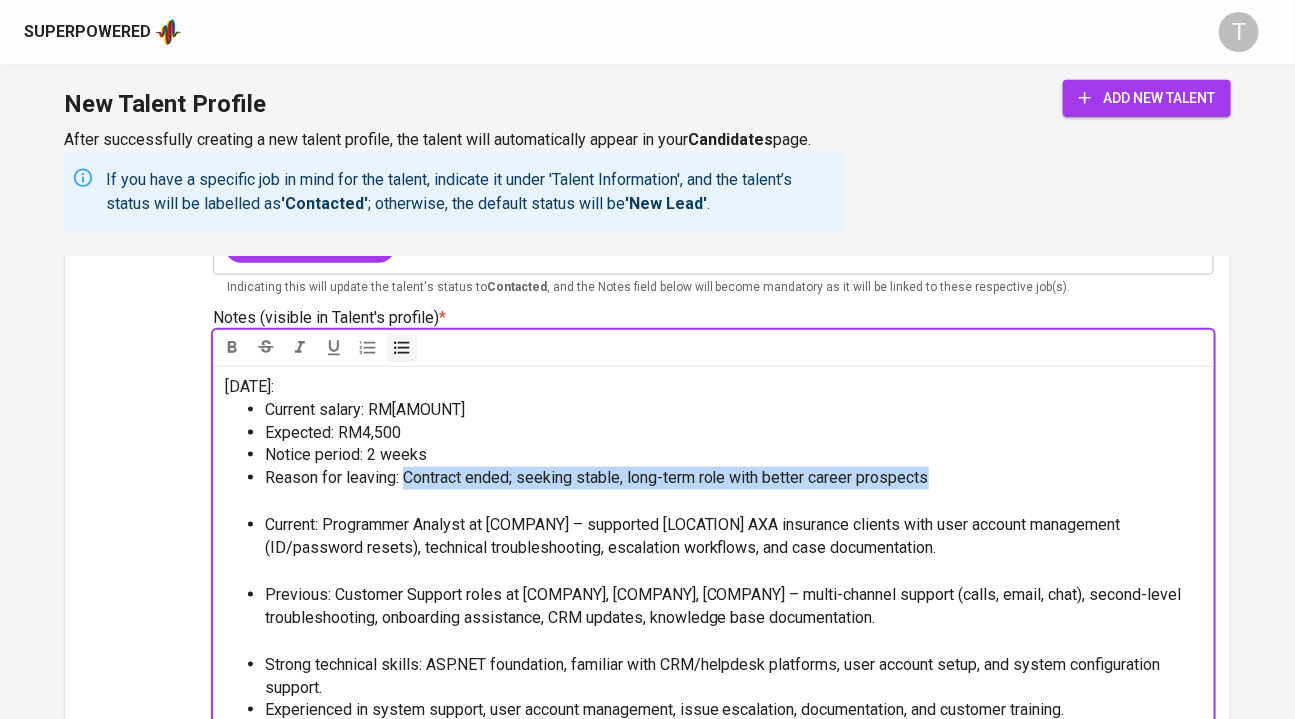 click on "Reason for leaving: Contract ended; seeking stable, long-term role with better career prospects" at bounding box center [734, 478] 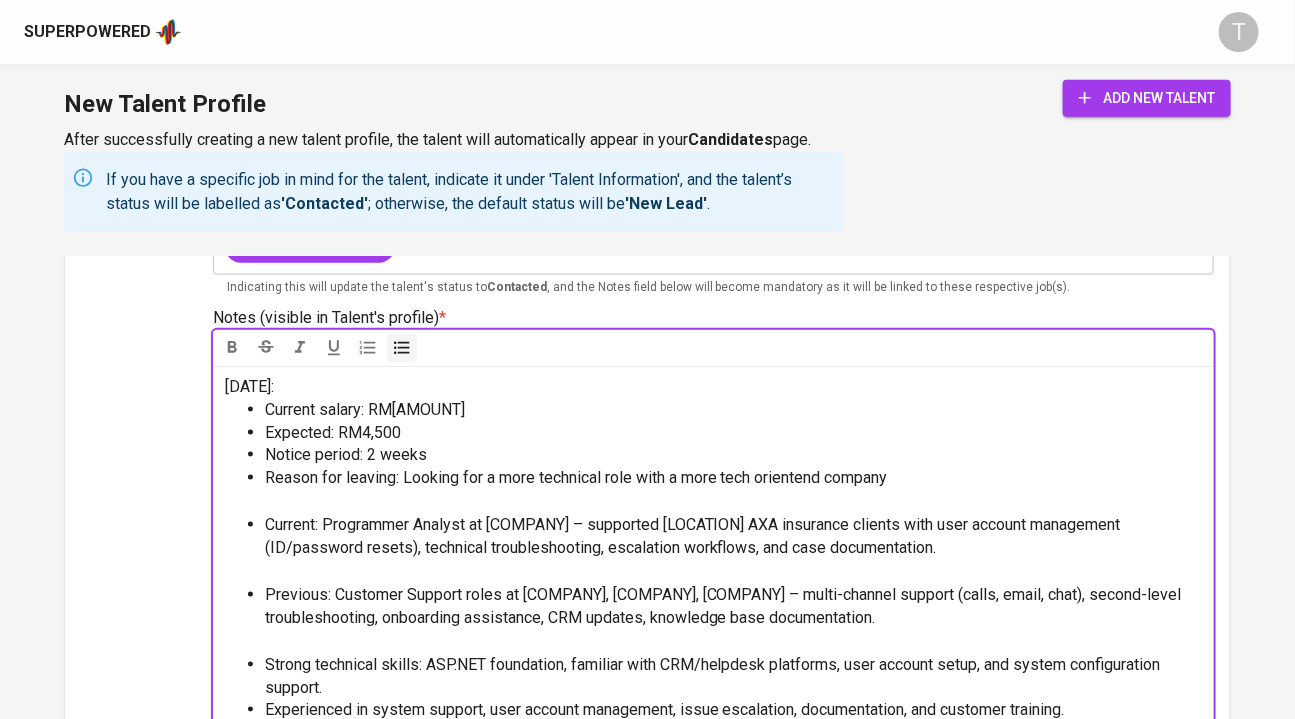 click on "Reason for leaving: Looking for a more technical role with a more tech orientend company" at bounding box center [576, 477] 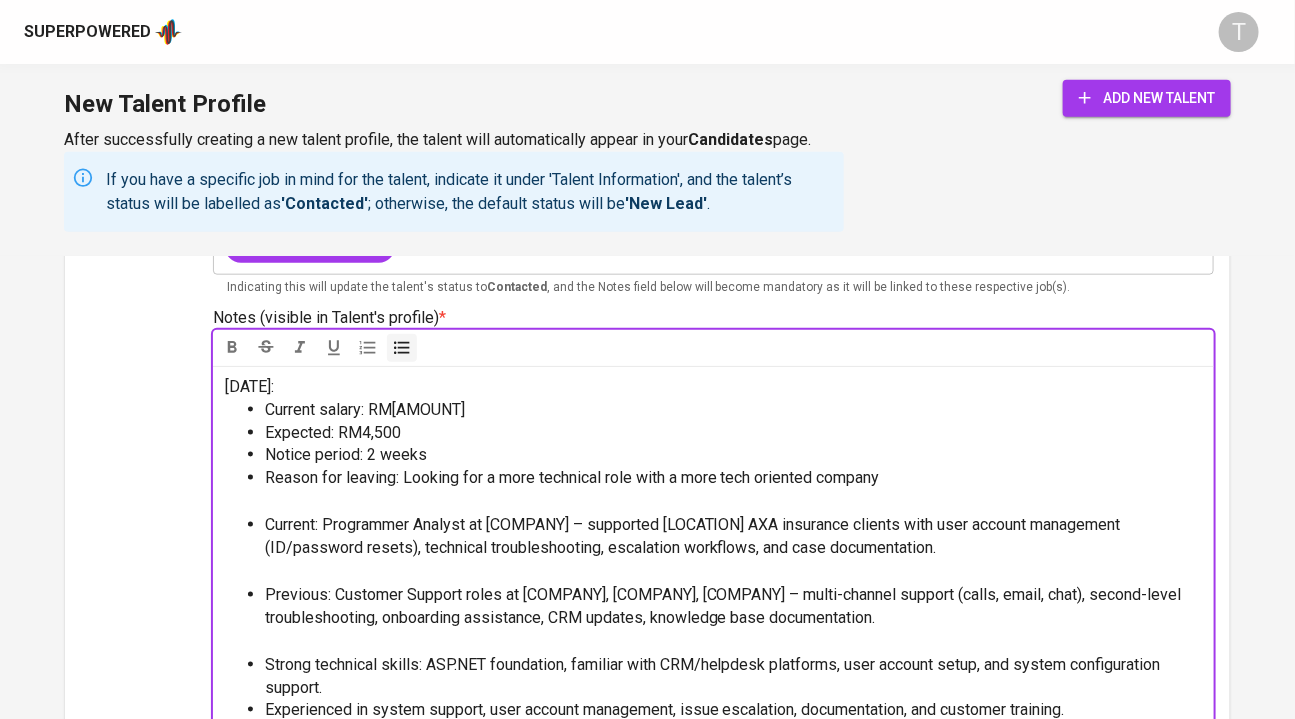 click on "Current: Programmer Analyst at Cognizant – supported Hong Kong AXA insurance clients with user account management (ID/password resets), technical troubleshooting, escalation workflows, and case documentation." at bounding box center [695, 536] 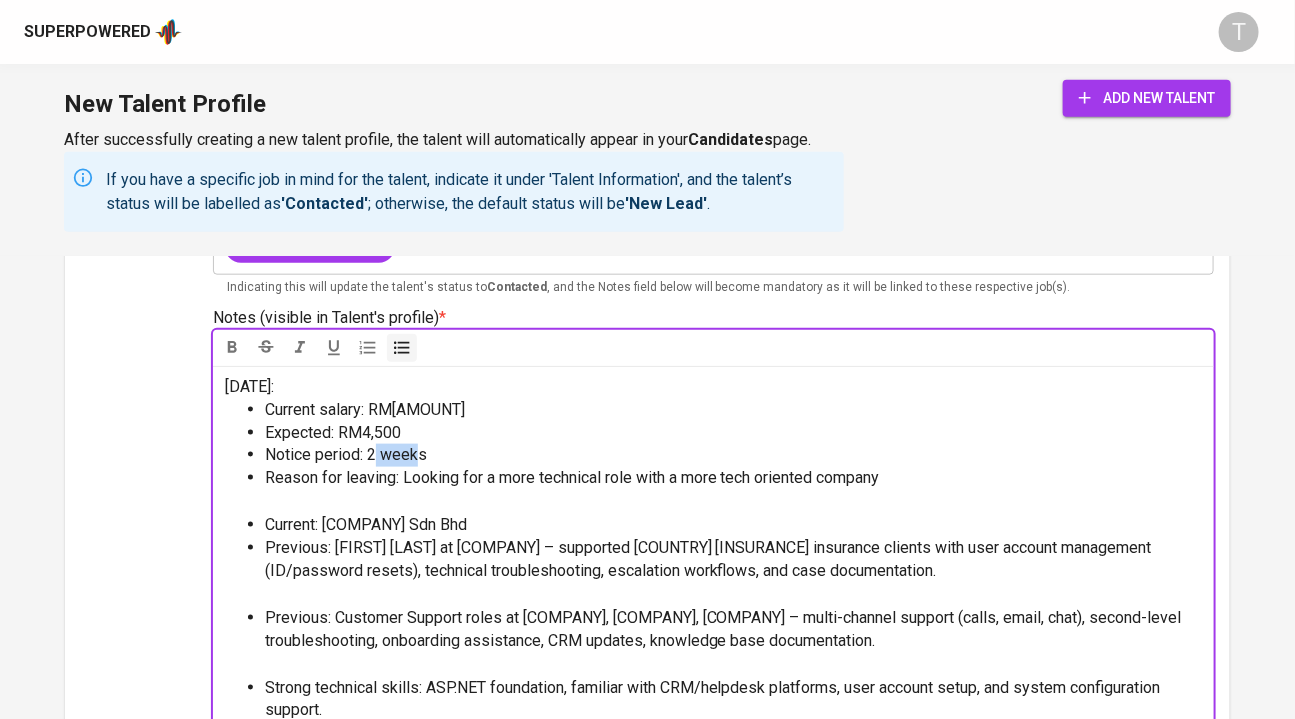 drag, startPoint x: 419, startPoint y: 454, endPoint x: 372, endPoint y: 451, distance: 47.095646 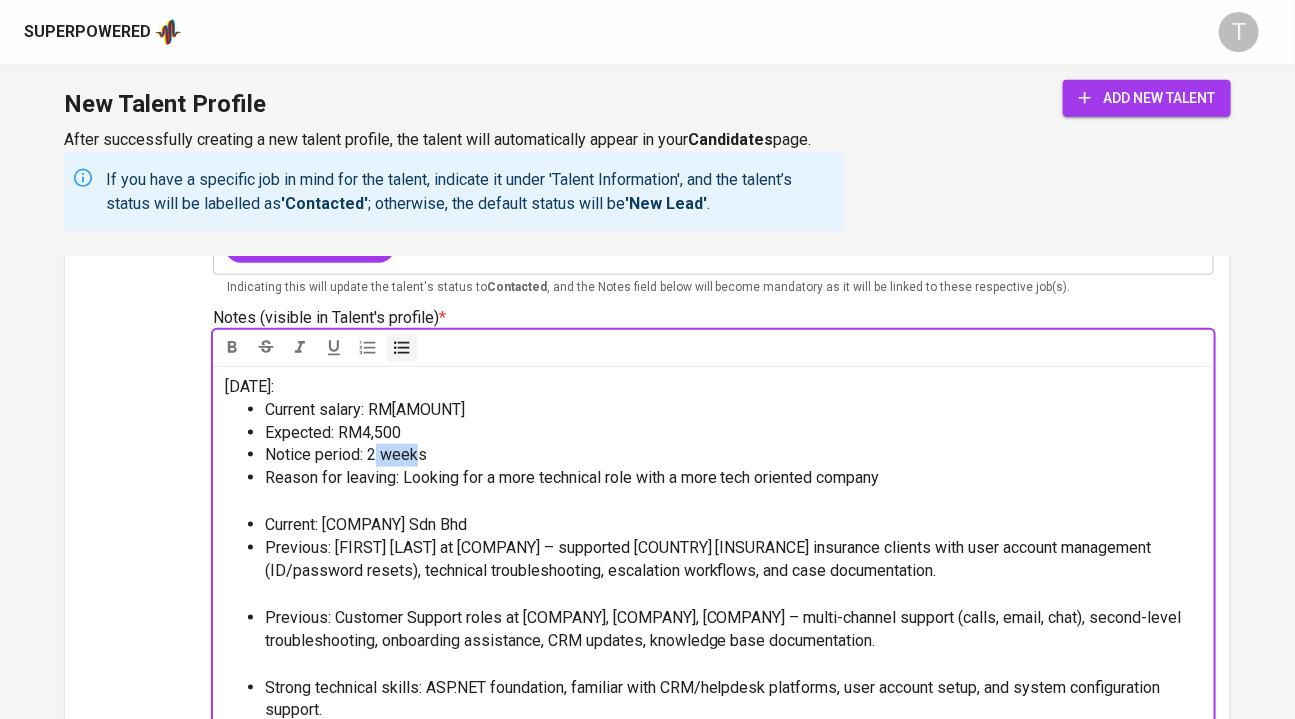 click on "Notice period: 2 weeks" at bounding box center [346, 454] 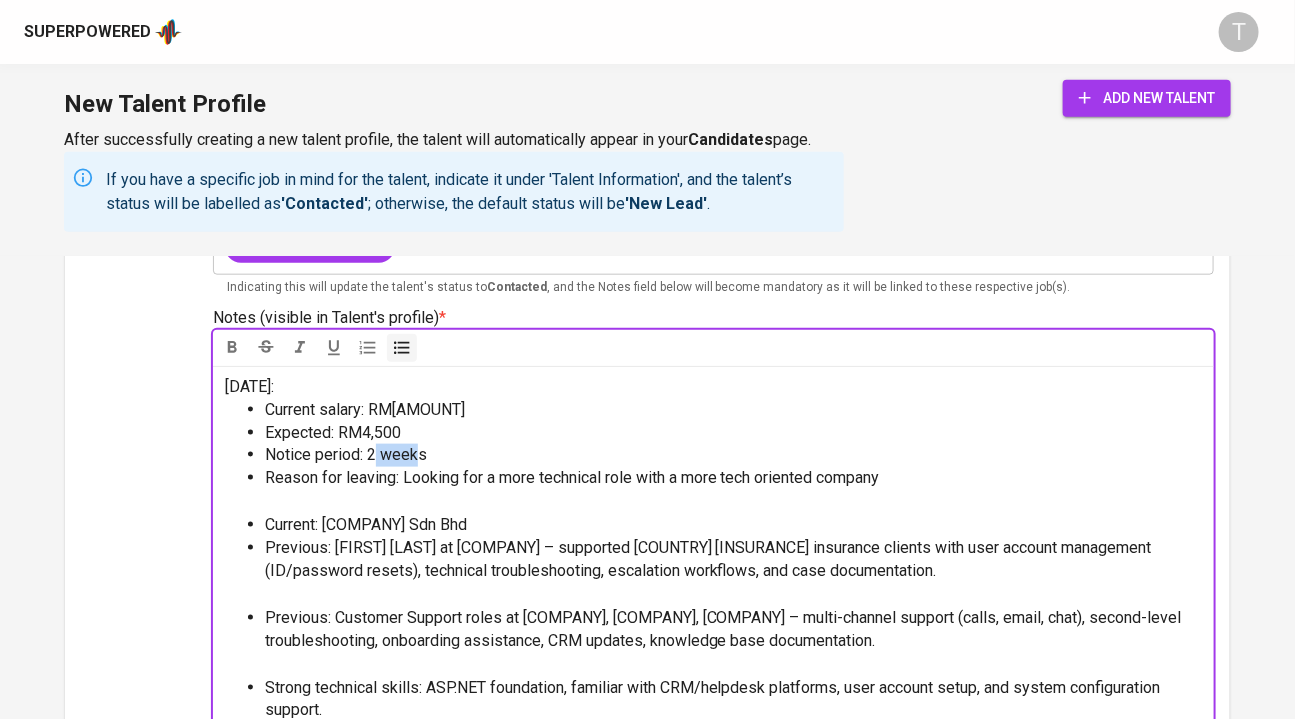 drag, startPoint x: 429, startPoint y: 459, endPoint x: 372, endPoint y: 454, distance: 57.21888 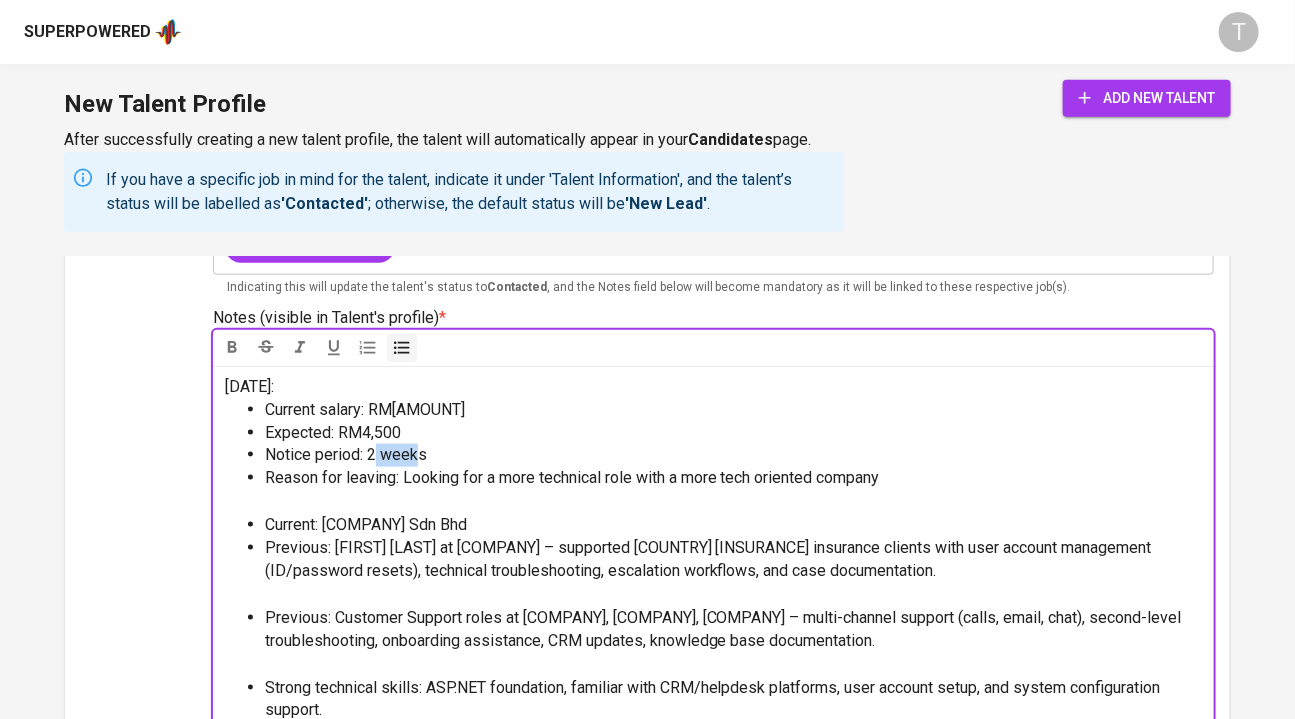 click on "Notice period: 2 weeks" at bounding box center [346, 454] 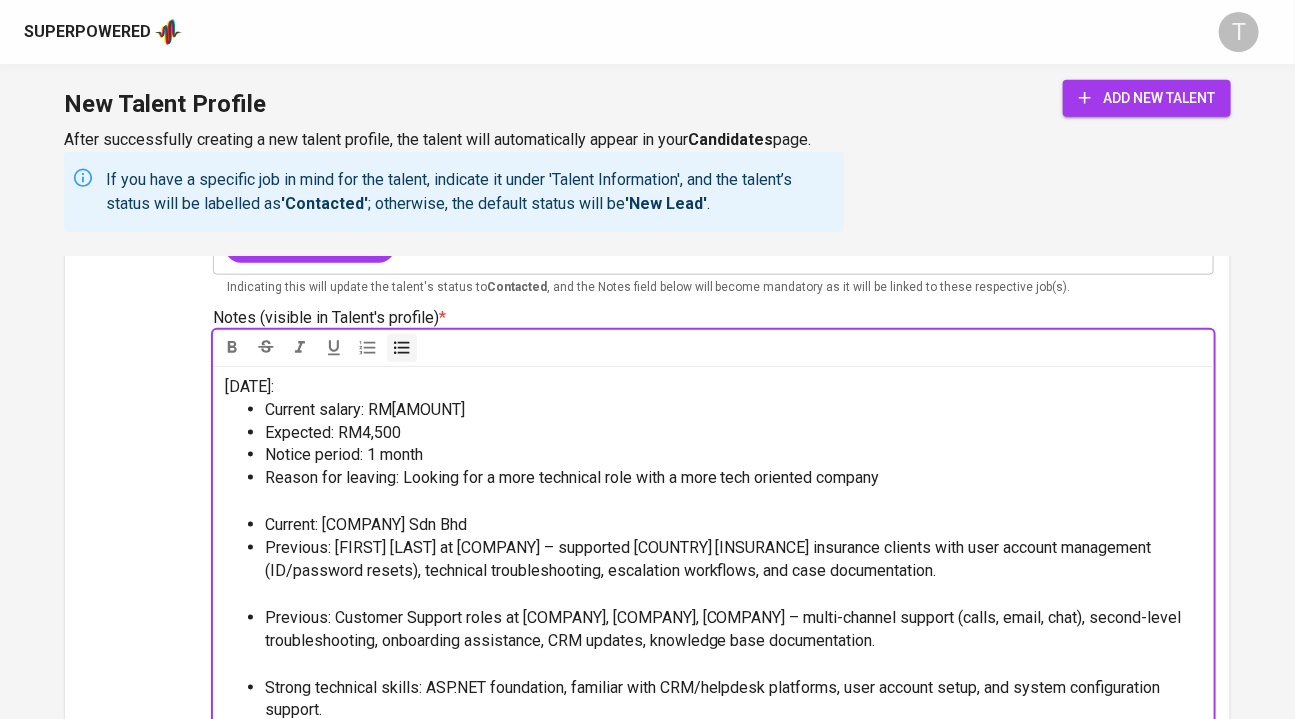 click on "Current: Lock Services Sdn Bhd" at bounding box center (366, 524) 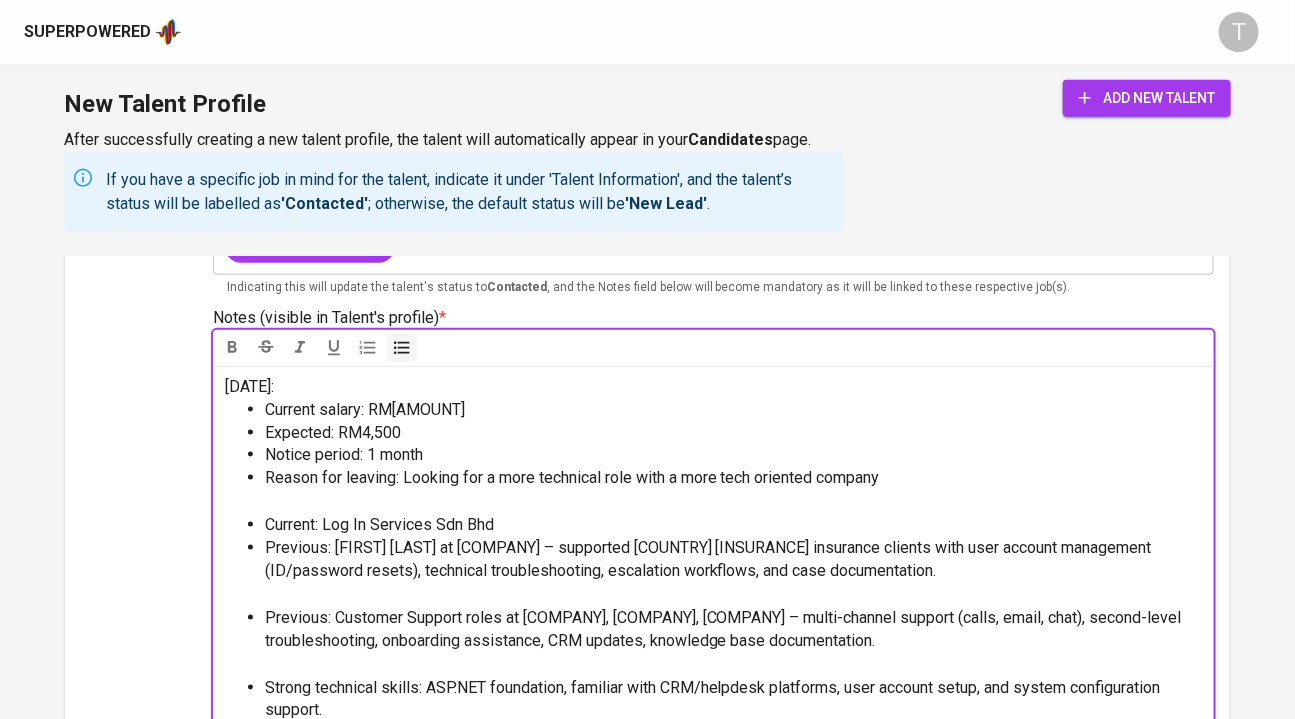 click on "Current: Log In Services Sdn Bhd" at bounding box center [734, 525] 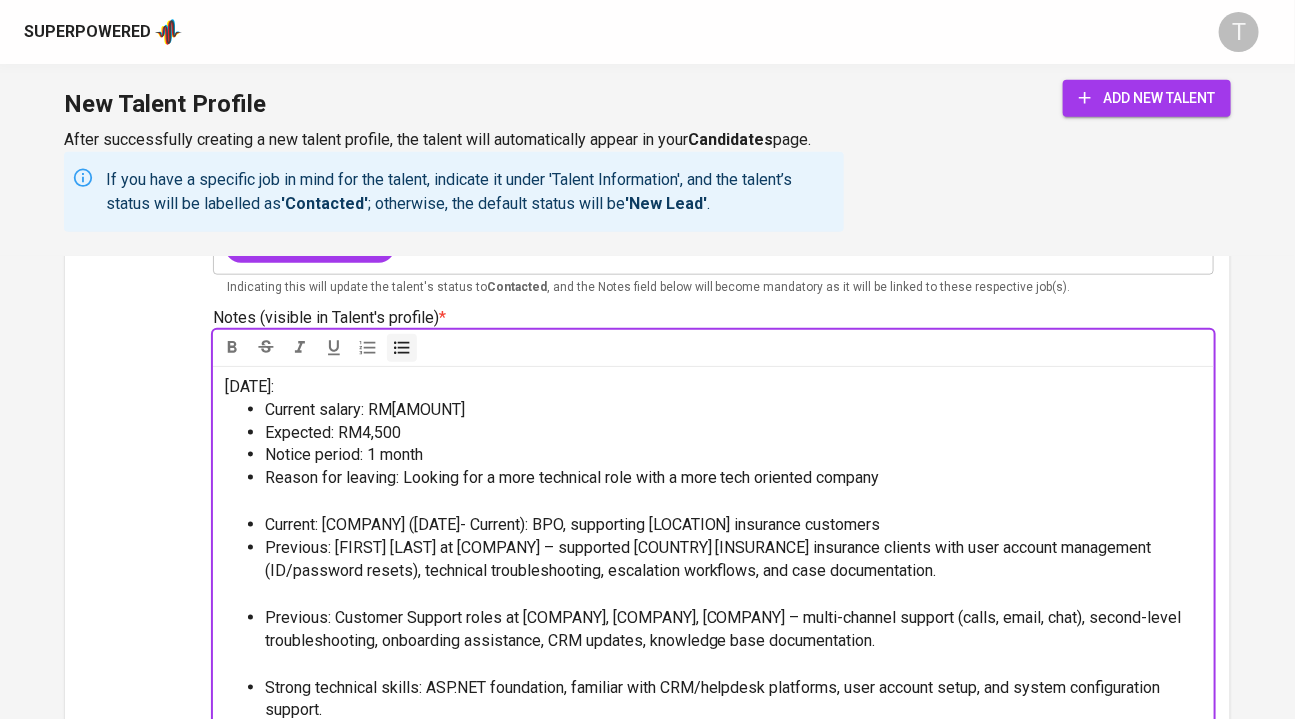 click on "Current: Log In Services Sdn Bhd (Oct 24- Current): BPO, supporting AIA insurance customers" at bounding box center (573, 524) 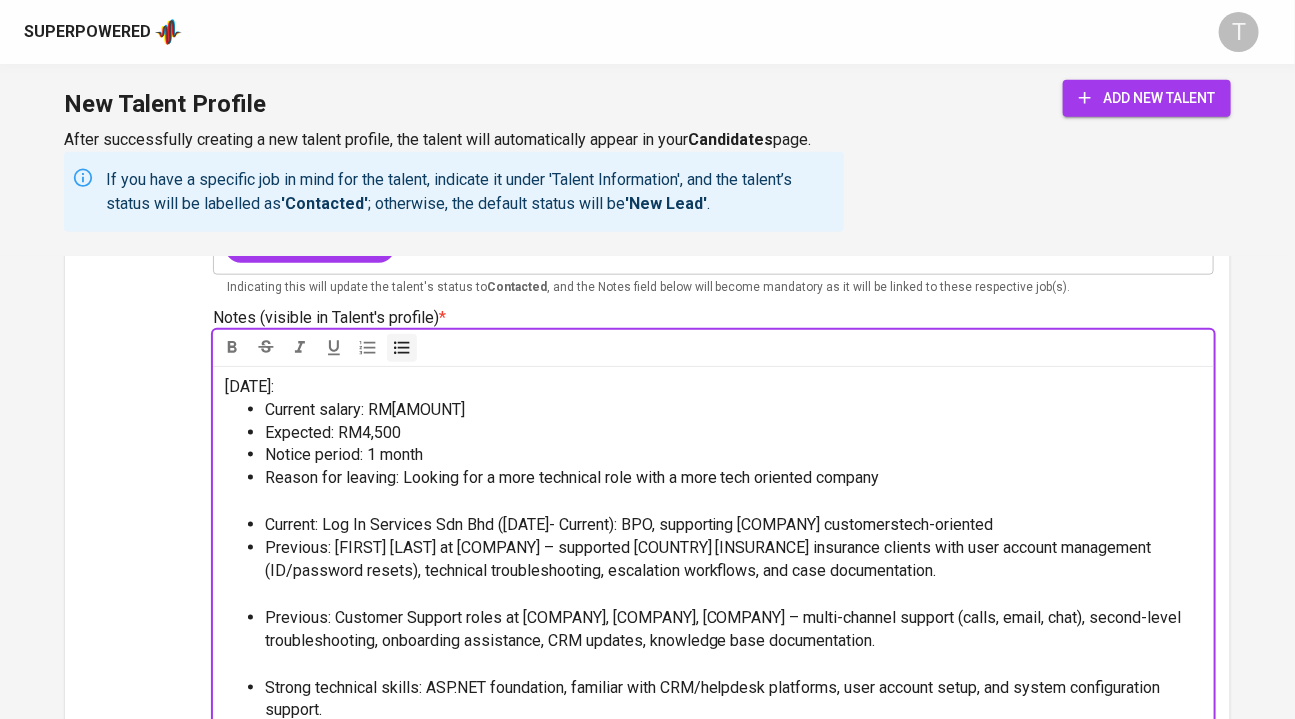 drag, startPoint x: 1024, startPoint y: 529, endPoint x: 927, endPoint y: 527, distance: 97.020615 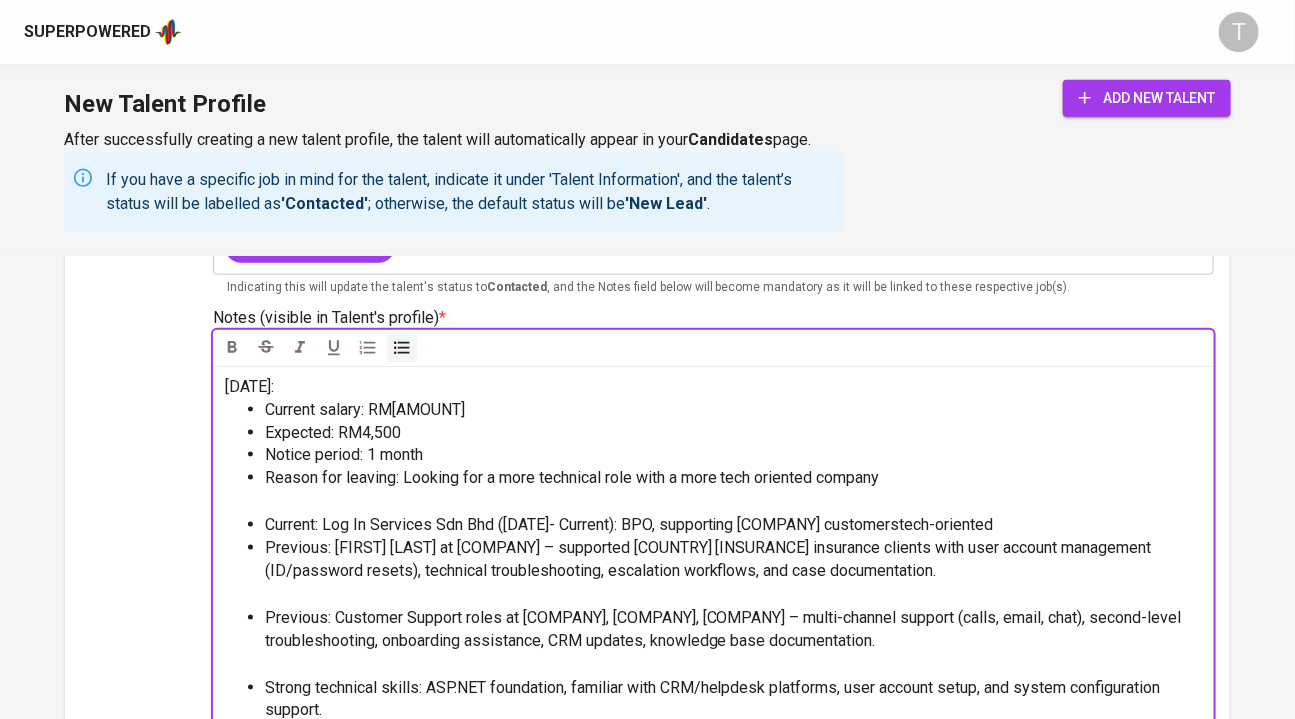 click on "Current: Log In Services Sdn Bhd (Oct 24- Current): BPO, supporting AIA insurance customerstech-oriented" at bounding box center (734, 525) 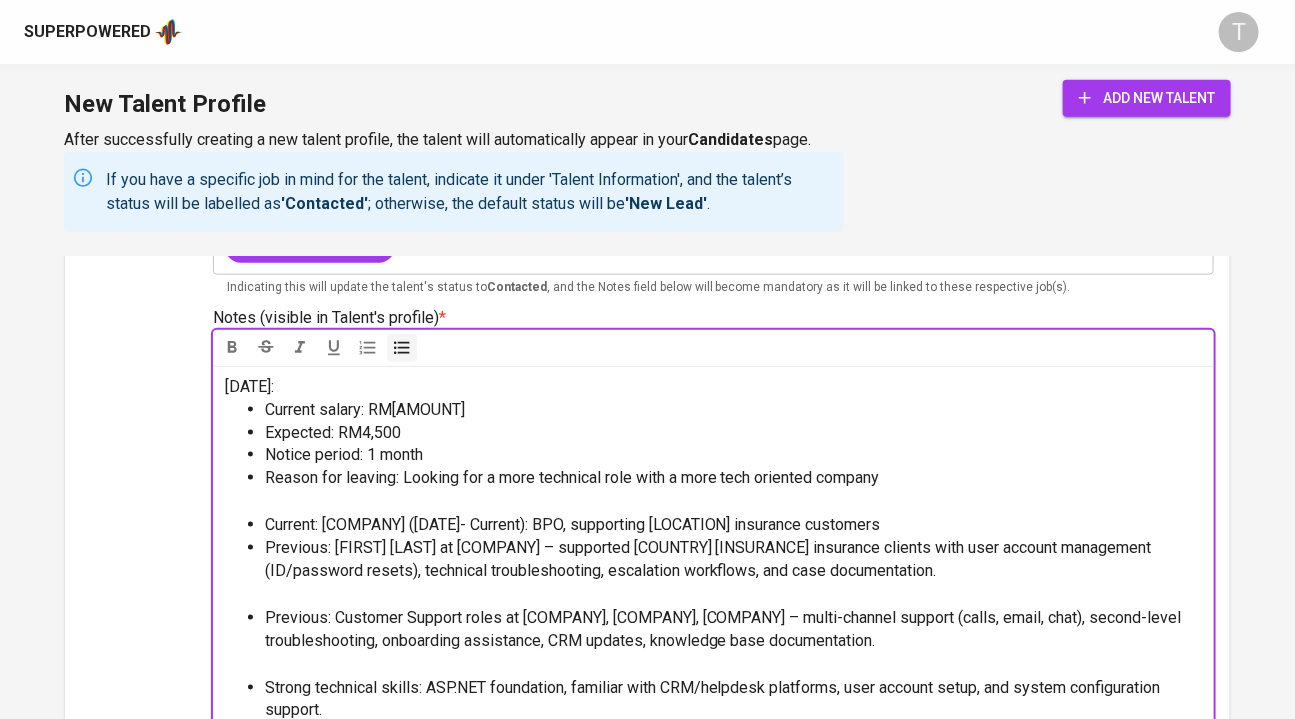 click on "Reason for leaving: Looking for a more technical role with a more tech oriented company" at bounding box center (572, 477) 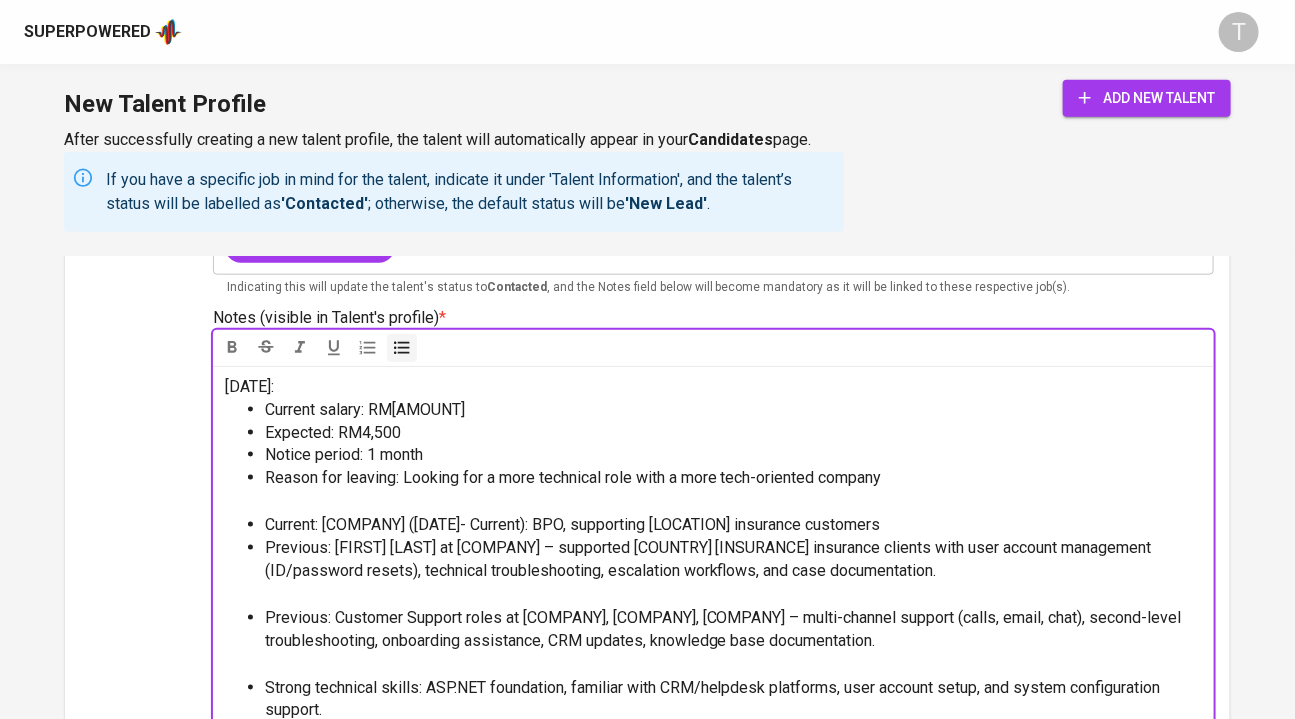 click on "Current: Log In Services Sdn Bhd (Oct 24- Current): BPO, supporting AIA insurance customers" at bounding box center (734, 525) 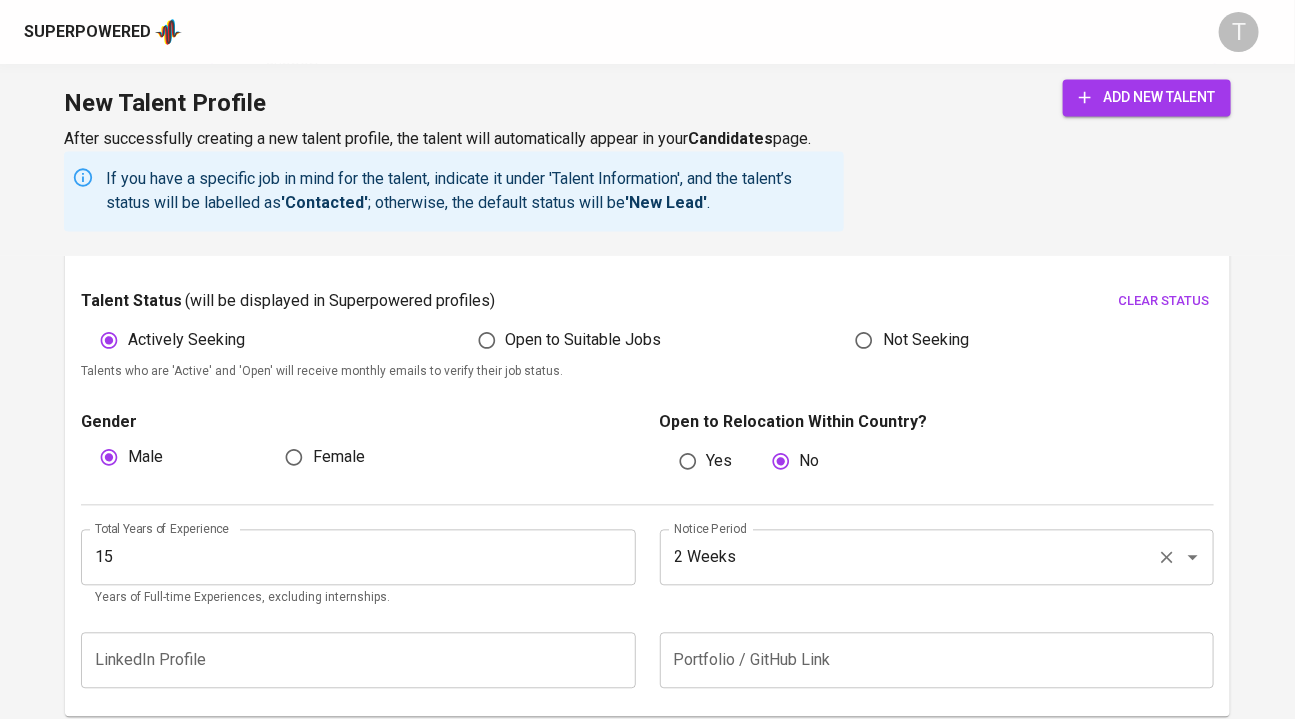 scroll, scrollTop: 1344, scrollLeft: 0, axis: vertical 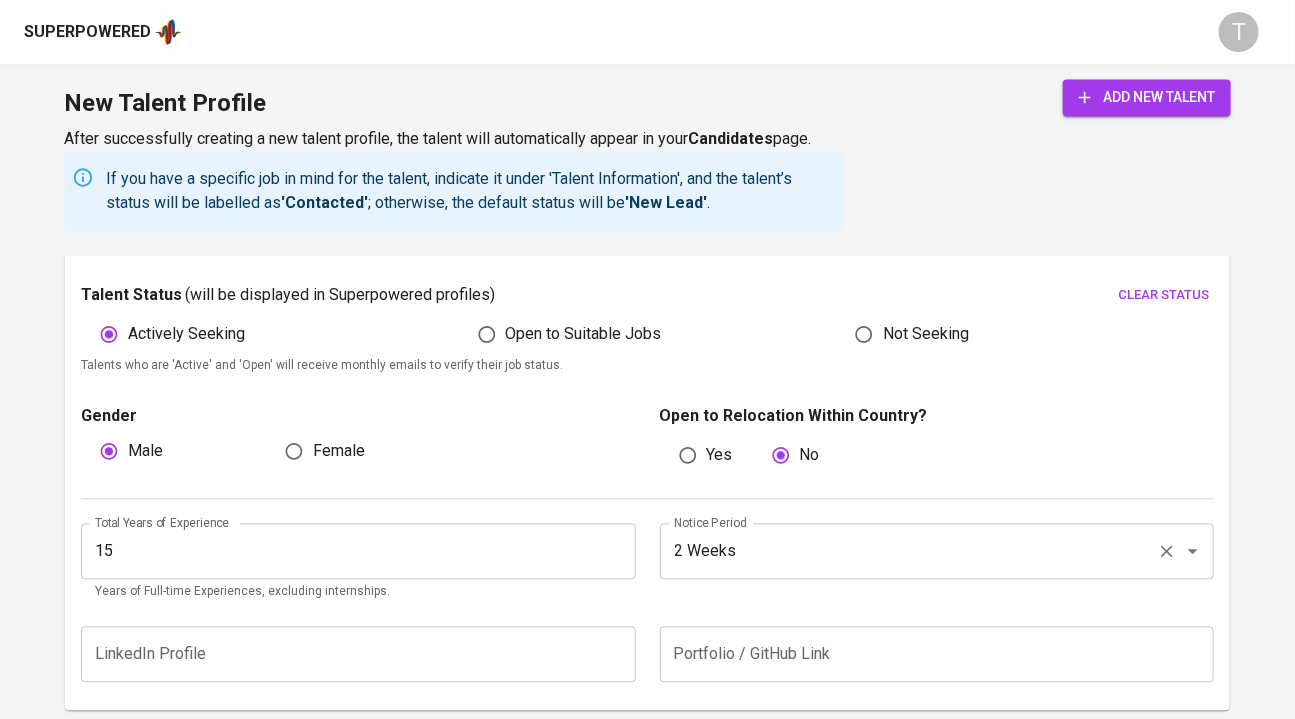 click on "2 Weeks" at bounding box center (909, 552) 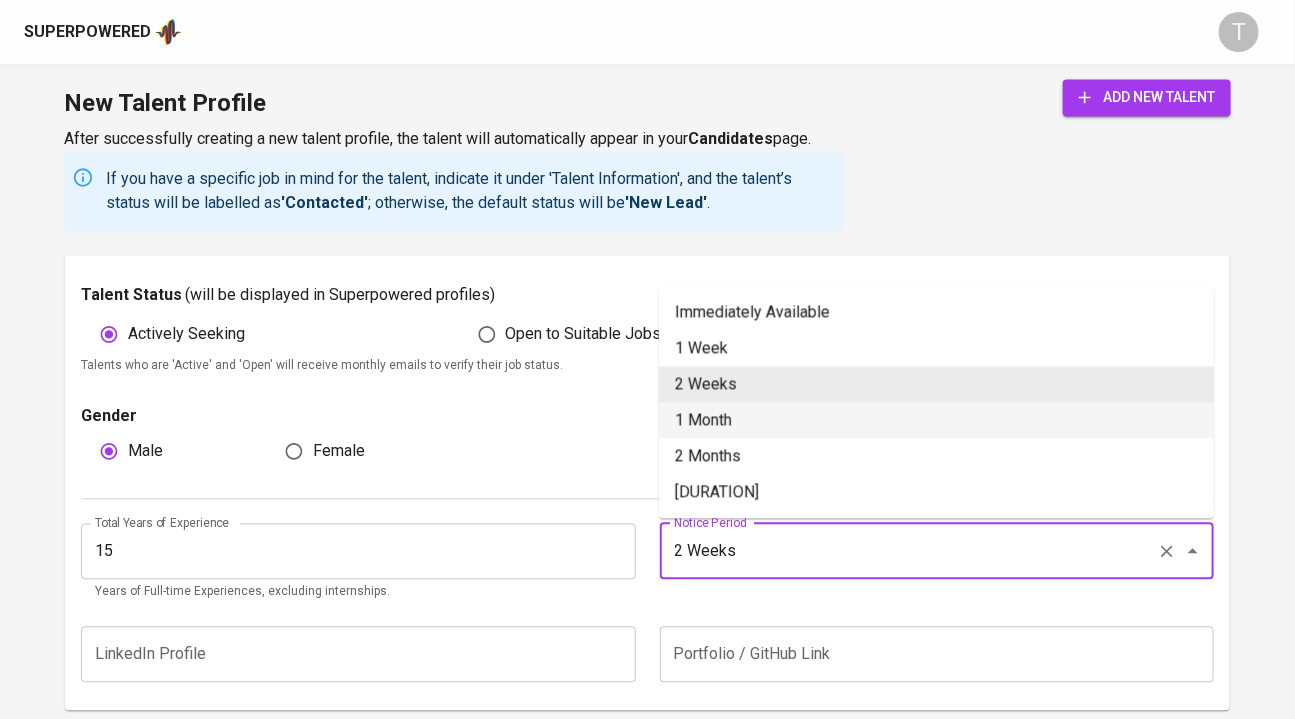 click on "1 Month" at bounding box center (936, 421) 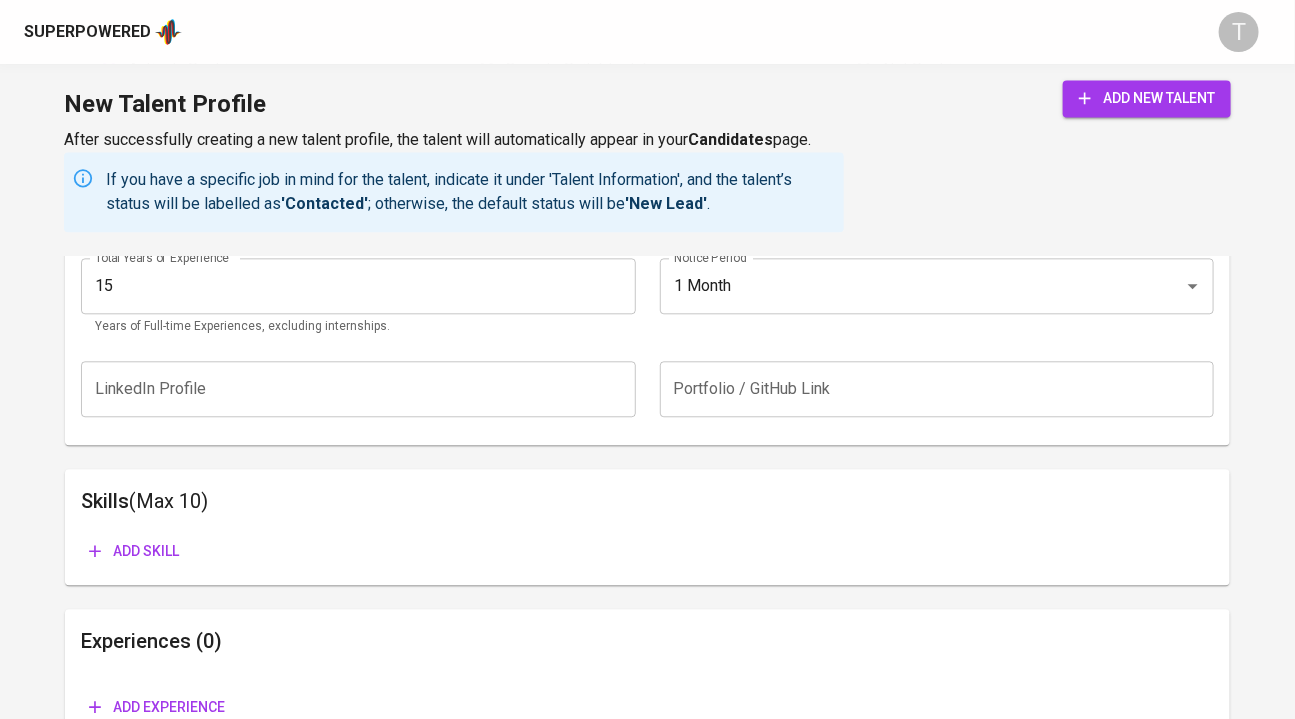 scroll, scrollTop: 1617, scrollLeft: 0, axis: vertical 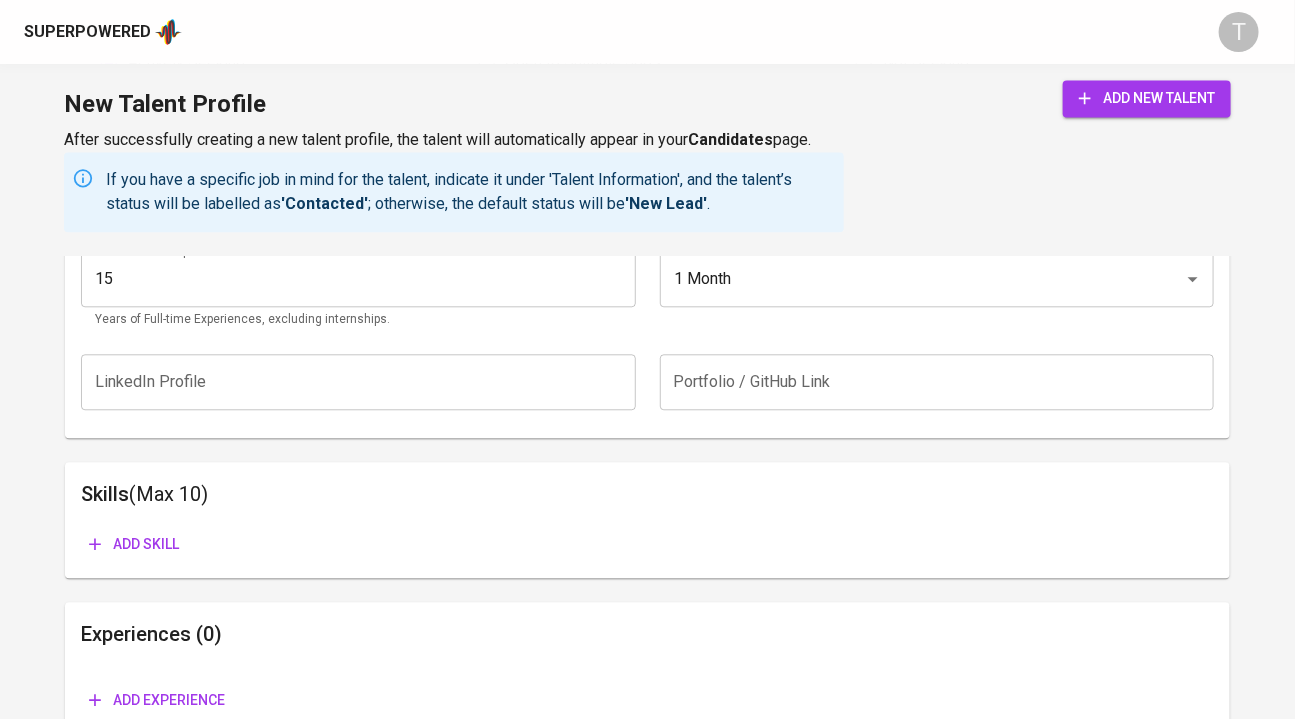 click on "Add skill" at bounding box center [134, 544] 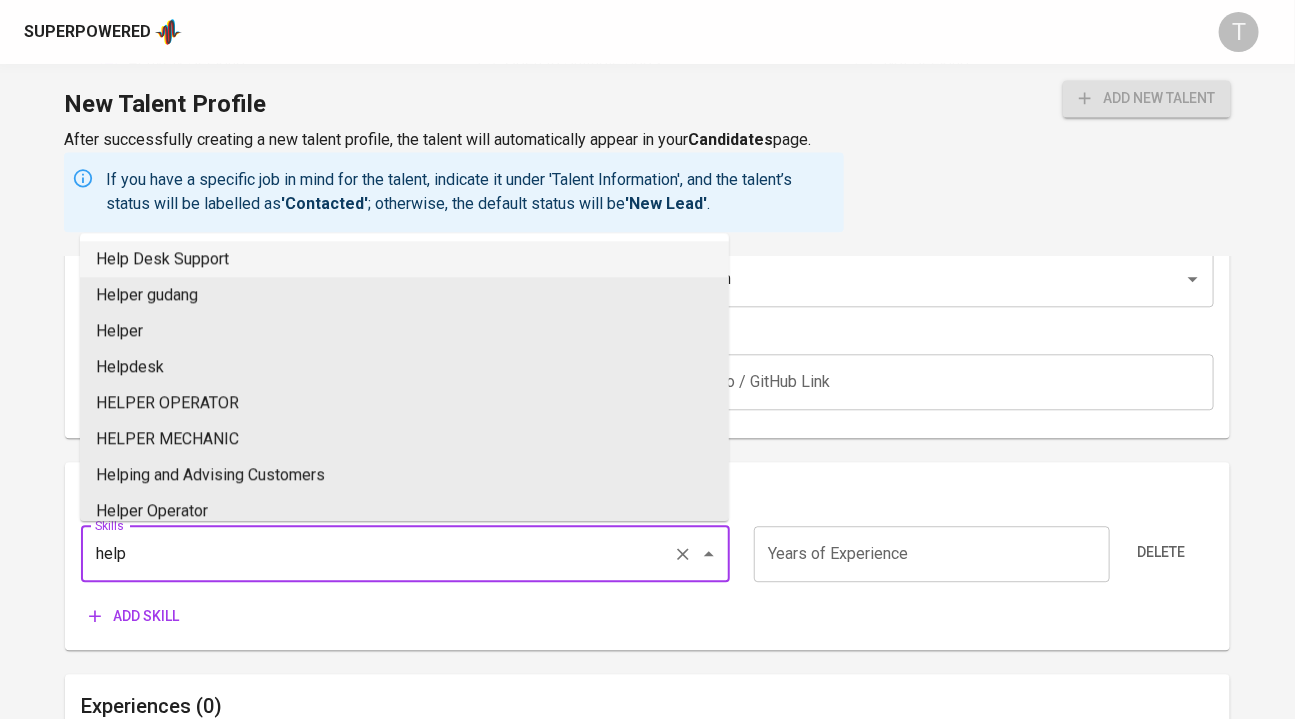 click on "Help Desk Support" at bounding box center [404, 259] 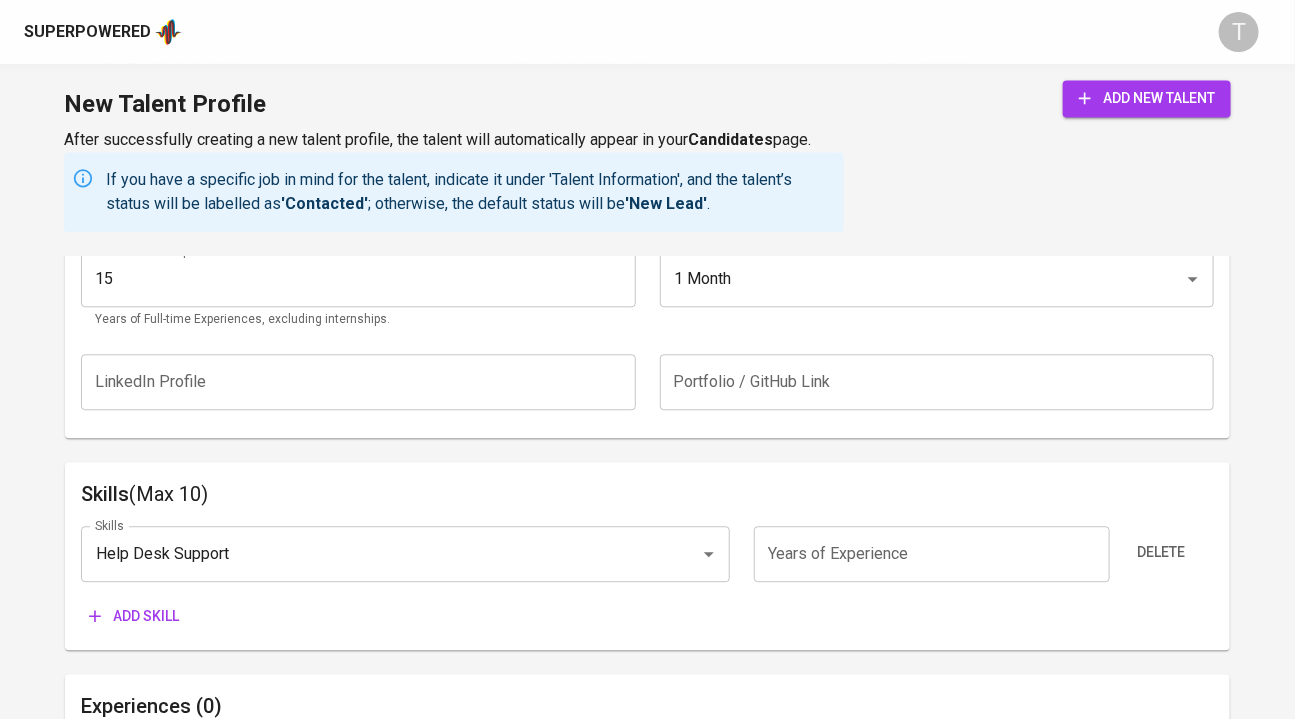 click at bounding box center [932, 554] 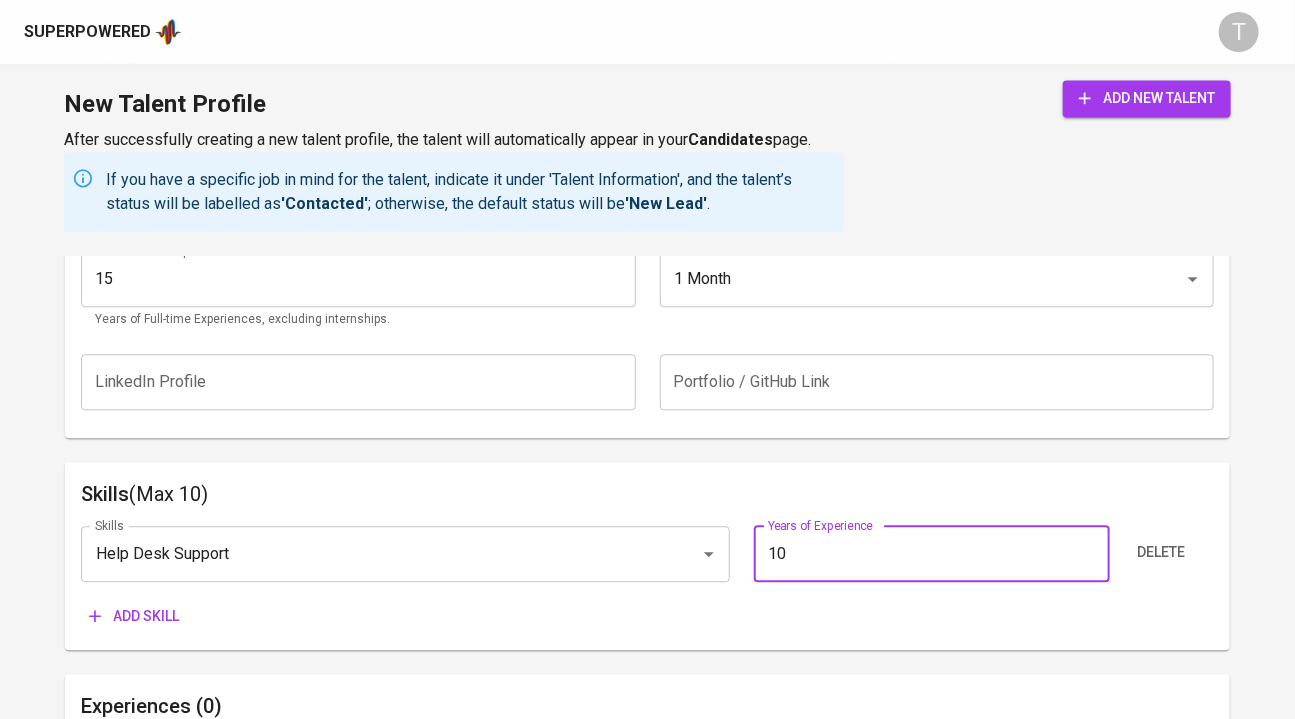 type on "10" 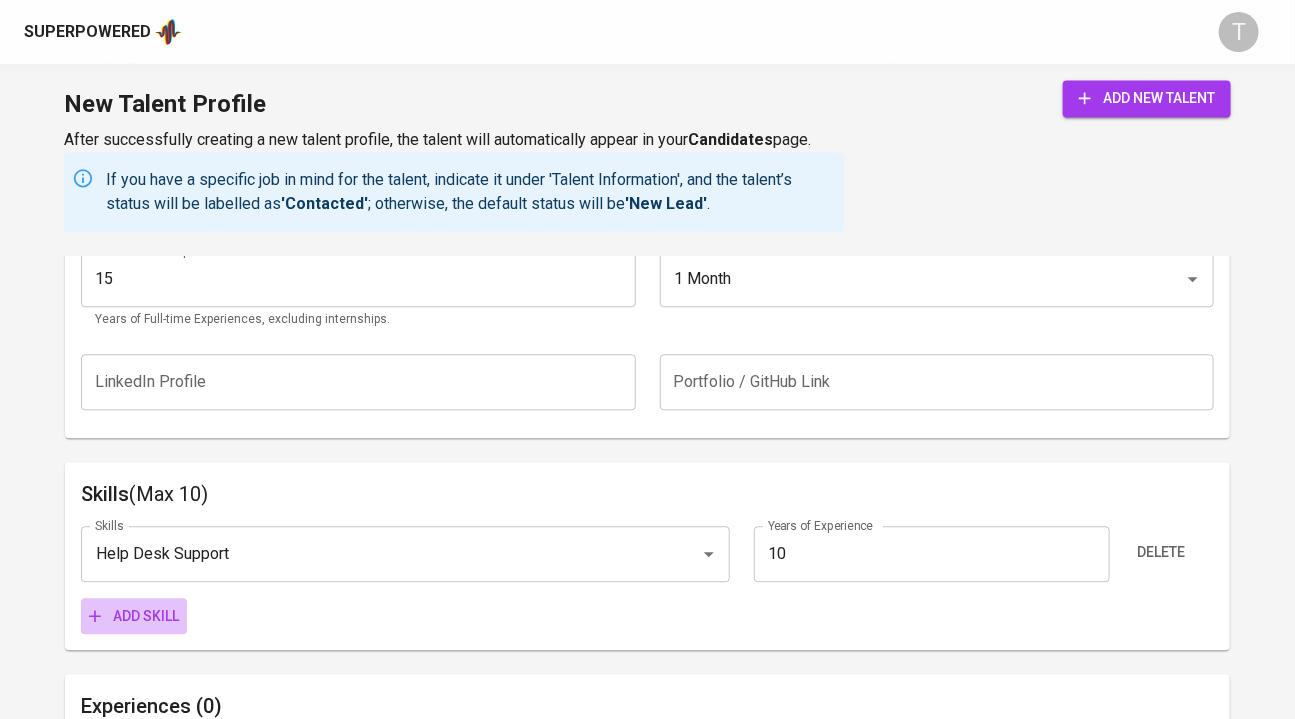 click on "Add skill" at bounding box center (134, 616) 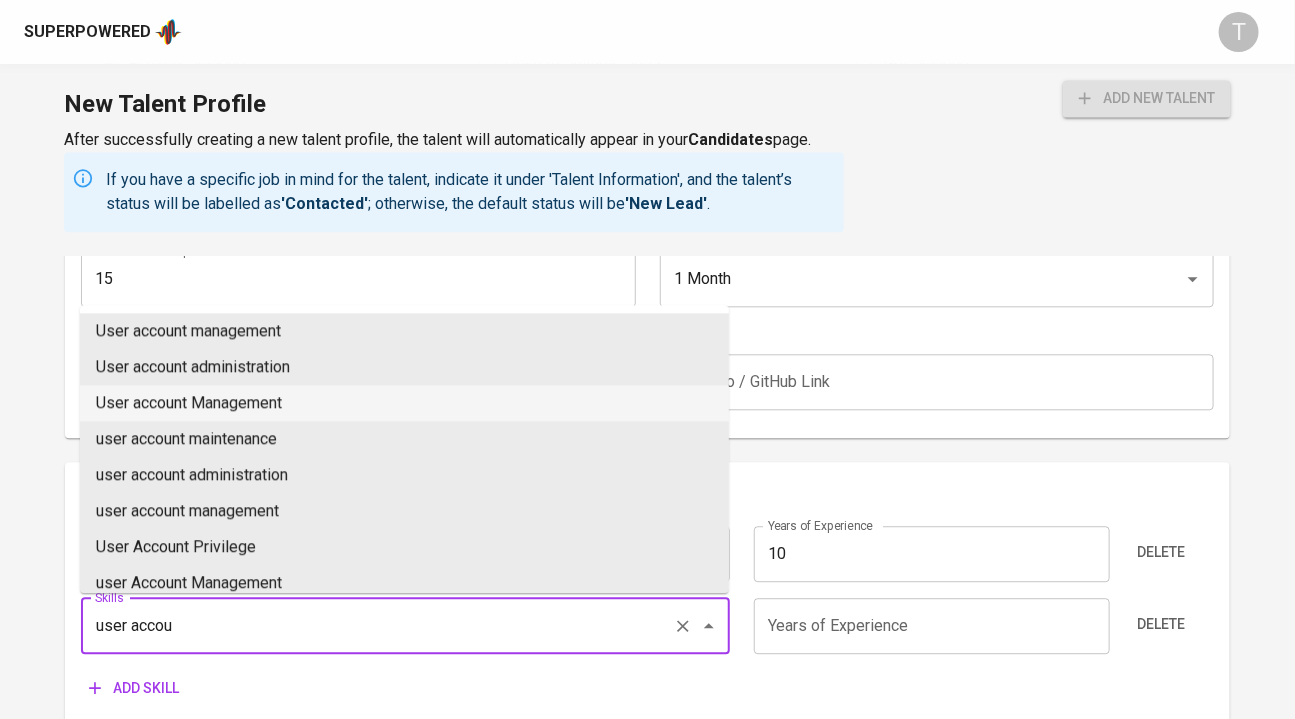 click on "User account Management" at bounding box center (404, 403) 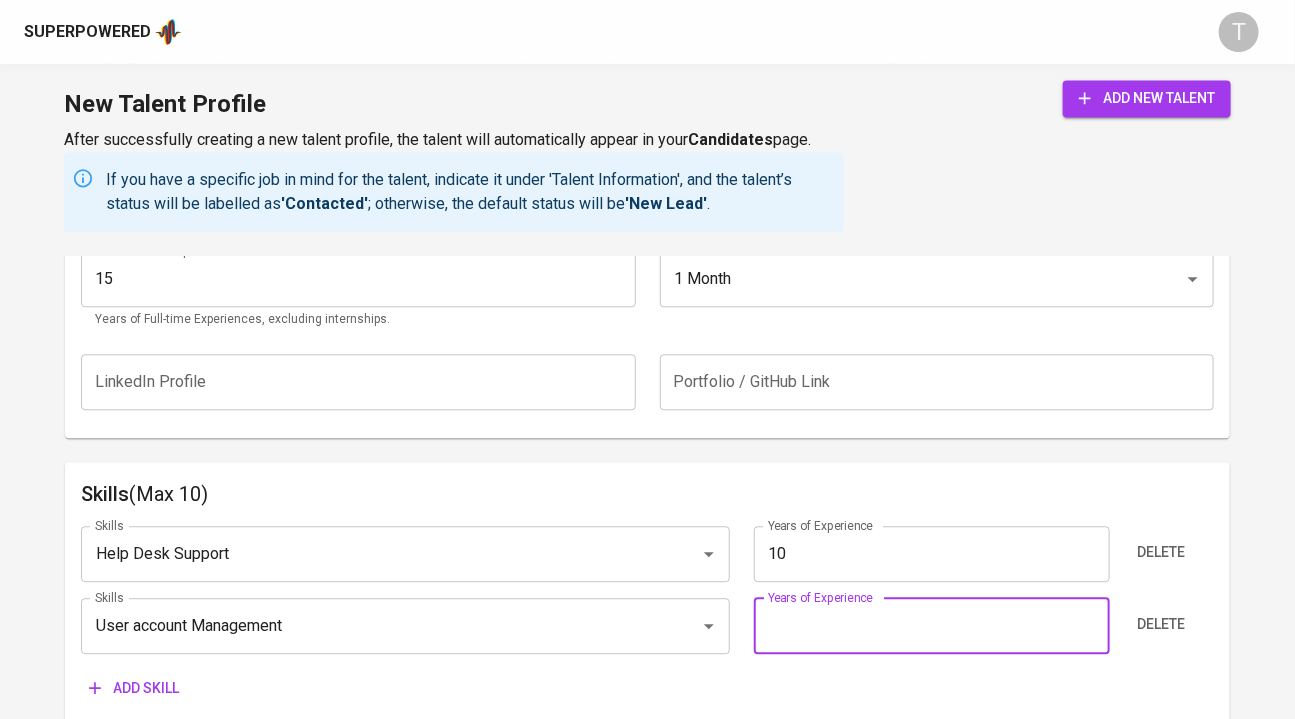 click at bounding box center [932, 626] 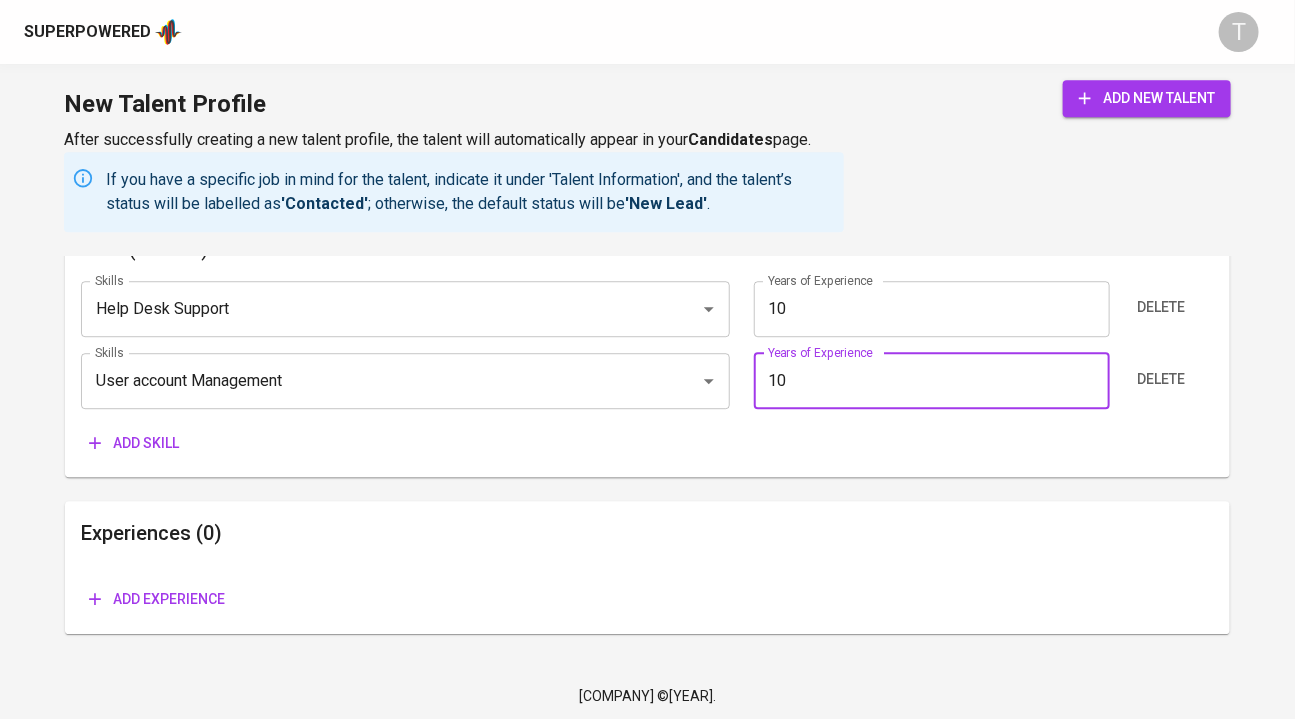 scroll, scrollTop: 1864, scrollLeft: 0, axis: vertical 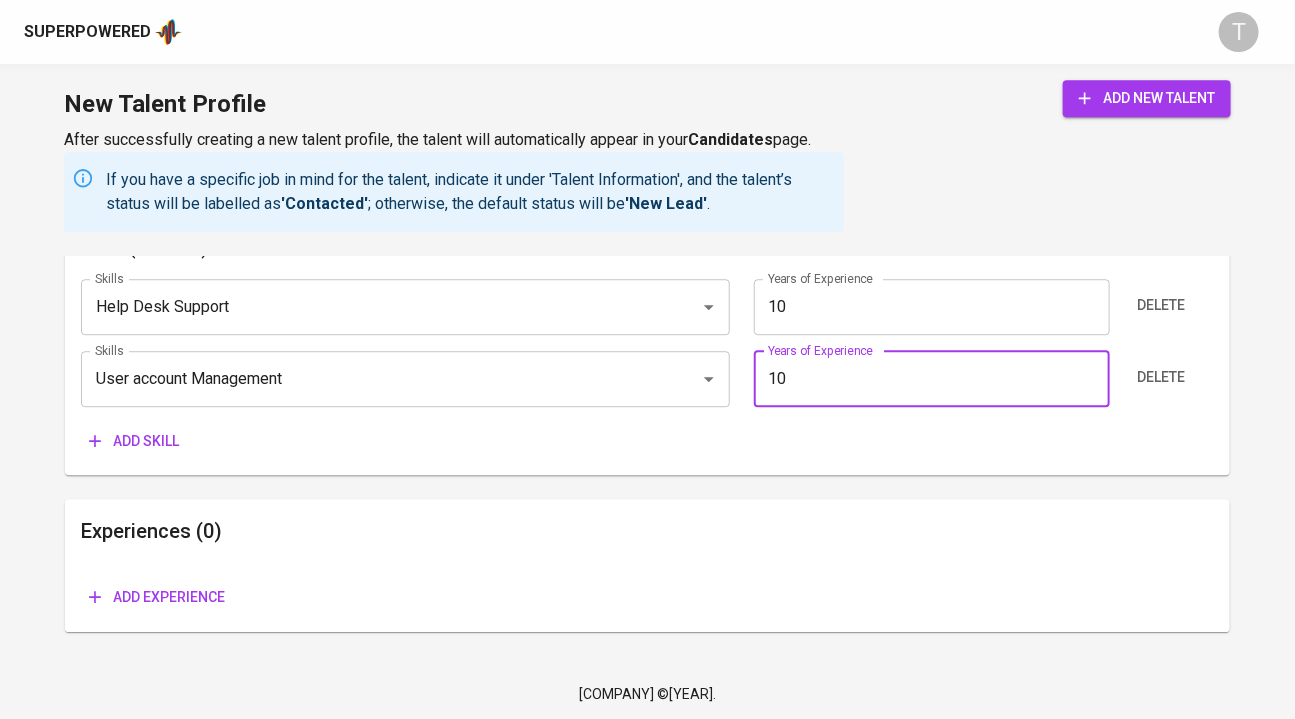 type on "10" 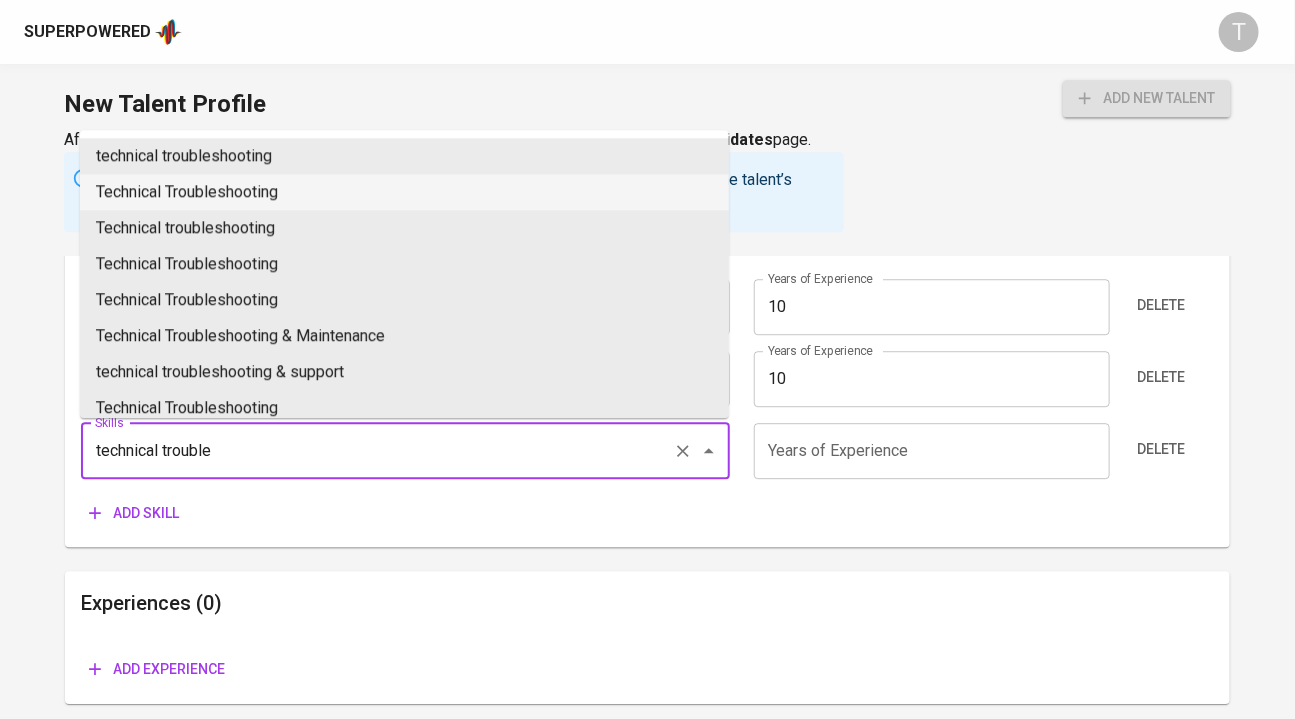 click on "Technical Troubleshooting" at bounding box center (404, 192) 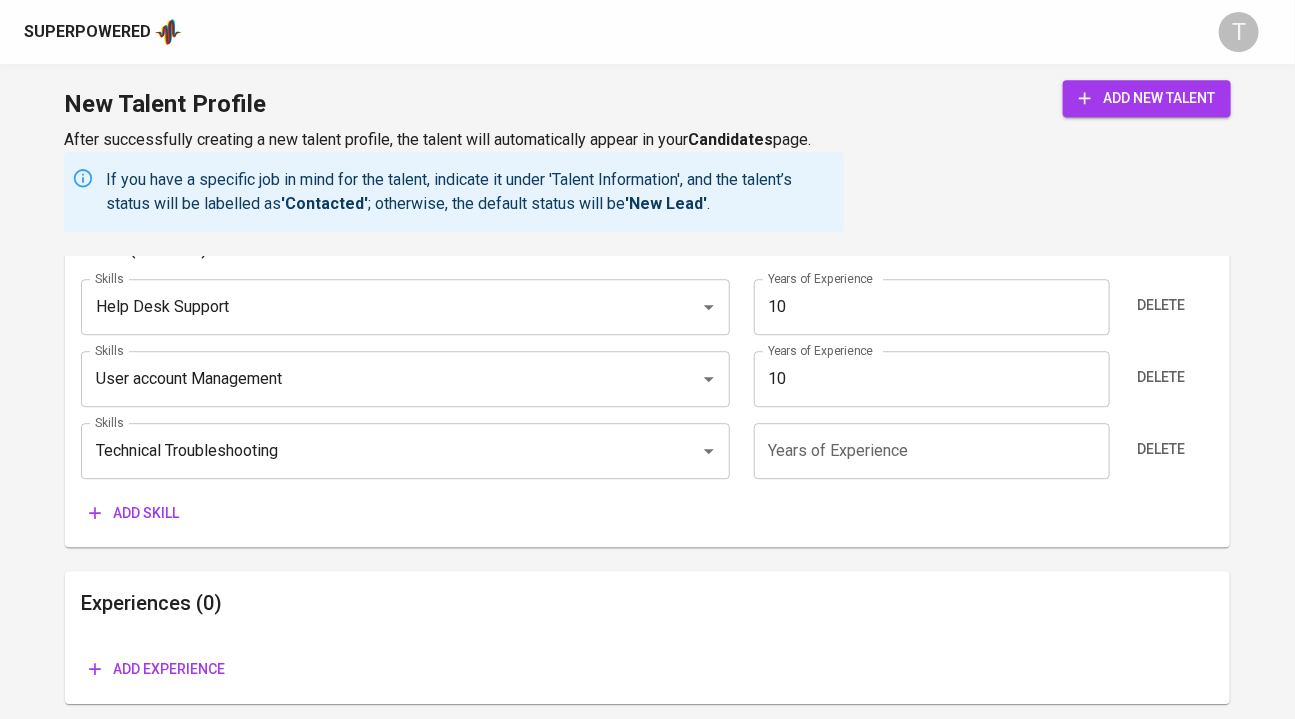 click at bounding box center [932, 451] 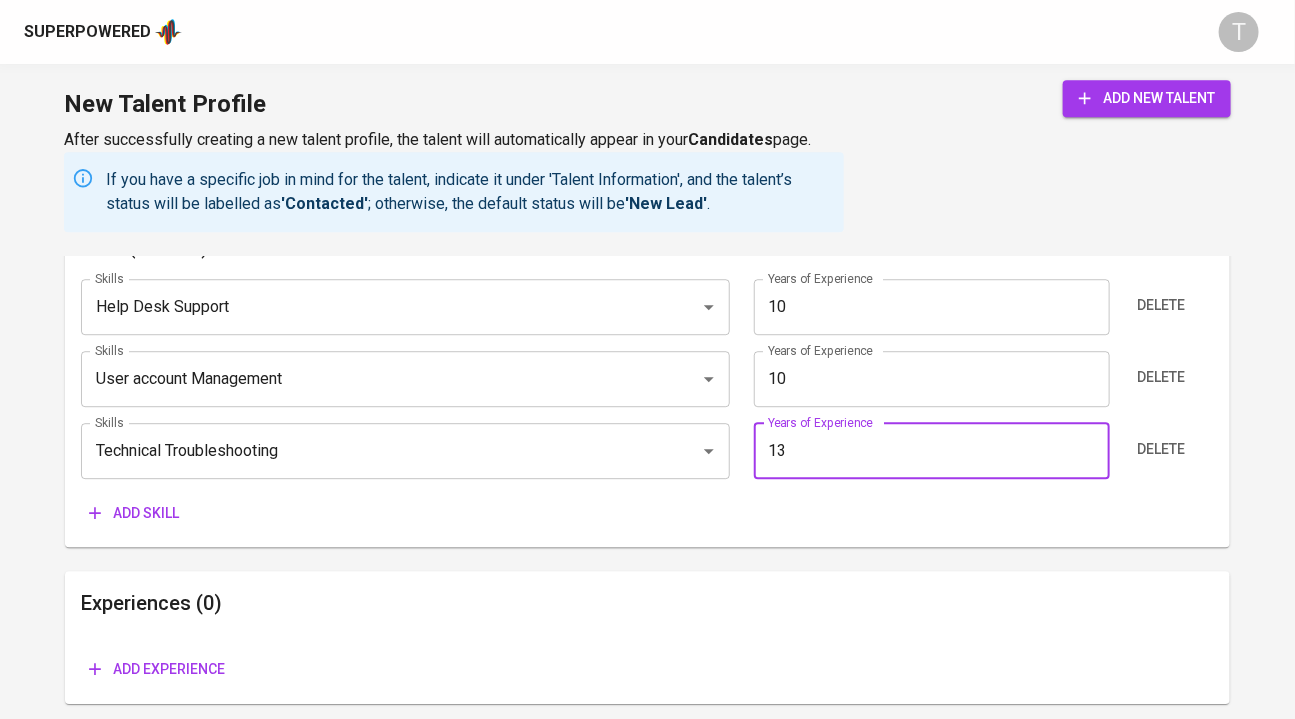 type on "13" 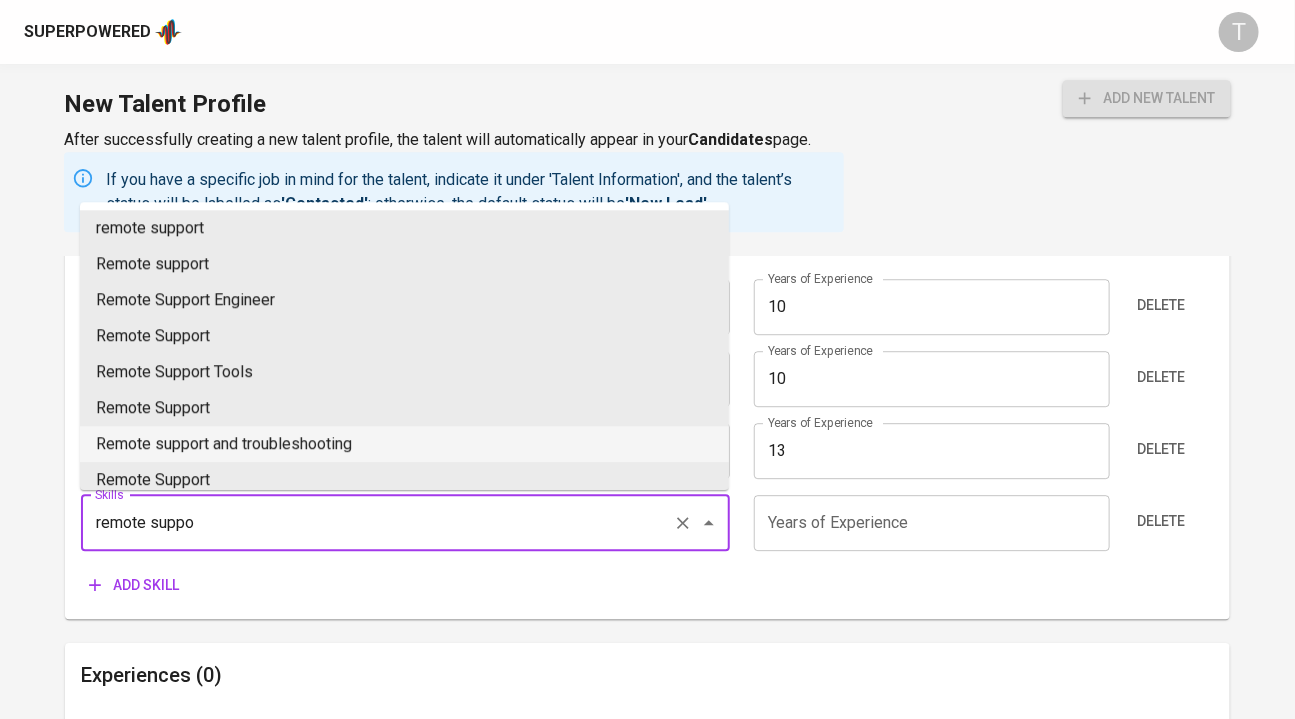 click on "Remote support and troubleshooting" at bounding box center (404, 444) 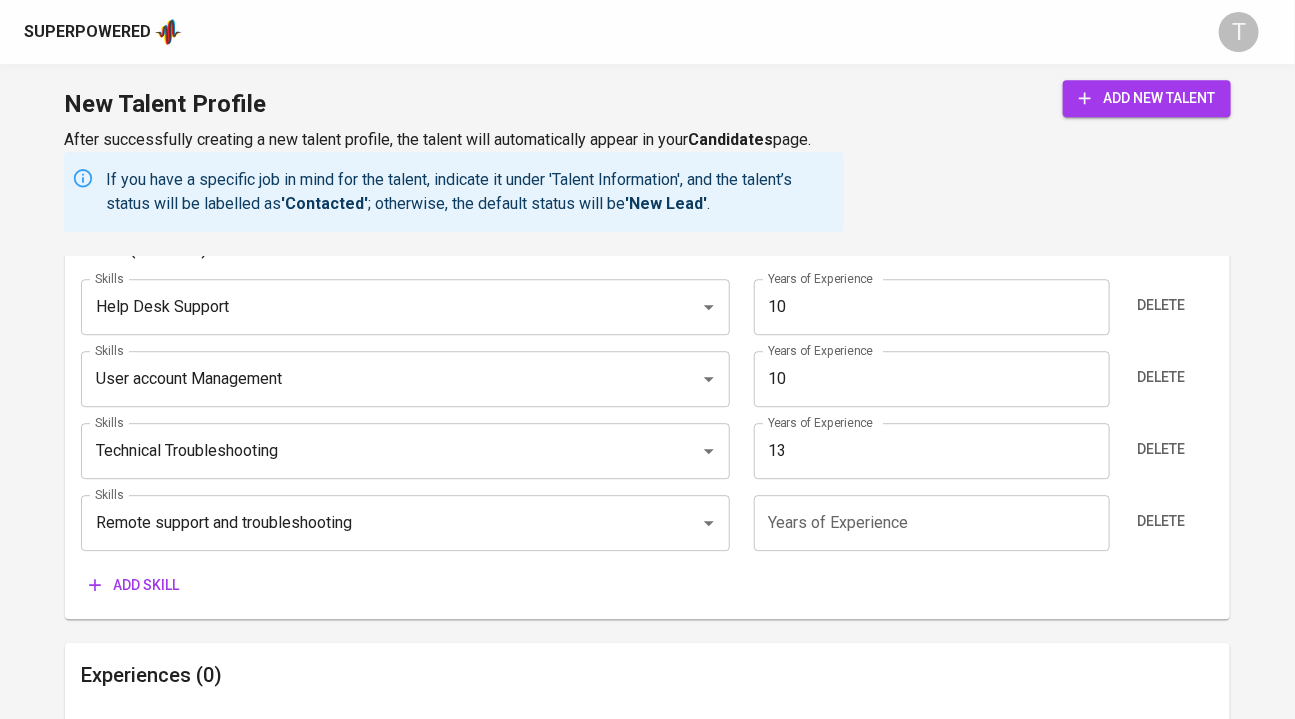 click at bounding box center [932, 523] 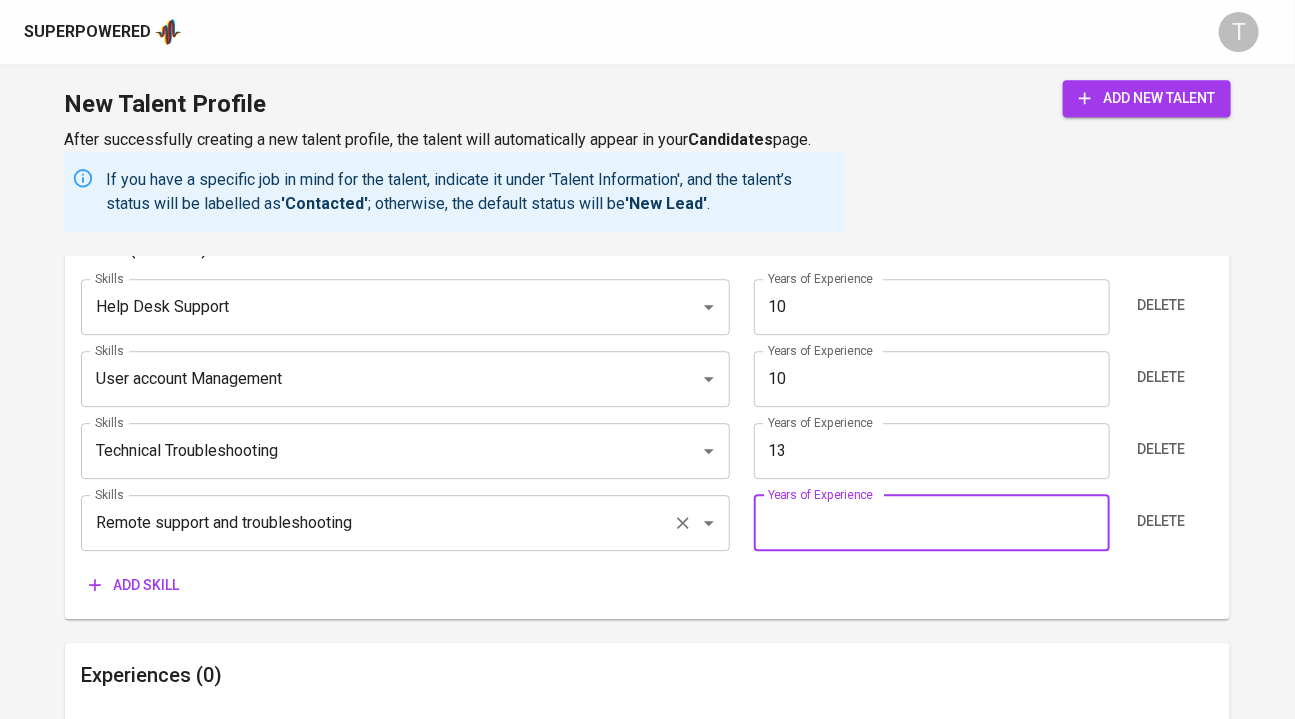 click on "Remote support and troubleshooting" at bounding box center (377, 523) 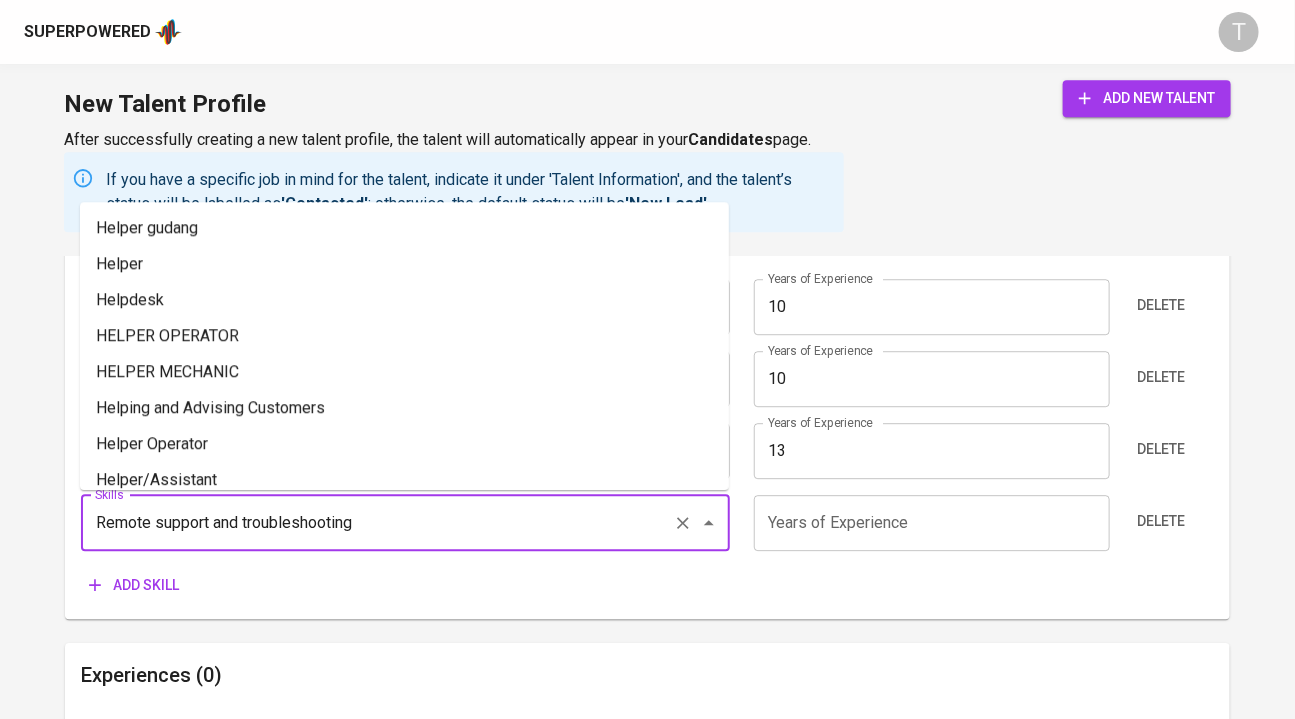 click on "Remote support and troubleshooting" at bounding box center (377, 523) 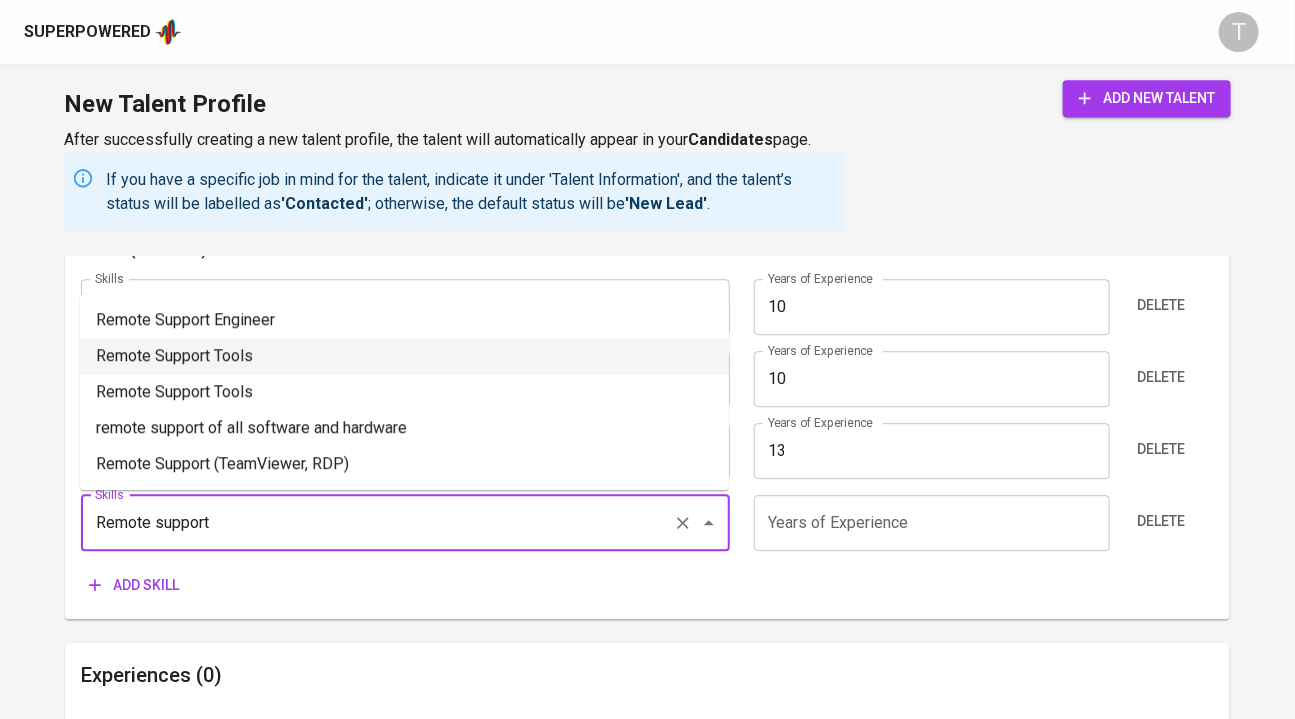 click on "Remote Support Tools" at bounding box center (404, 356) 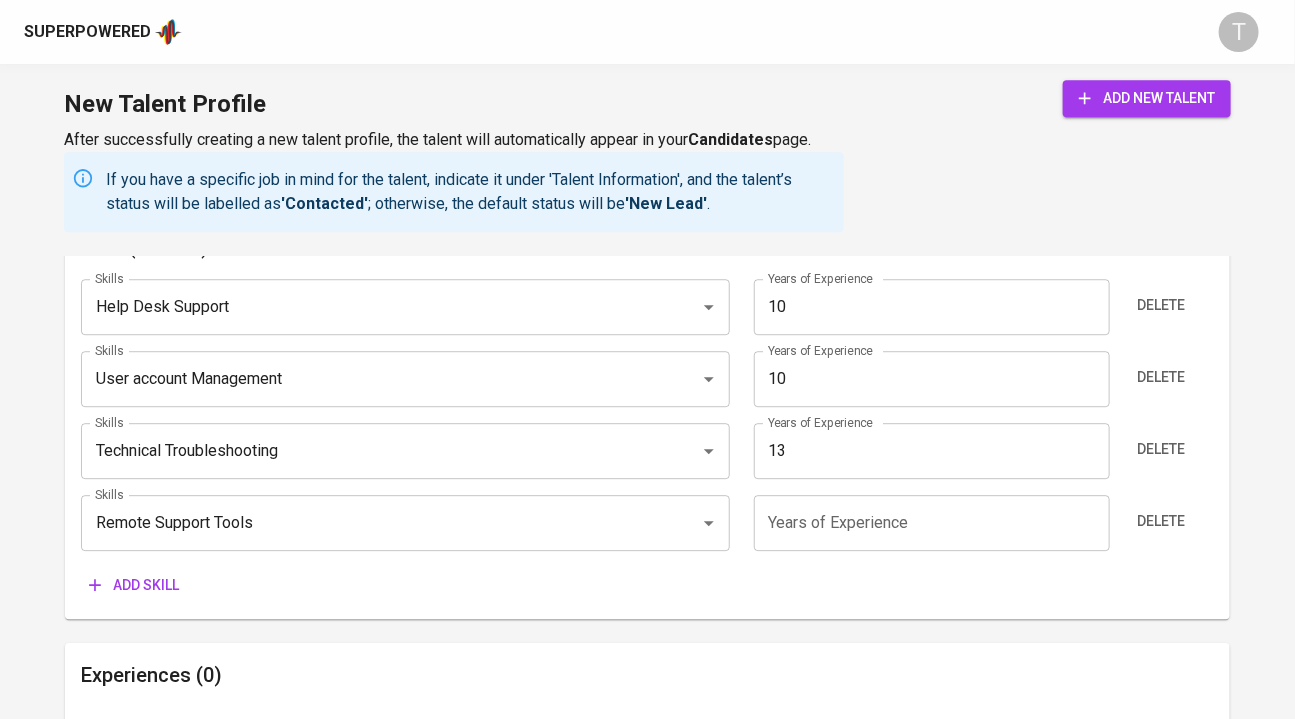 click at bounding box center [932, 523] 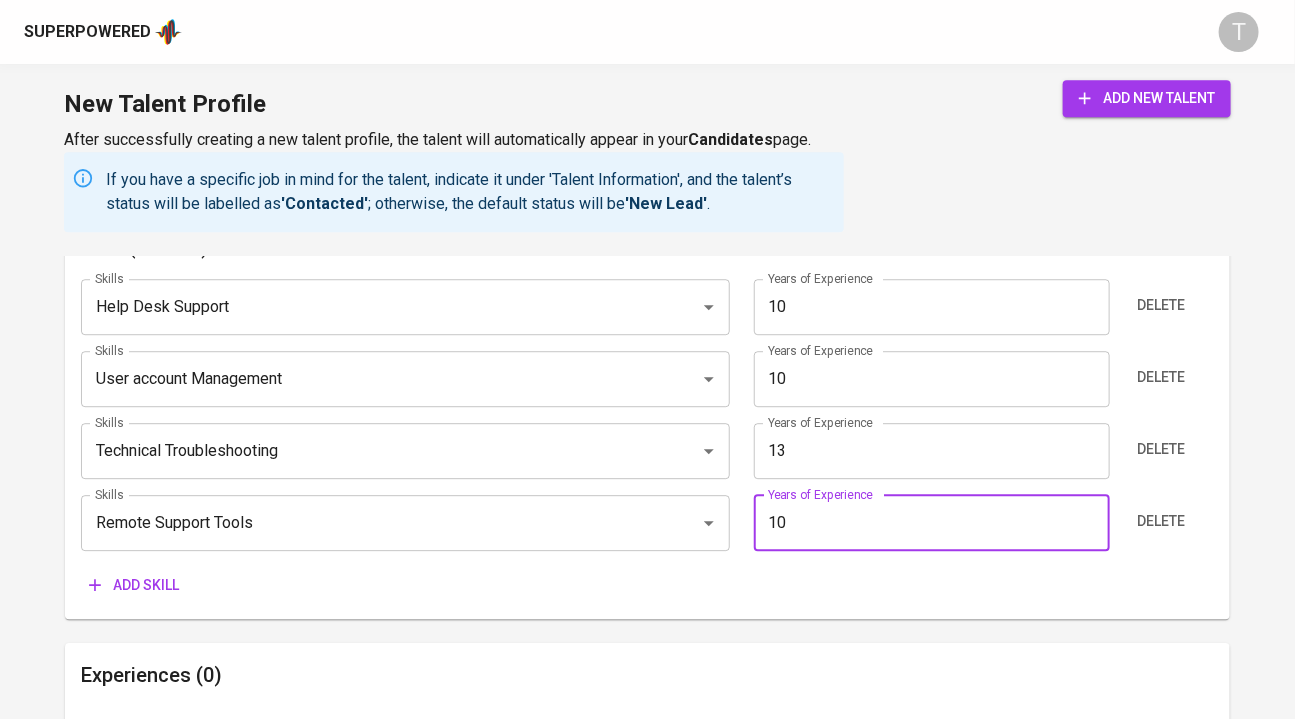 type on "10" 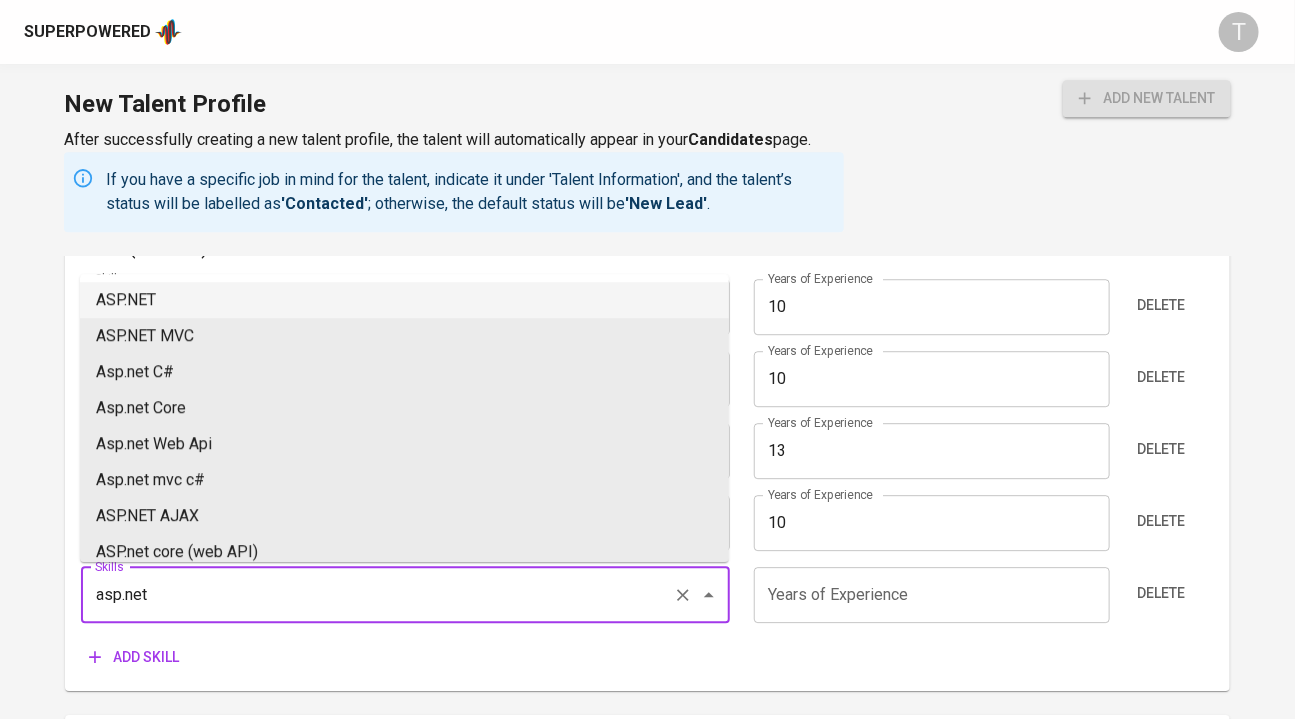 click on "ASP.NET" at bounding box center (404, 300) 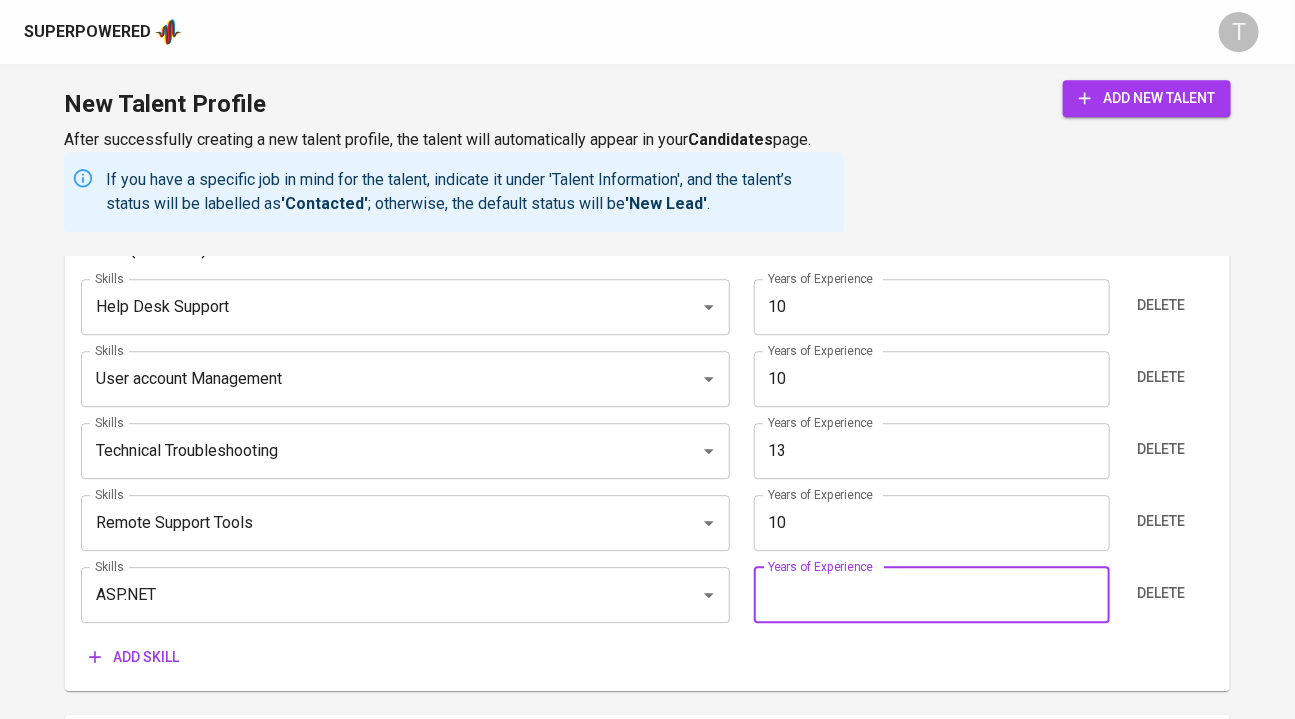 click at bounding box center [932, 595] 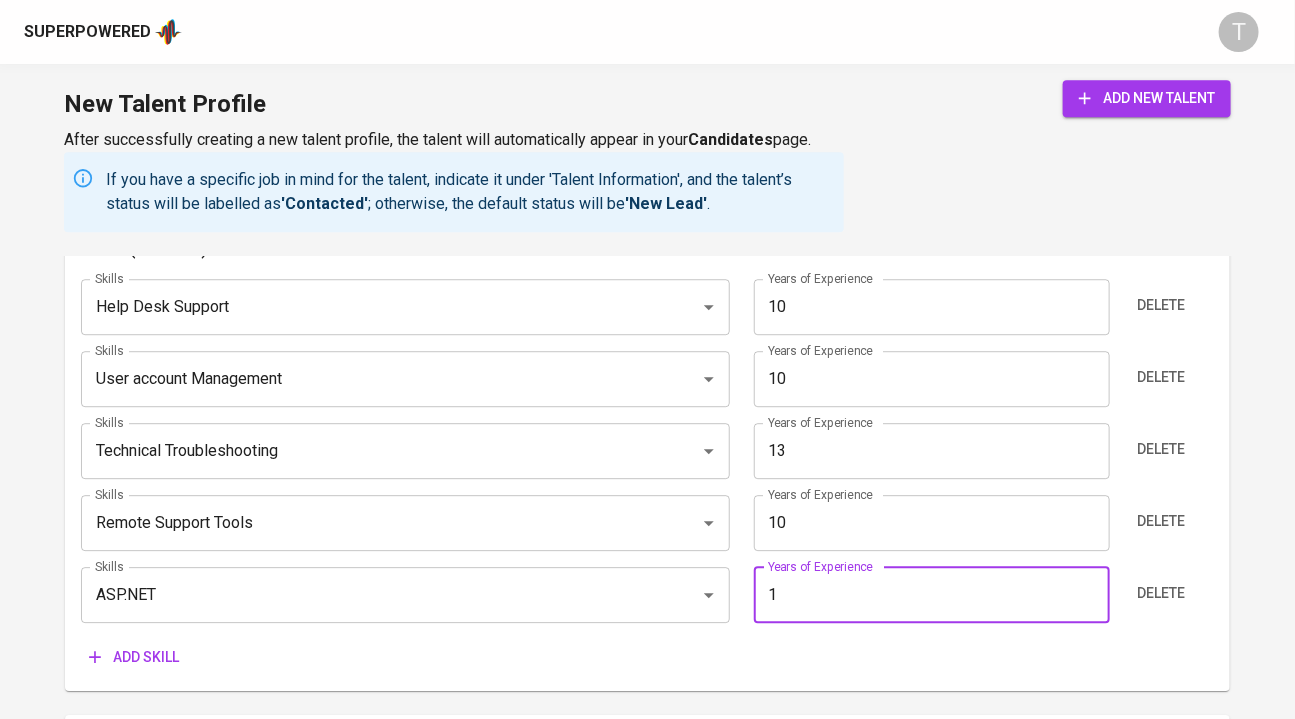 type on "1" 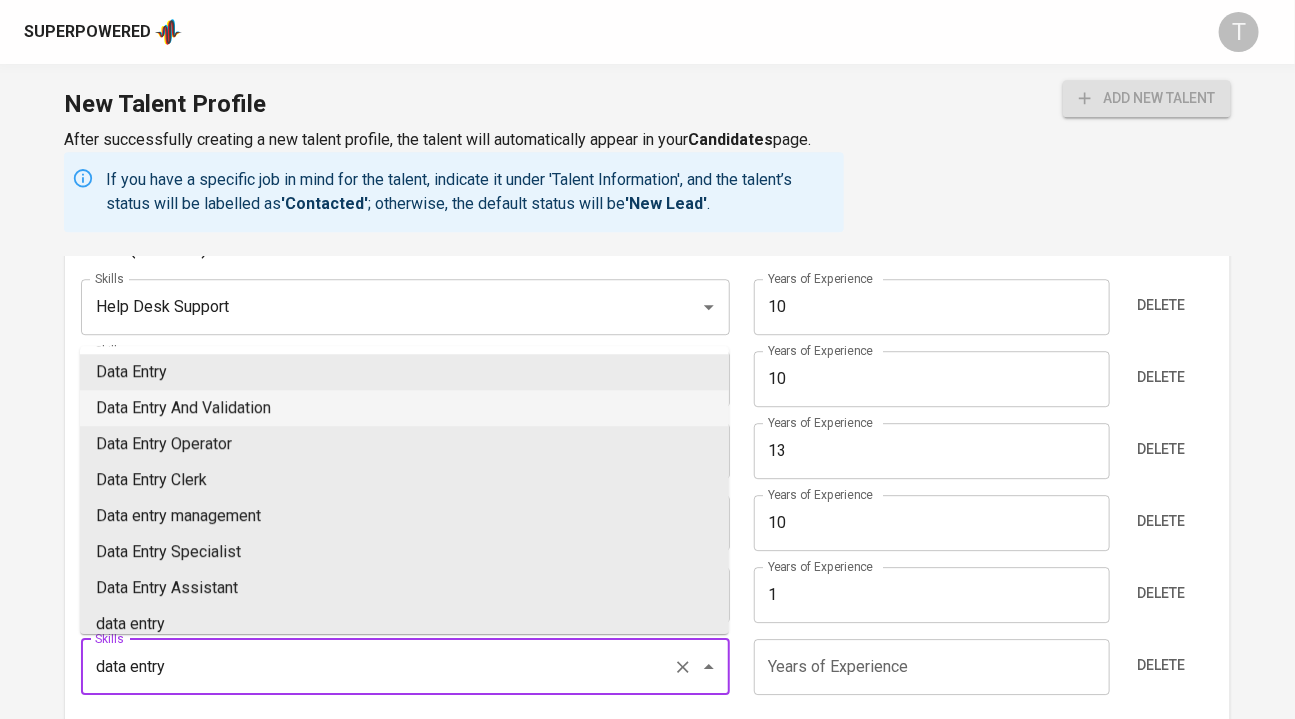 click on "Data Entry And Validation" at bounding box center (404, 408) 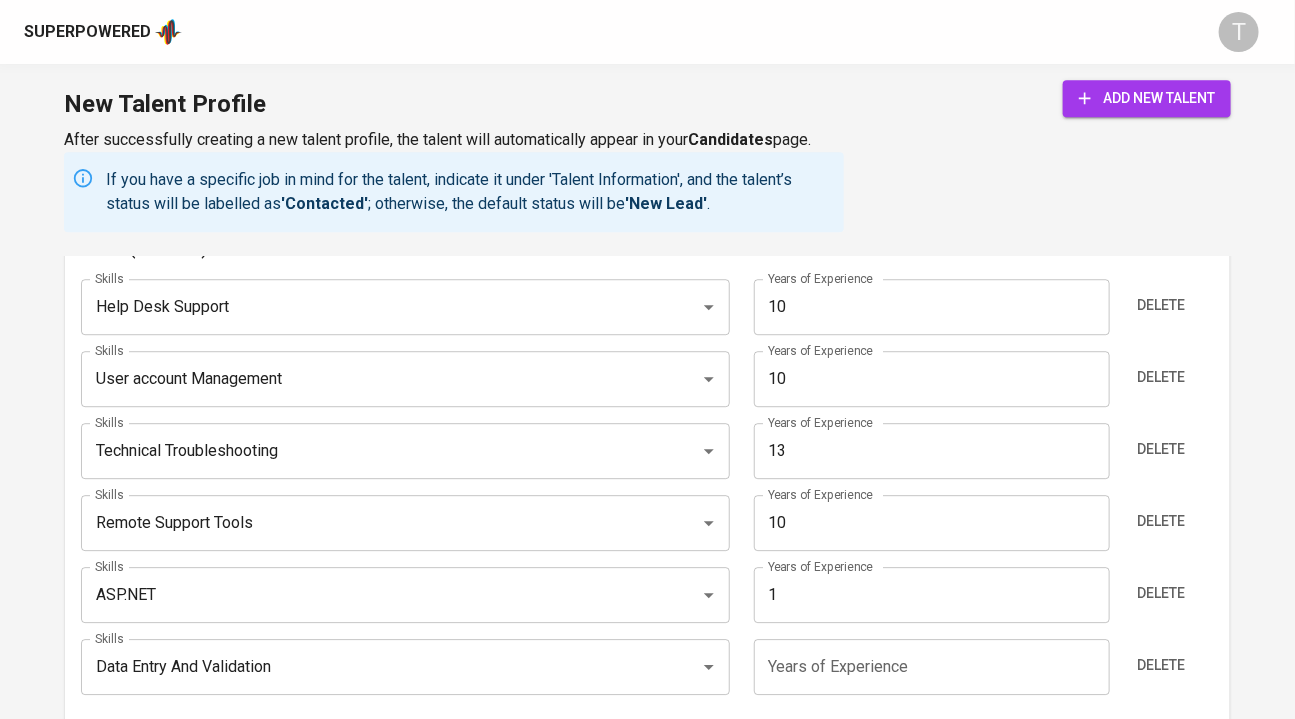 click at bounding box center [932, 667] 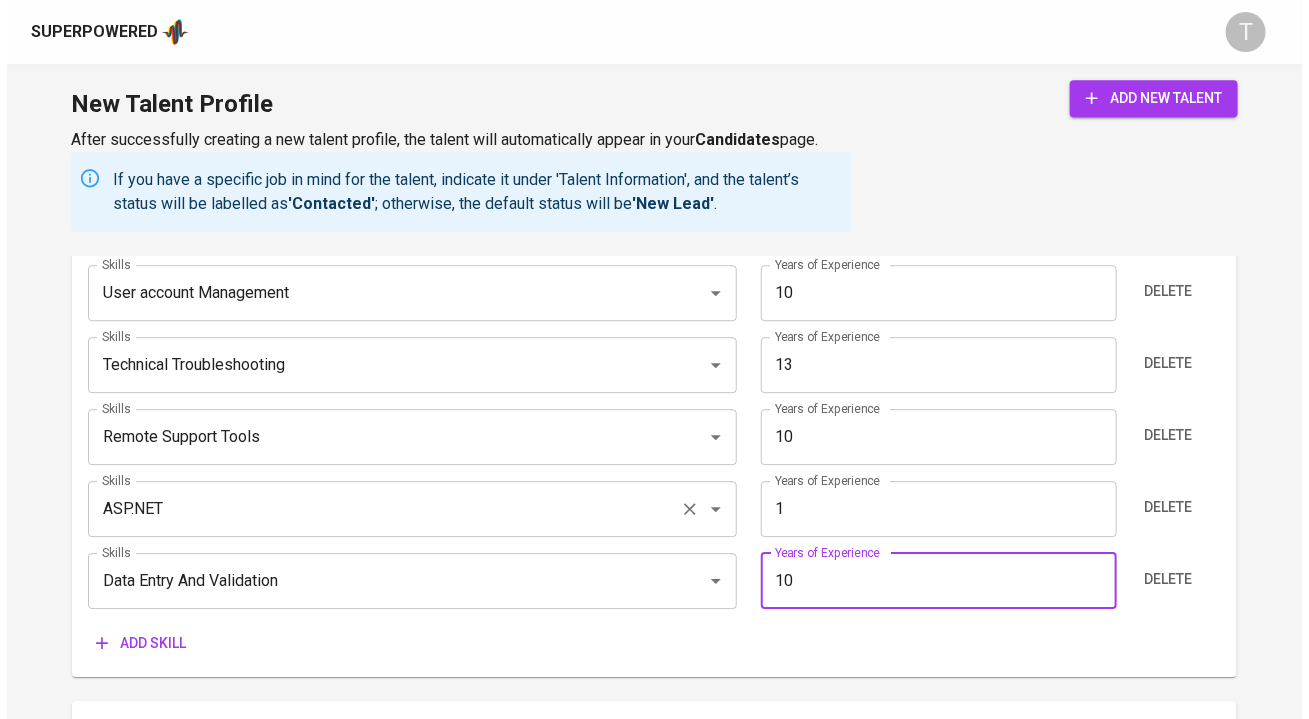 scroll, scrollTop: 2123, scrollLeft: 0, axis: vertical 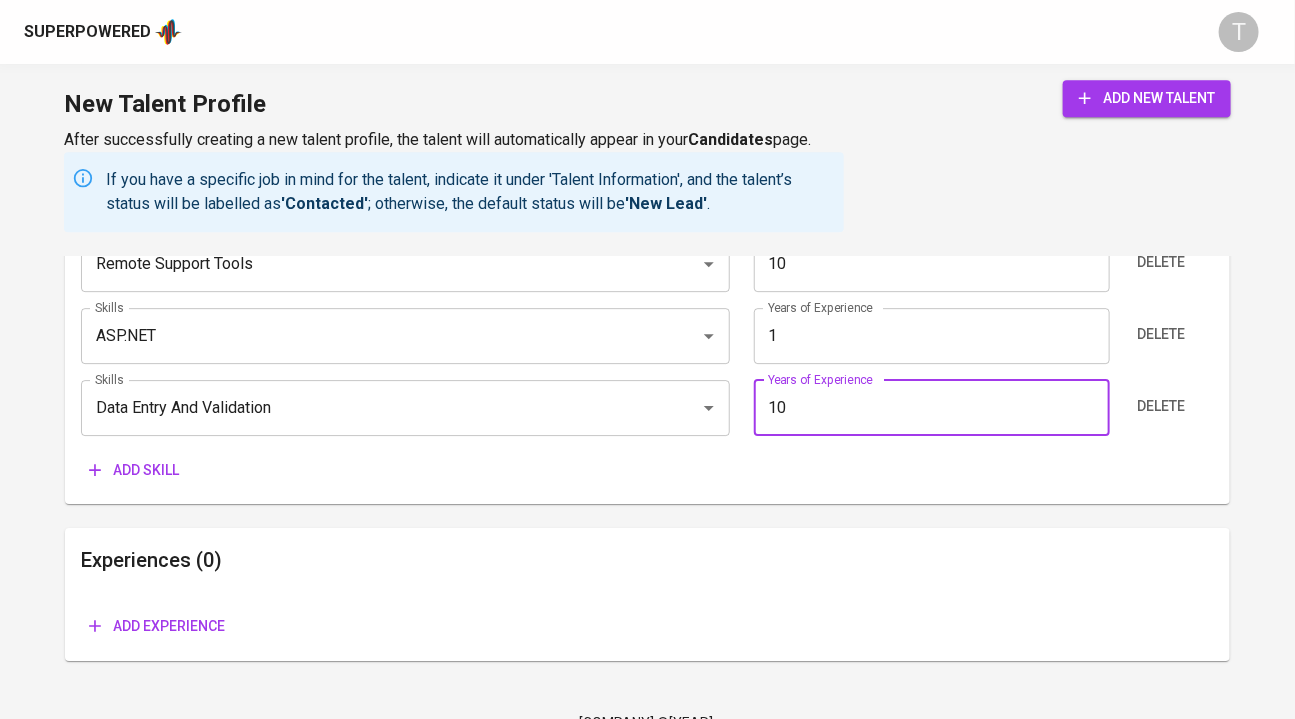 type on "10" 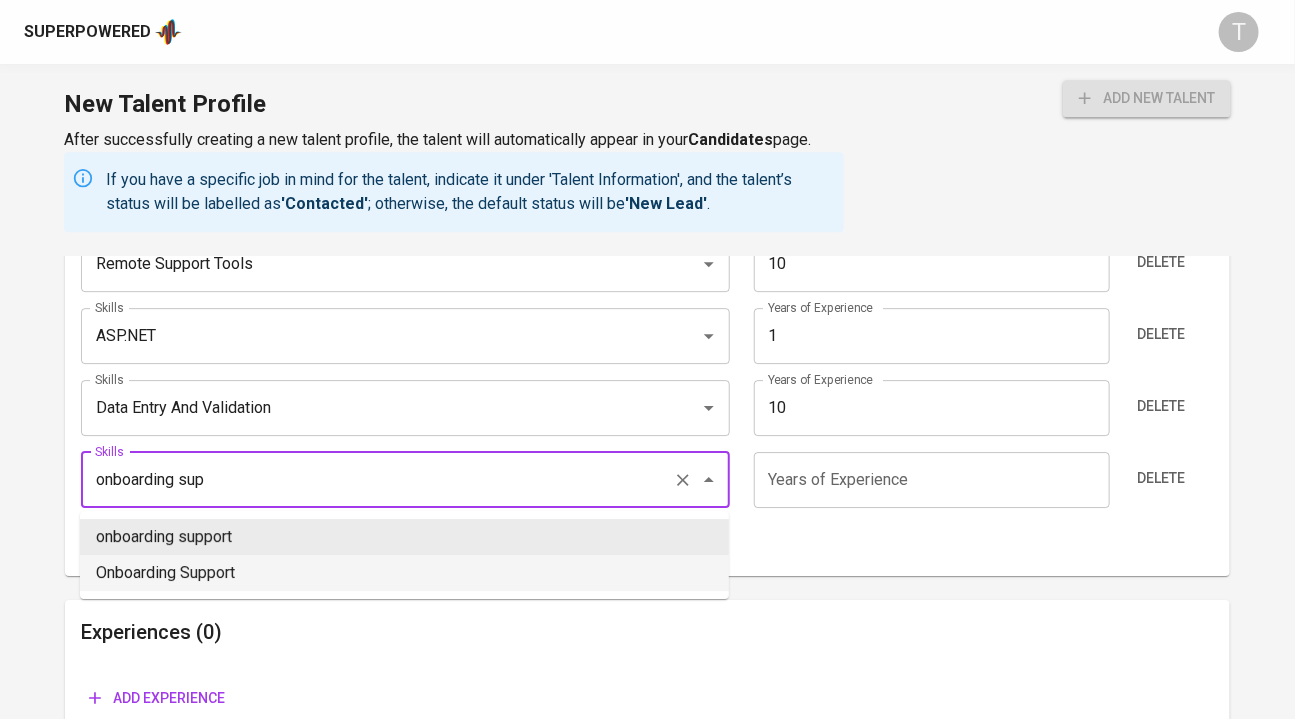 click on "Onboarding Support" at bounding box center (404, 573) 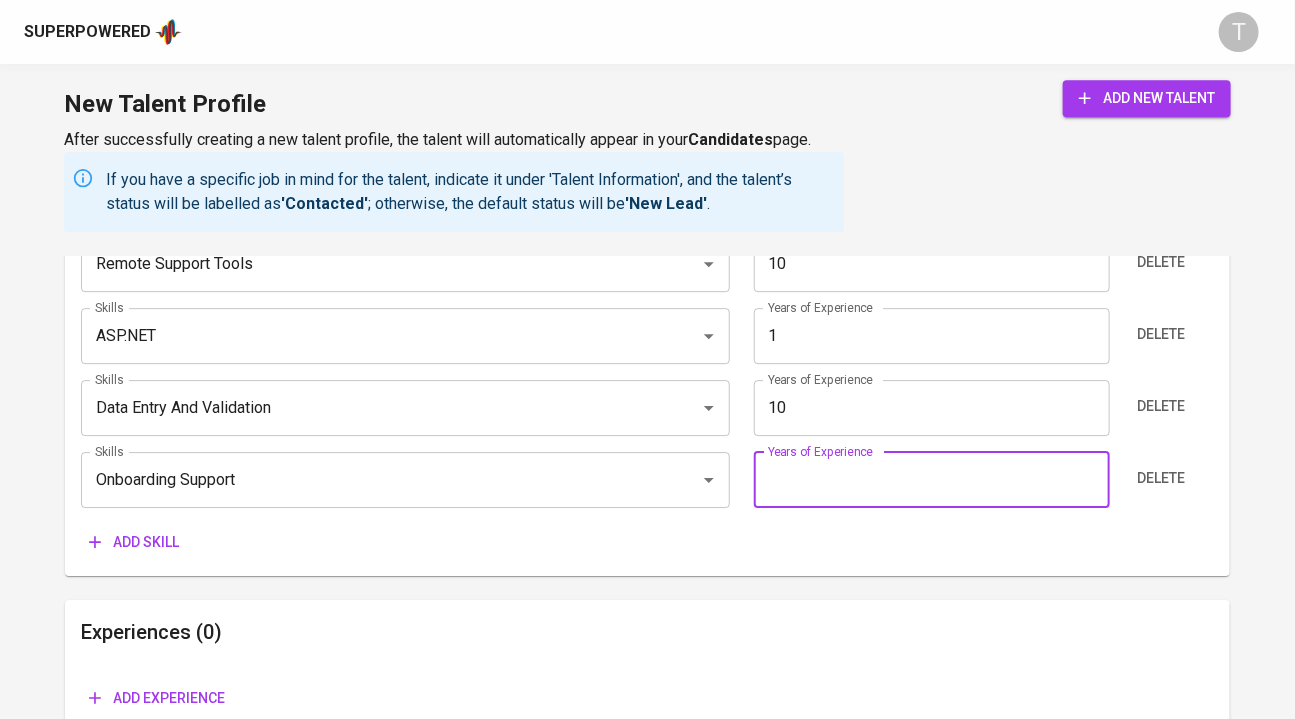 click at bounding box center [932, 480] 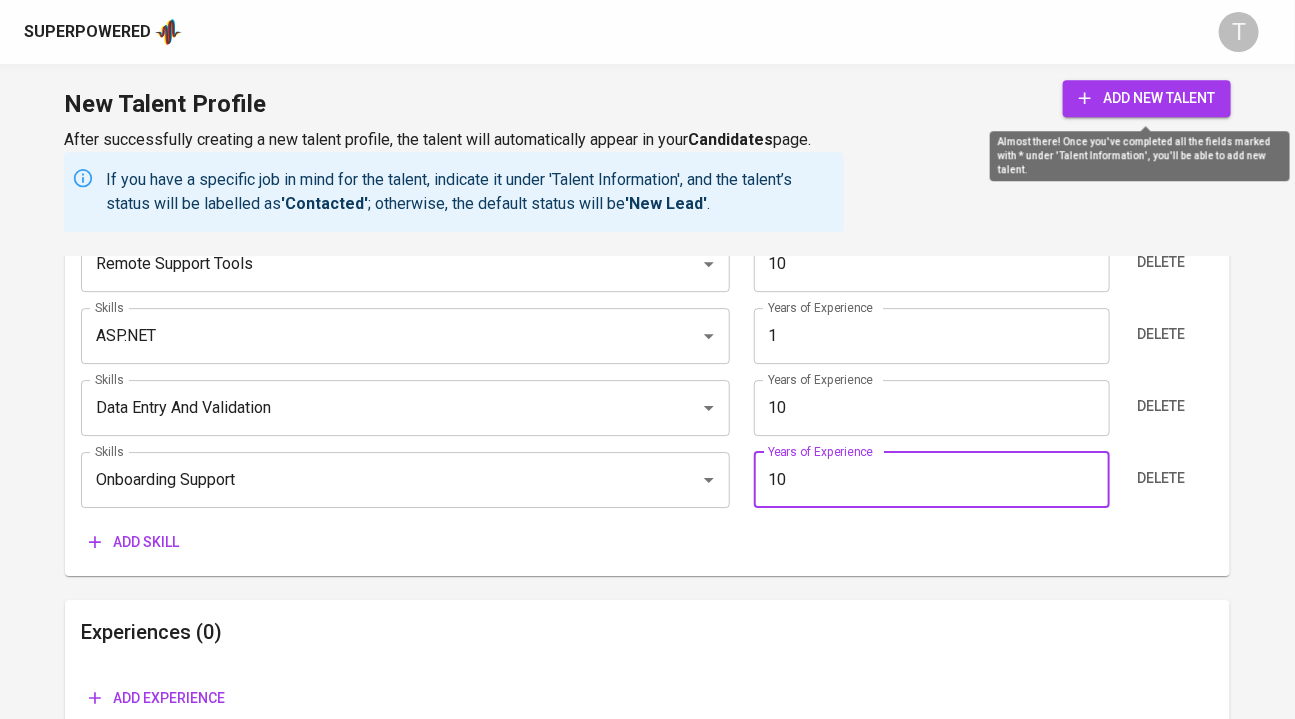 type on "10" 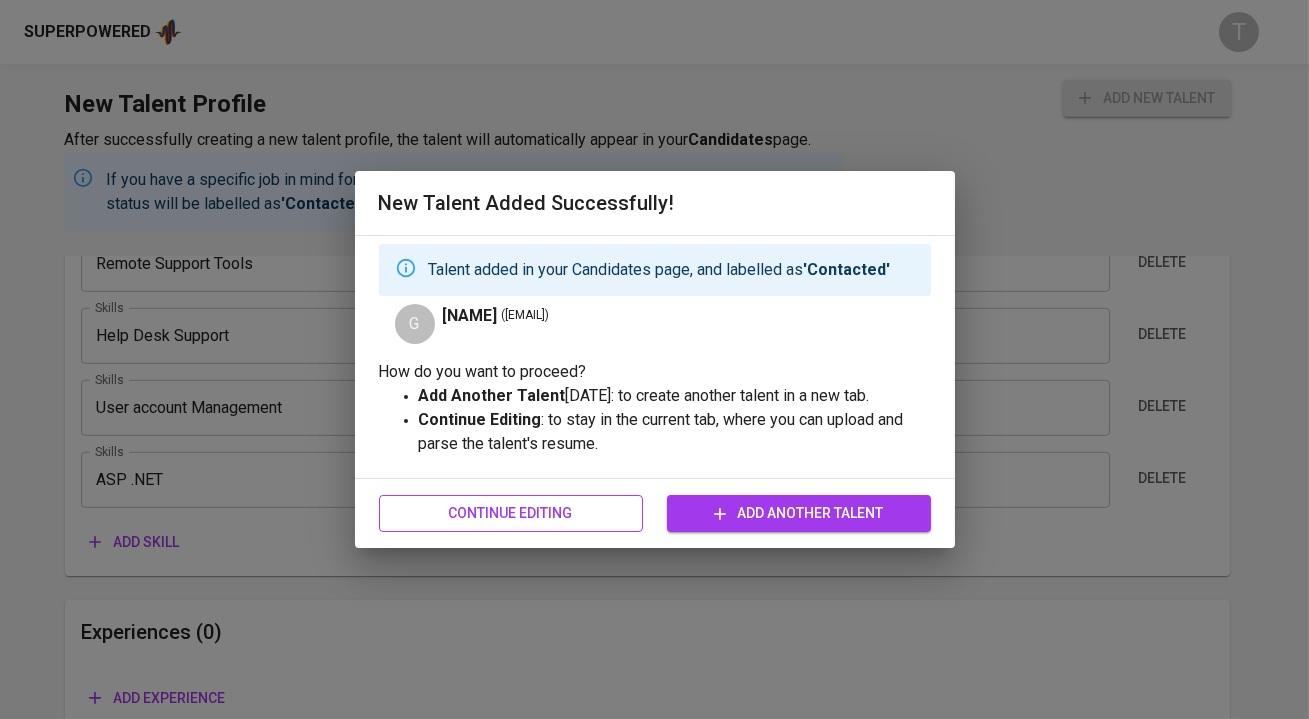 click on "Continue Editing" at bounding box center (511, 513) 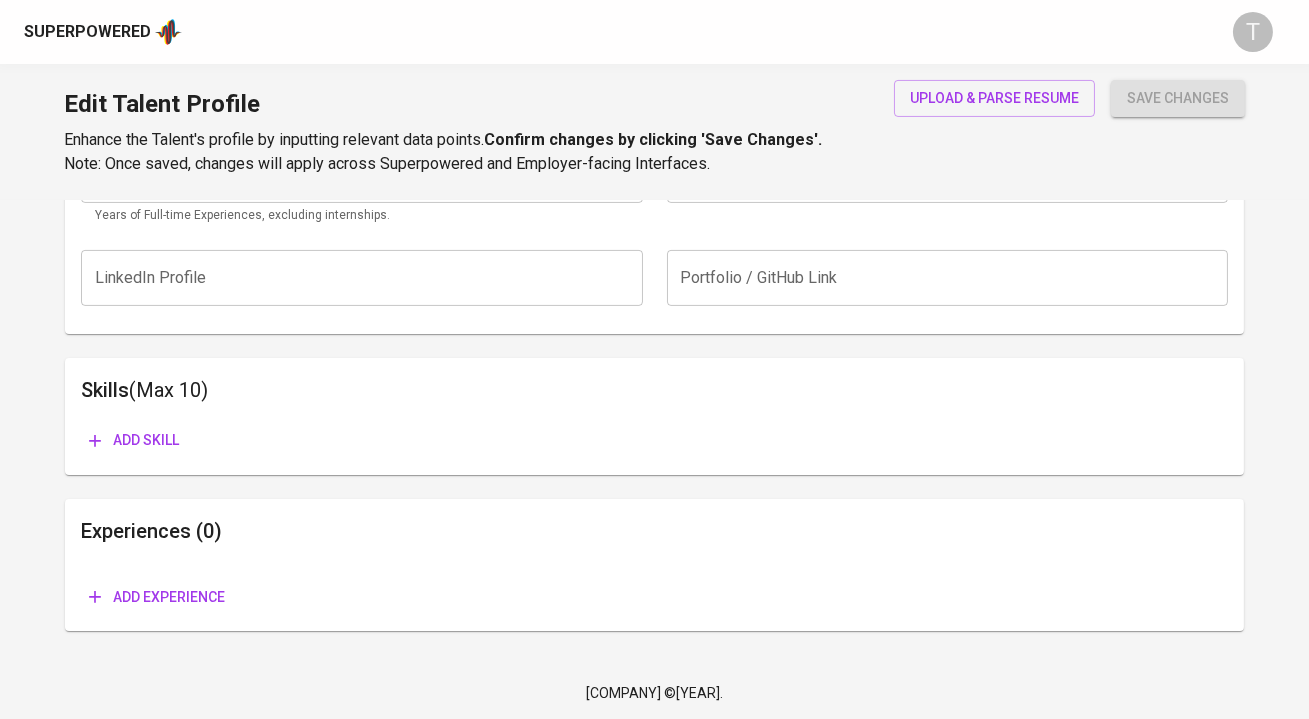 scroll, scrollTop: 0, scrollLeft: 0, axis: both 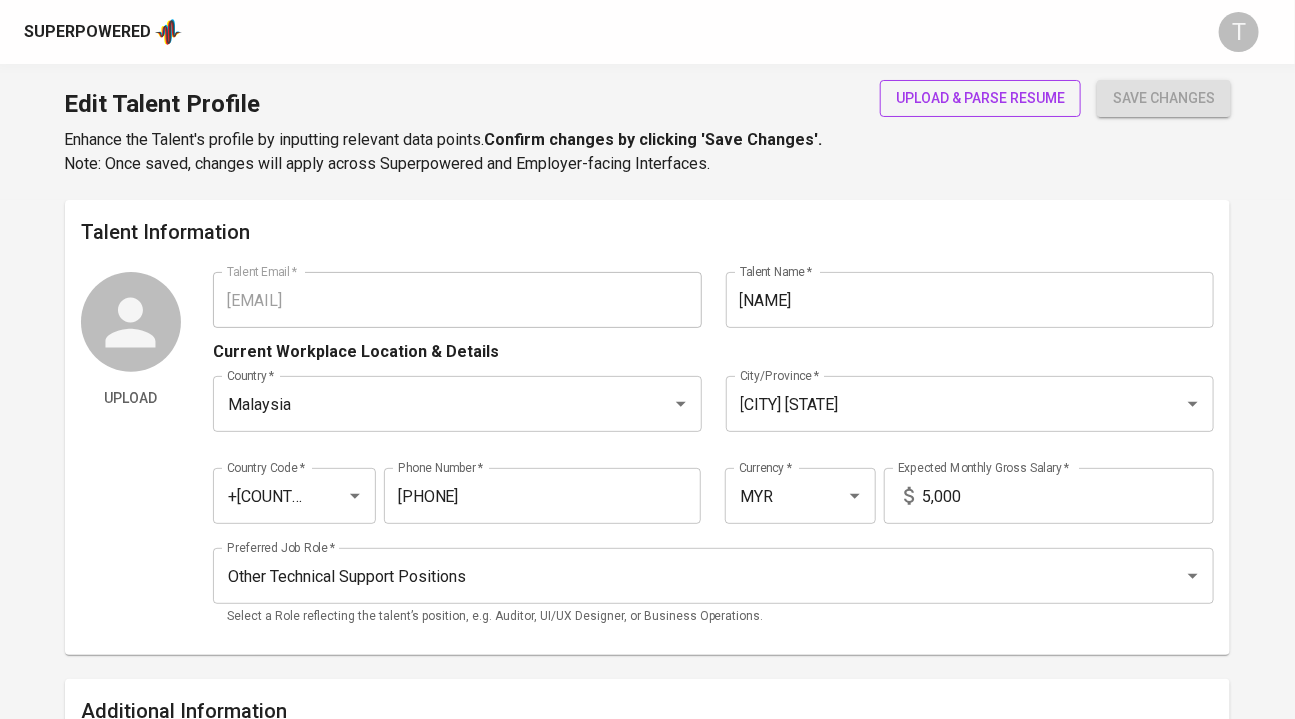 click on "upload & parse resume" at bounding box center (980, 98) 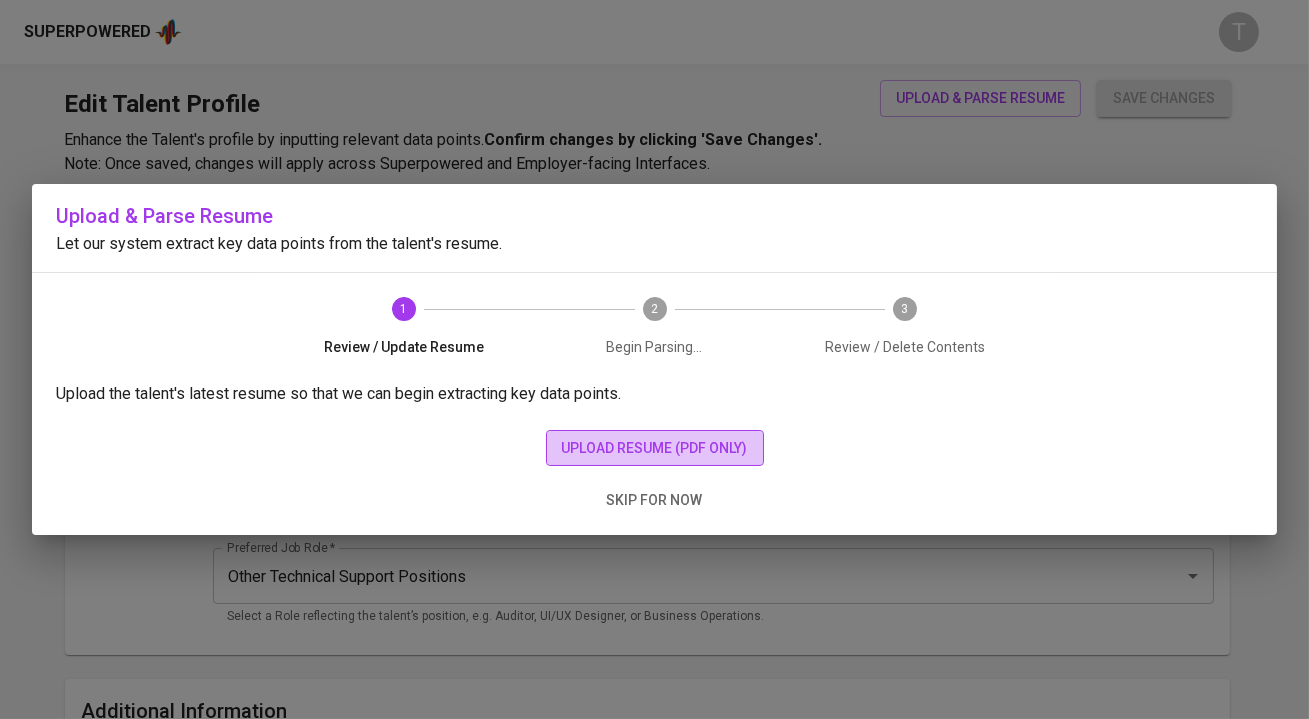 click on "upload resume (pdf only)" at bounding box center (655, 448) 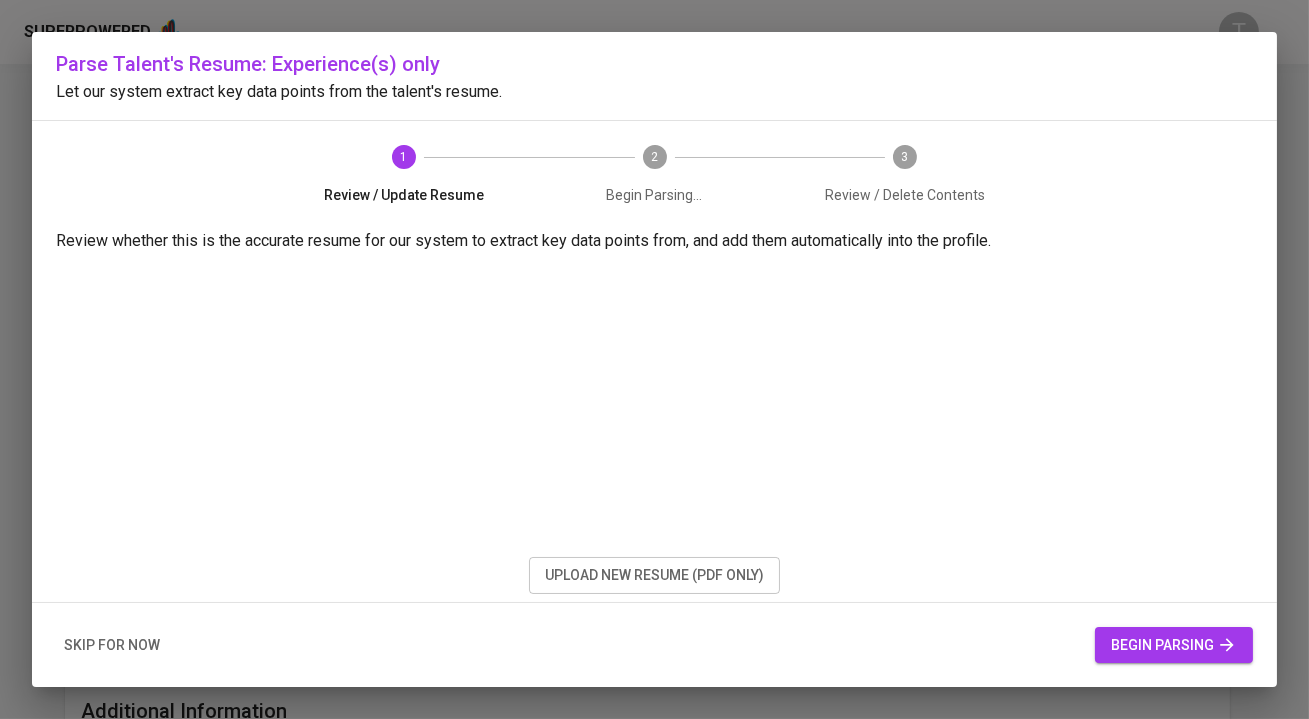 click on "begin parsing" at bounding box center [1174, 645] 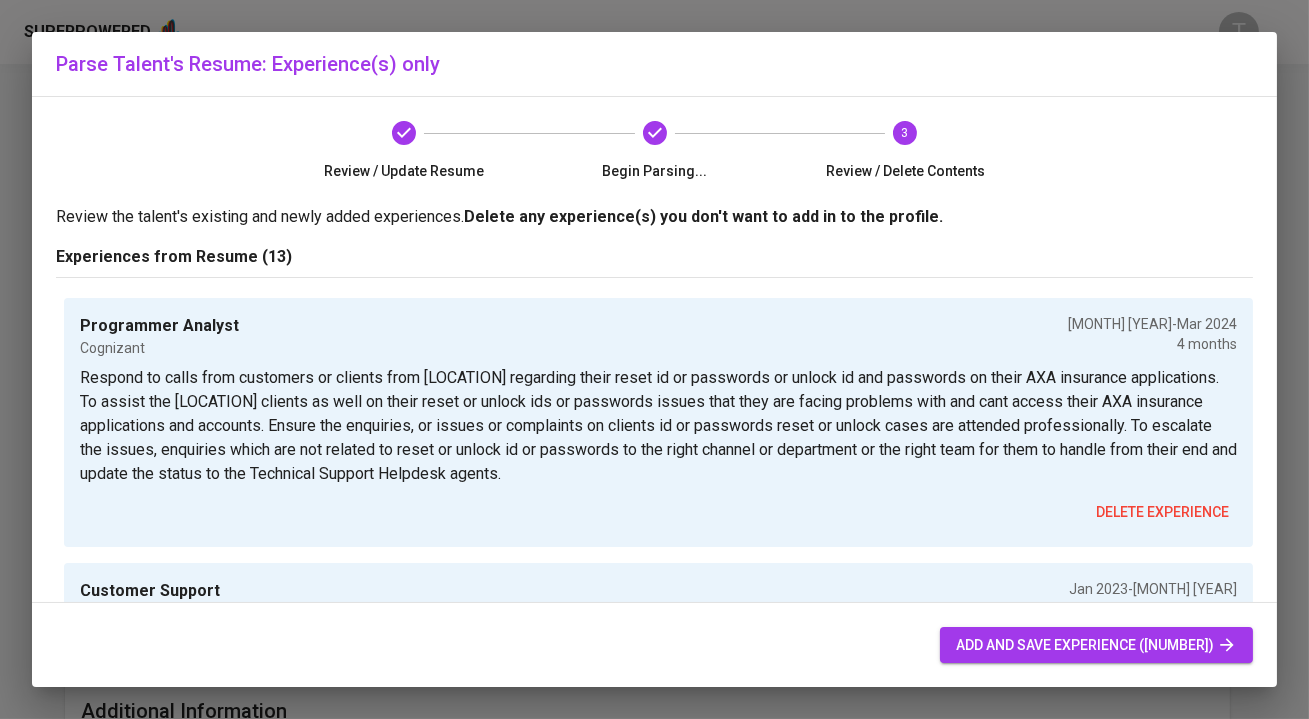 click on "add and save experience (13)" at bounding box center (1096, 645) 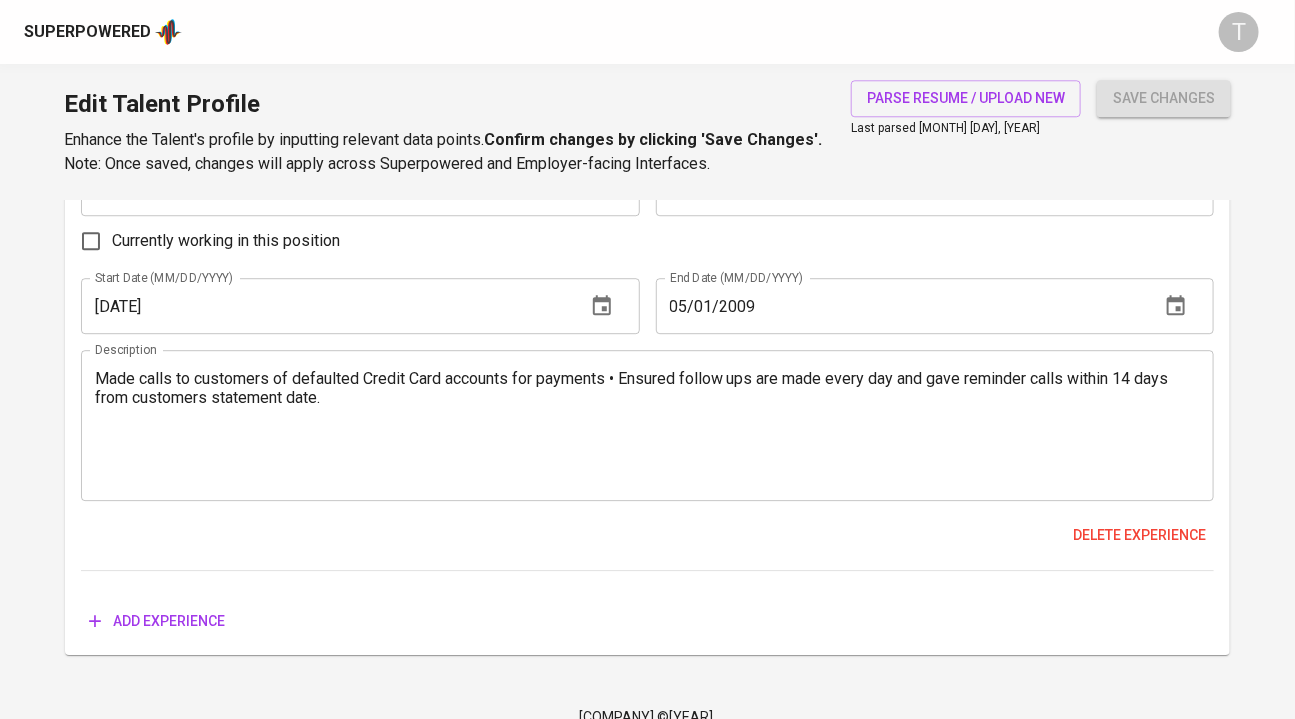 scroll, scrollTop: 7686, scrollLeft: 0, axis: vertical 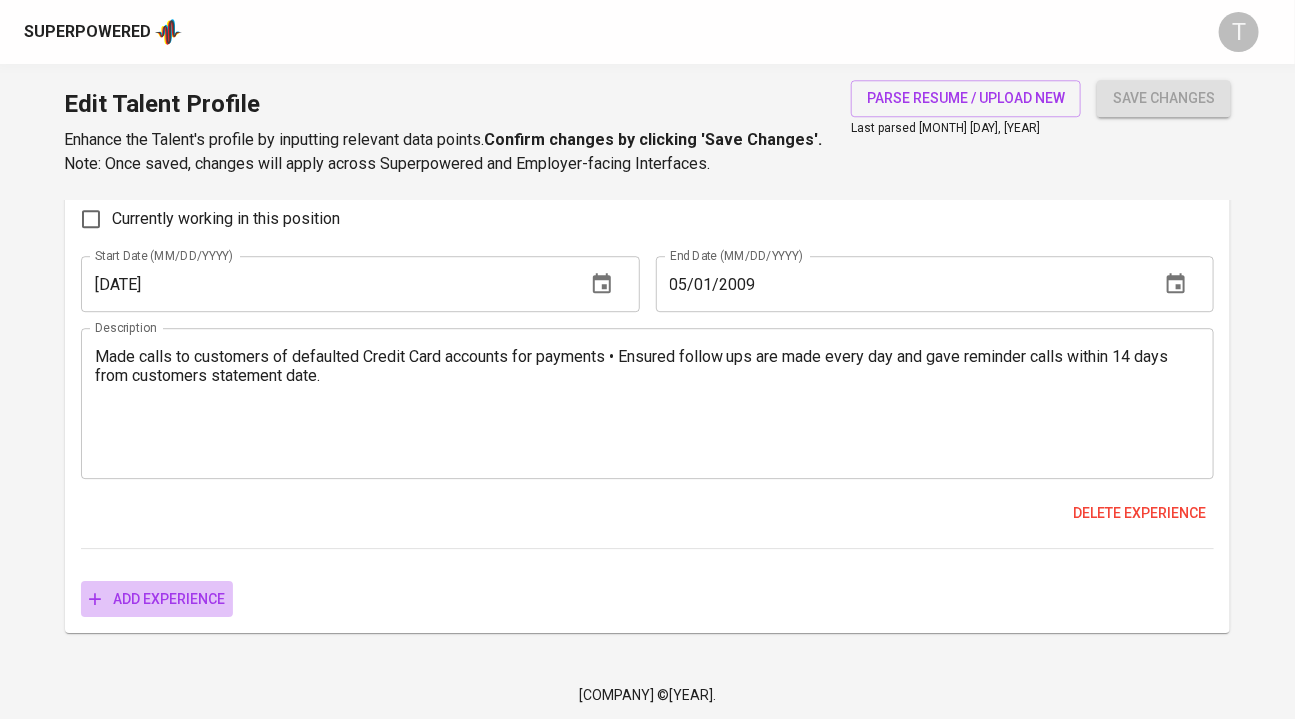 click on "Add experience" at bounding box center [157, 599] 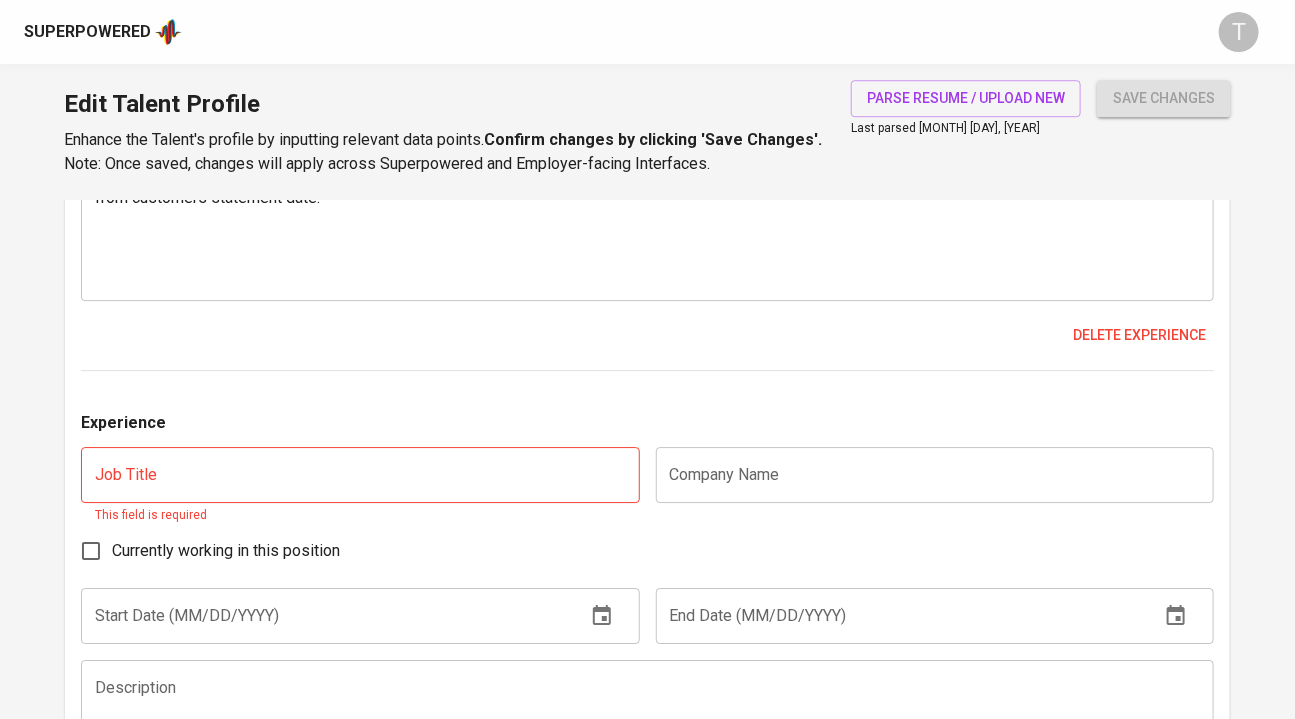 scroll, scrollTop: 7864, scrollLeft: 0, axis: vertical 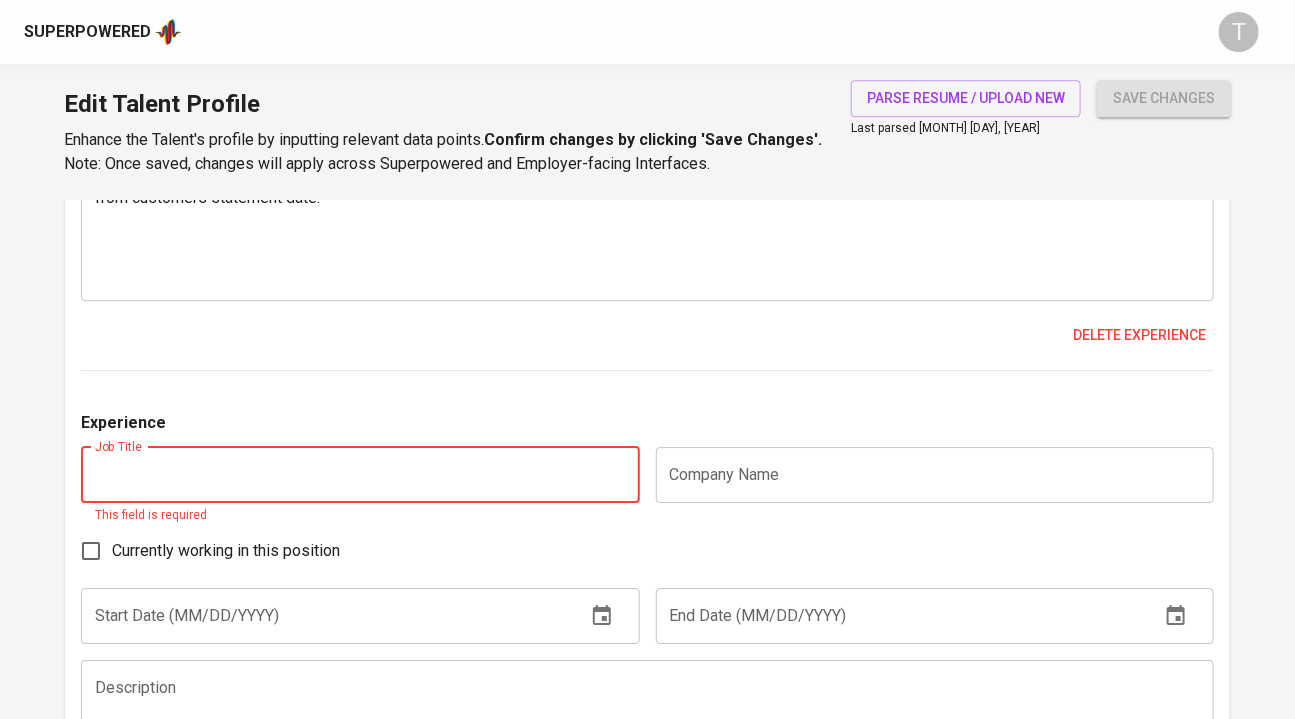 click at bounding box center [360, 475] 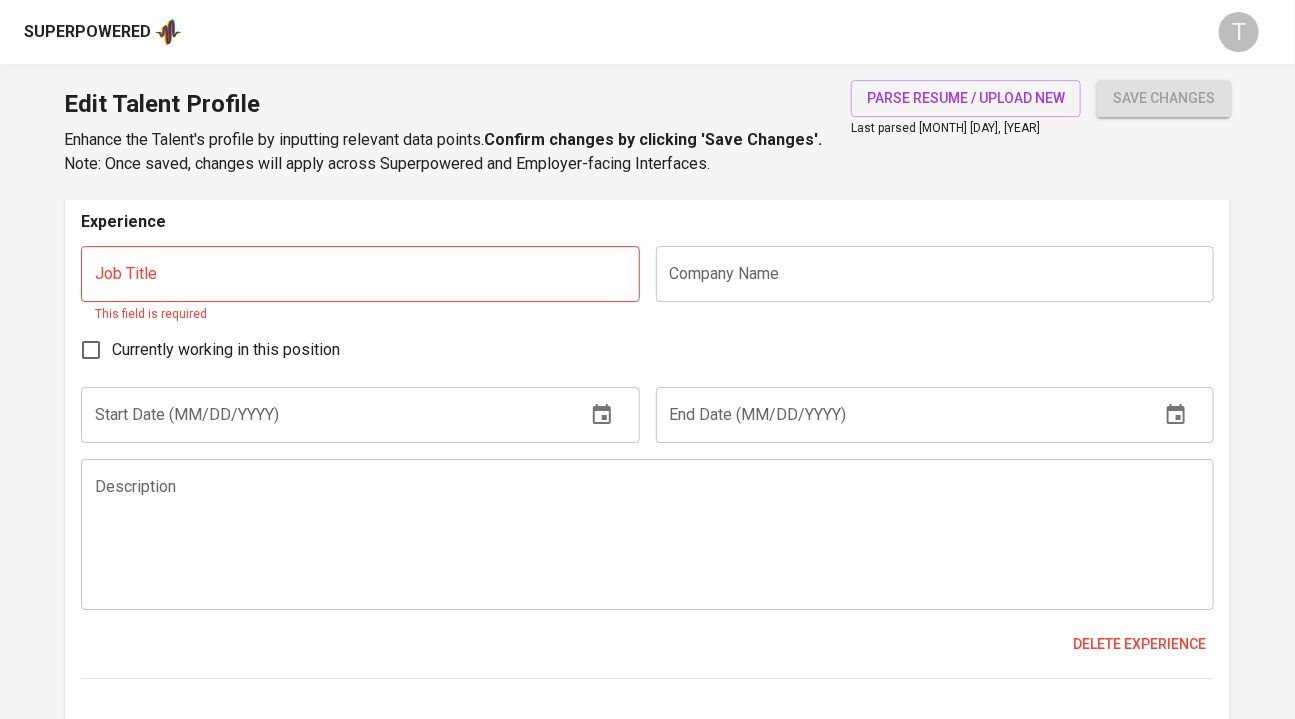 scroll, scrollTop: 8037, scrollLeft: 0, axis: vertical 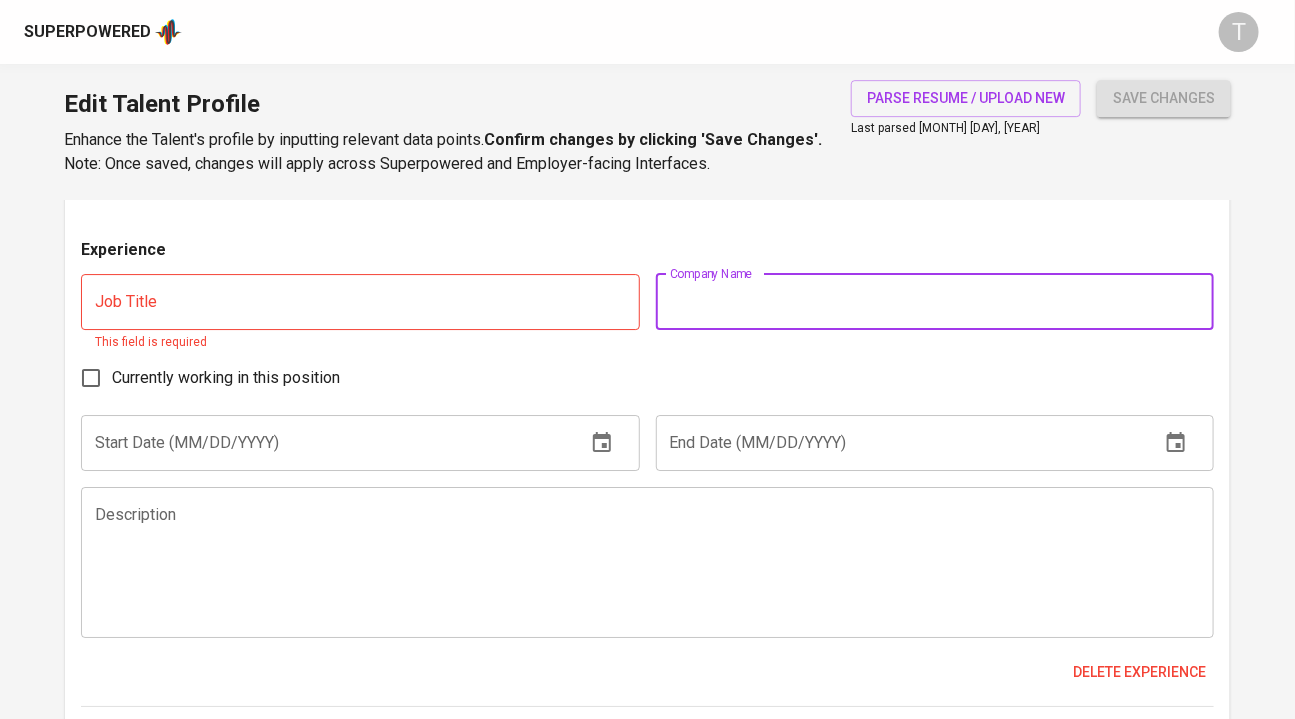 click at bounding box center (935, 302) 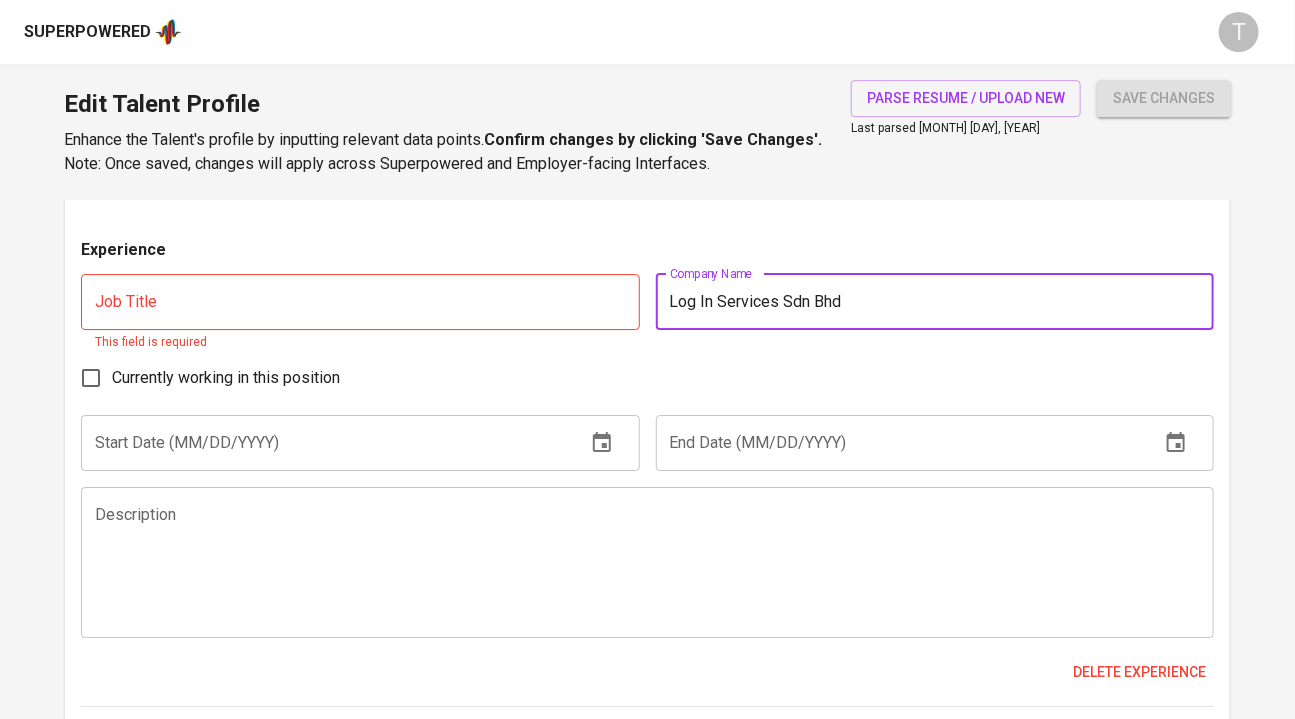type on "Log In Services Sdn Bhd" 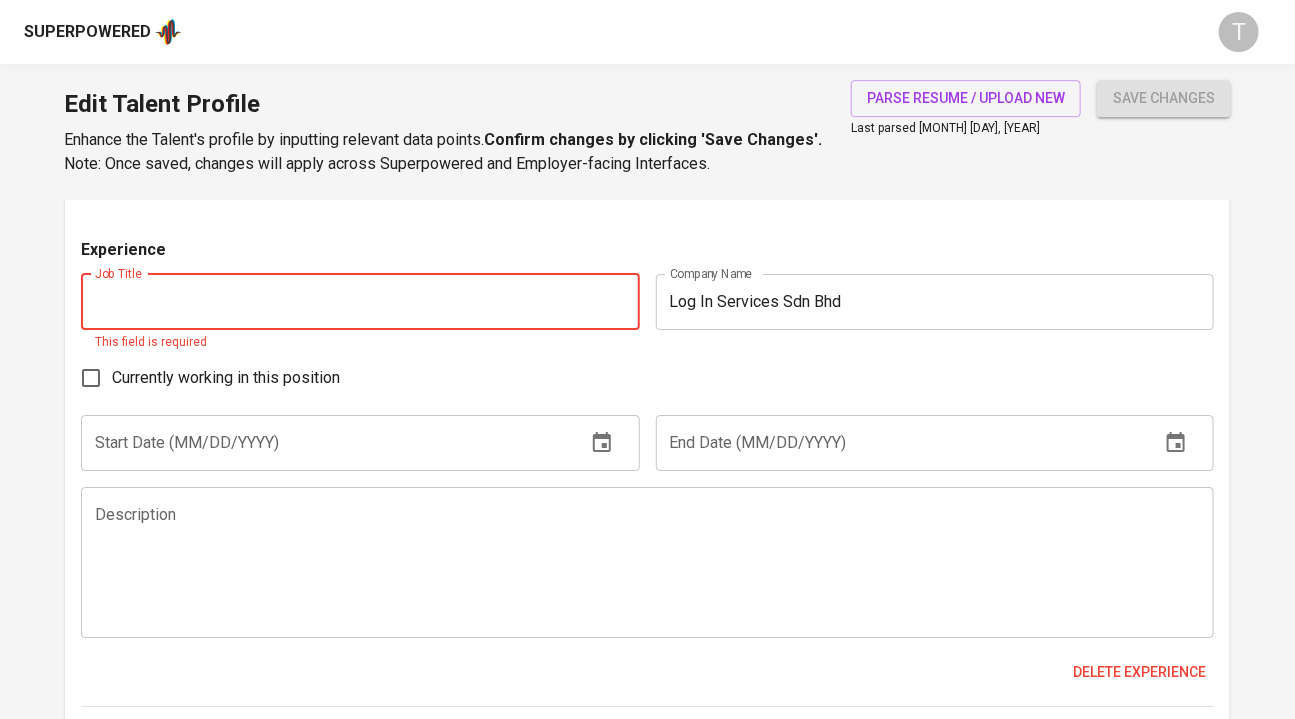 click at bounding box center (360, 302) 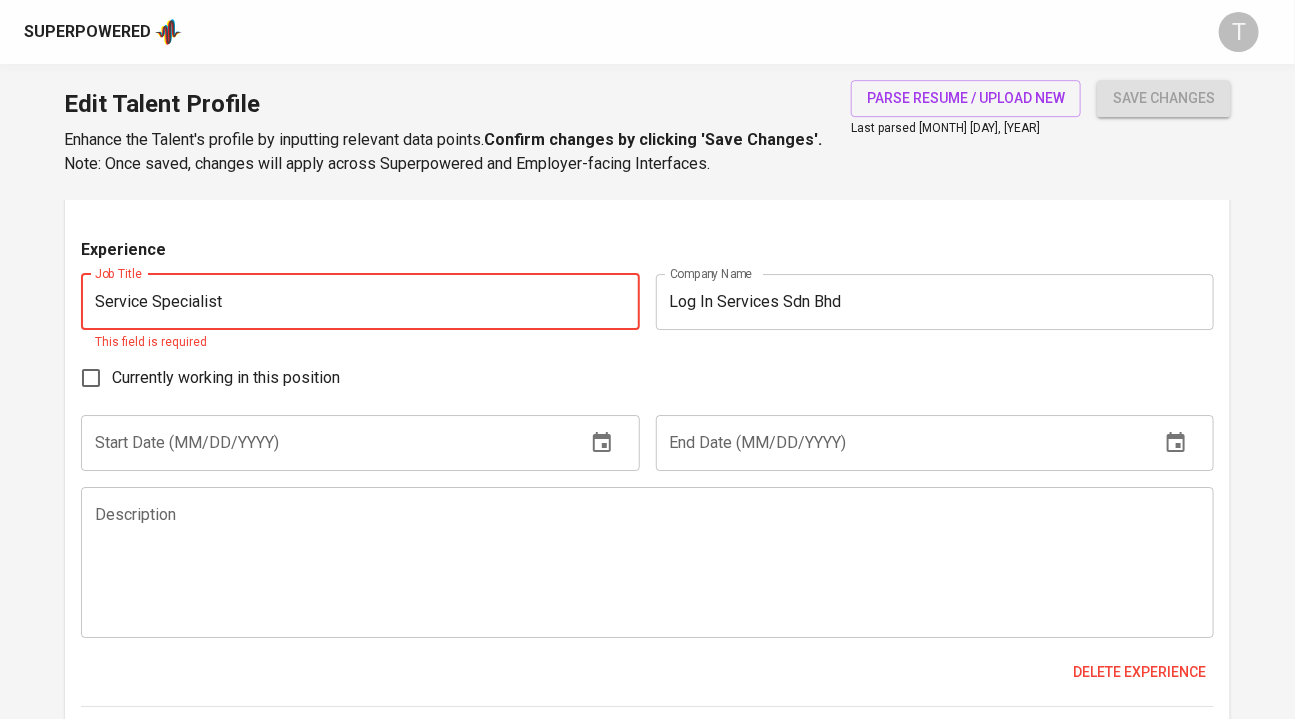 type on "Service Specialist" 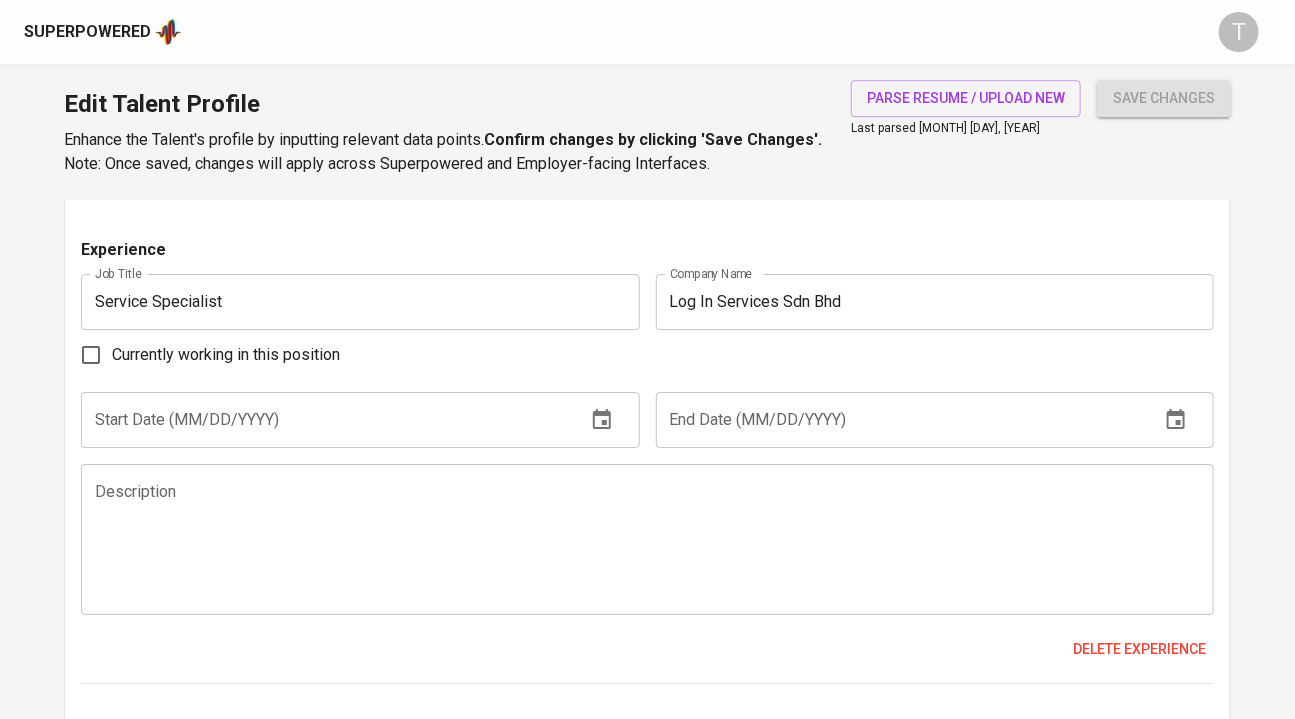 click at bounding box center (325, 420) 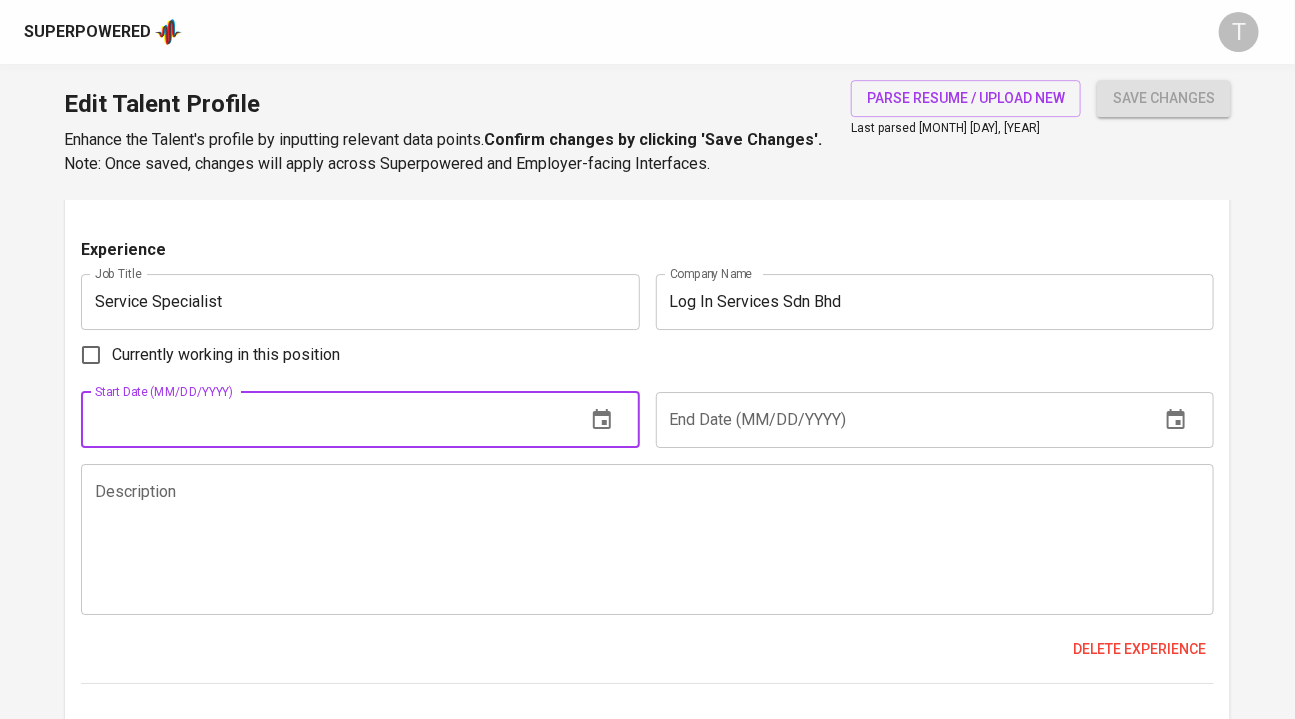 click at bounding box center (602, 420) 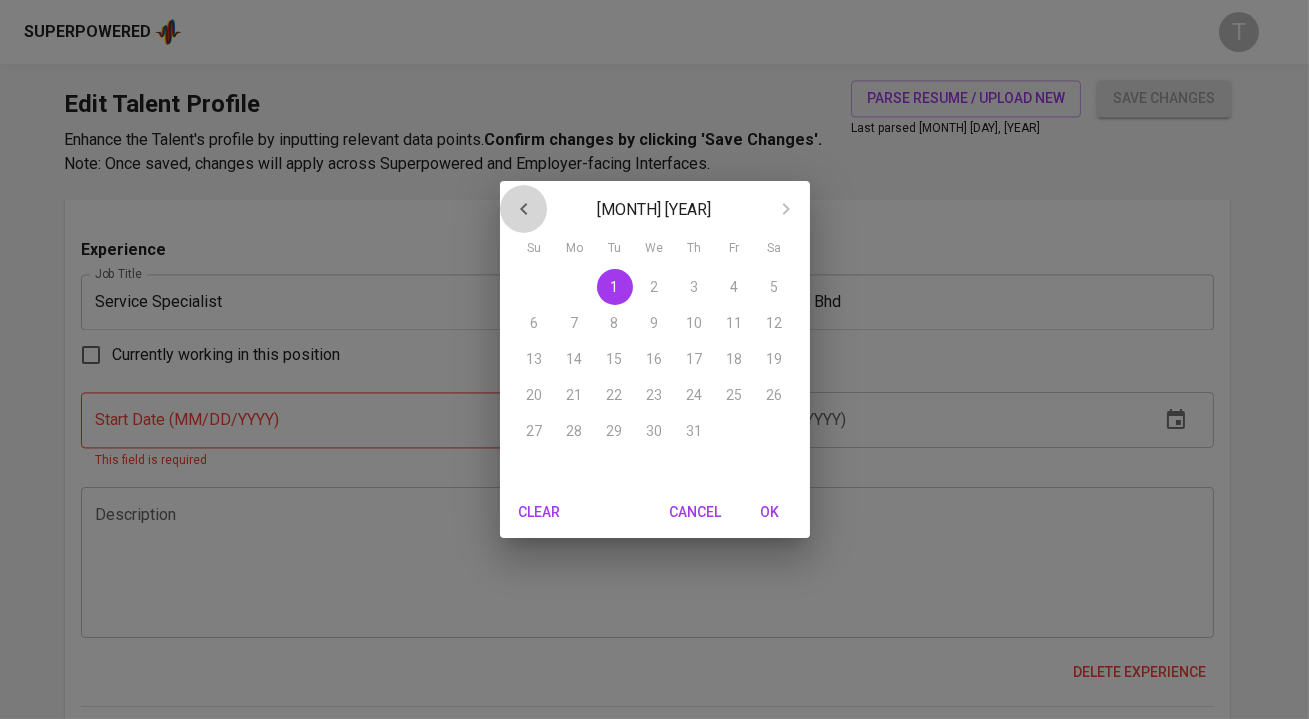 click at bounding box center (524, 209) 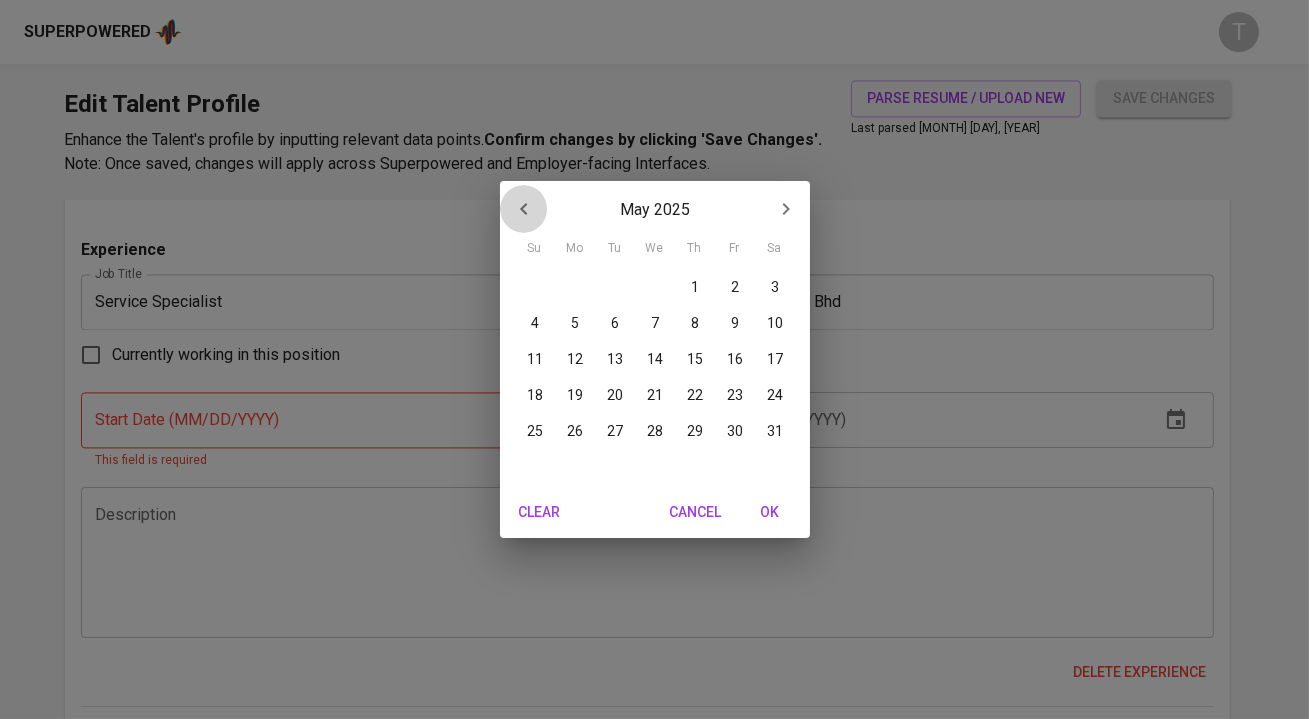 click at bounding box center (524, 209) 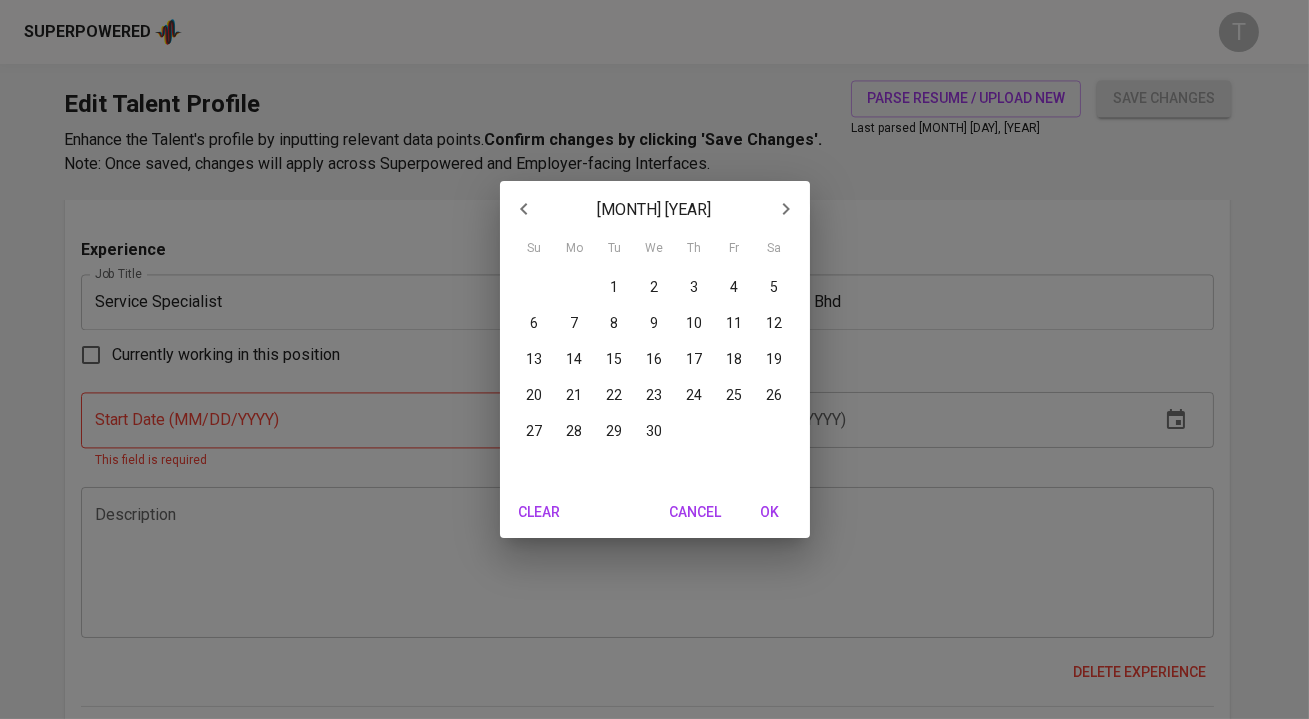 click at bounding box center [524, 209] 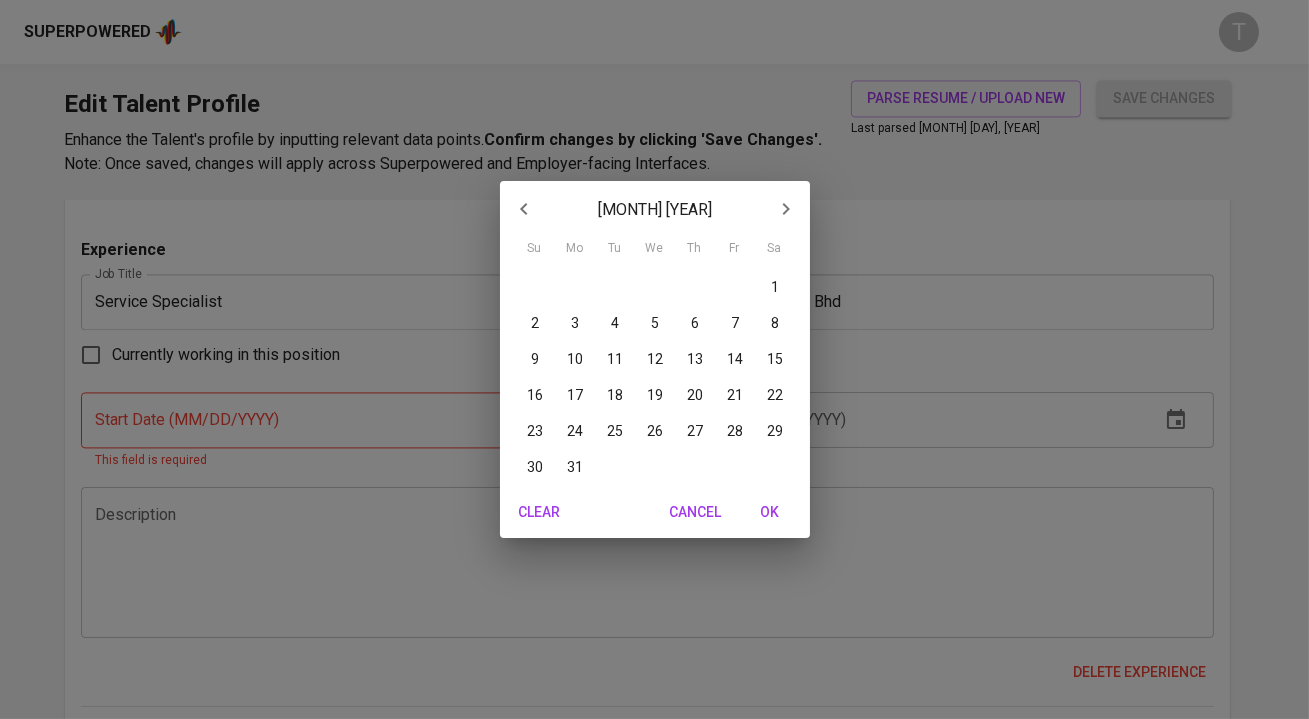 click at bounding box center [524, 209] 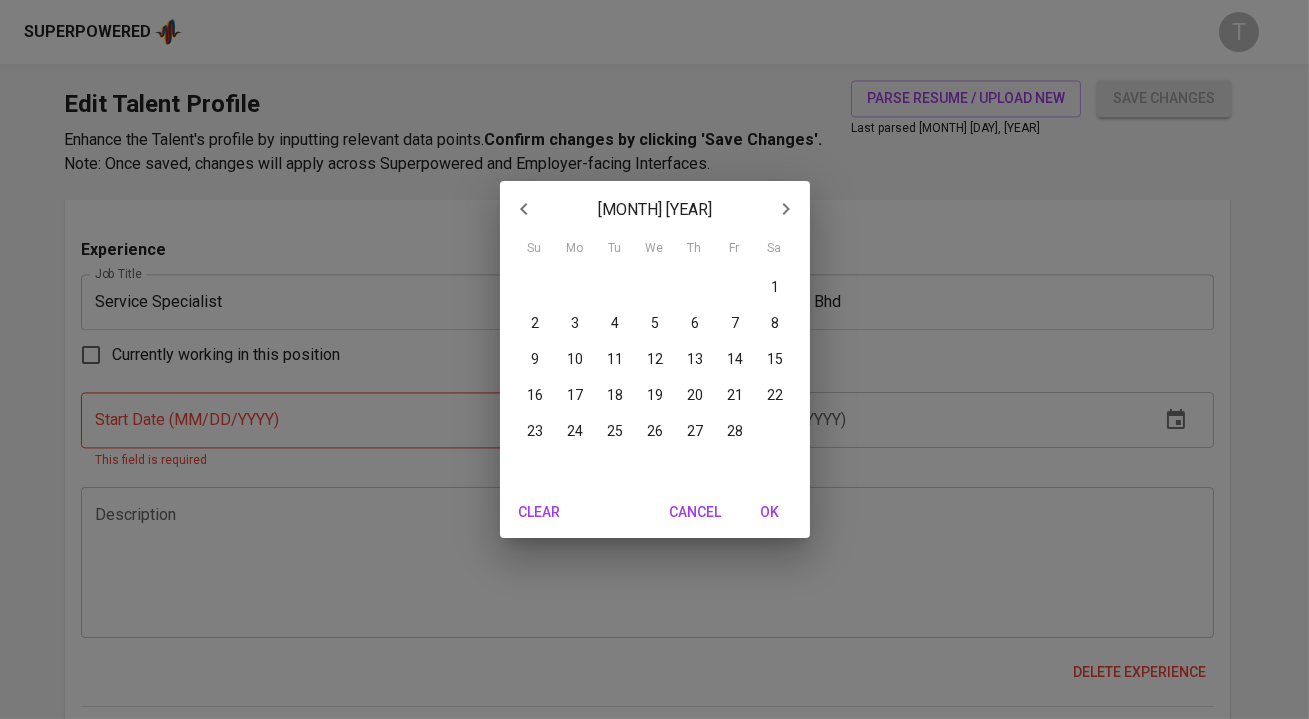 click at bounding box center (524, 209) 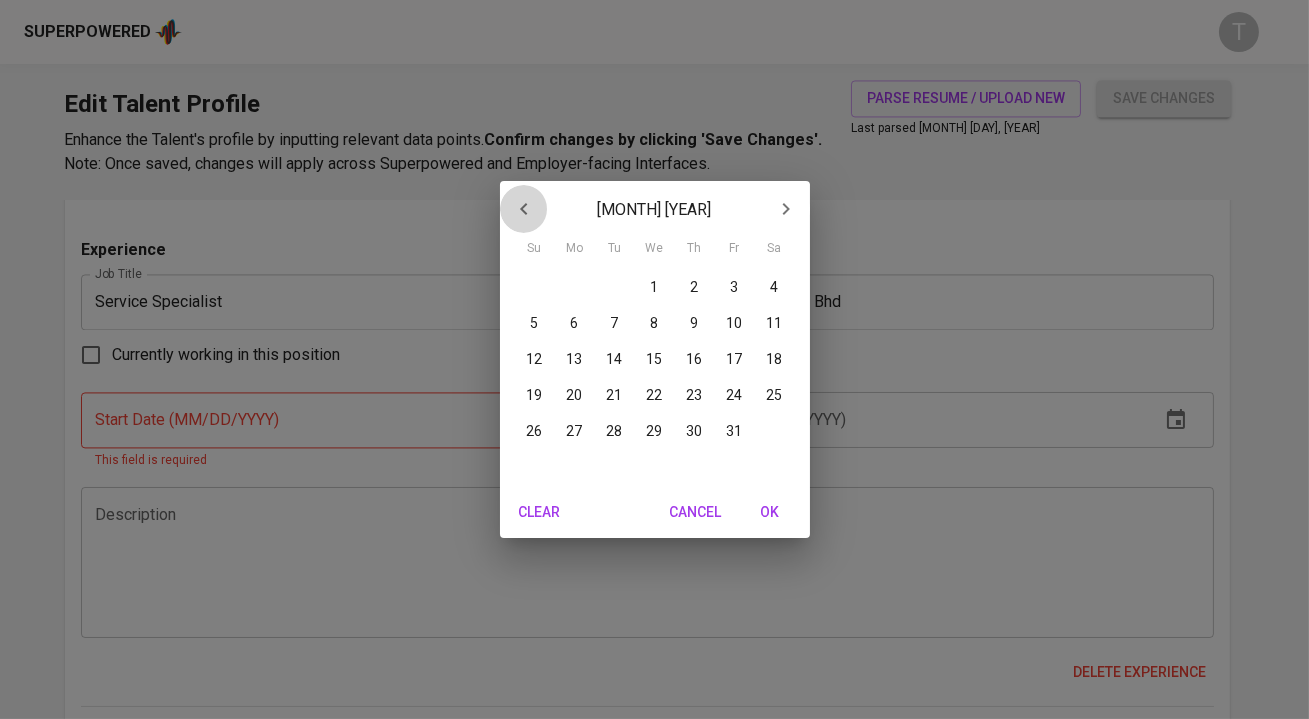 click at bounding box center (524, 209) 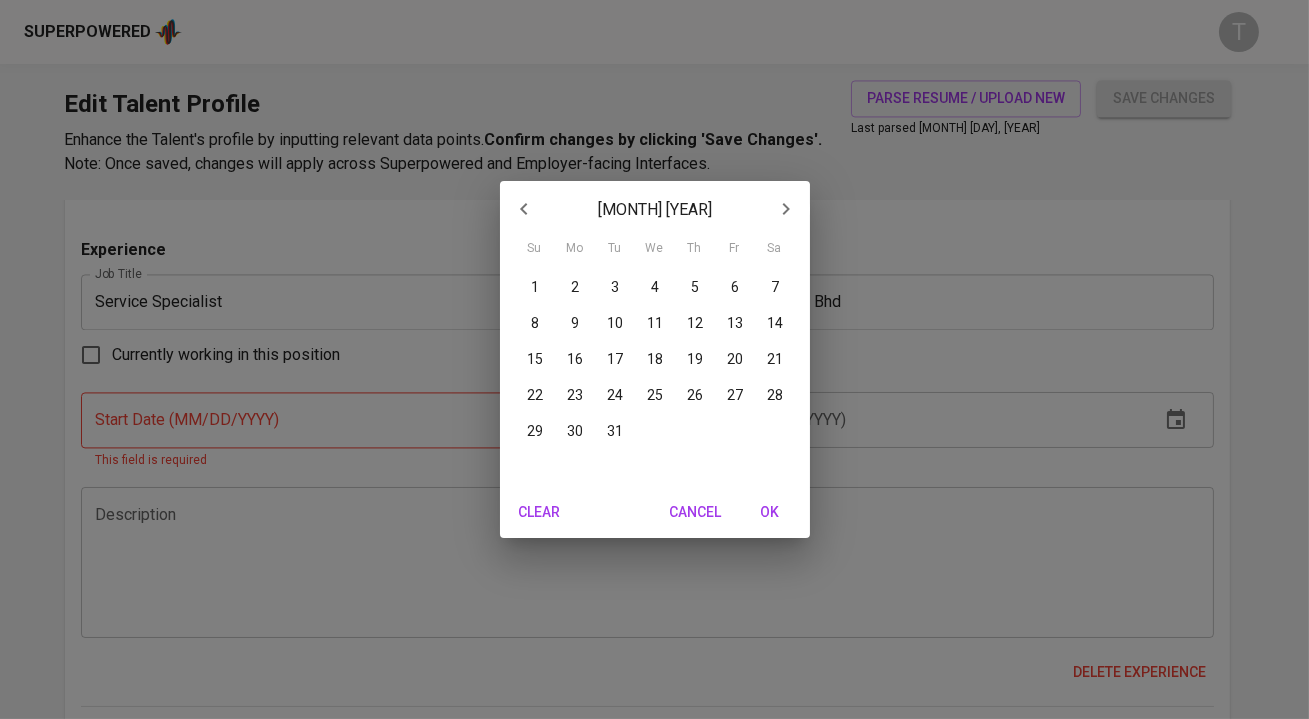 click at bounding box center [524, 209] 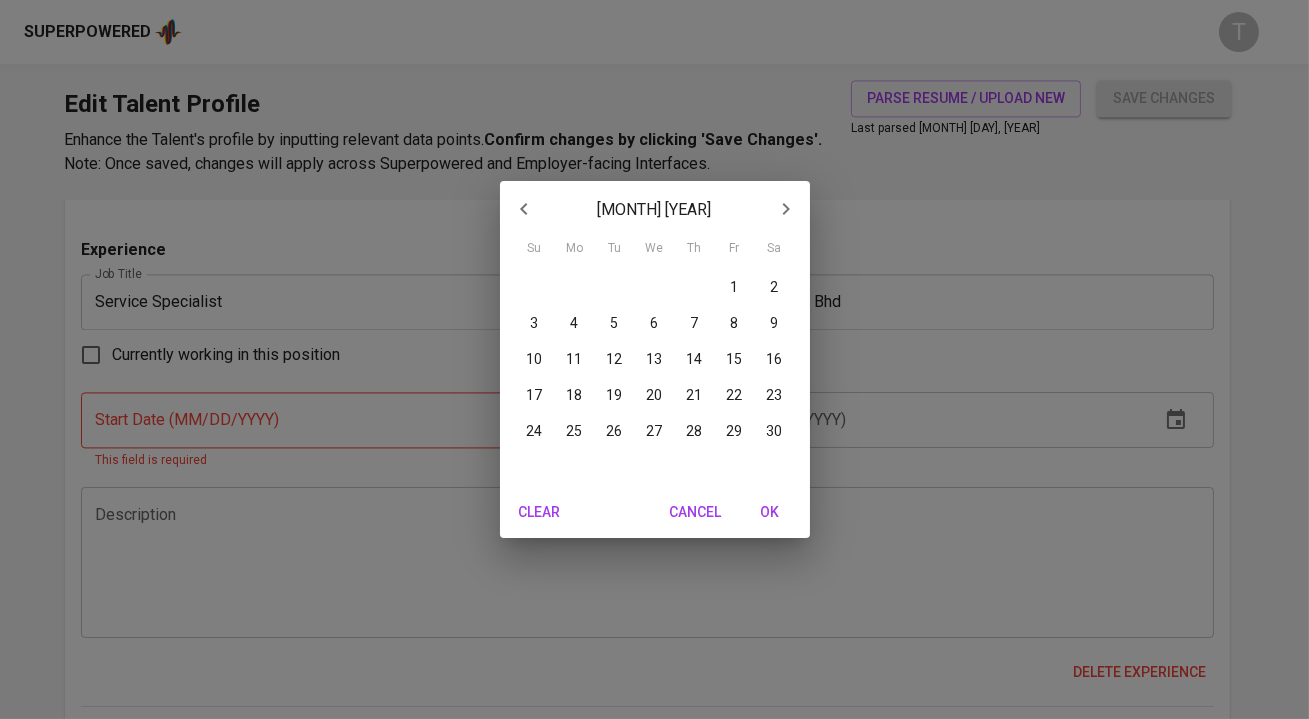 click on "November 2024 Su Mo Tu We Th Fr Sa 27 28 29 30 31 1 2 3 4 5 6 7 8 9 10 11 12 13 14 15 16 17 18 19 20 21 22 23 24 25 26 27 28 29 30 Clear Cancel OK" at bounding box center [654, 359] 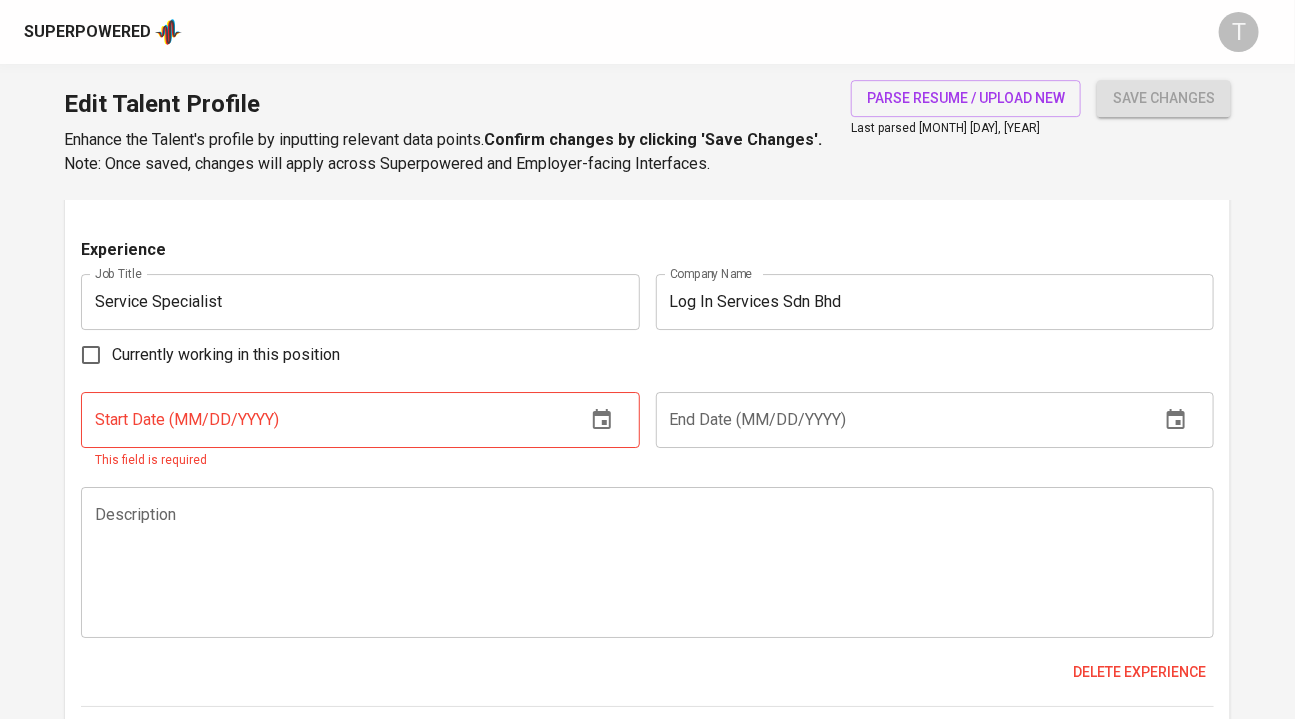 click at bounding box center (602, 420) 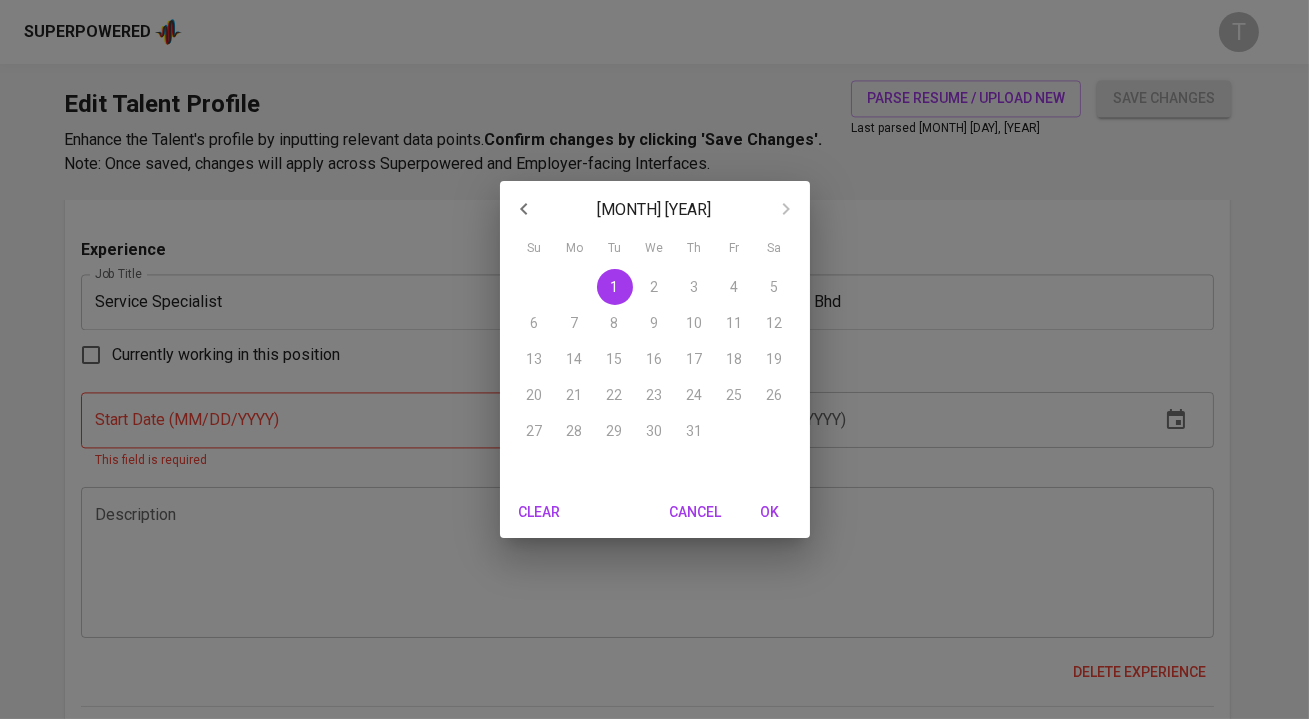 click at bounding box center (524, 209) 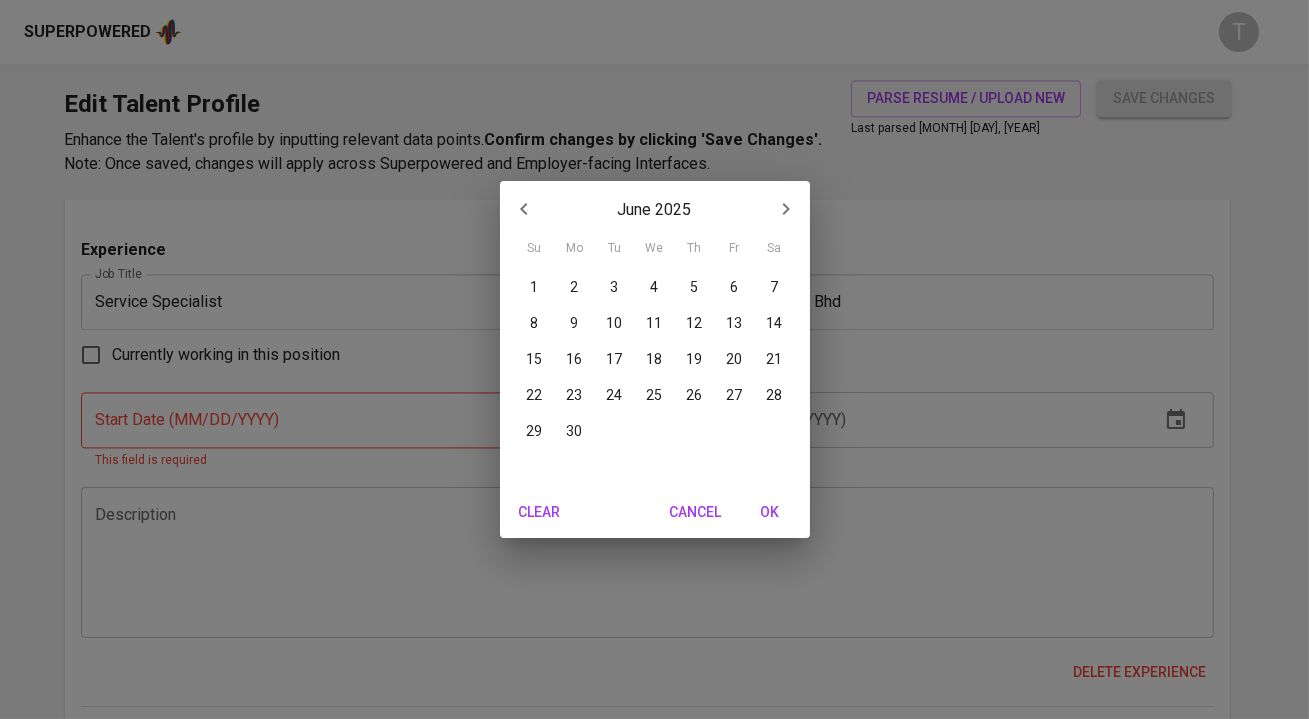 click at bounding box center (524, 209) 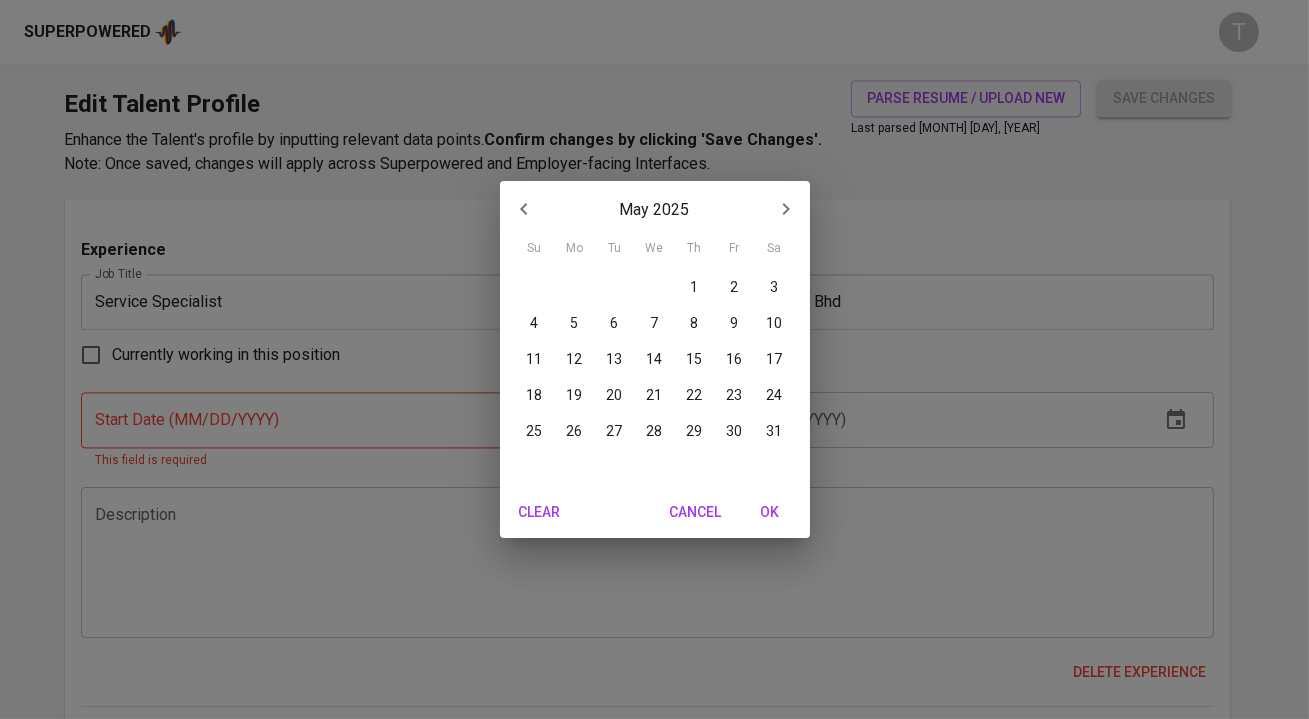 click at bounding box center [524, 209] 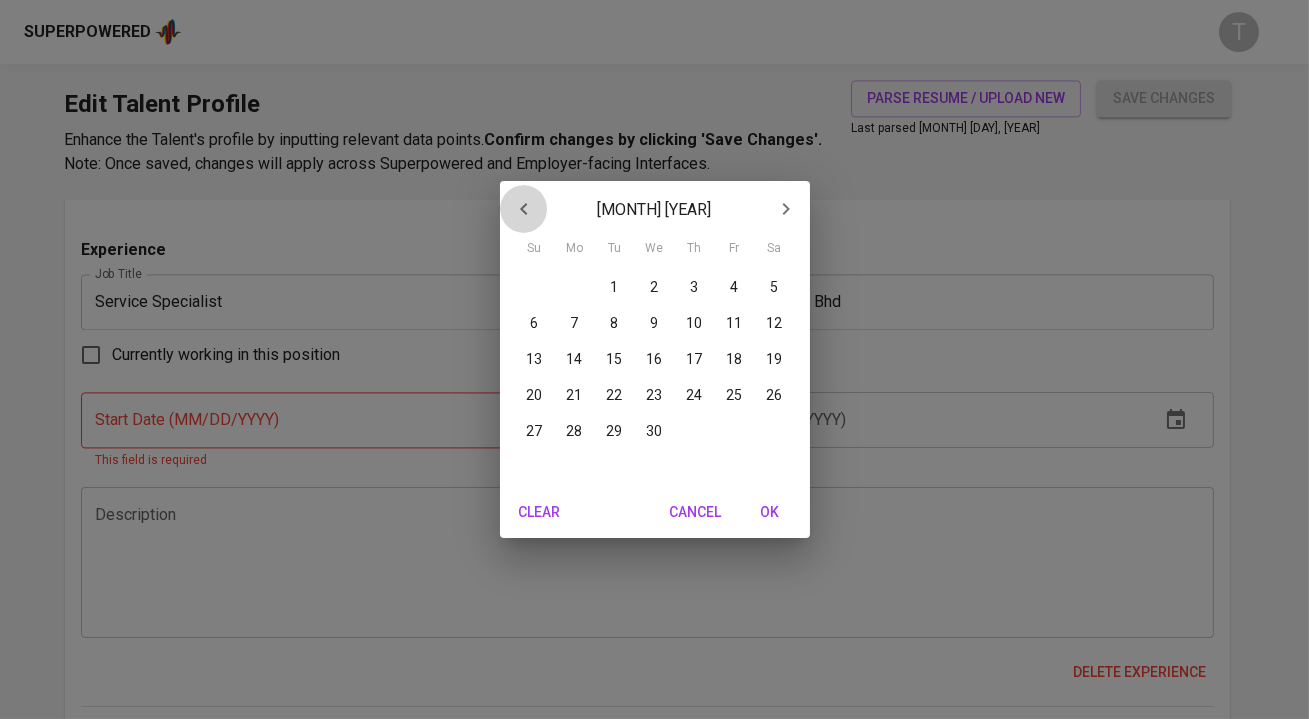 click at bounding box center (524, 209) 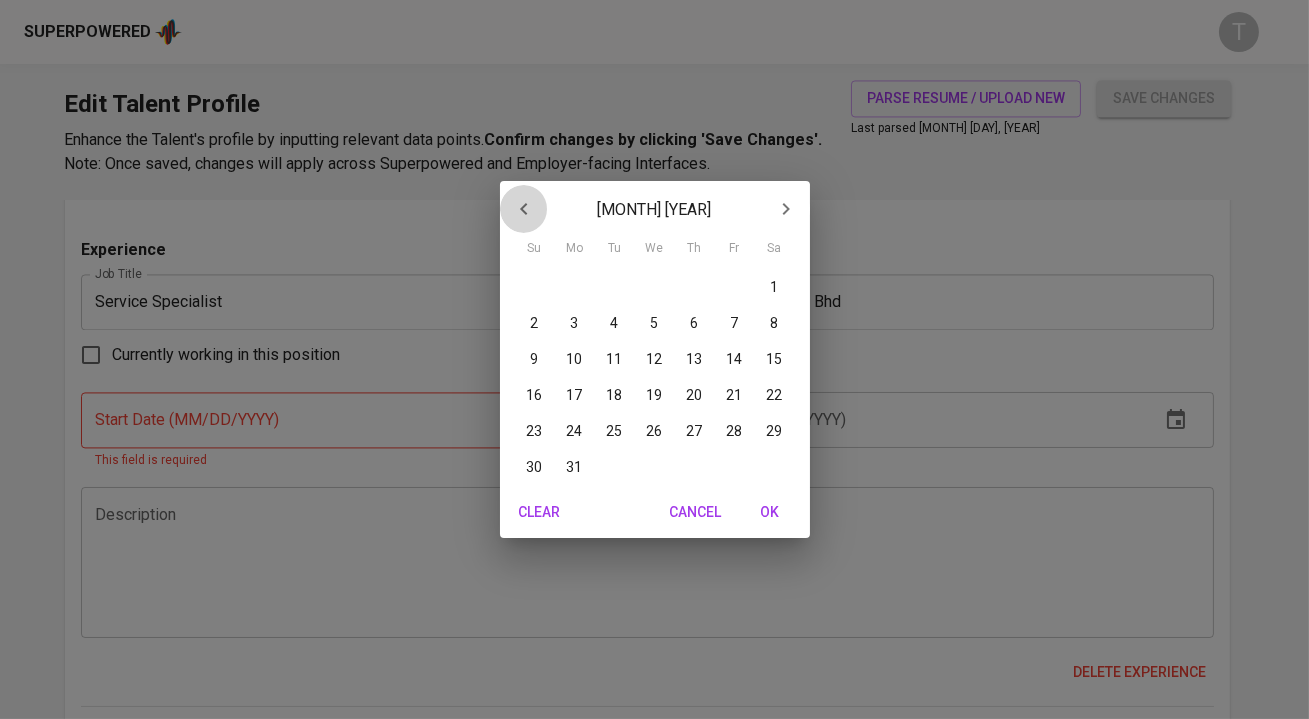 click at bounding box center [524, 209] 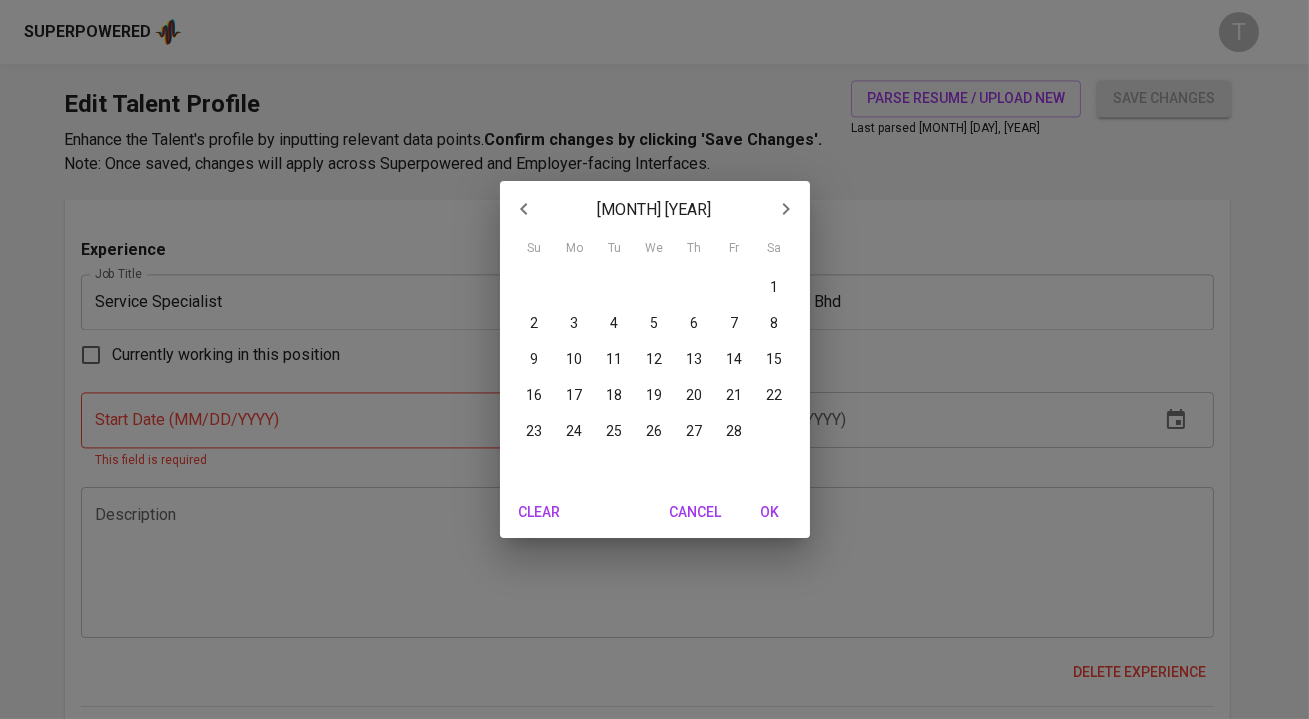 click at bounding box center (524, 209) 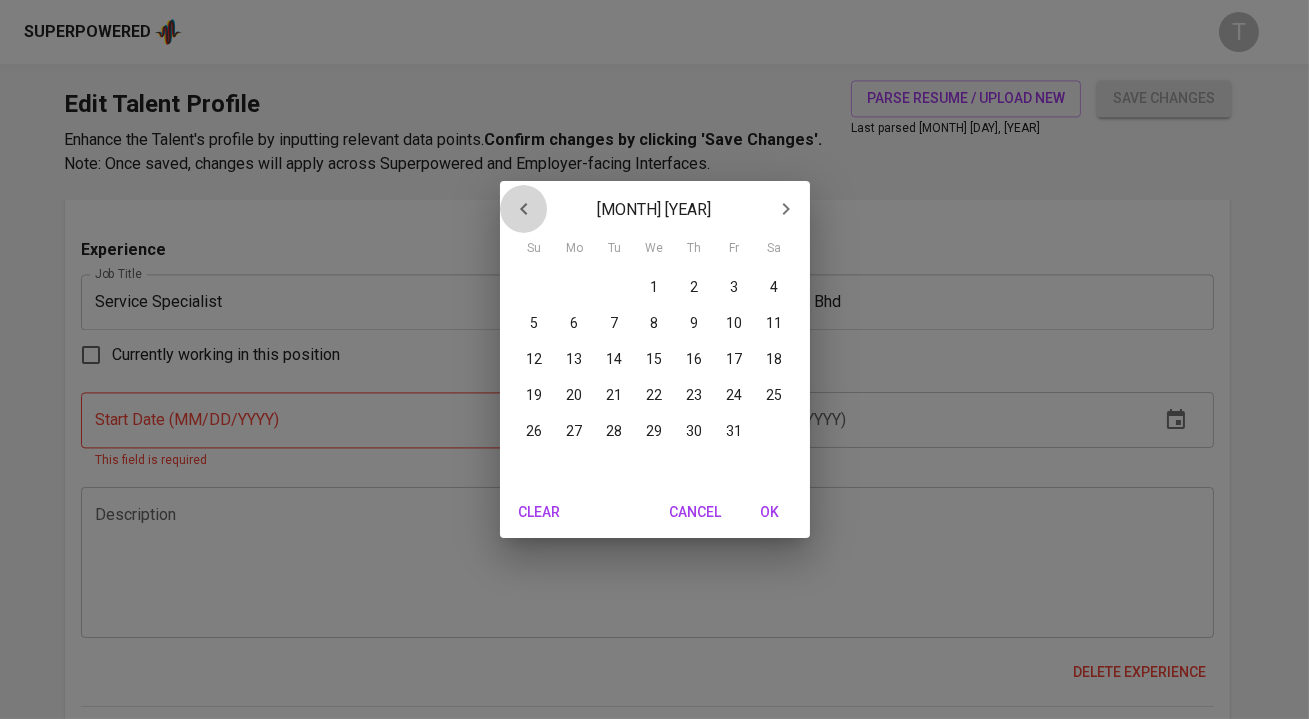 click at bounding box center [524, 209] 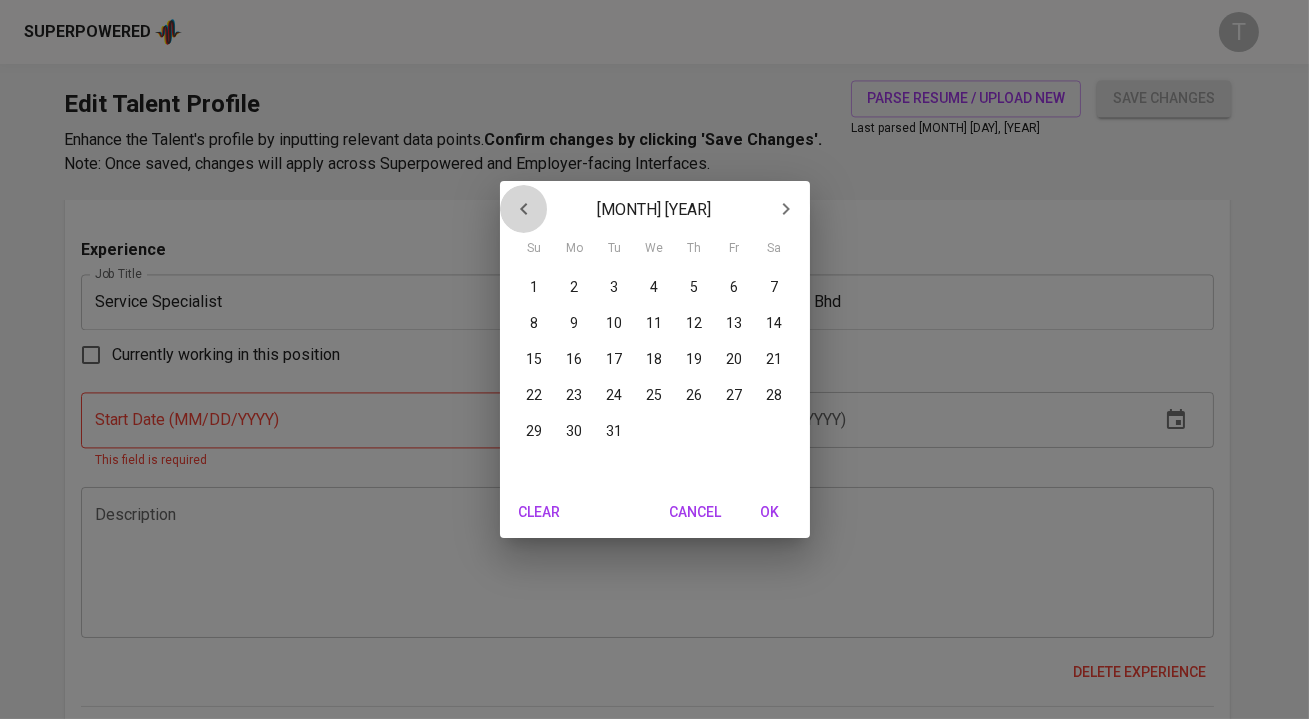 click at bounding box center [524, 209] 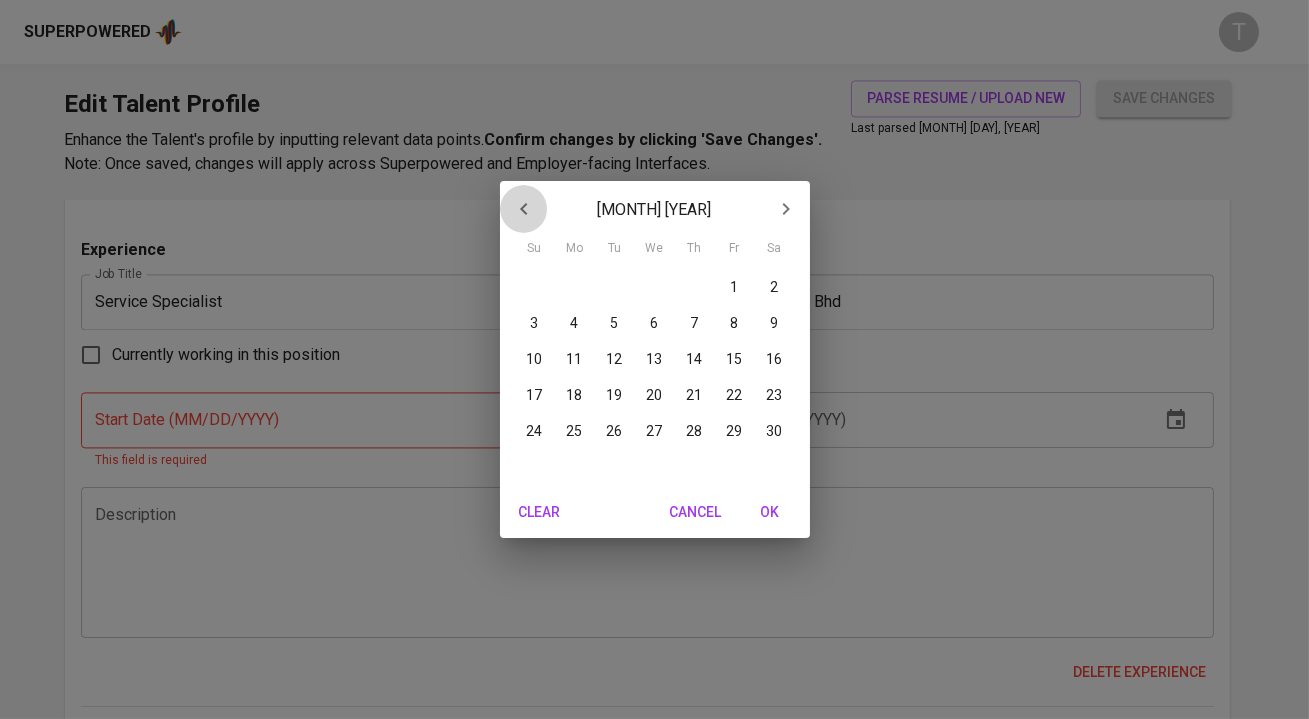 click at bounding box center (524, 209) 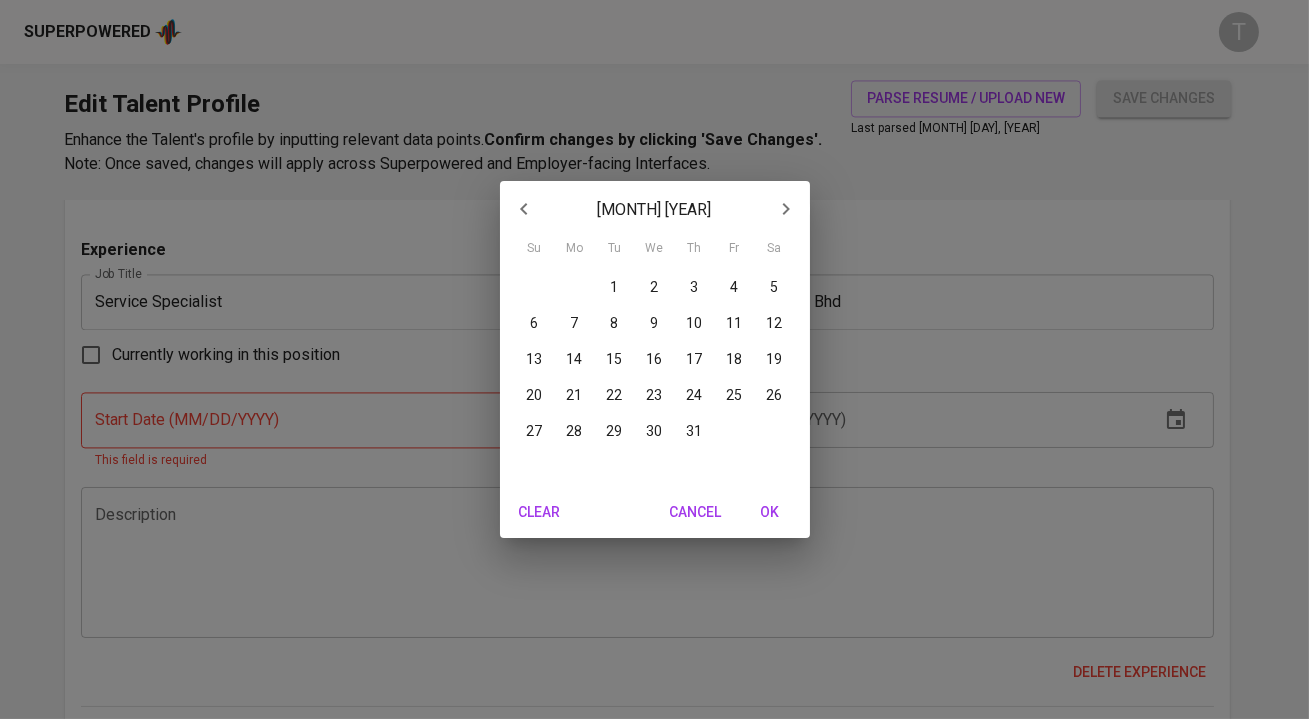 click on "1" at bounding box center [535, 287] 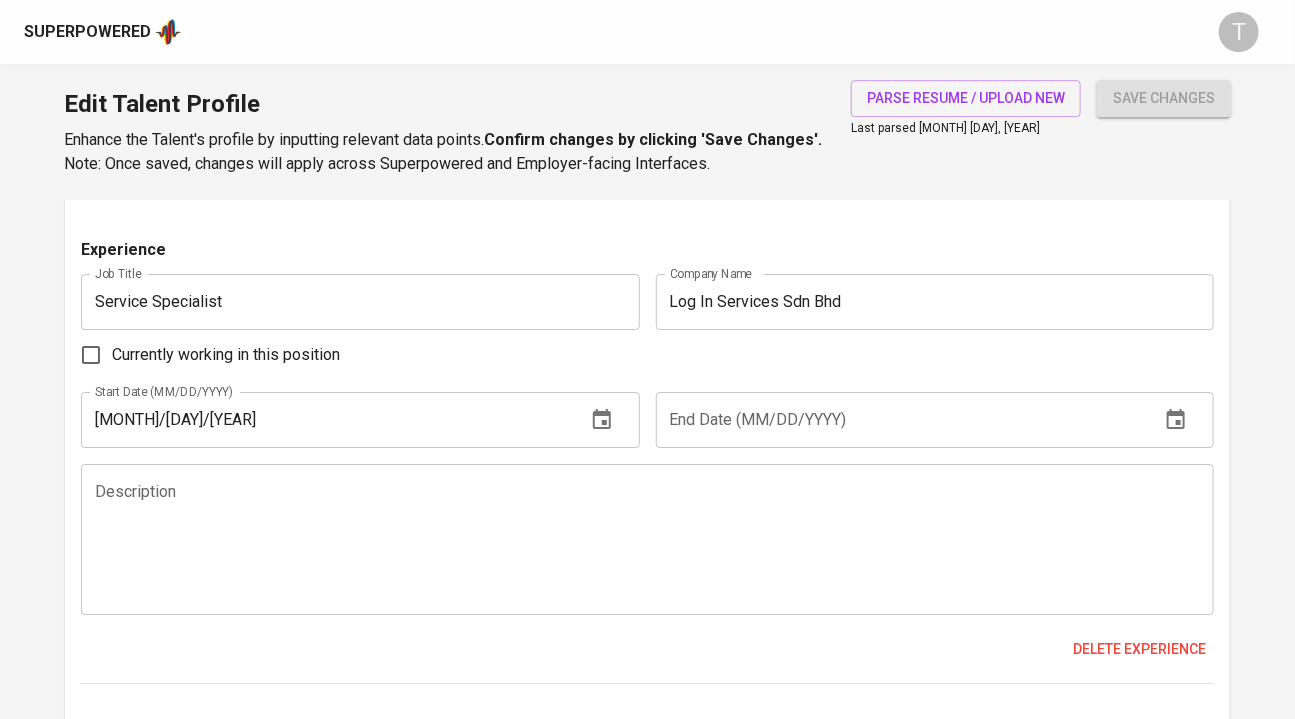 click on "Currently working in this position" at bounding box center (91, 355) 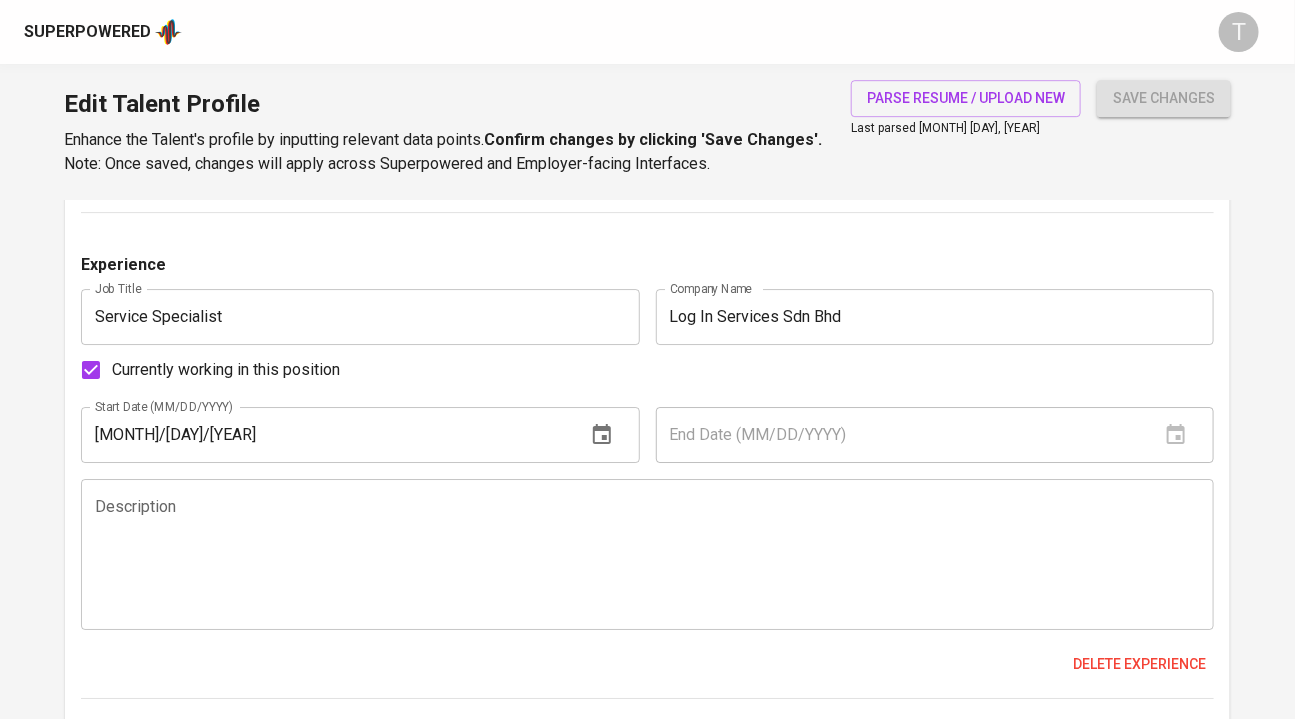 scroll, scrollTop: 8012, scrollLeft: 0, axis: vertical 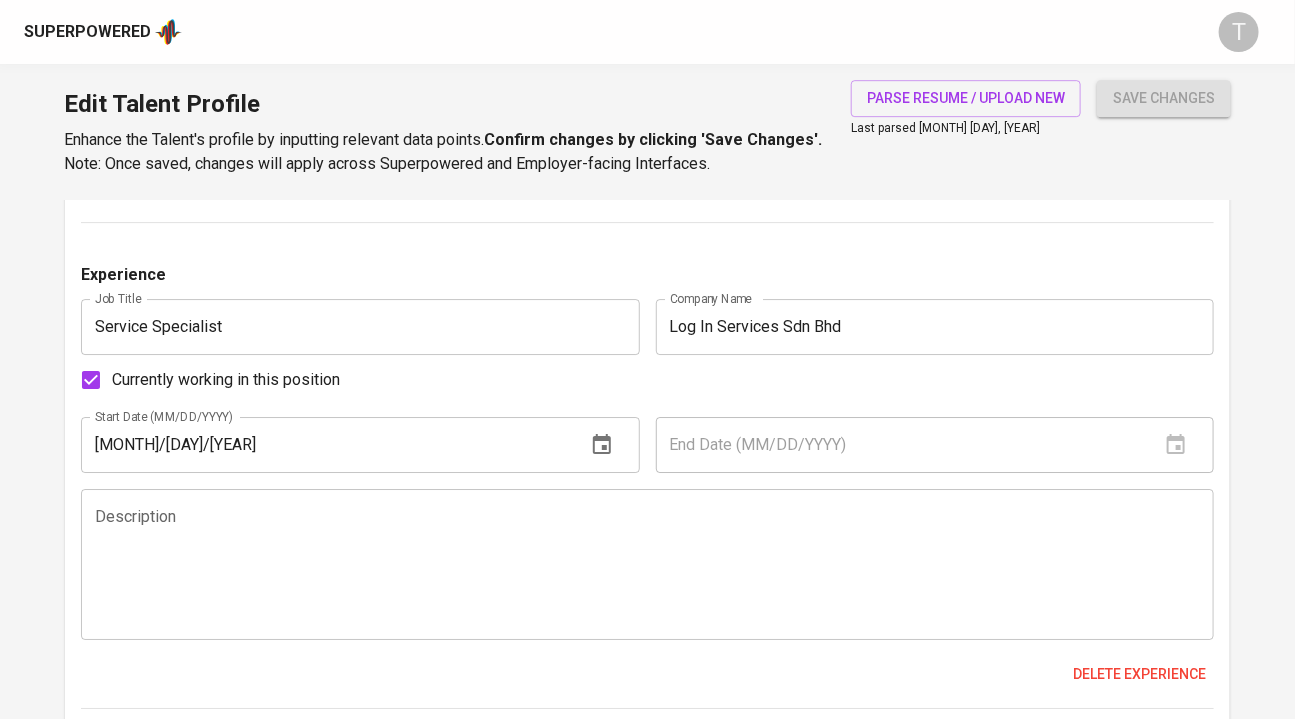 click at bounding box center (648, 564) 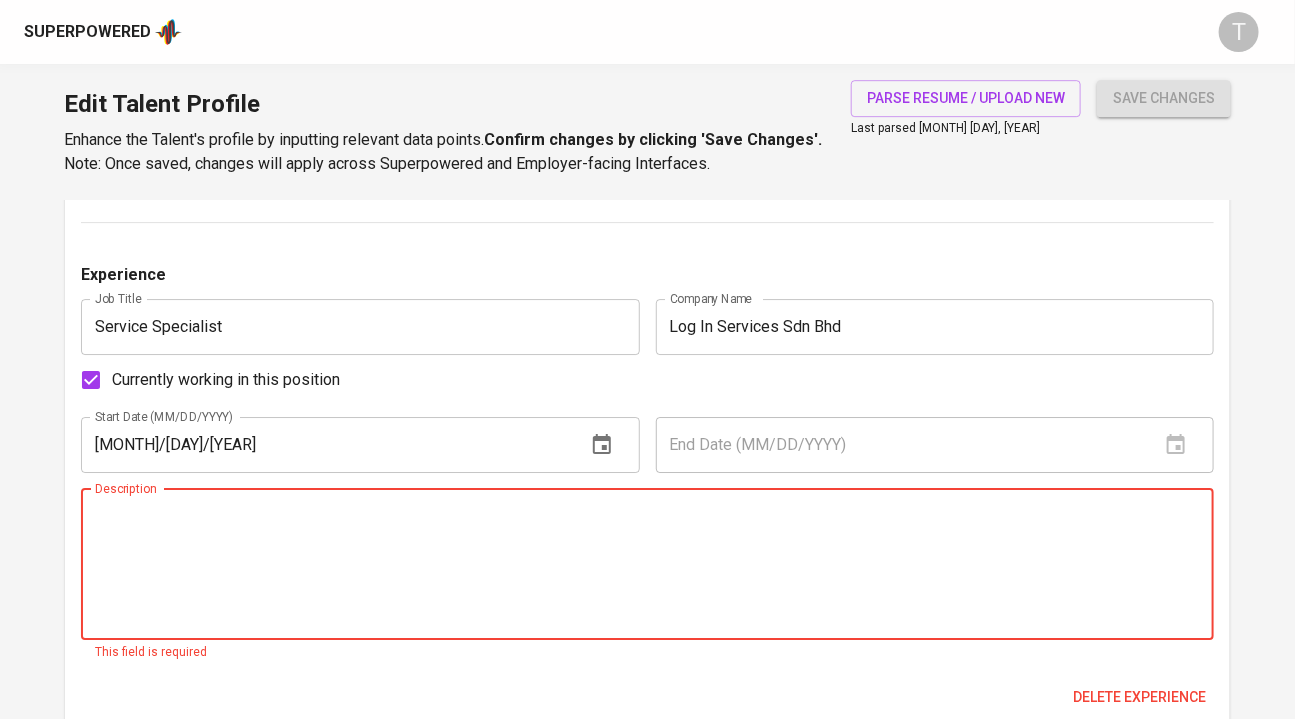 click at bounding box center [648, 564] 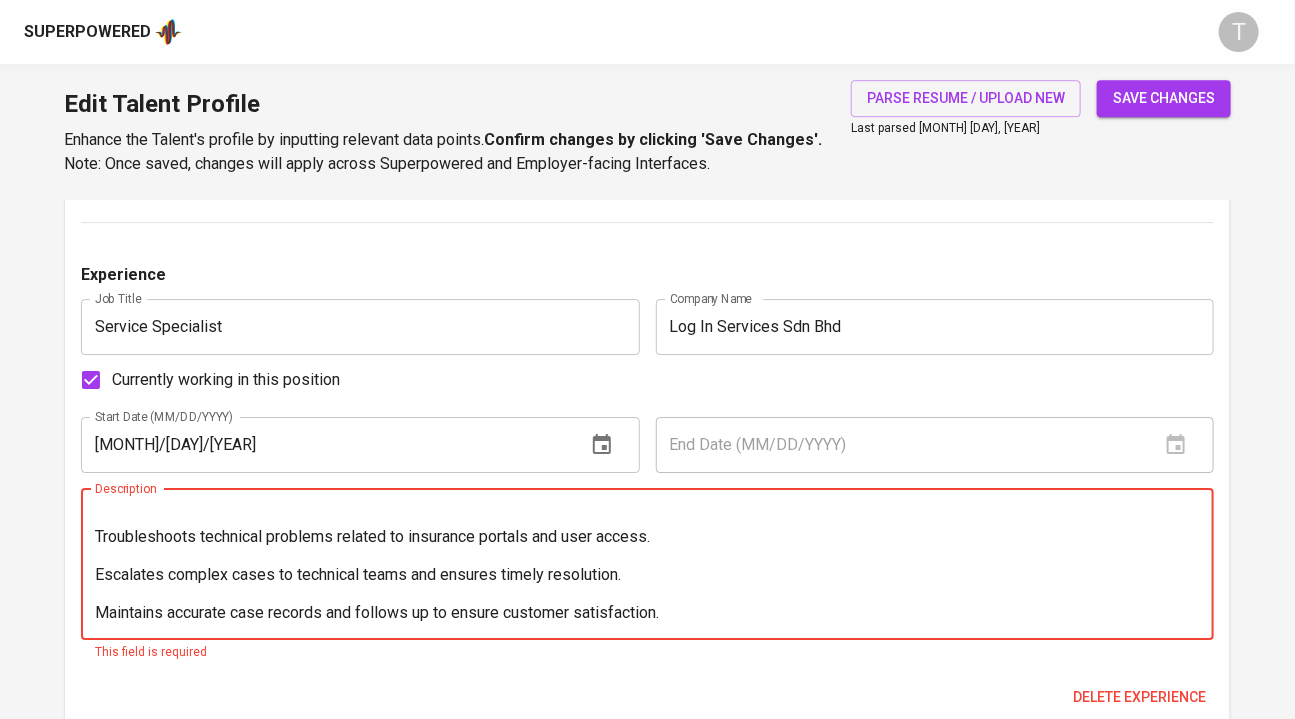 scroll, scrollTop: 0, scrollLeft: 0, axis: both 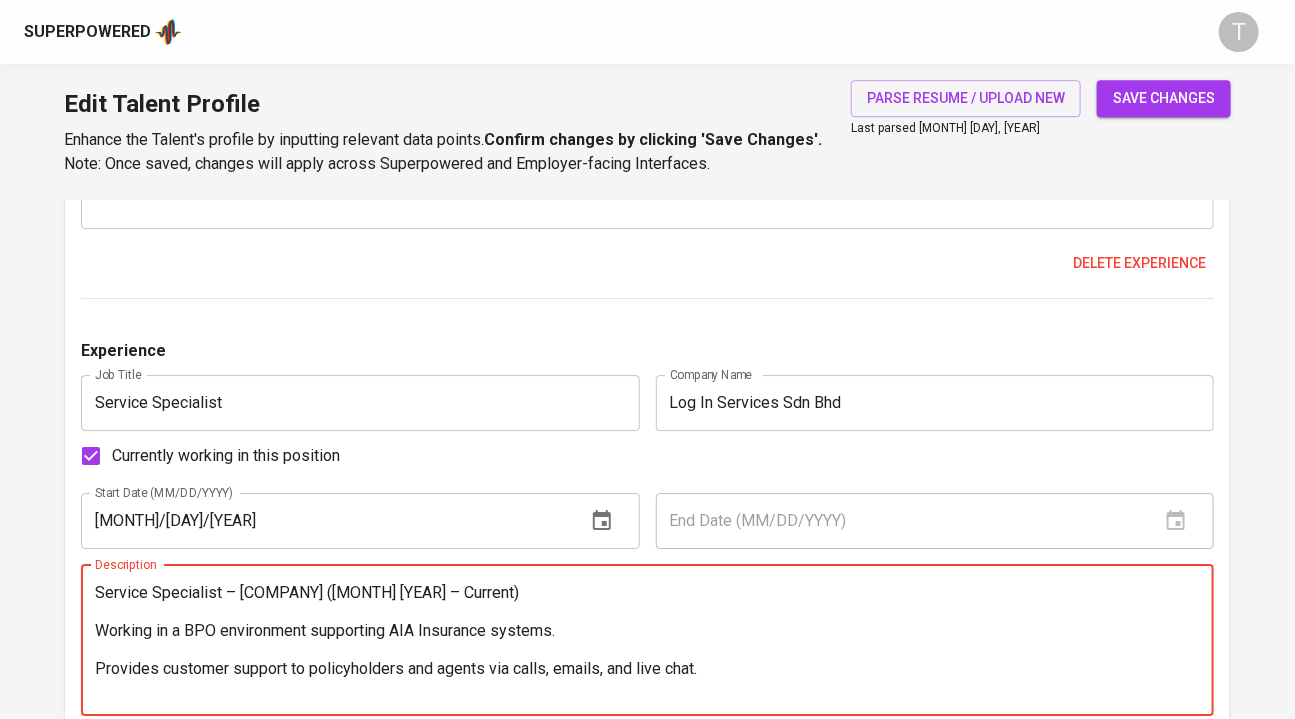 drag, startPoint x: 583, startPoint y: 586, endPoint x: 95, endPoint y: 583, distance: 488.00922 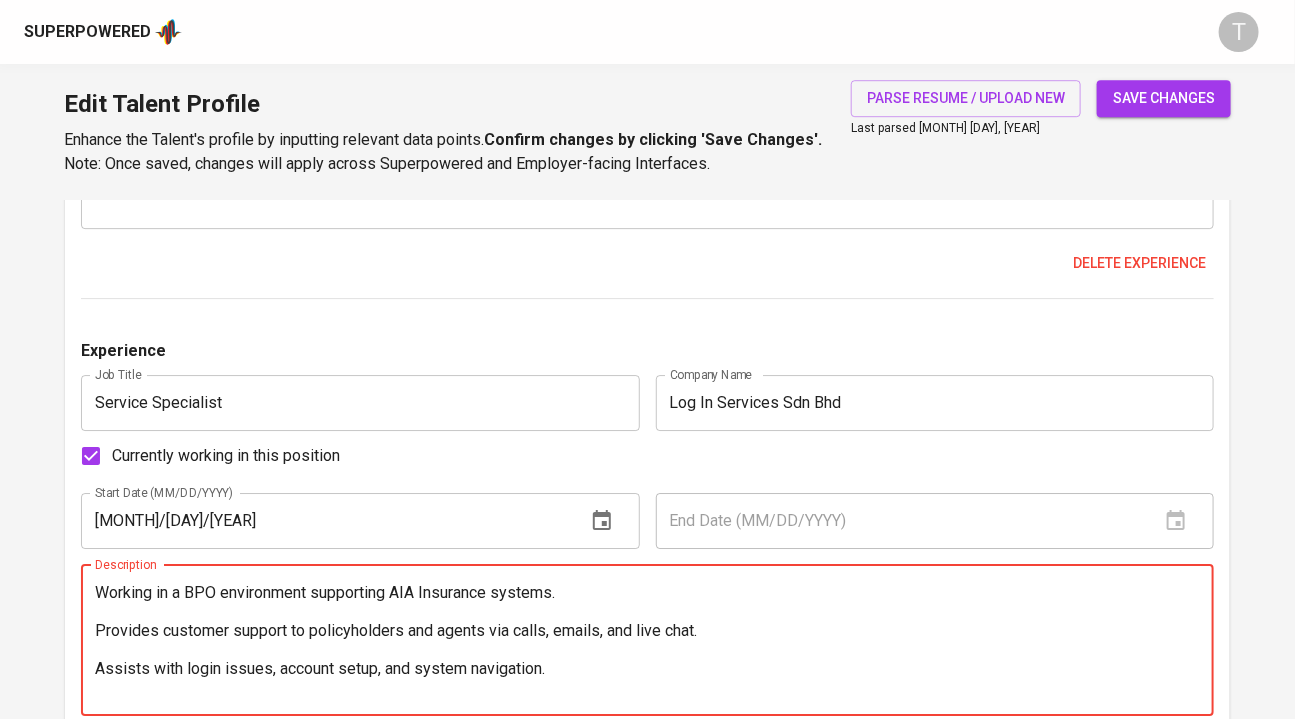 click on "Working in a BPO environment supporting AIA Insurance systems.
Provides customer support to policyholders and agents via calls, emails, and live chat.
Assists with login issues, account setup, and system navigation.
Troubleshoots technical problems related to insurance portals and user access.
Escalates complex cases to technical teams and ensures timely resolution.
Maintains accurate case records and follows up to ensure customer satisfaction." at bounding box center (648, 640) 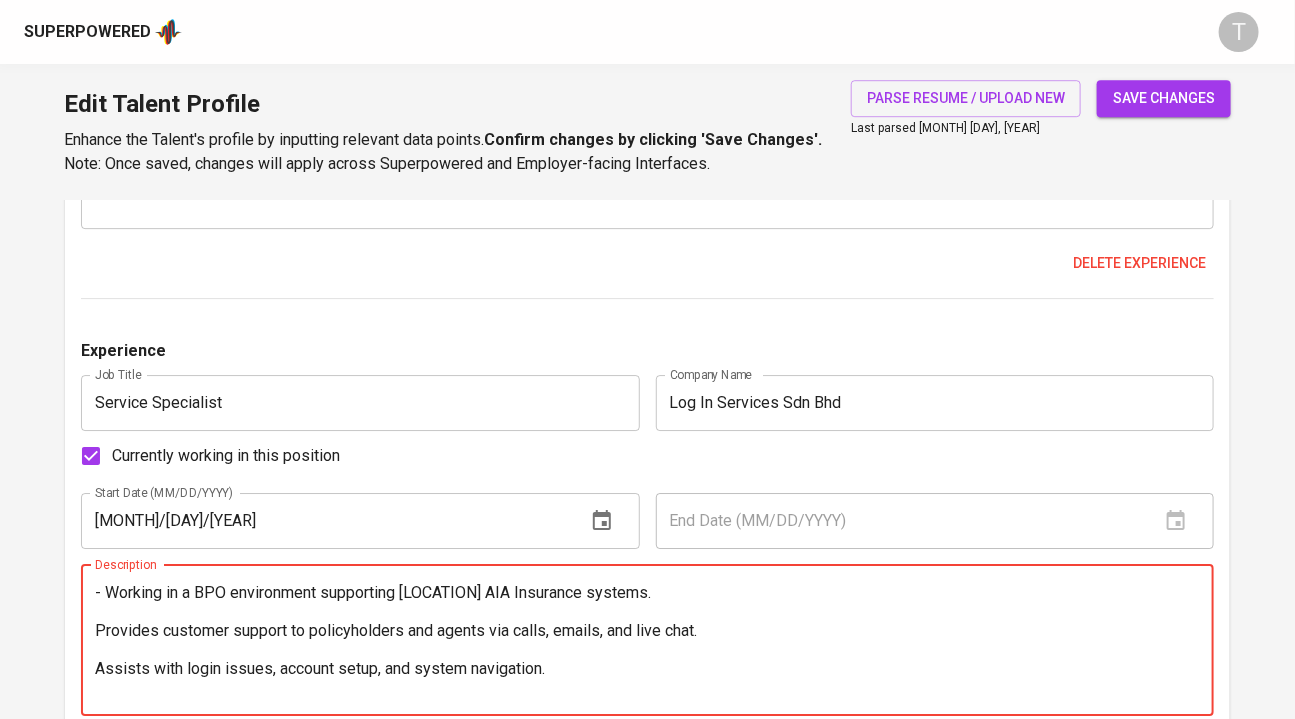 click on "- Working in a BPO environment supporting AIA Insurance systems.
Provides customer support to policyholders and agents via calls, emails, and live chat.
Assists with login issues, account setup, and system navigation.
Troubleshoots technical problems related to insurance portals and user access.
Escalates complex cases to technical teams and ensures timely resolution.
Maintains accurate case records and follows up to ensure customer satisfaction." at bounding box center (648, 640) 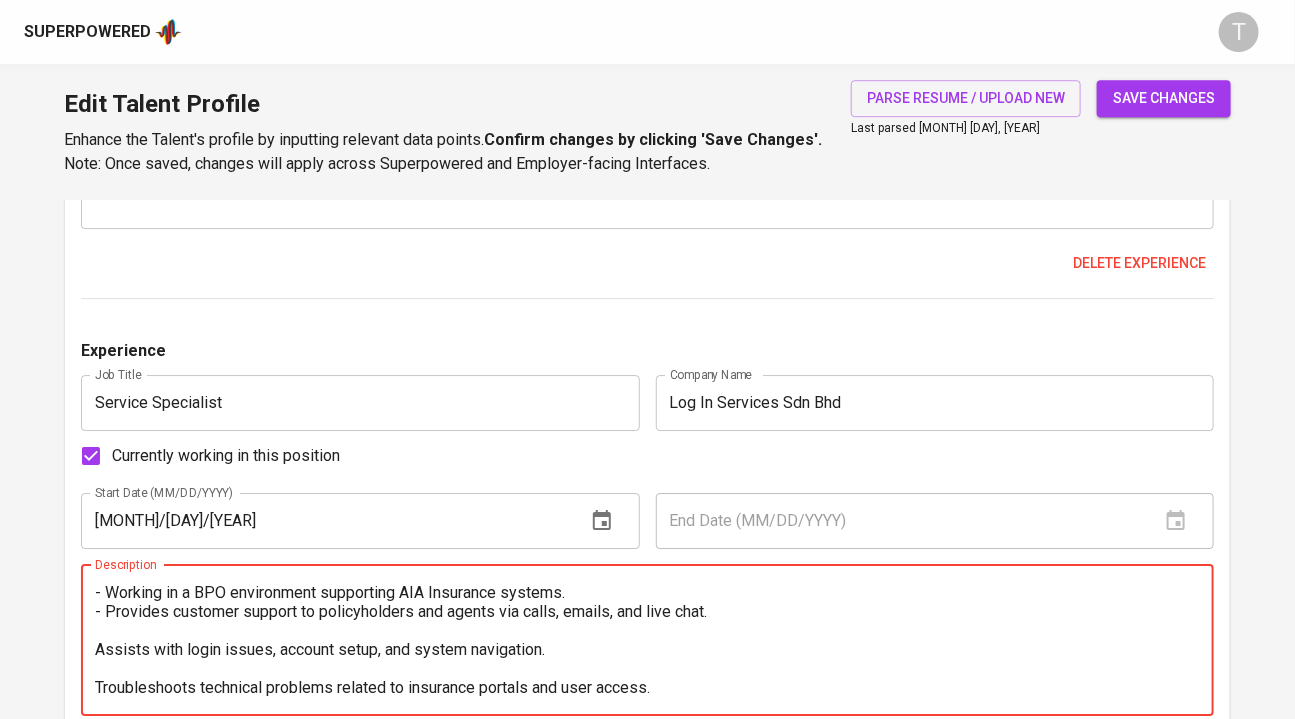 drag, startPoint x: 734, startPoint y: 608, endPoint x: 502, endPoint y: 614, distance: 232.07758 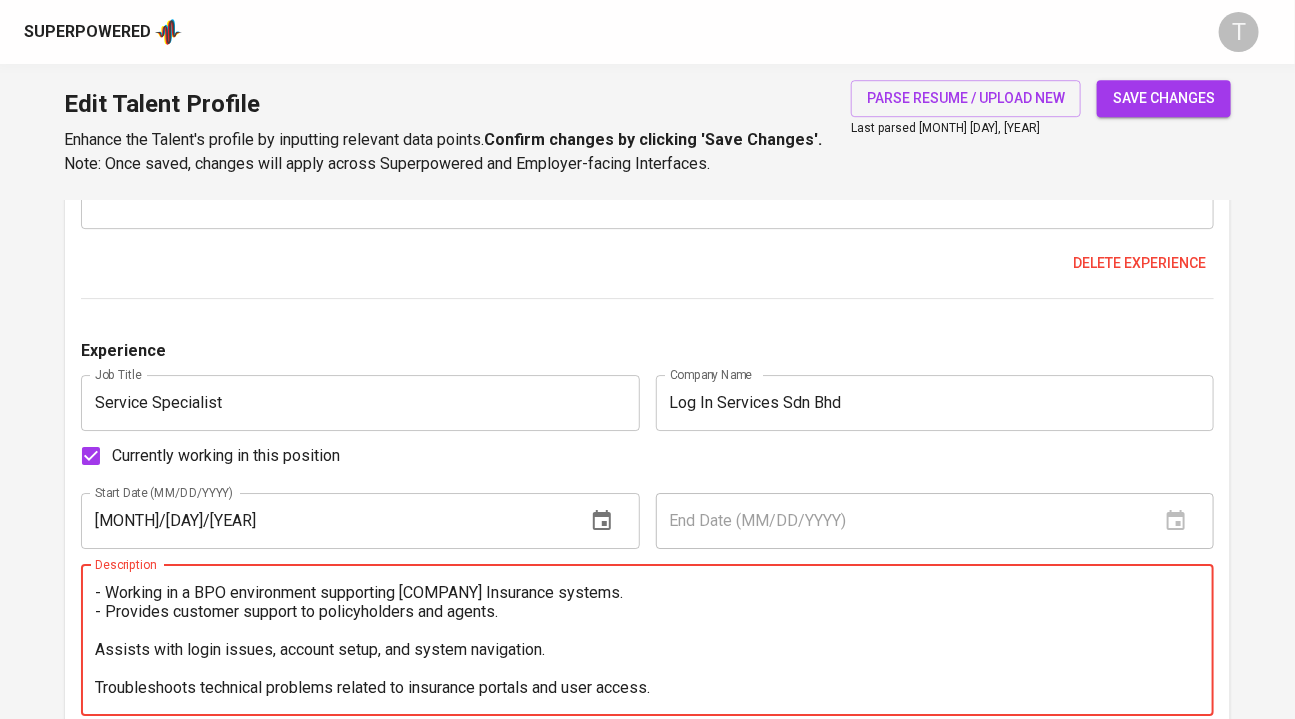 click on "- Working in a BPO environment supporting AIA Insurance systems.
- Provides customer support to policyholders and agents.
Assists with login issues, account setup, and system navigation.
Troubleshoots technical problems related to insurance portals and user access.
Escalates complex cases to technical teams and ensures timely resolution.
Maintains accurate case records and follows up to ensure customer satisfaction." at bounding box center [648, 640] 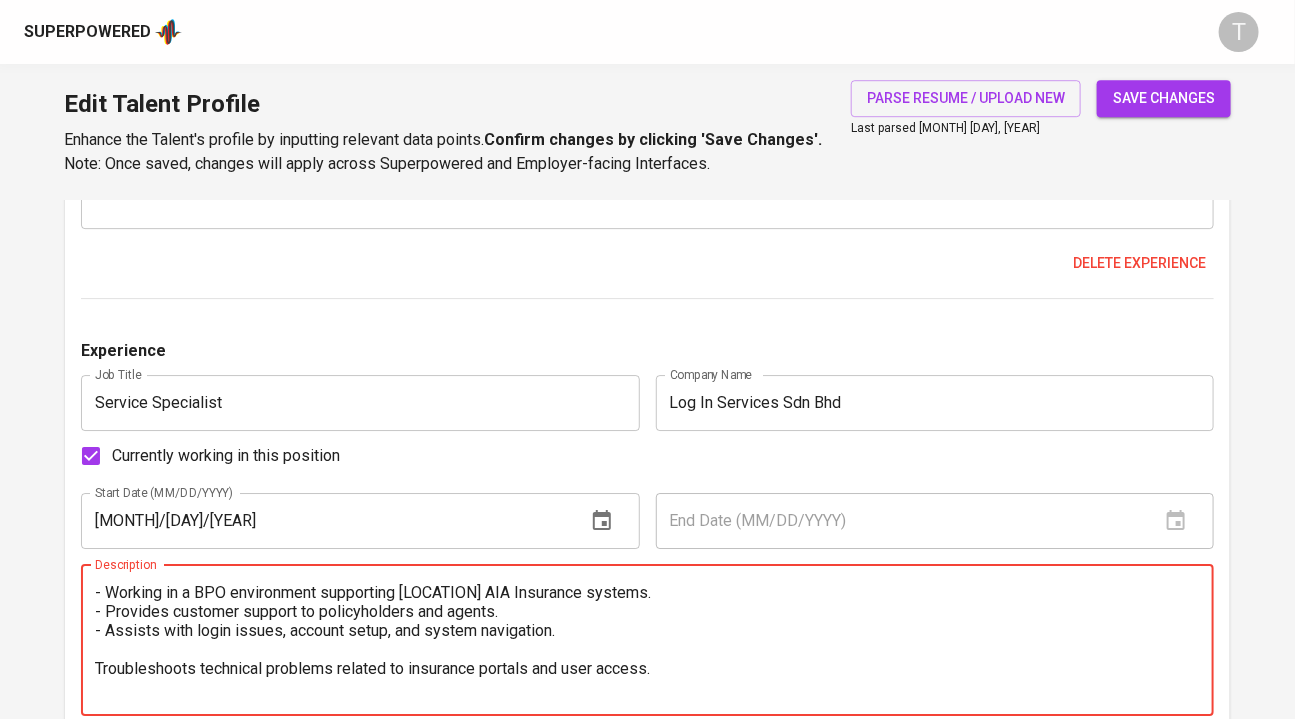 click on "- Working in a BPO environment supporting AIA Insurance systems.
- Provides customer support to policyholders and agents.
- Assists with login issues, account setup, and system navigation.
Troubleshoots technical problems related to insurance portals and user access.
Escalates complex cases to technical teams and ensures timely resolution.
Maintains accurate case records and follows up to ensure customer satisfaction." at bounding box center [648, 640] 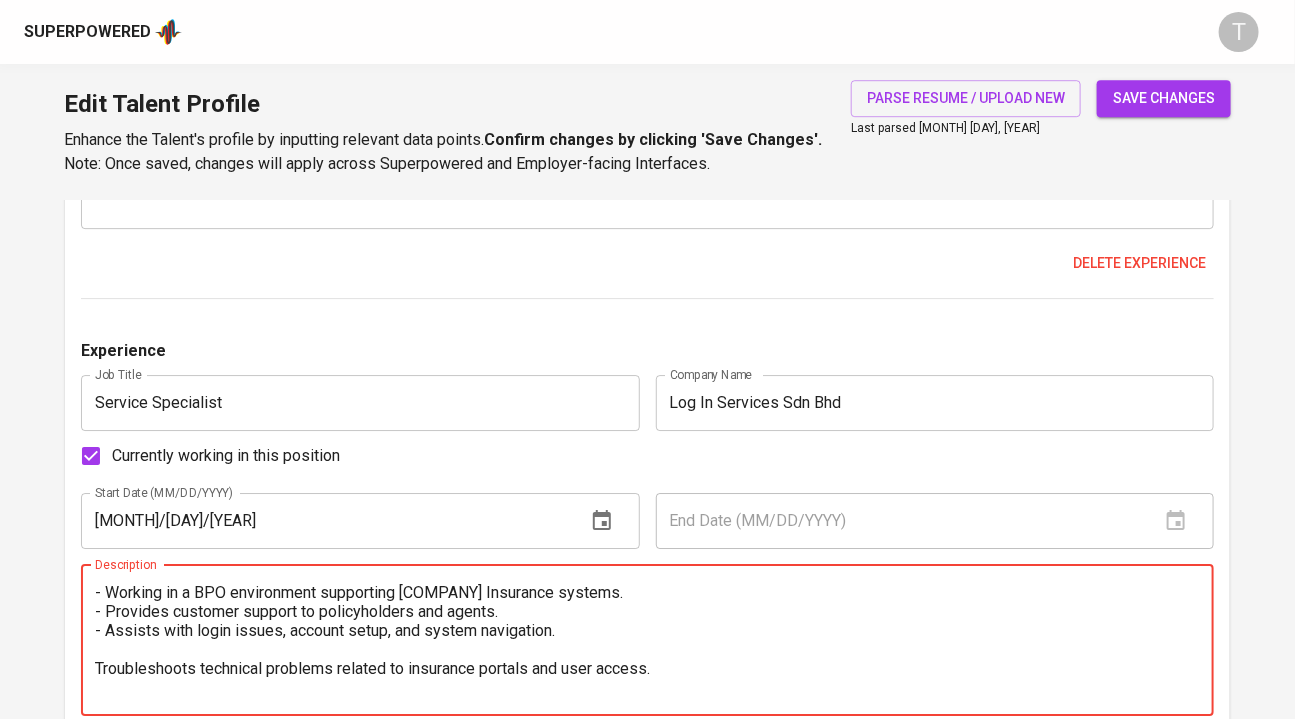 click on "- Working in a BPO environment supporting AIA Insurance systems.
- Provides customer support to policyholders and agents.
- Assists with login issues, account setup, and system navigation.
- Troubleshoots technical problems related to insurance portals and user access.
Escalates complex cases to technical teams and ensures timely resolution.
Maintains accurate case records and follows up to ensure customer satisfaction." at bounding box center [648, 640] 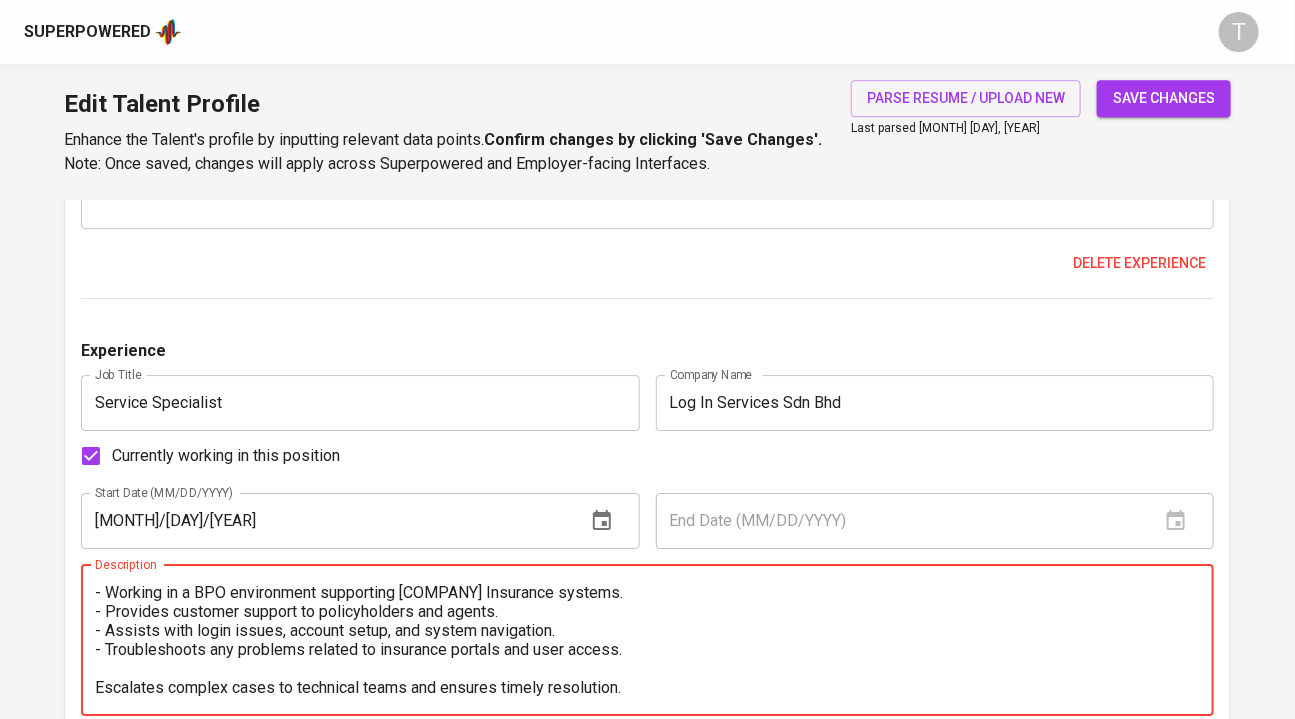 click on "- Working in a BPO environment supporting AIA Insurance systems.
- Provides customer support to policyholders and agents.
- Assists with login issues, account setup, and system navigation.
- Troubleshoots any problems related to insurance portals and user access.
Escalates complex cases to technical teams and ensures timely resolution.
Maintains accurate case records and follows up to ensure customer satisfaction." at bounding box center (648, 640) 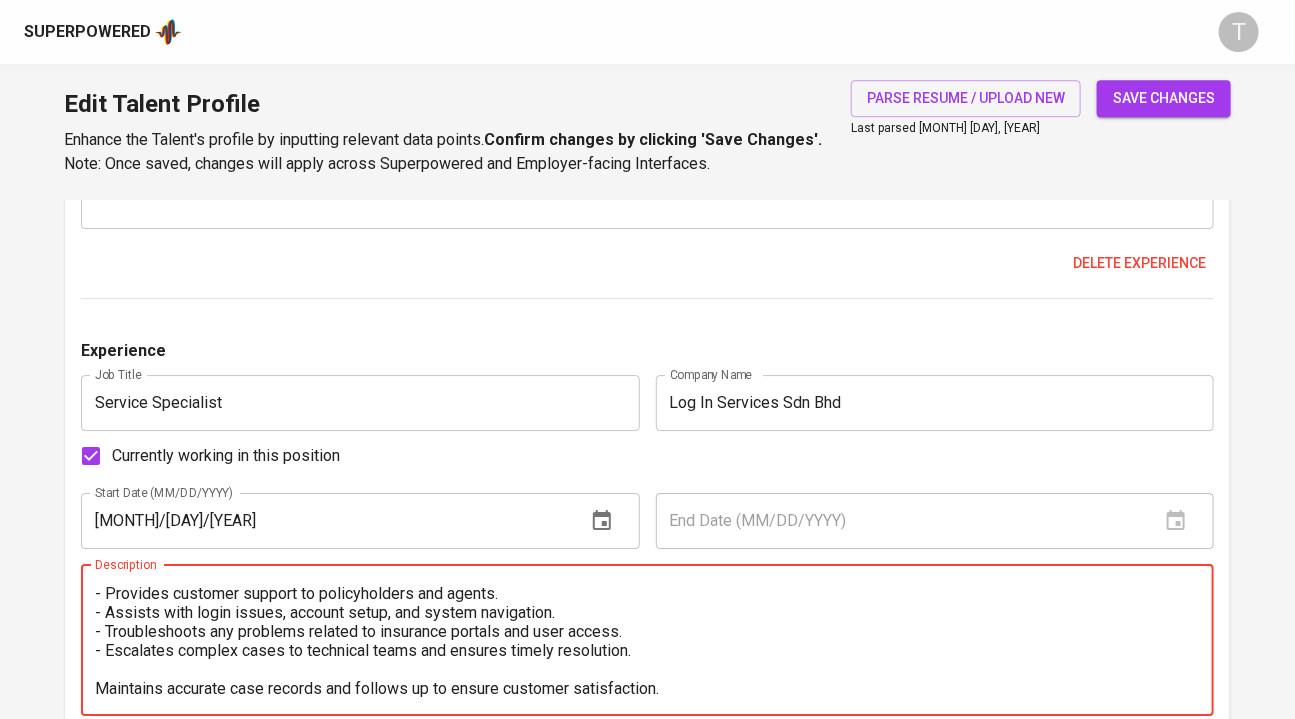 scroll, scrollTop: 19, scrollLeft: 0, axis: vertical 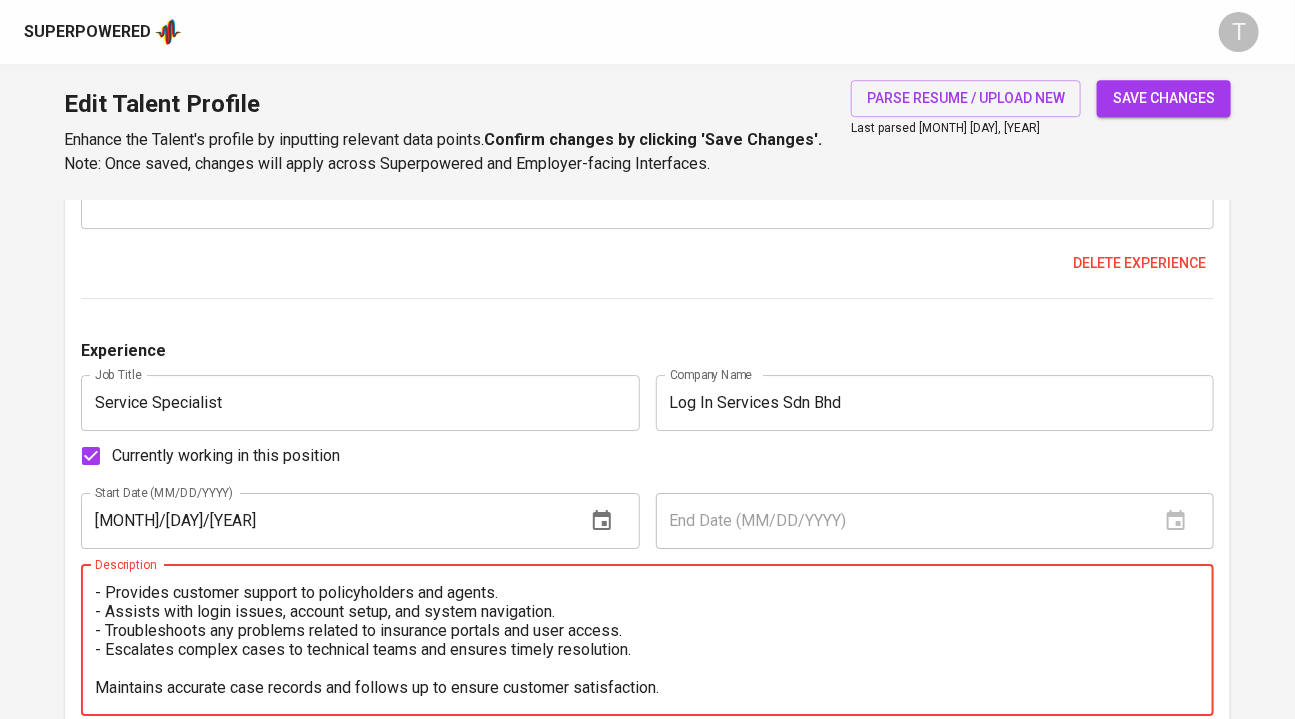 click on "- Working in a BPO environment supporting AIA Insurance systems.
- Provides customer support to policyholders and agents.
- Assists with login issues, account setup, and system navigation.
- Troubleshoots any problems related to insurance portals and user access.
- Escalates complex cases to technical teams and ensures timely resolution.
Maintains accurate case records and follows up to ensure customer satisfaction." at bounding box center (648, 640) 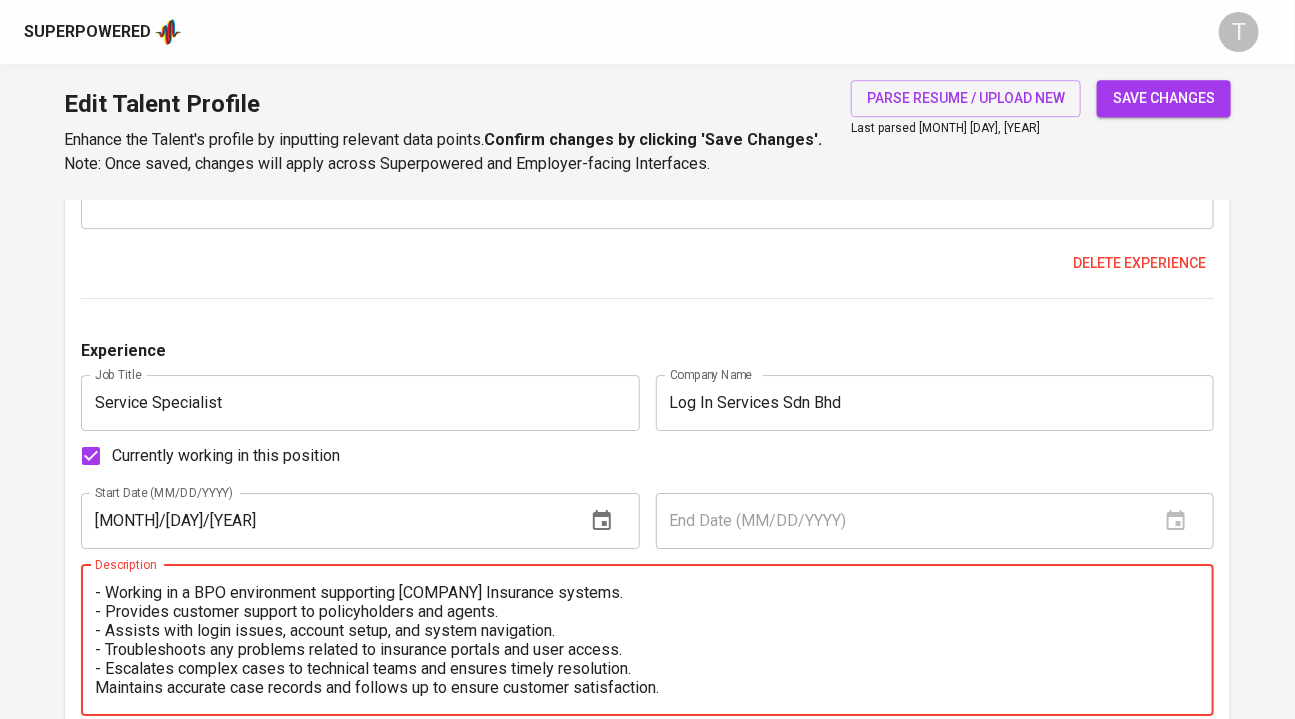 scroll, scrollTop: 0, scrollLeft: 0, axis: both 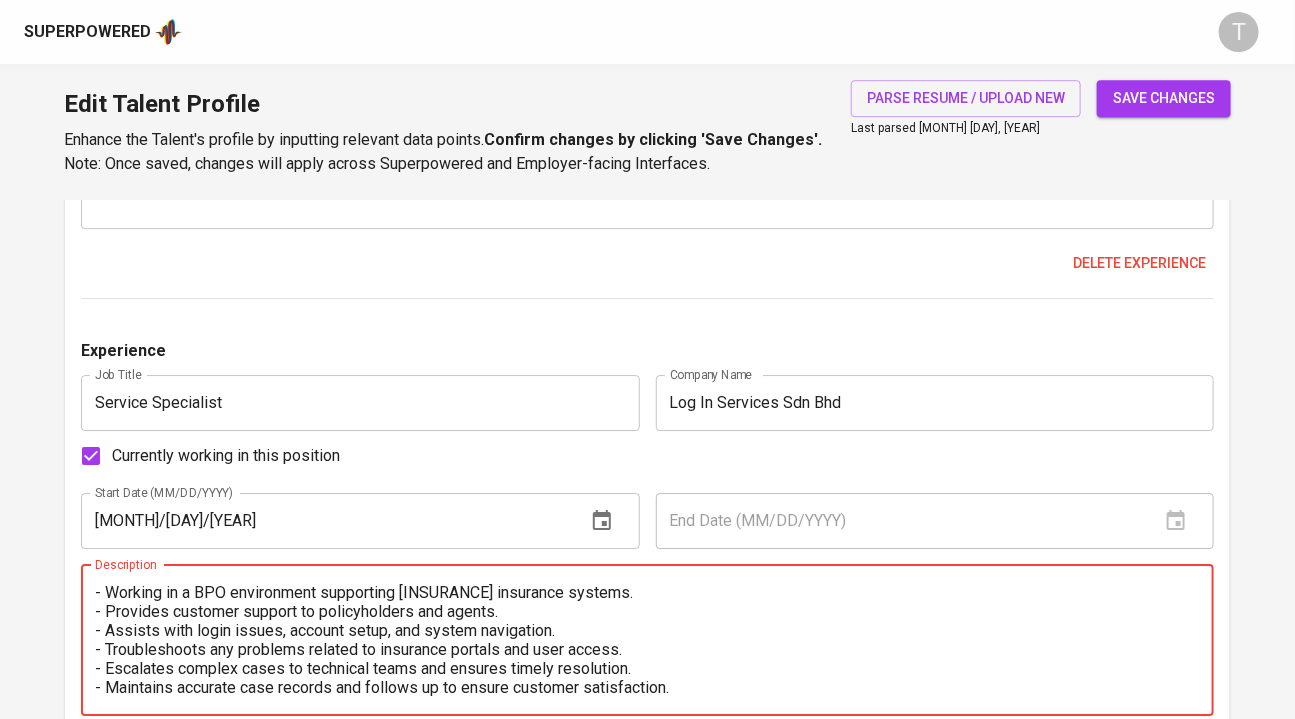 type on "- Working in a BPO environment supporting AIA Insurance systems.
- Provides customer support to policyholders and agents.
- Assists with login issues, account setup, and system navigation.
- Troubleshoots any problems related to insurance portals and user access.
- Escalates complex cases to technical teams and ensures timely resolution.
- Maintains accurate case records and follows up to ensure customer satisfaction." 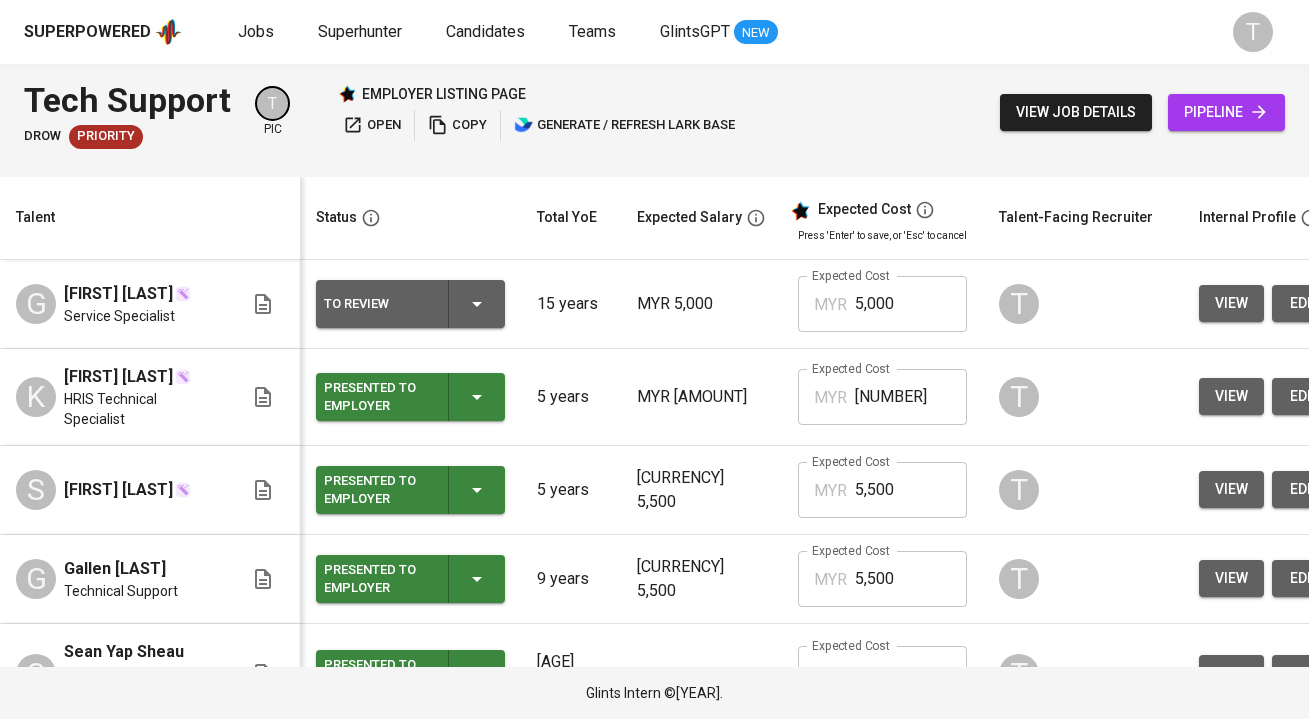 scroll, scrollTop: 0, scrollLeft: 0, axis: both 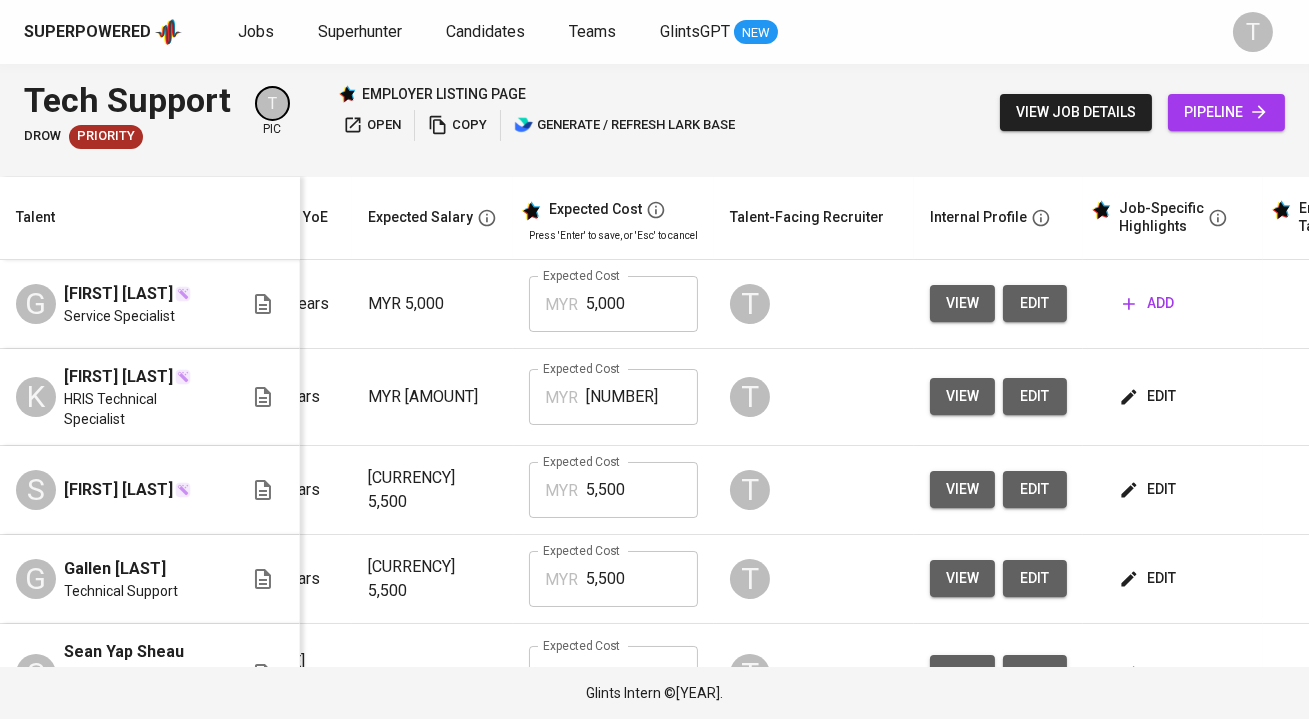 click on "add" at bounding box center (1148, 303) 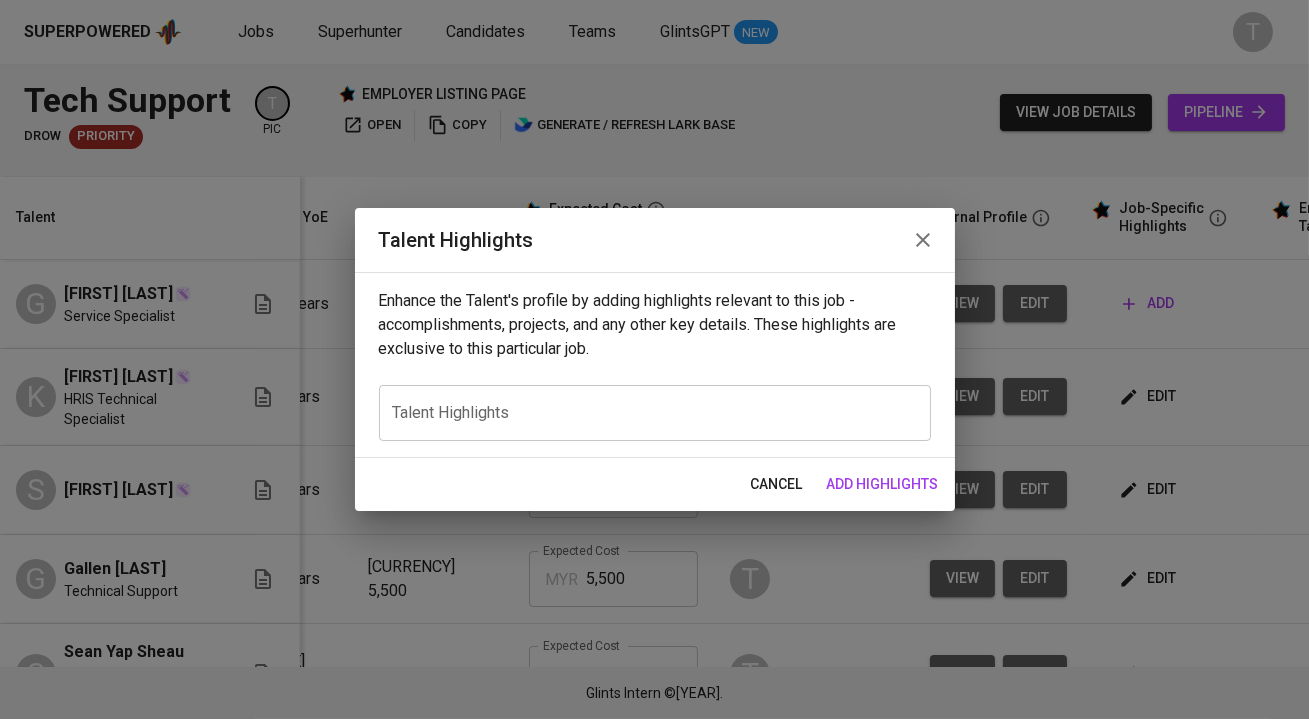 click at bounding box center (655, 413) 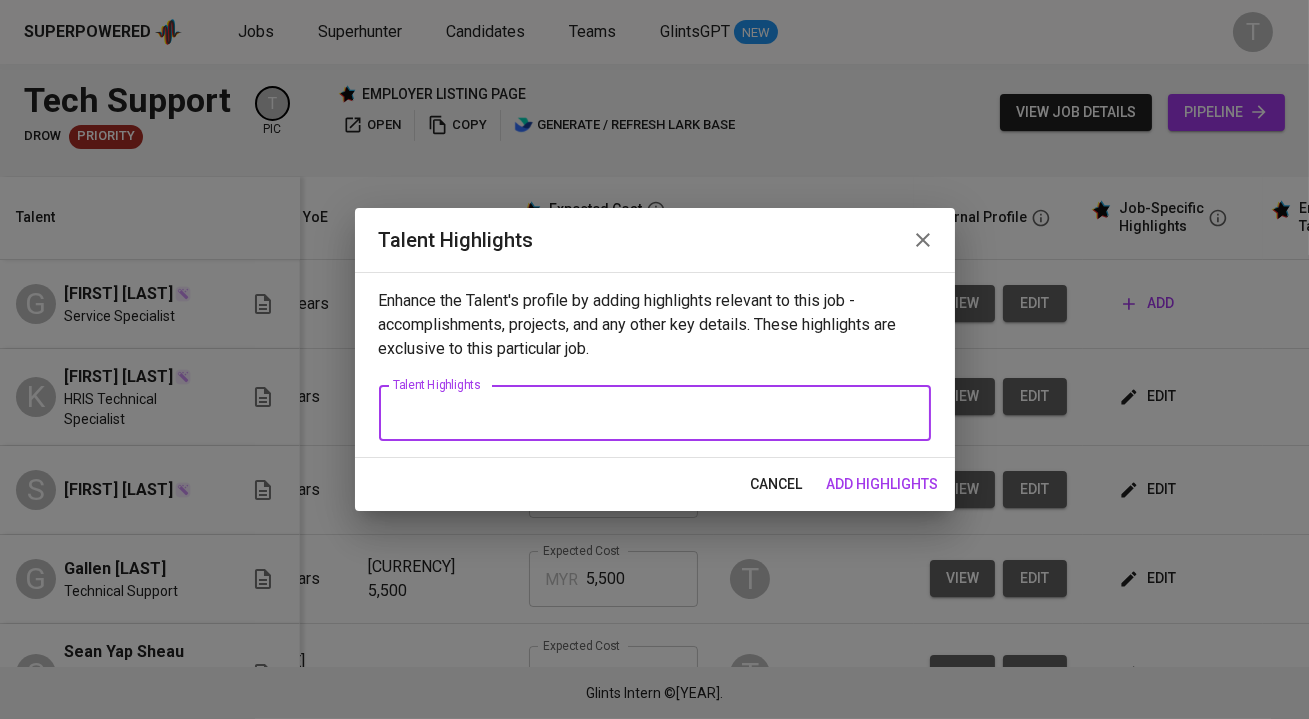 paste on "Current salary: RM3,200
Expected: RM4,500
Notice period: 1 month
Reason for leaving: Looking for a more technical role with a more tech-oriented company
Current:
Log In Services Sdn Bhd ([DATE] – Current) – BPO environment supporting [COMPANY] insurance customers with inquiries, account assistance, and general policy support.
Previous:
Programmer Analyst at [COMPANY] – supported [LOCATION] [COMPANY] insurance clients handling user account management (ID/password resets), technical troubleshooting, escalation workflows, and case documentation.
Previous:
Customer Support roles at [COMPANY], [COMPANY], [COMPANY] – multi-channel support (calls, email, chat), second-level troubleshooting, onboarding assistance, CRM updates, and creation of knowledge base documentation.
Strong technical skills:
ASP.NET Web Development Foundation (training completed)
Familiar with CRM/helpdesk platforms
Solid experience in user account setup, basic system configuration support, and incident management
Experienced in:
System support..." 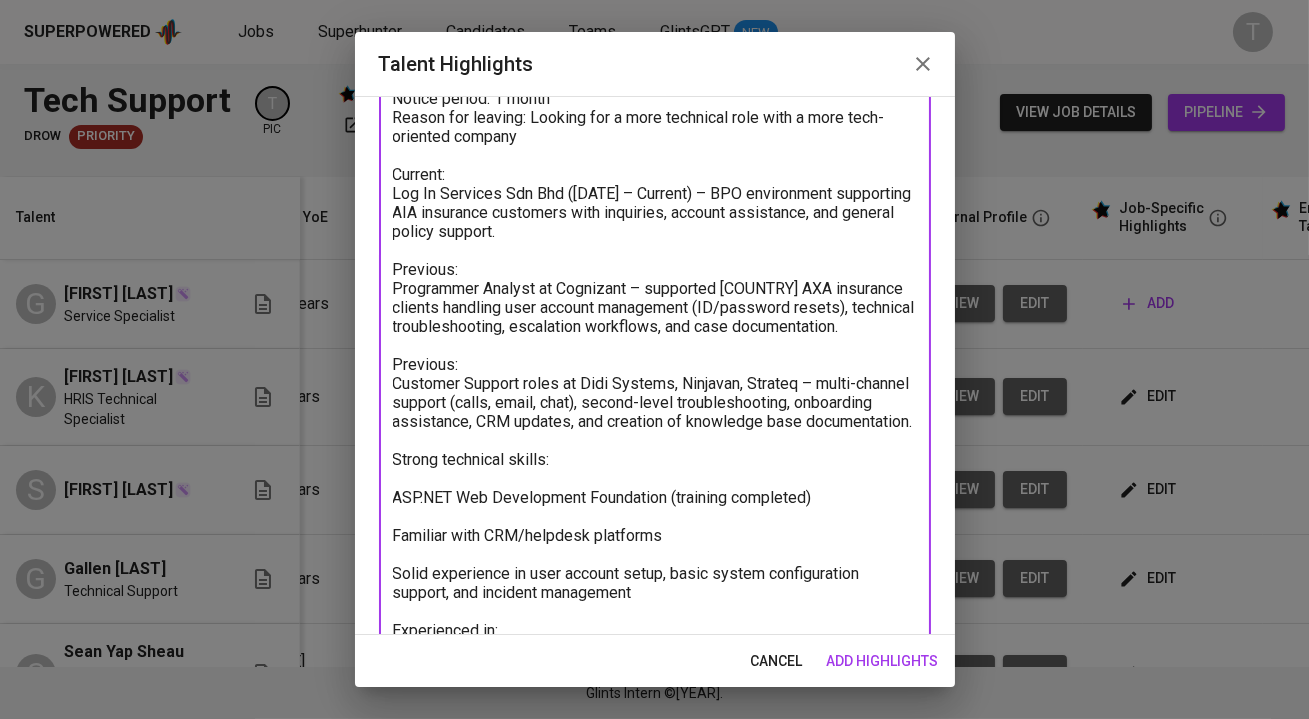 scroll, scrollTop: 0, scrollLeft: 0, axis: both 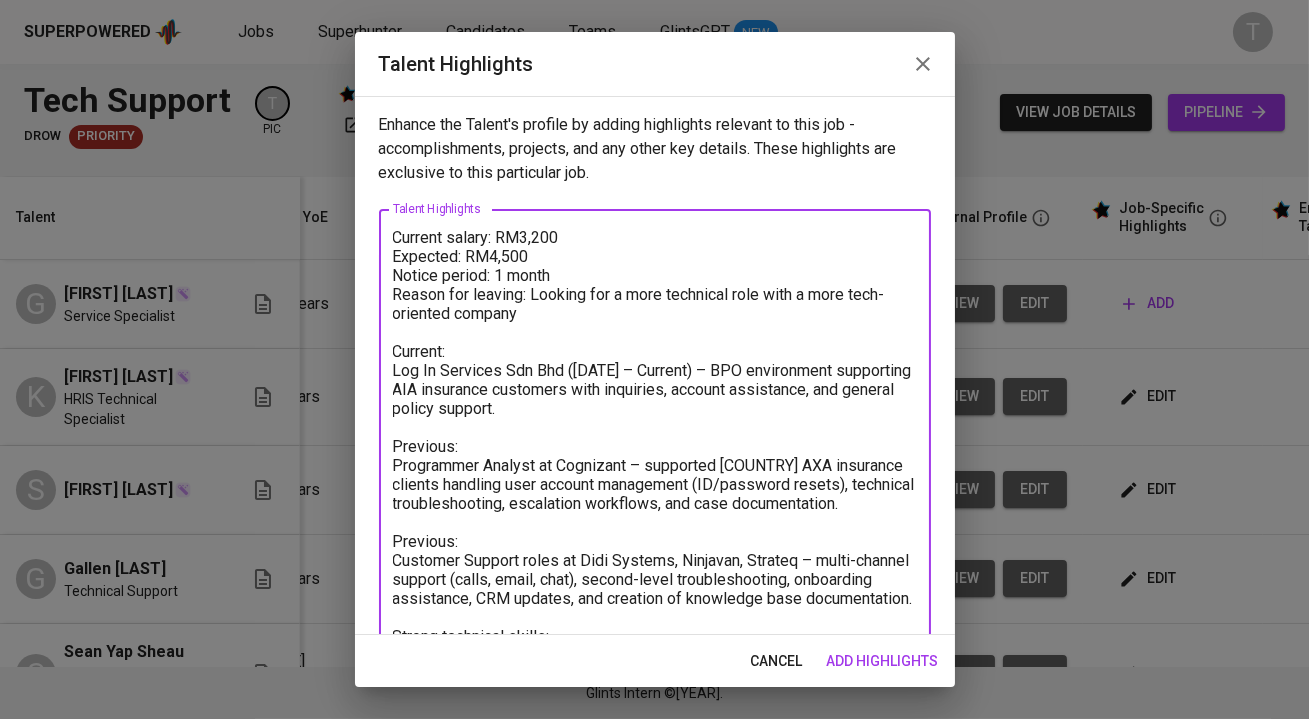 drag, startPoint x: 582, startPoint y: 239, endPoint x: 368, endPoint y: 234, distance: 214.05841 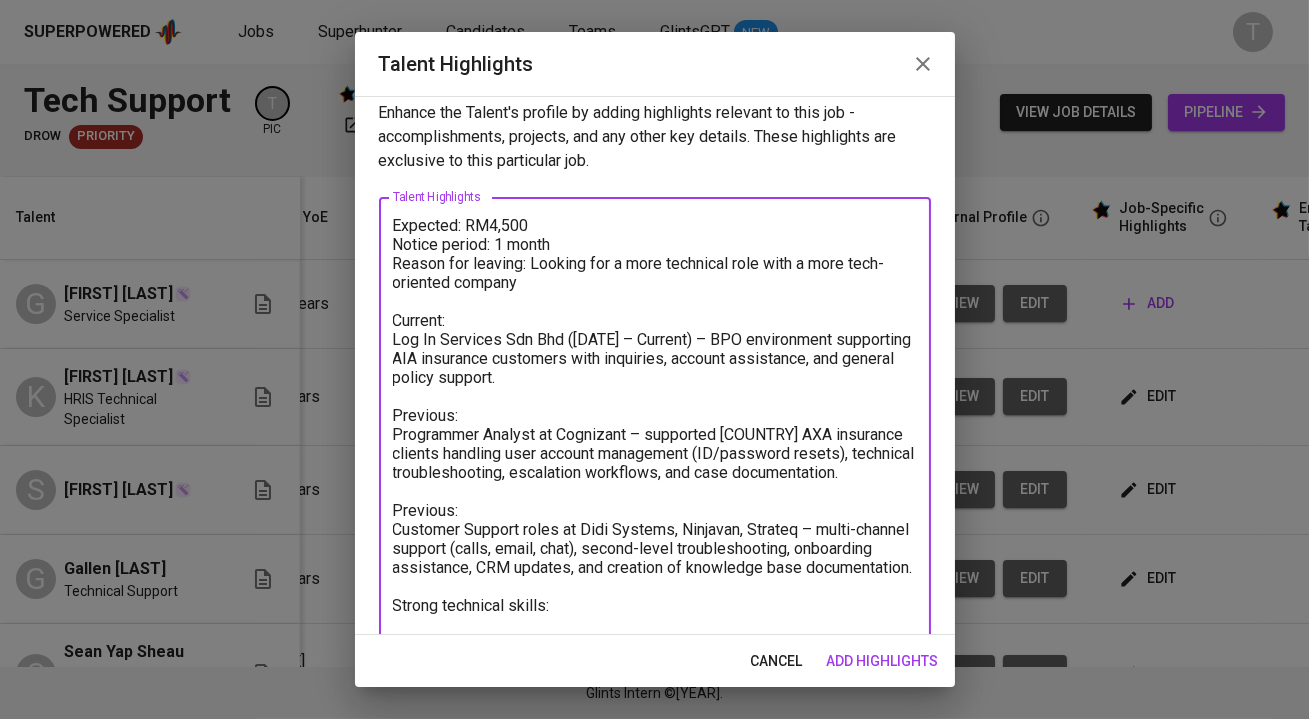 scroll, scrollTop: 0, scrollLeft: 0, axis: both 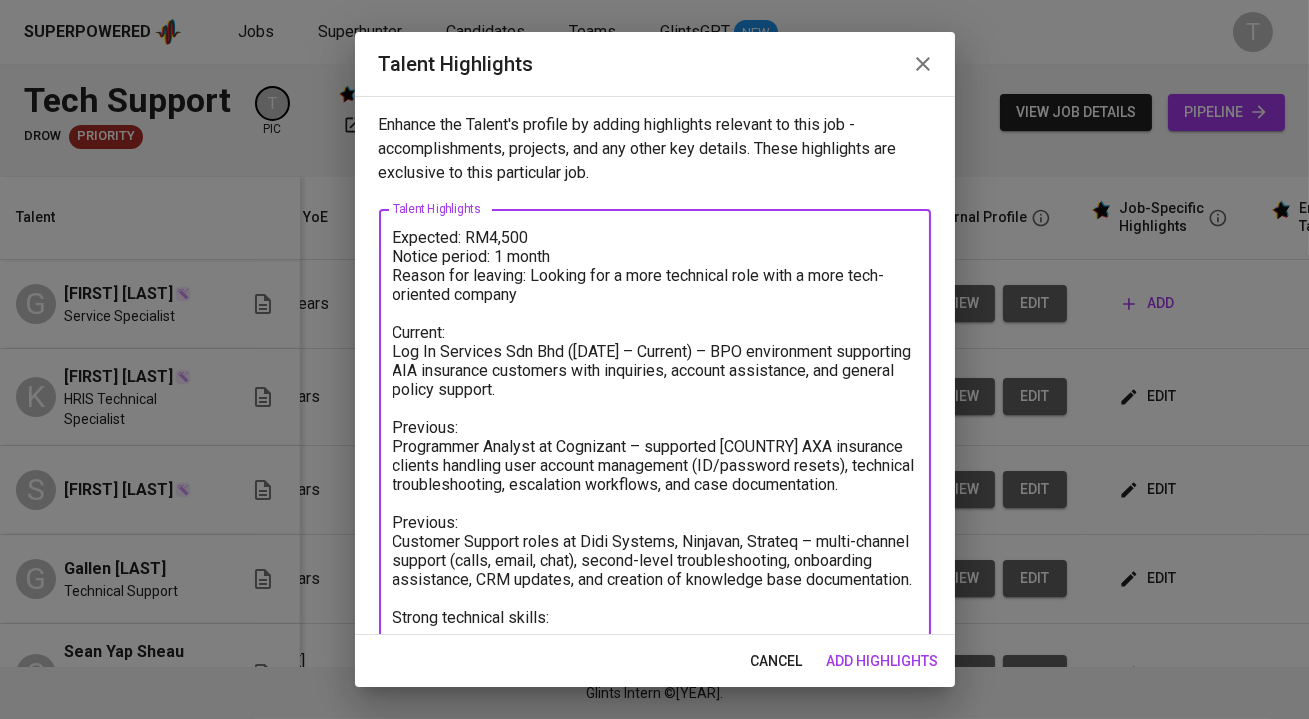 click at bounding box center (655, 636) 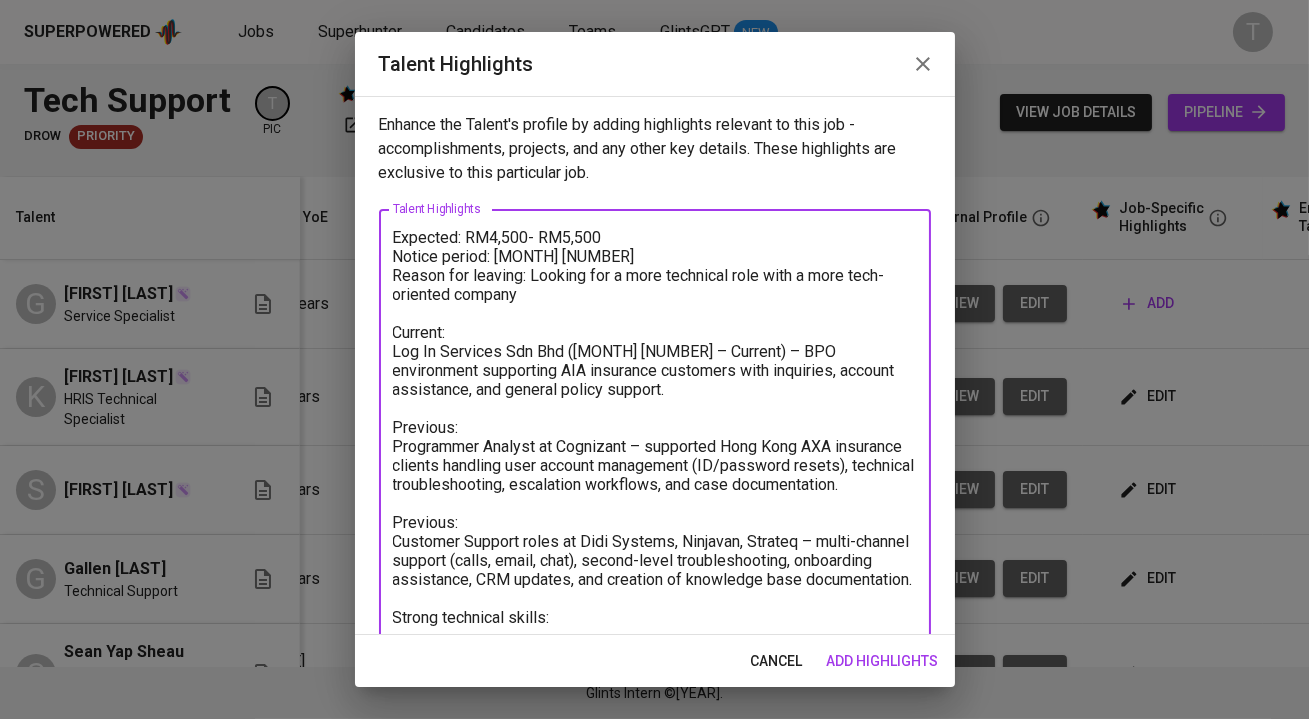 click at bounding box center [655, 636] 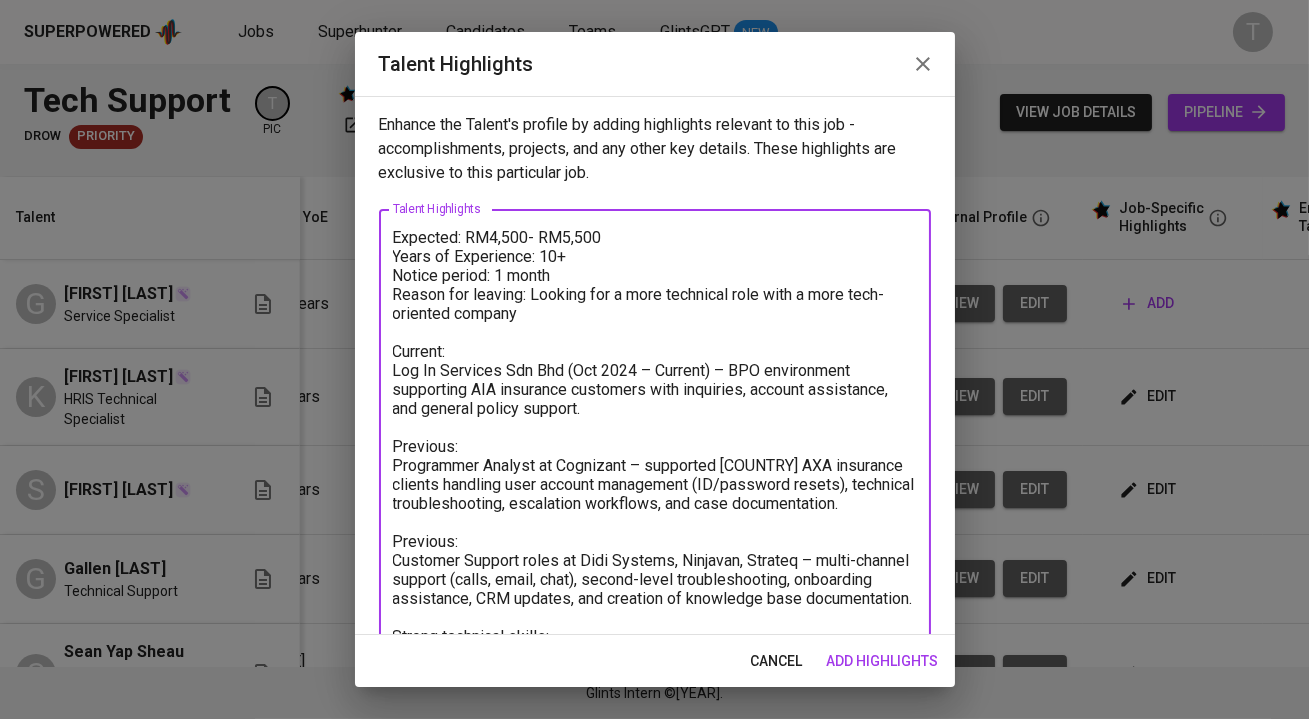 click at bounding box center (655, 646) 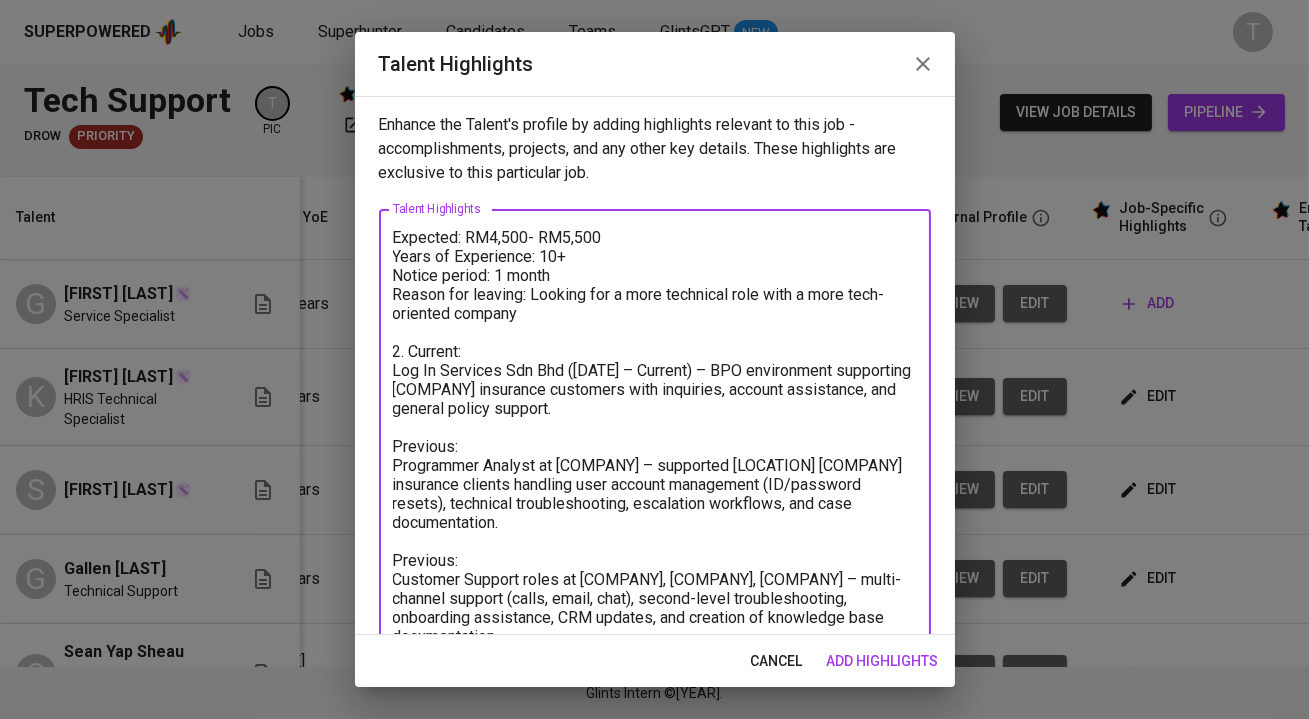 click at bounding box center [655, 646] 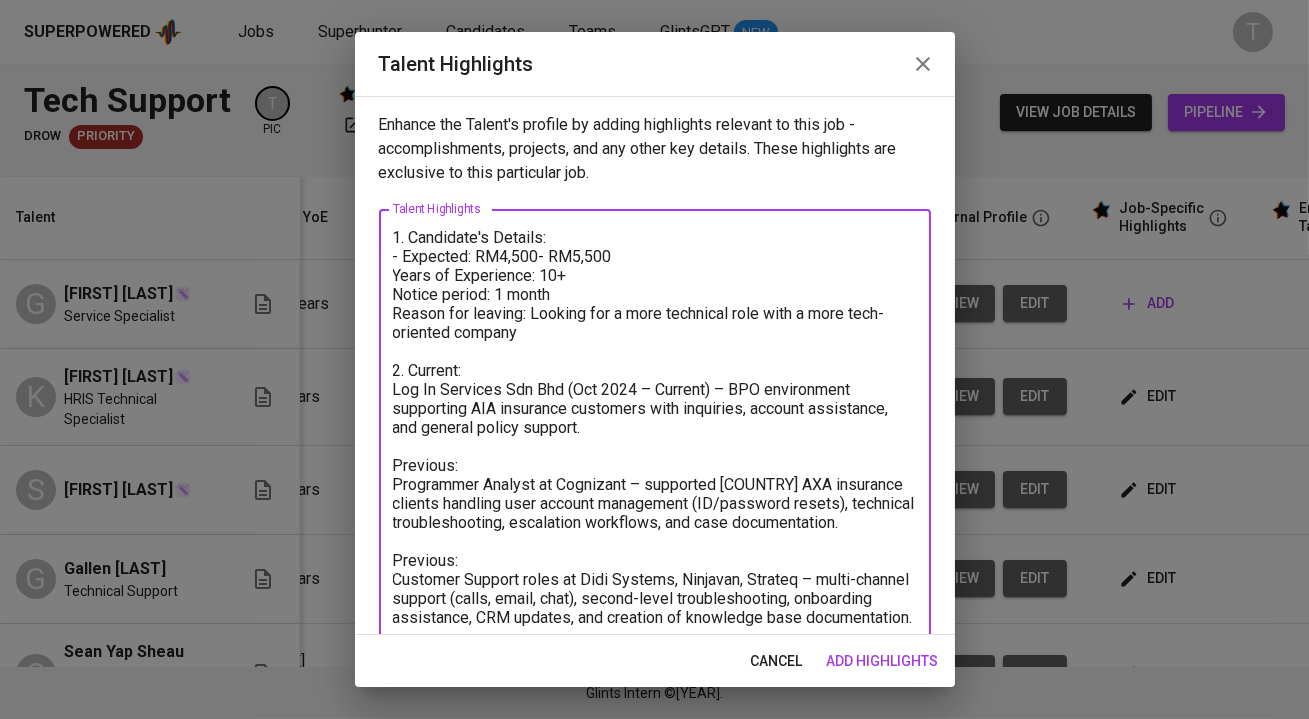 click at bounding box center [655, 655] 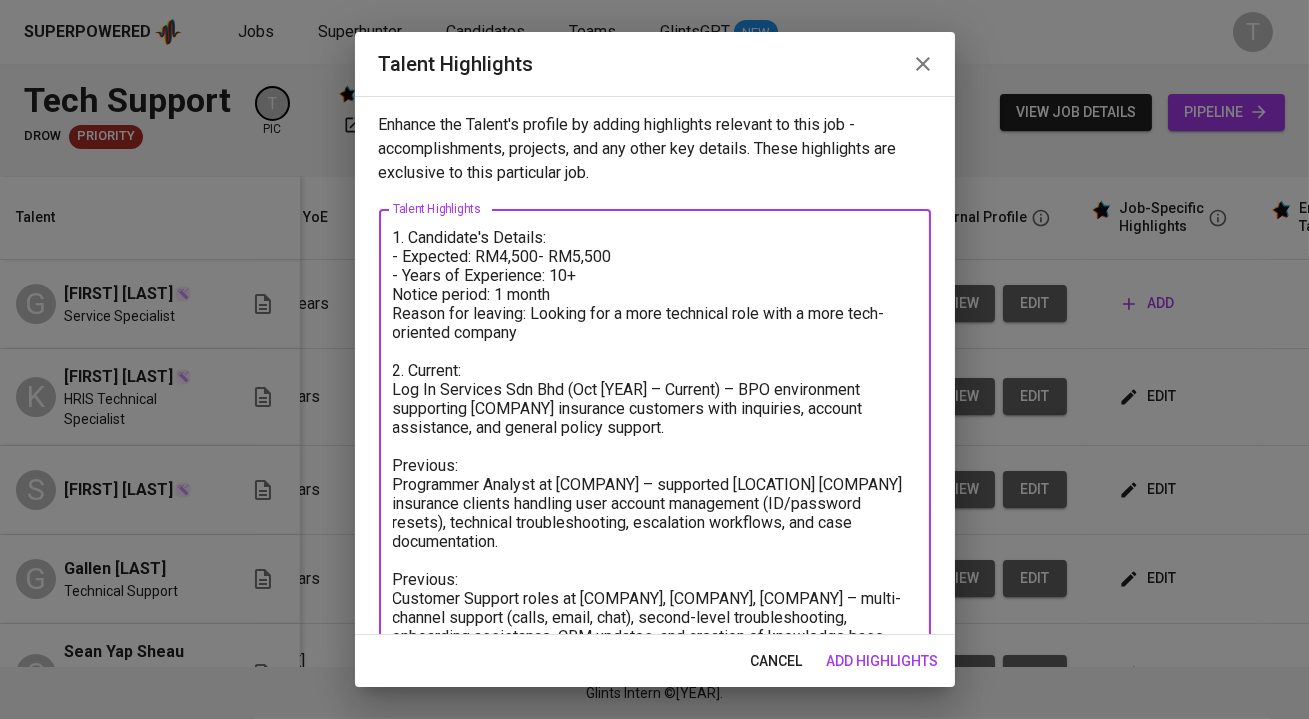 click at bounding box center (655, 655) 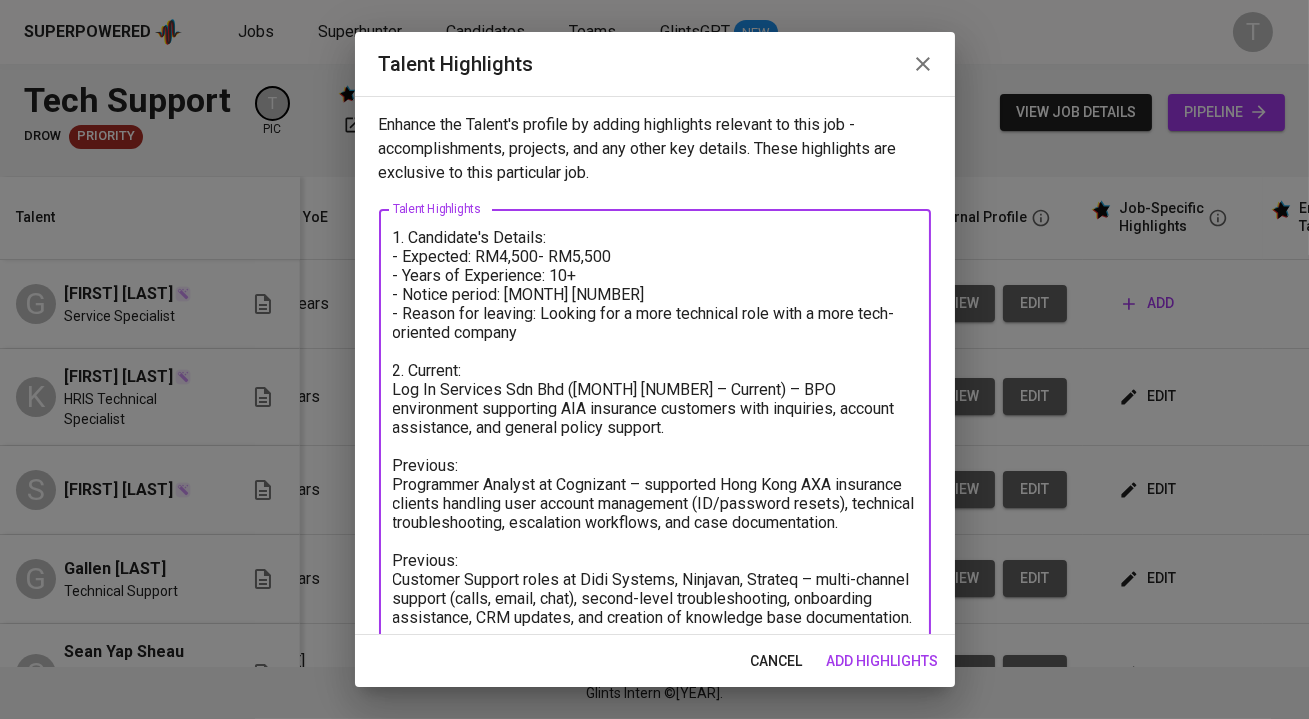 click at bounding box center (655, 655) 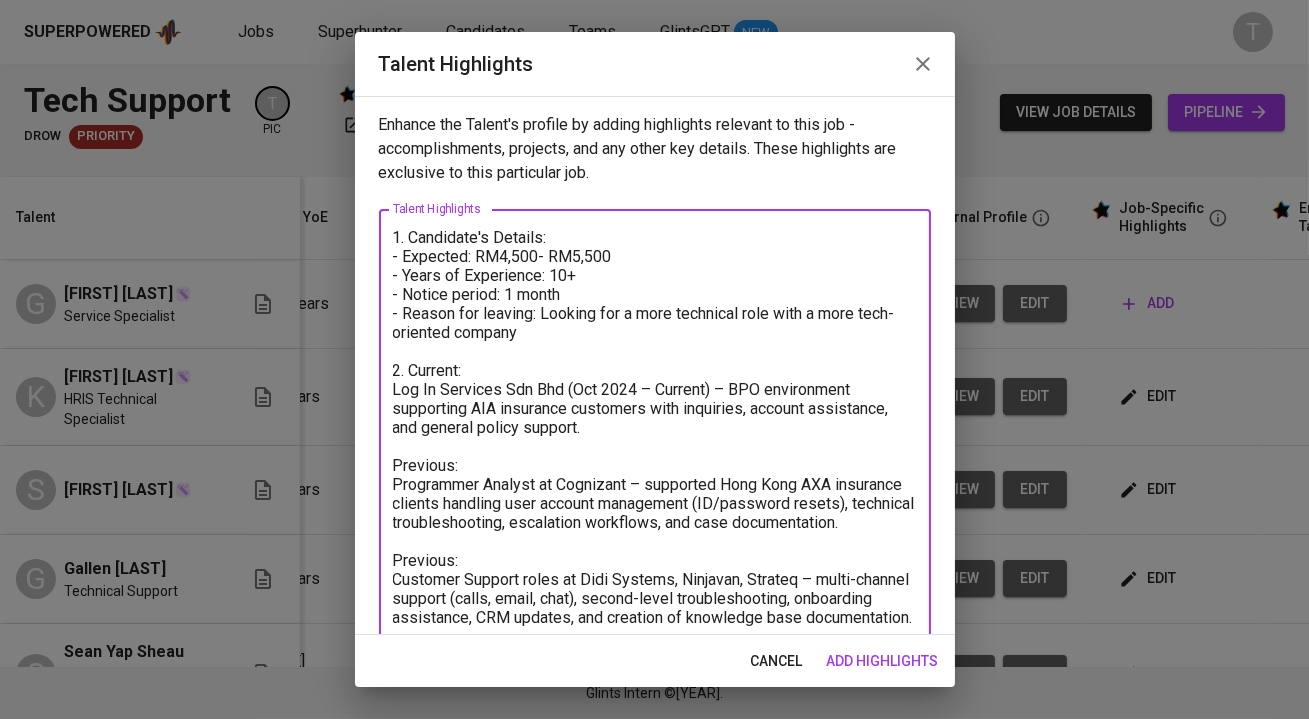 click at bounding box center (655, 655) 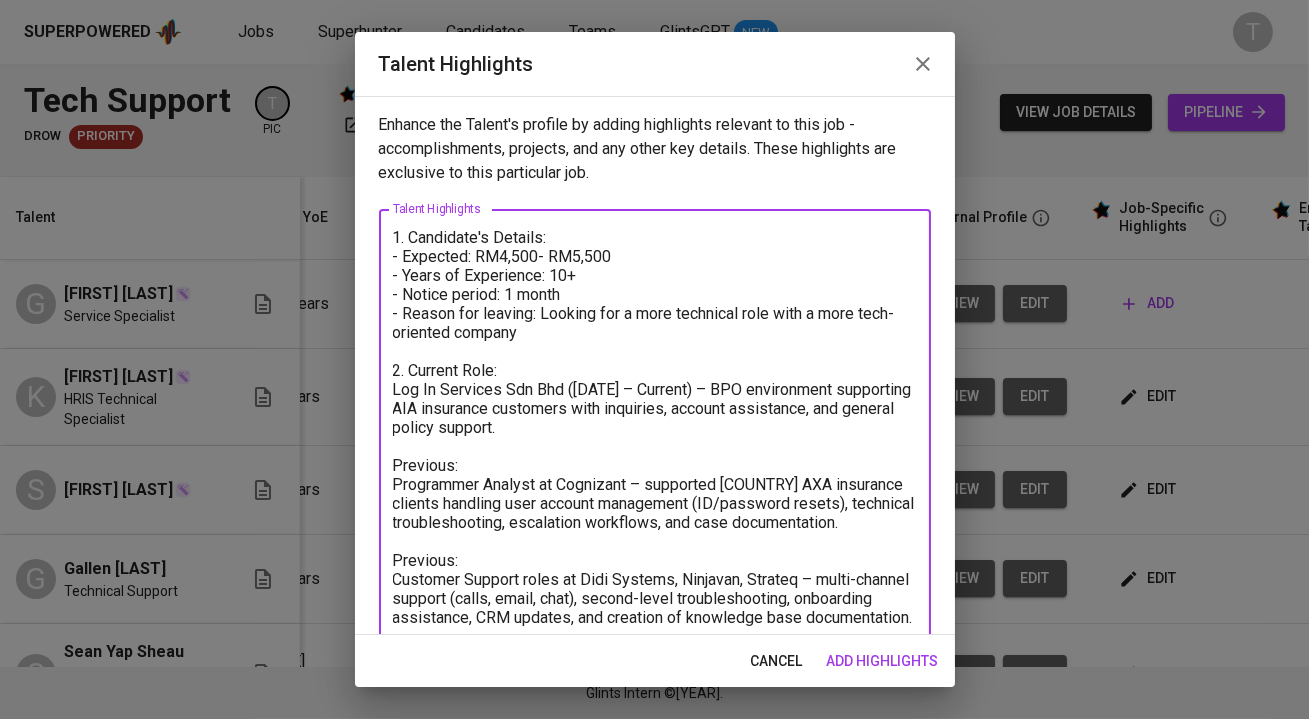 click on "x Talent Highlights" at bounding box center (655, 655) 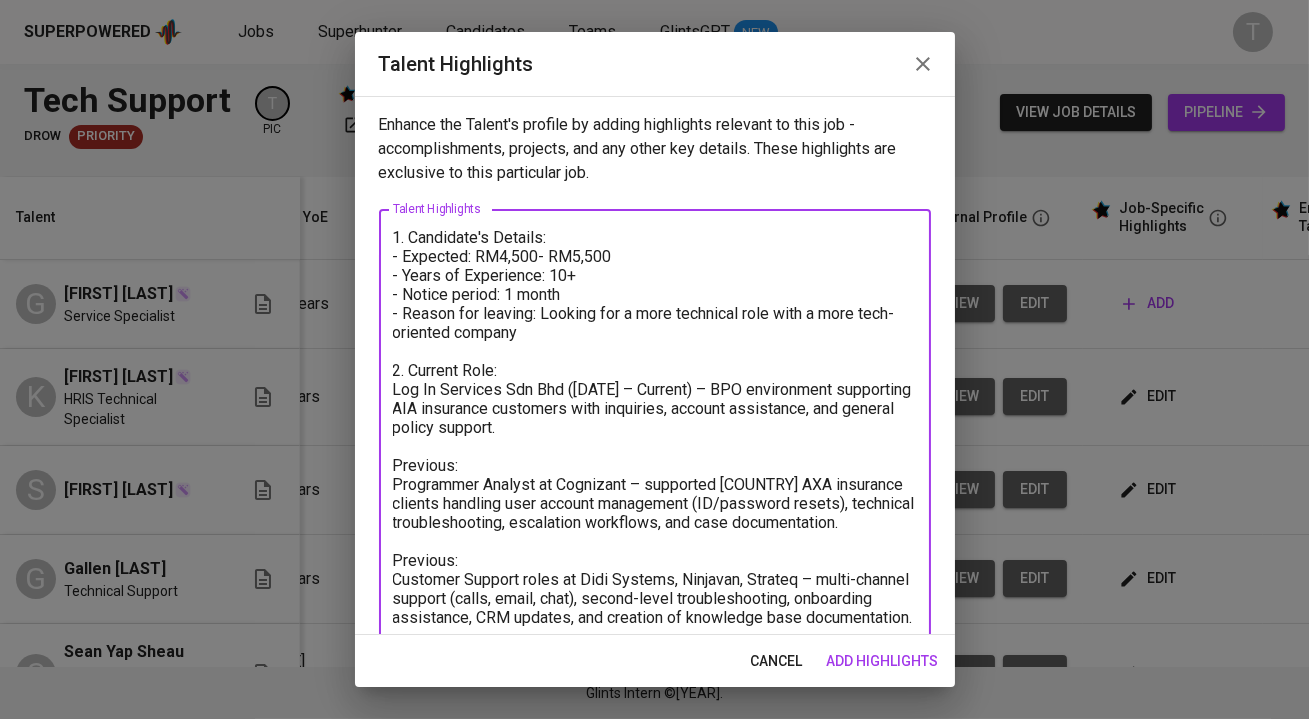 click at bounding box center (655, 655) 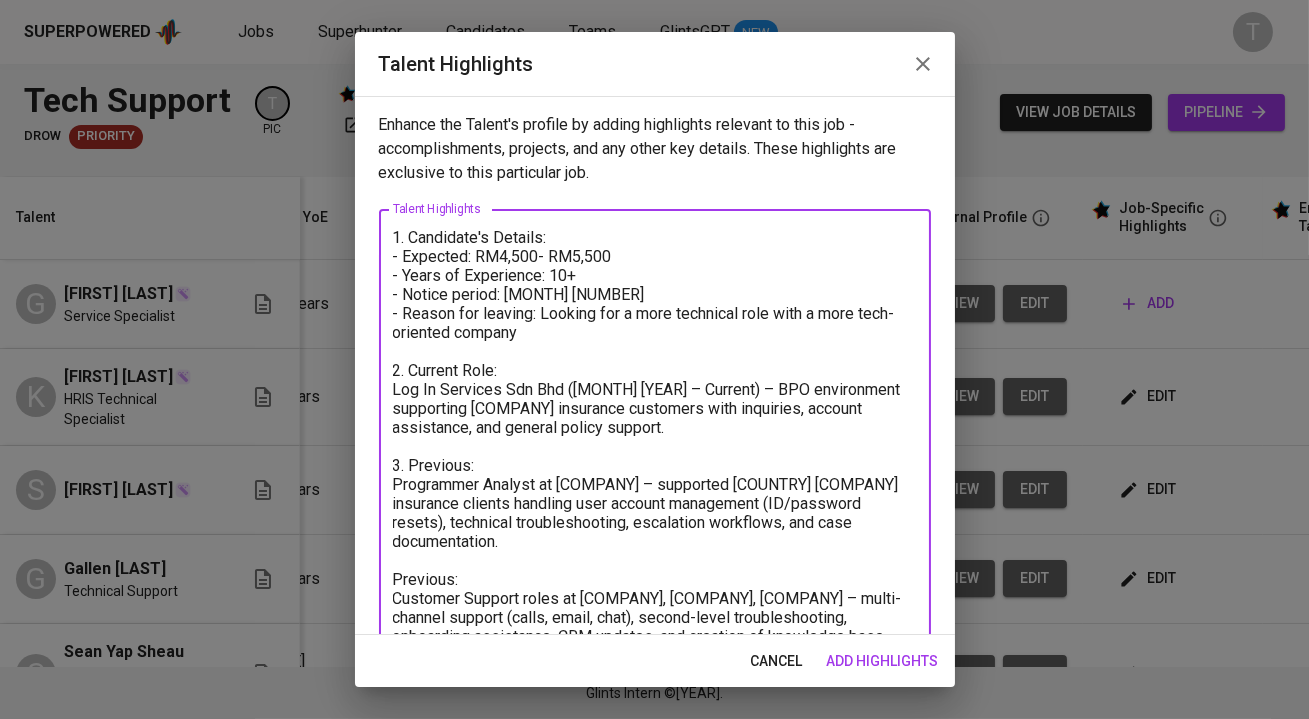 click at bounding box center (655, 655) 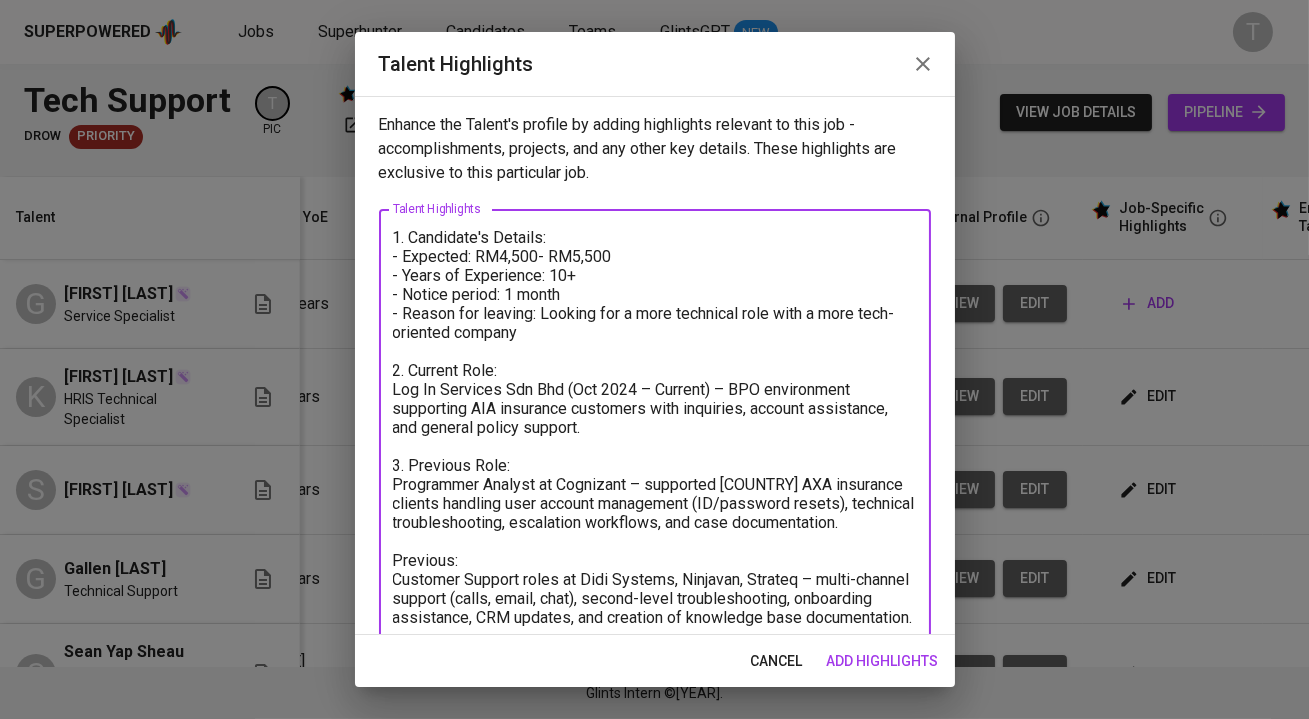 click at bounding box center (655, 655) 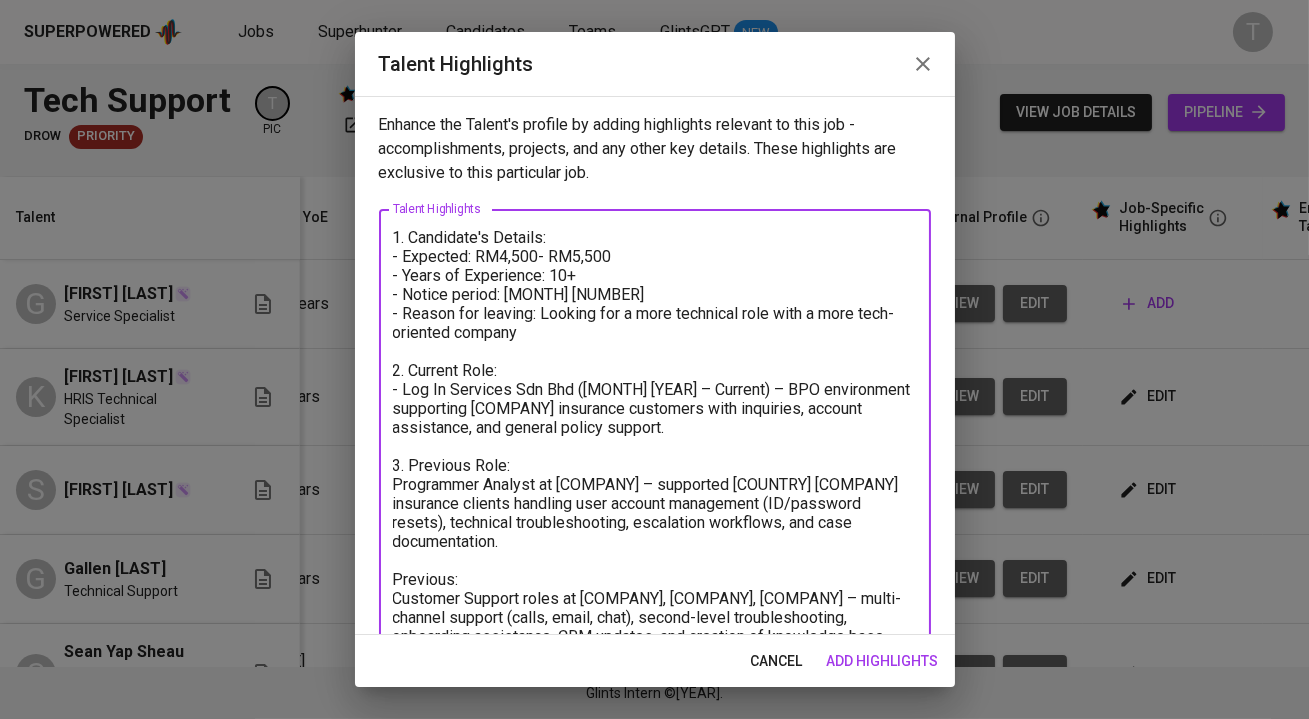 click at bounding box center (655, 655) 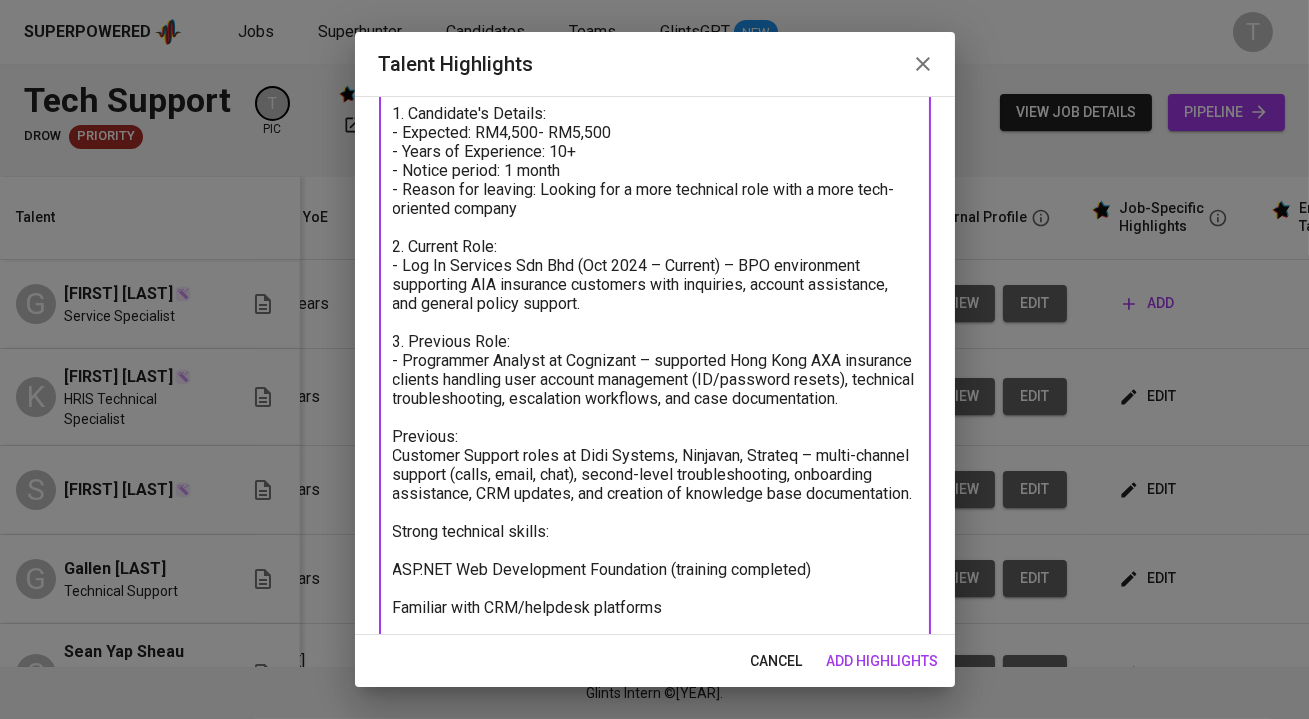 scroll, scrollTop: 125, scrollLeft: 0, axis: vertical 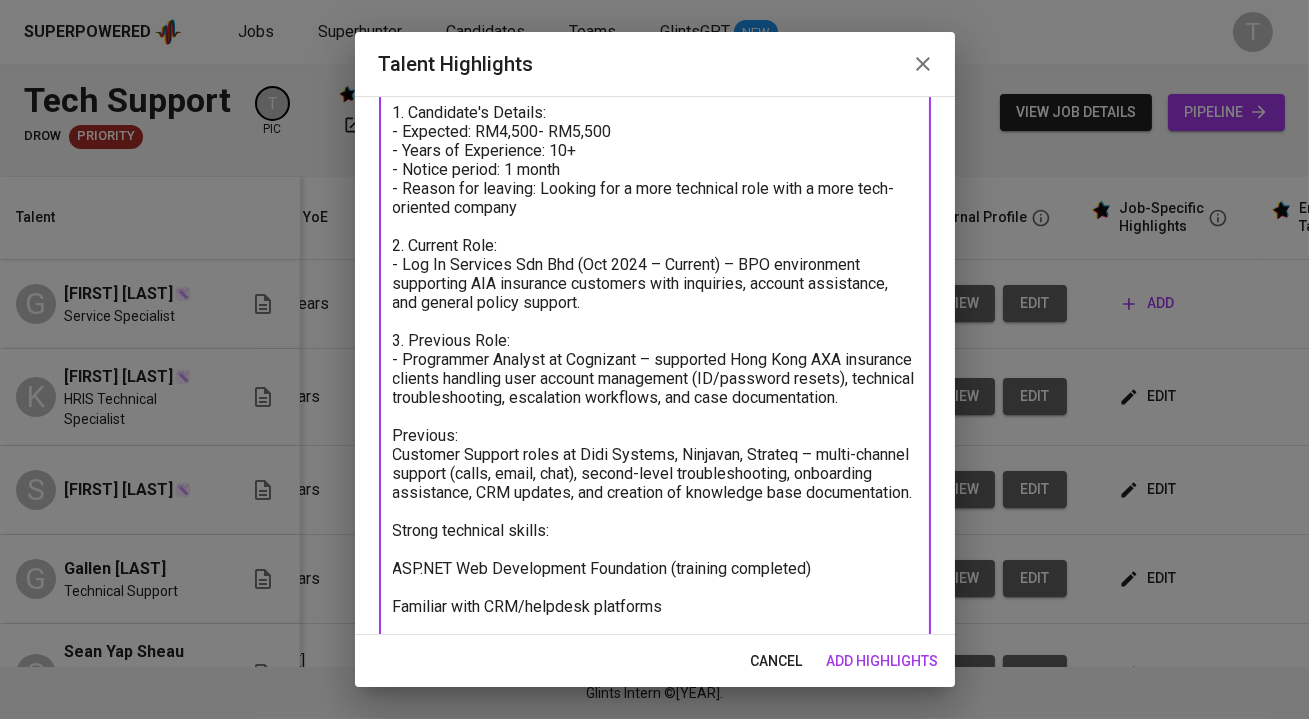 click at bounding box center (655, 530) 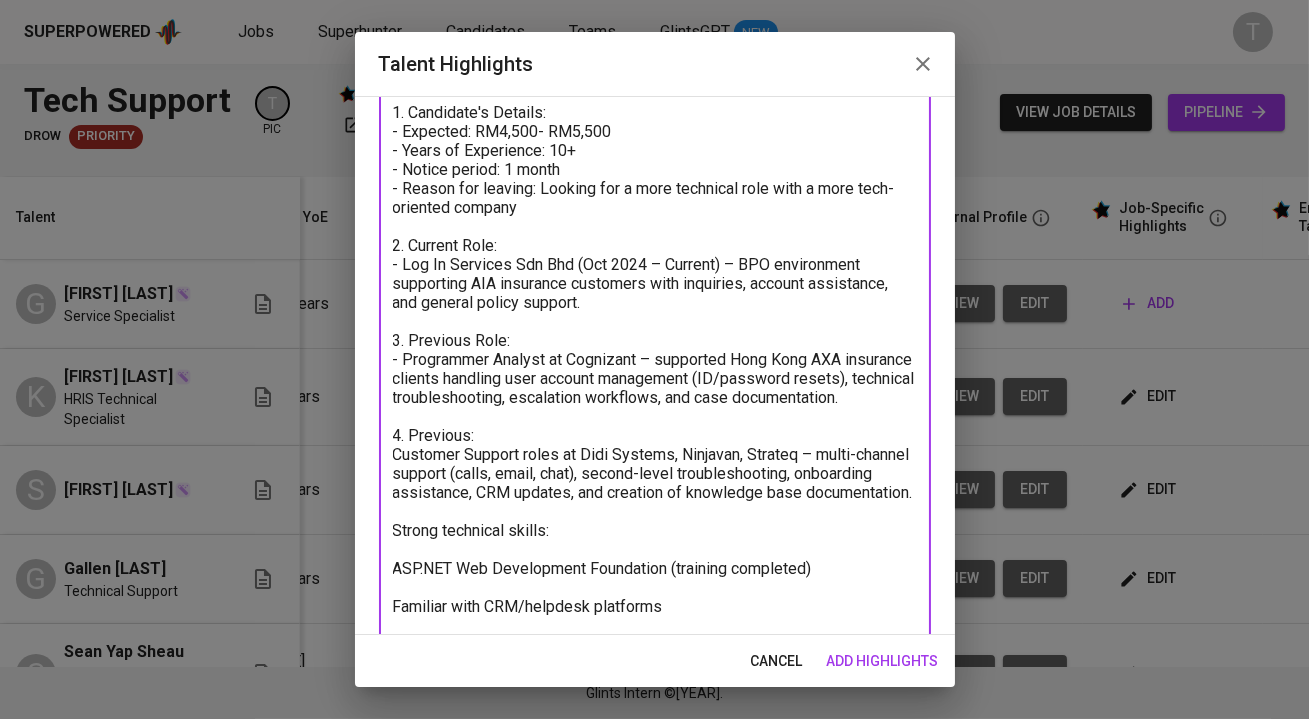 click at bounding box center [655, 530] 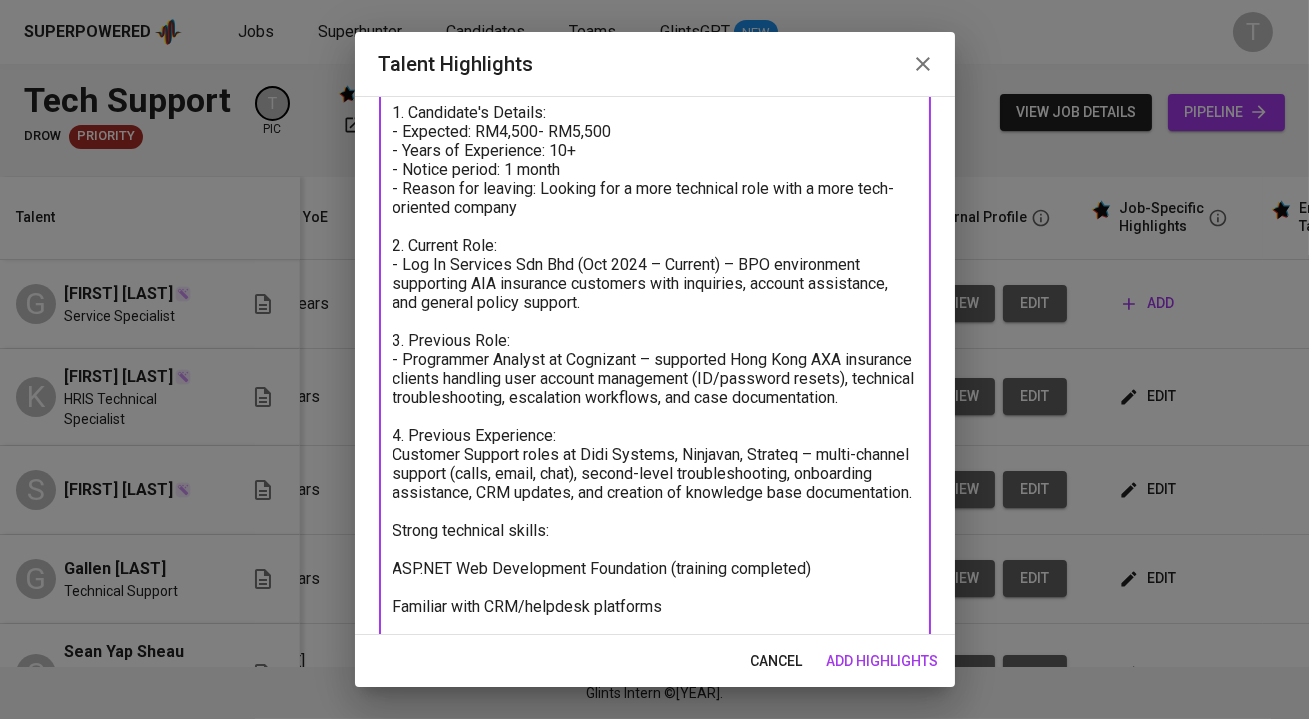 click at bounding box center (655, 530) 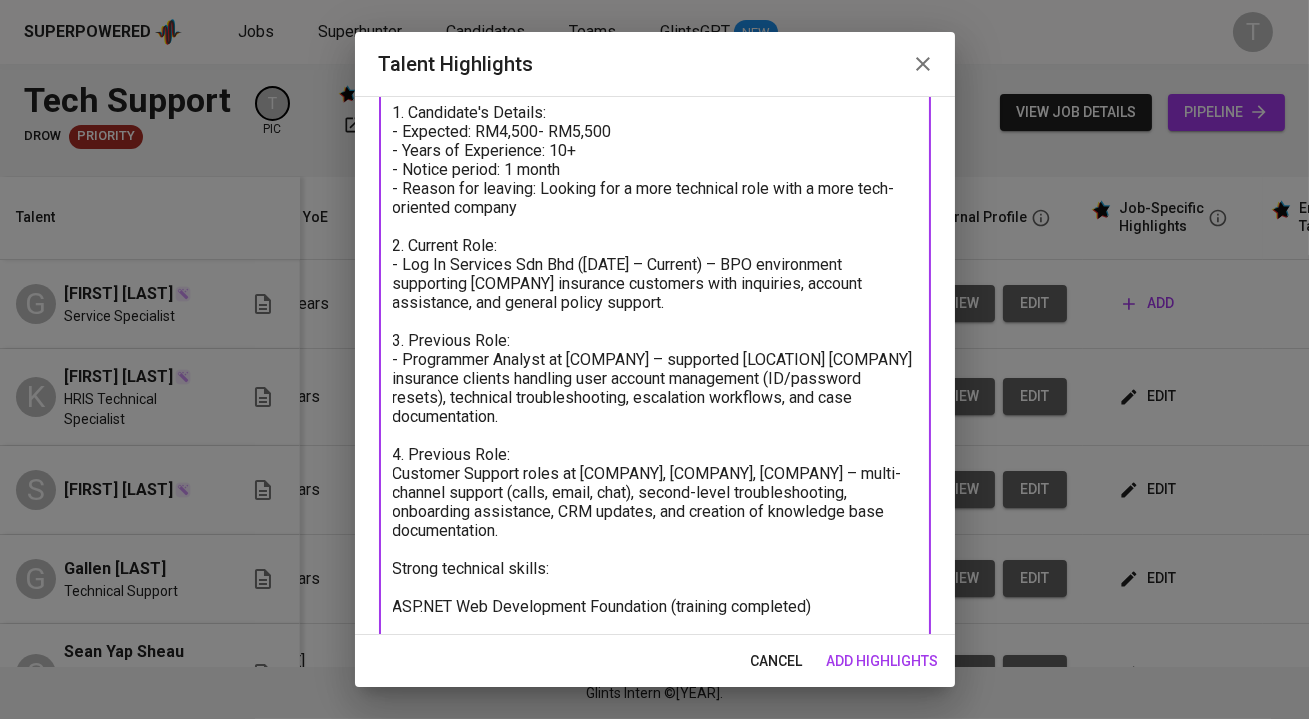 click at bounding box center [655, 530] 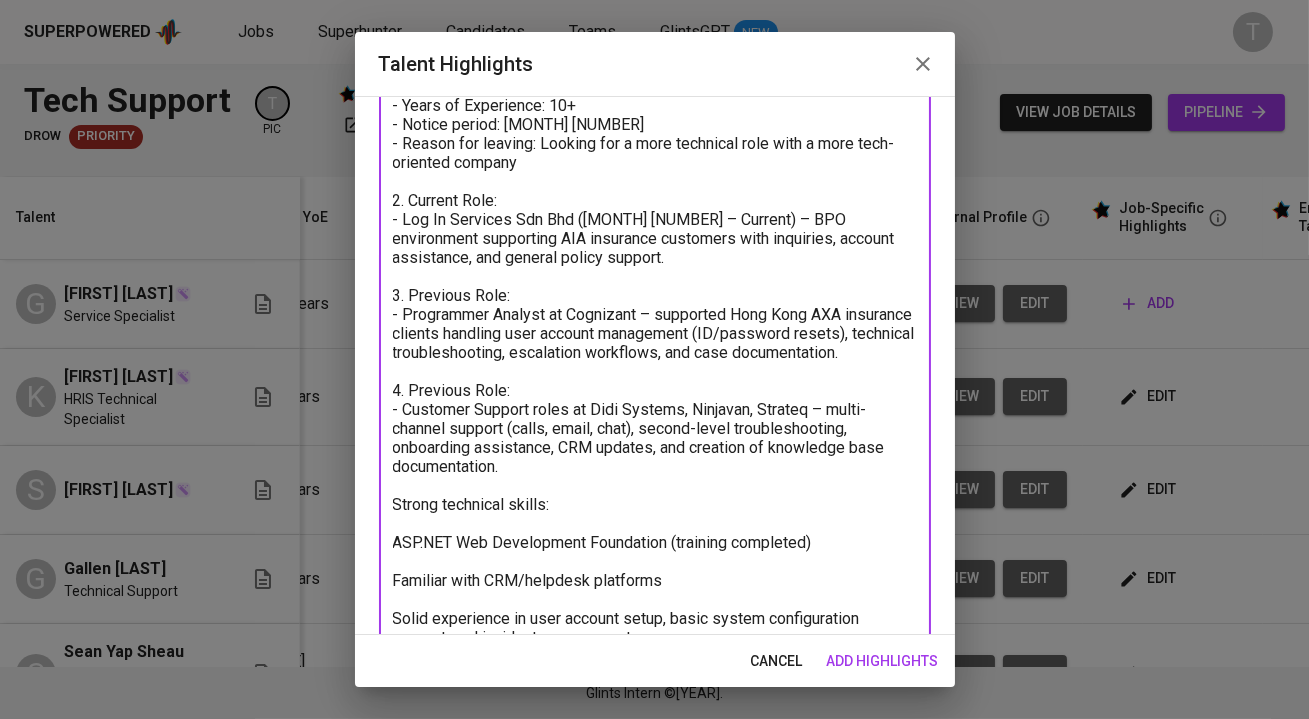 scroll, scrollTop: 193, scrollLeft: 0, axis: vertical 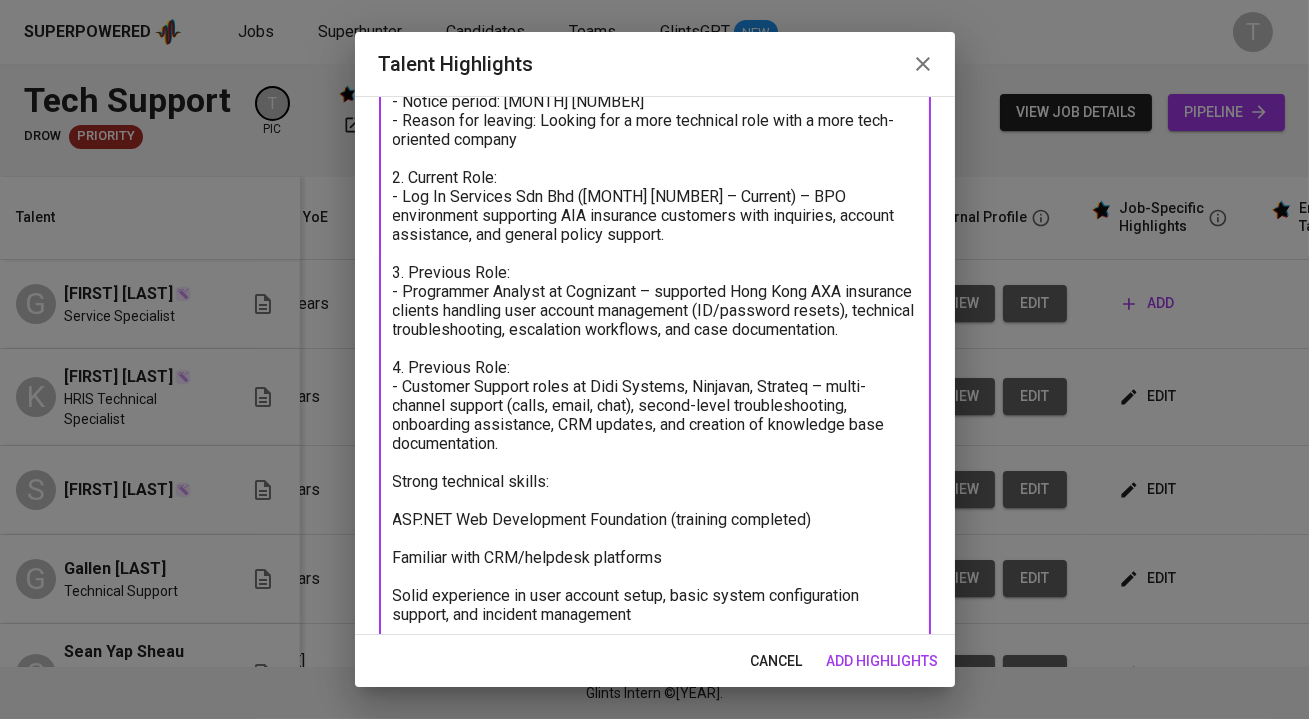 click at bounding box center [655, 462] 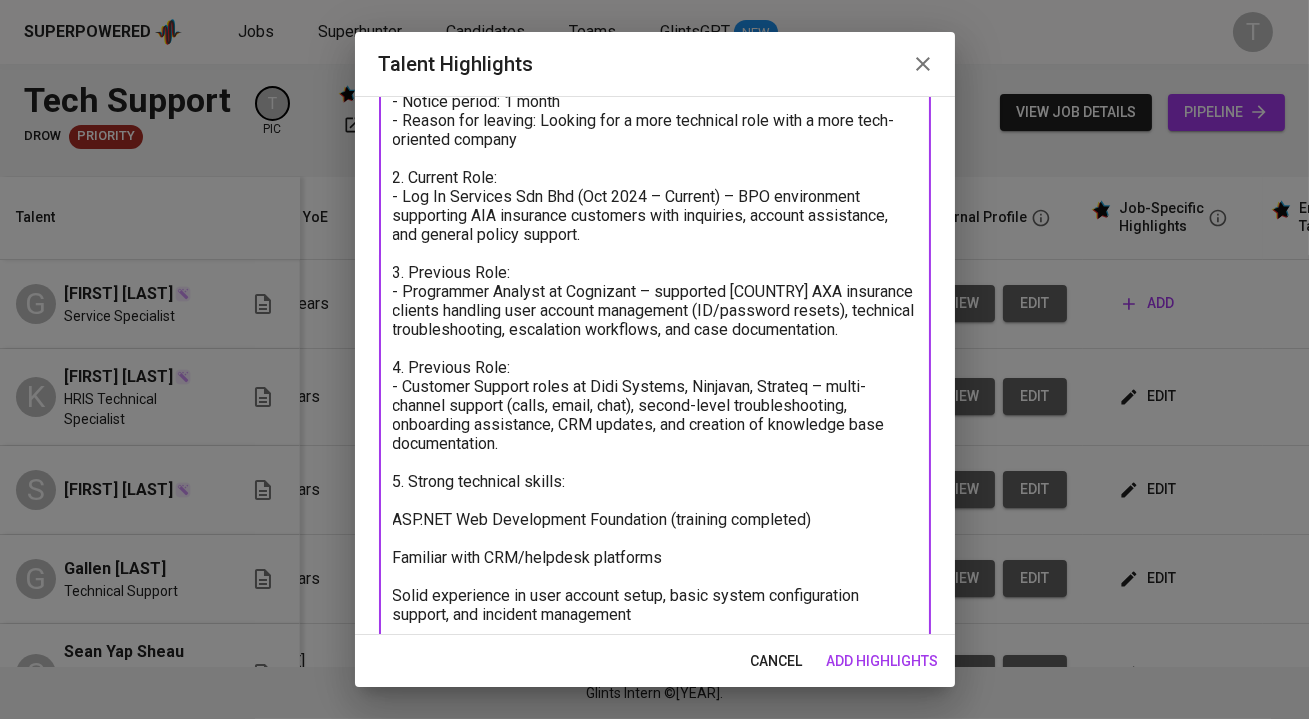 click at bounding box center (655, 462) 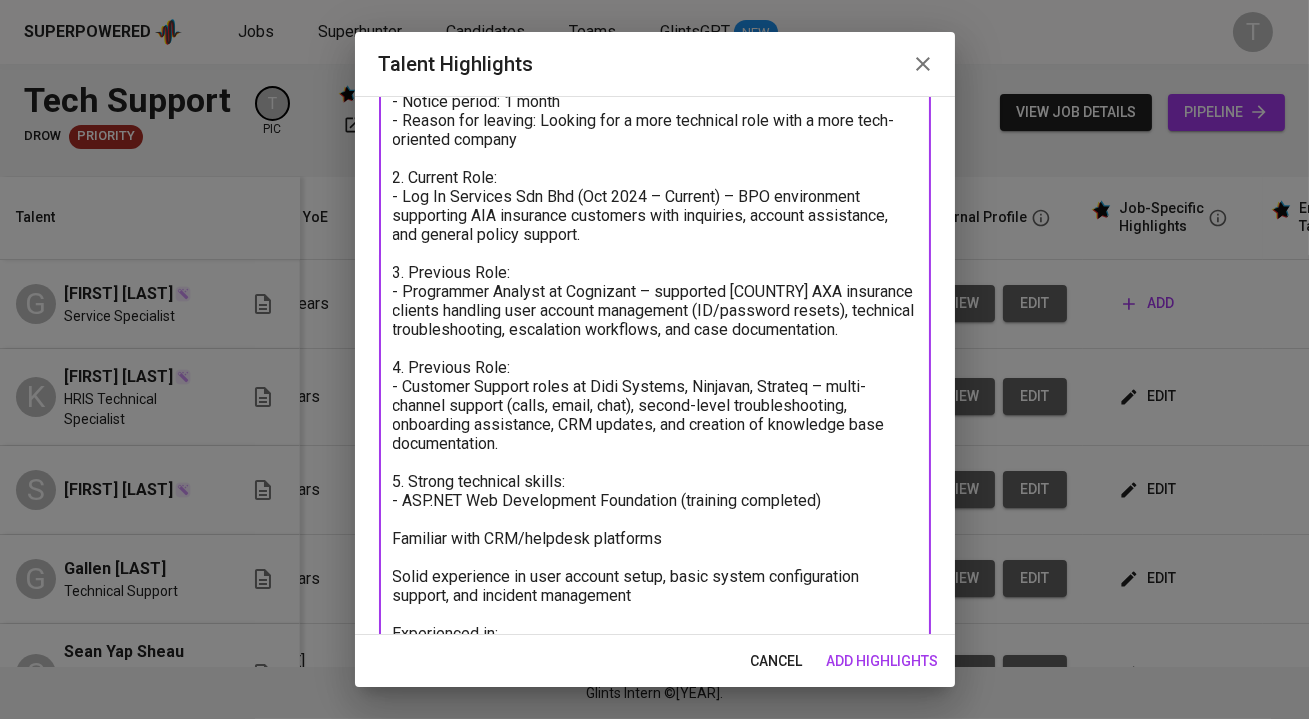 click at bounding box center (655, 453) 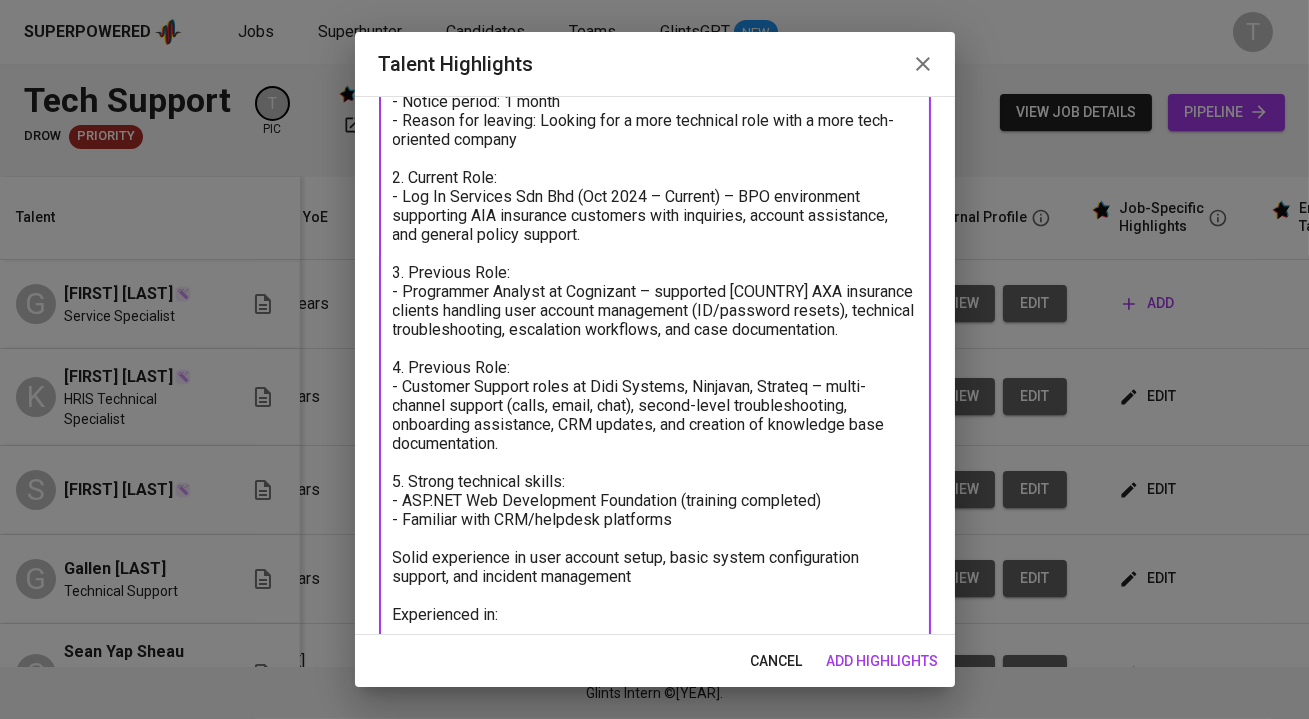 click at bounding box center (655, 443) 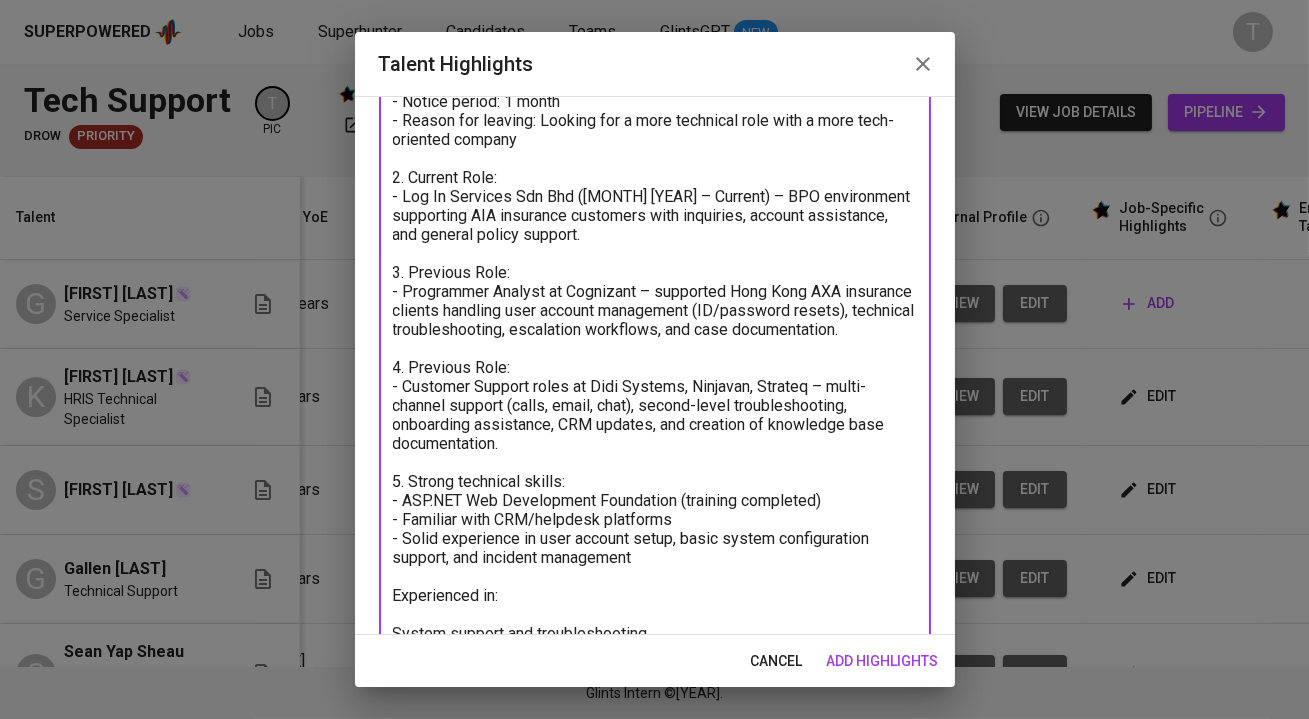 click on "x Talent Highlights" at bounding box center (655, 433) 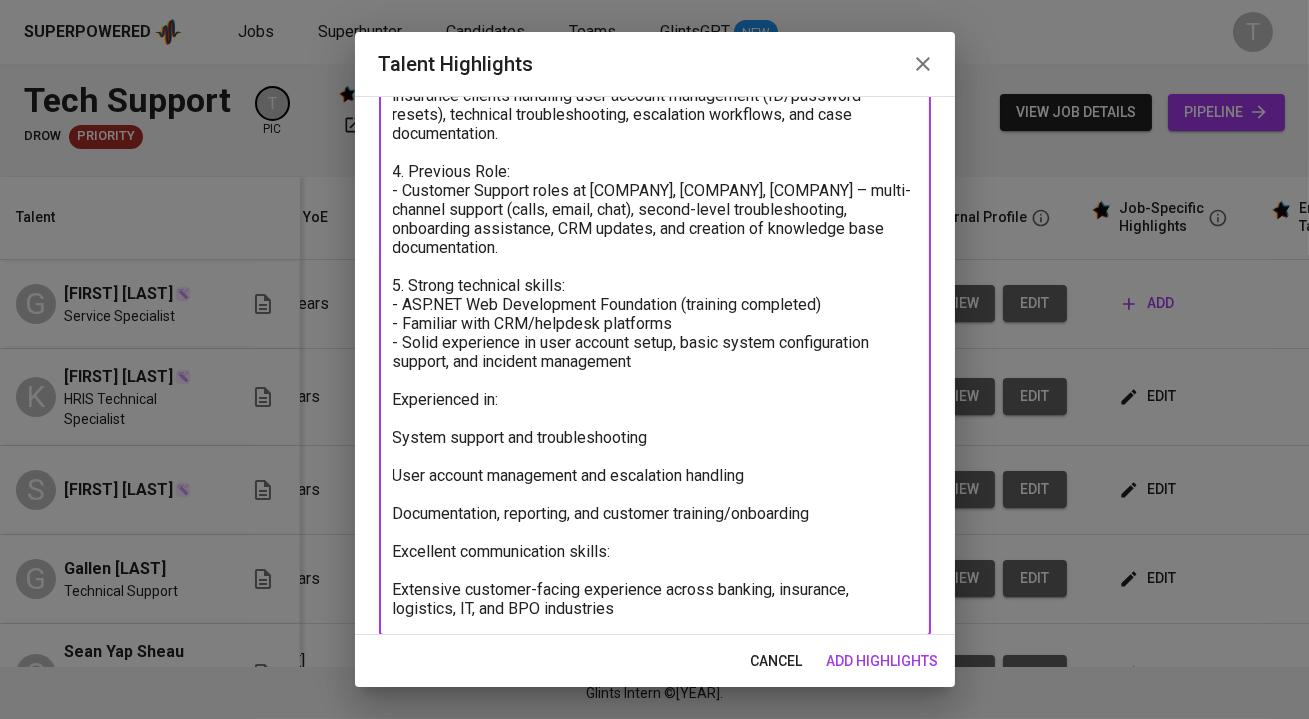 scroll, scrollTop: 415, scrollLeft: 0, axis: vertical 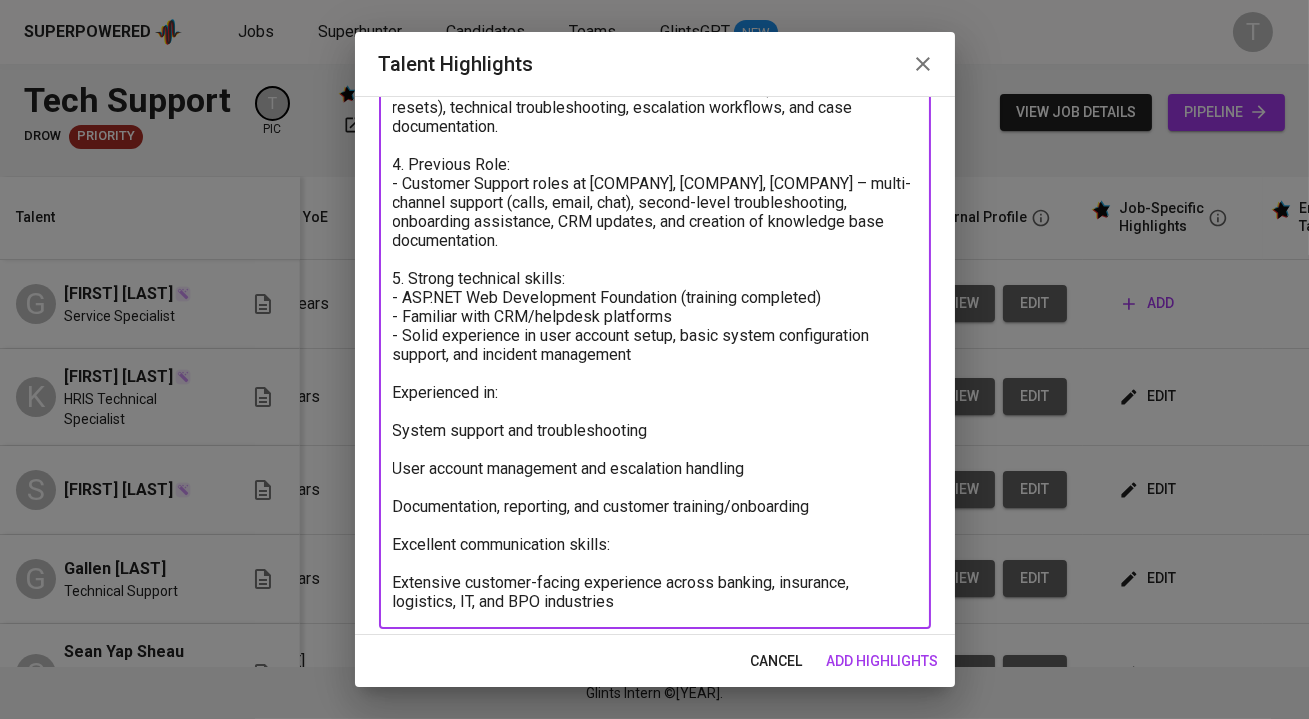 click at bounding box center (655, 212) 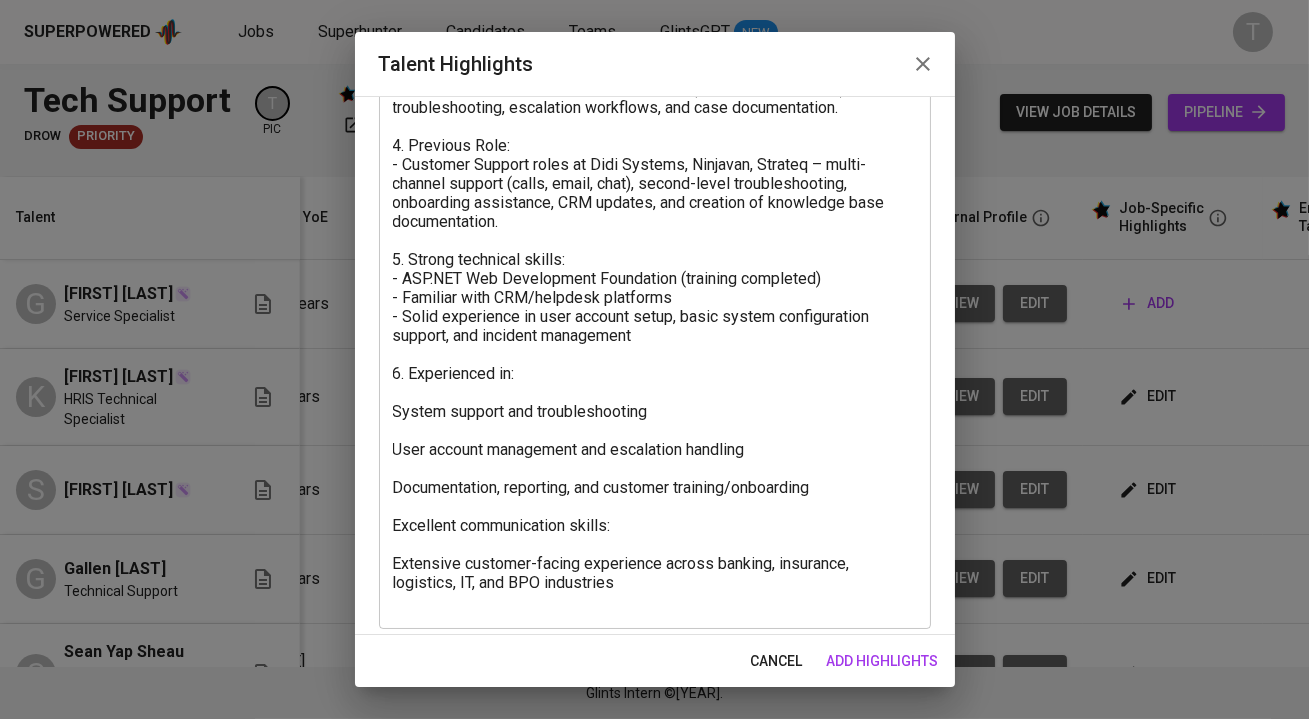 click on "x Talent Highlights" at bounding box center [655, 211] 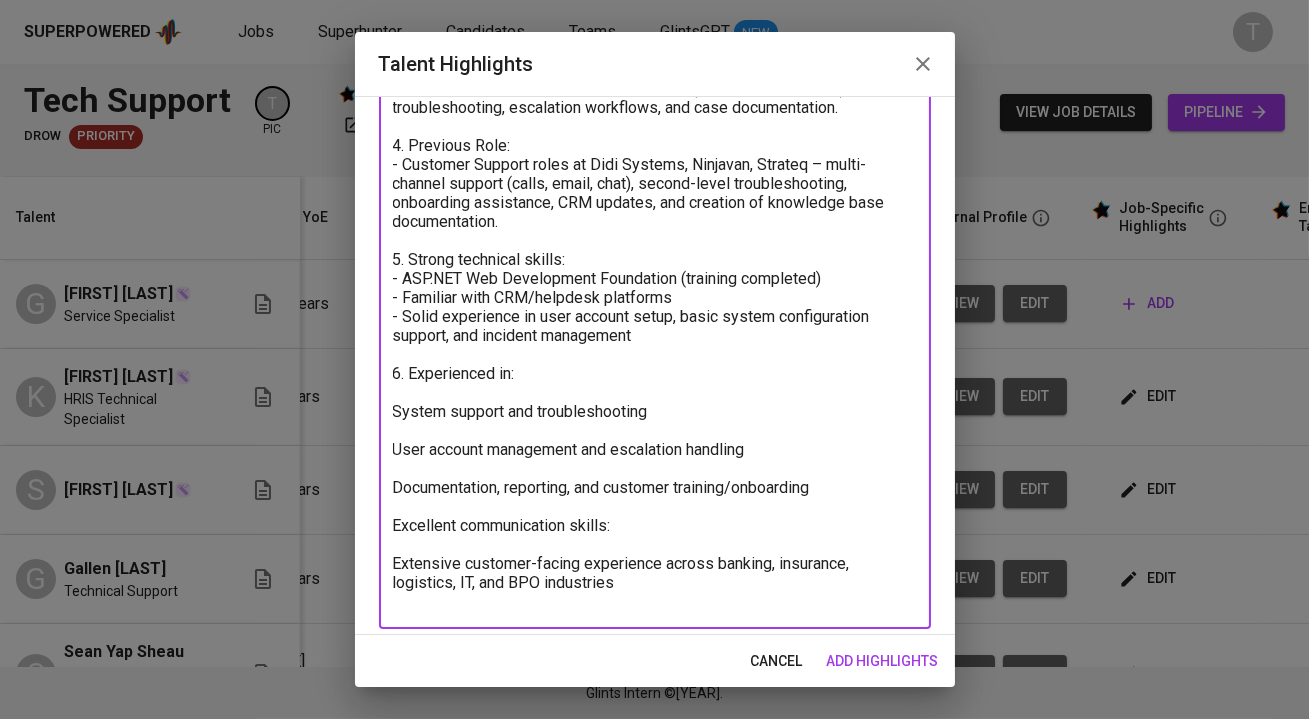 click at bounding box center [655, 212] 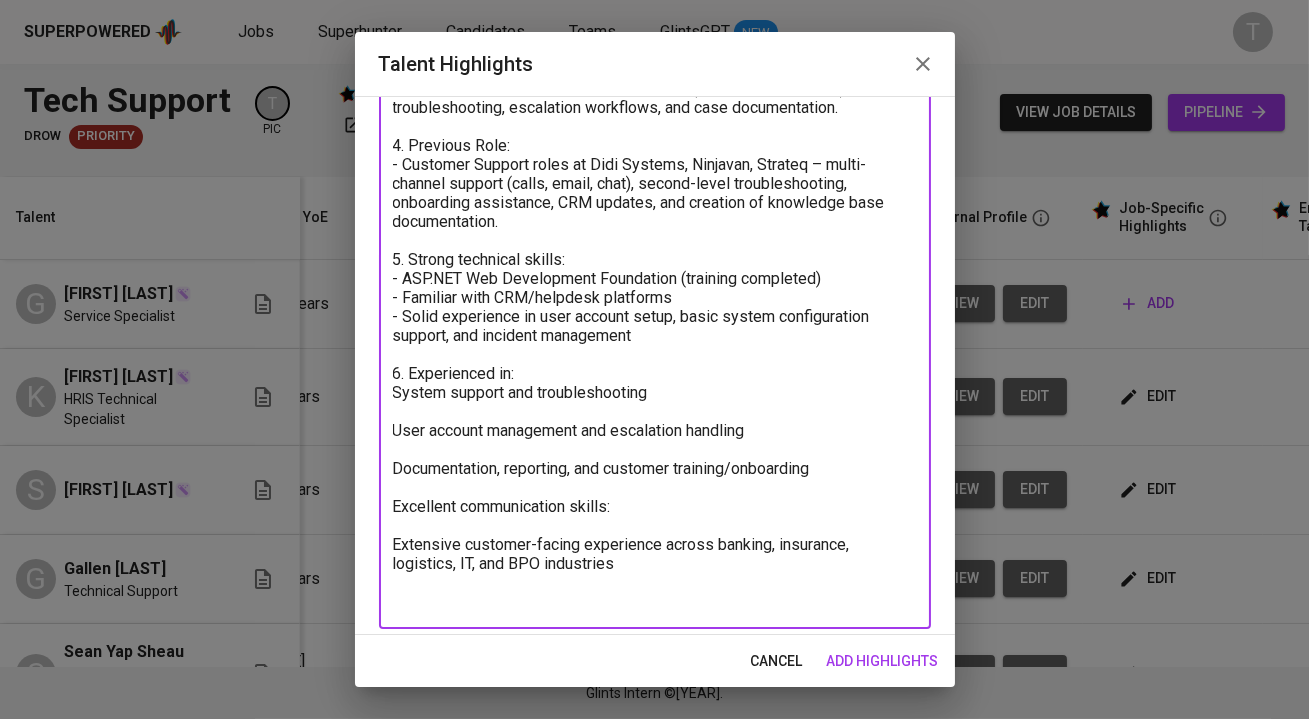 scroll, scrollTop: 407, scrollLeft: 0, axis: vertical 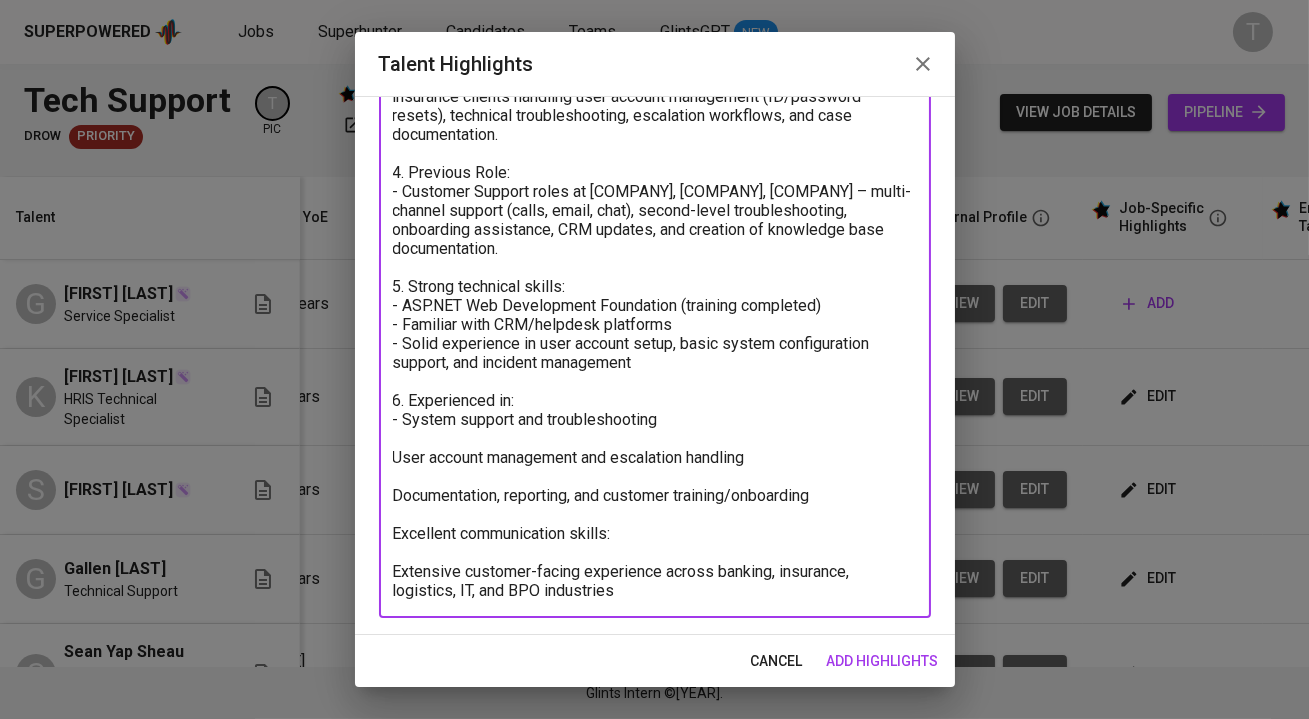 click at bounding box center (655, 210) 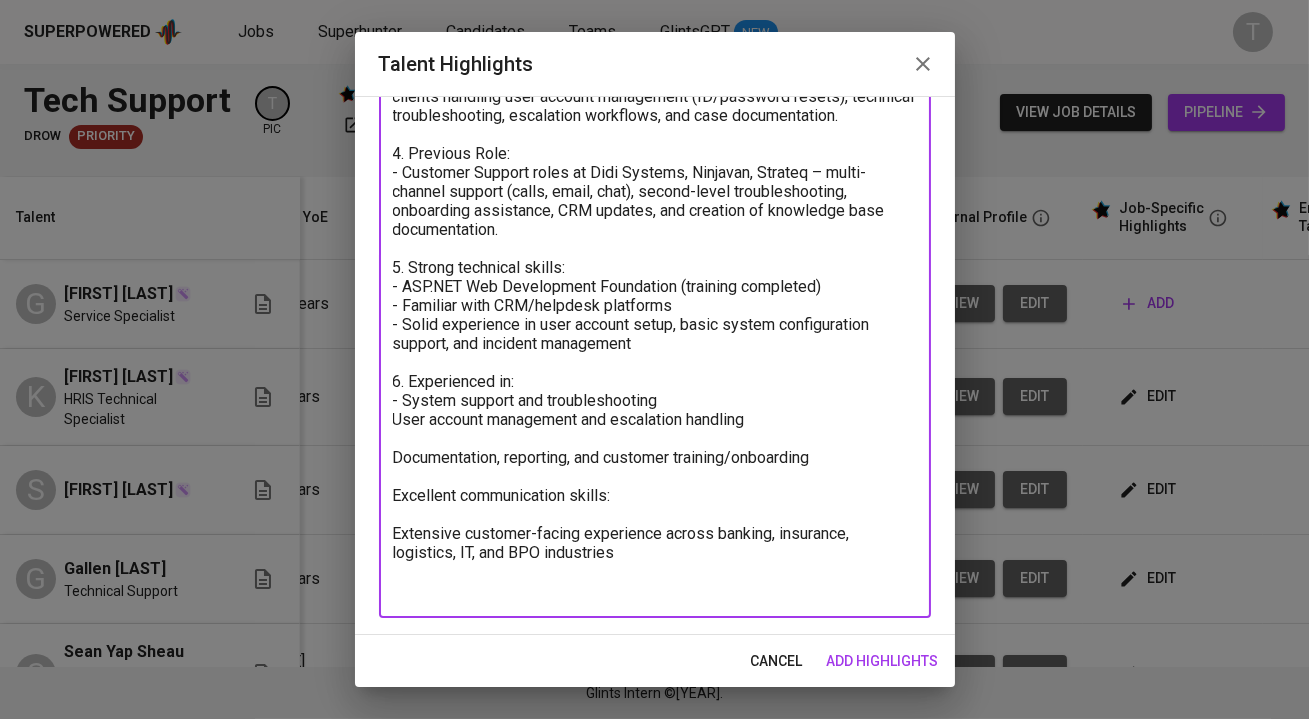scroll, scrollTop: 388, scrollLeft: 0, axis: vertical 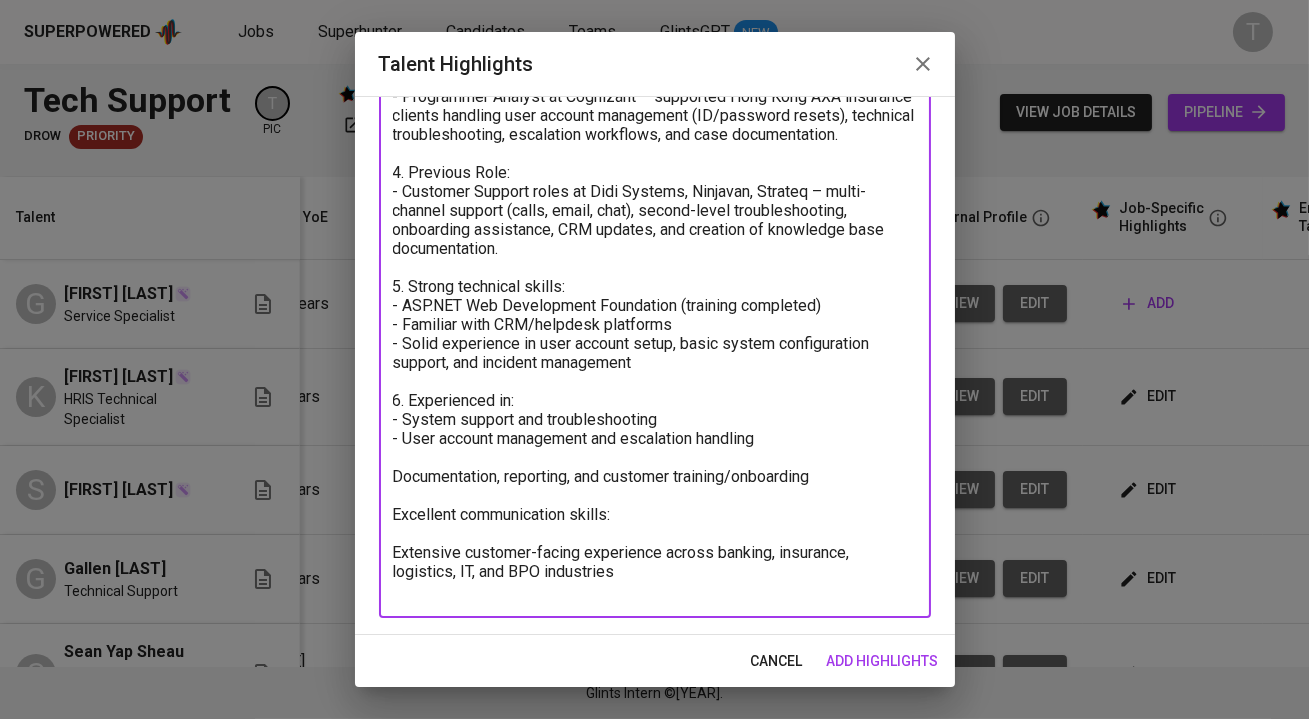 click at bounding box center (655, 220) 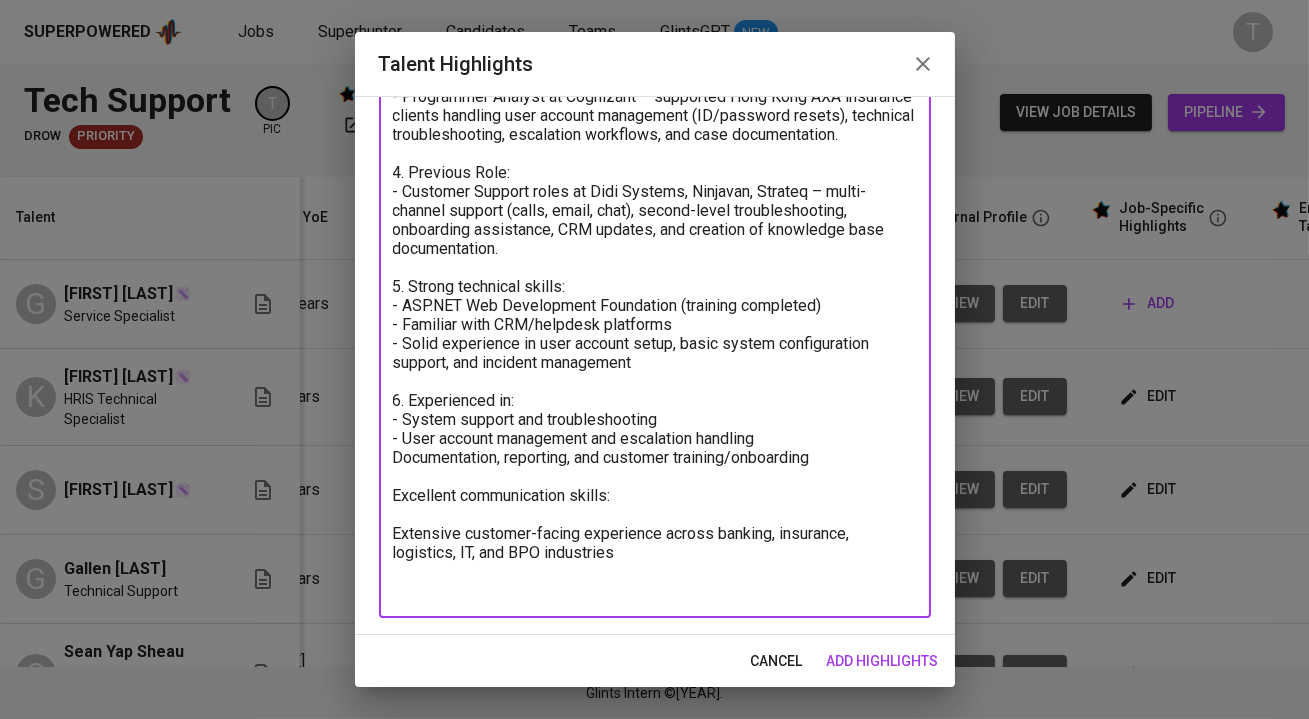 scroll, scrollTop: 369, scrollLeft: 0, axis: vertical 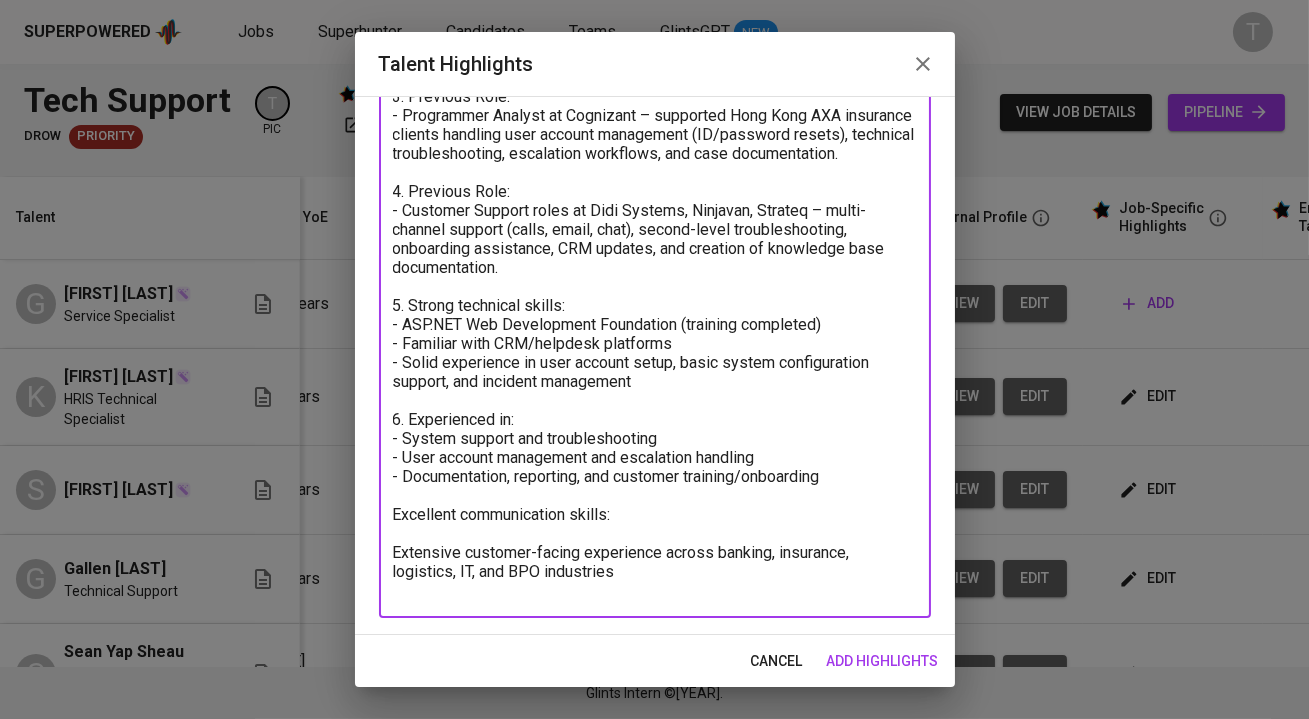 click at bounding box center [655, 229] 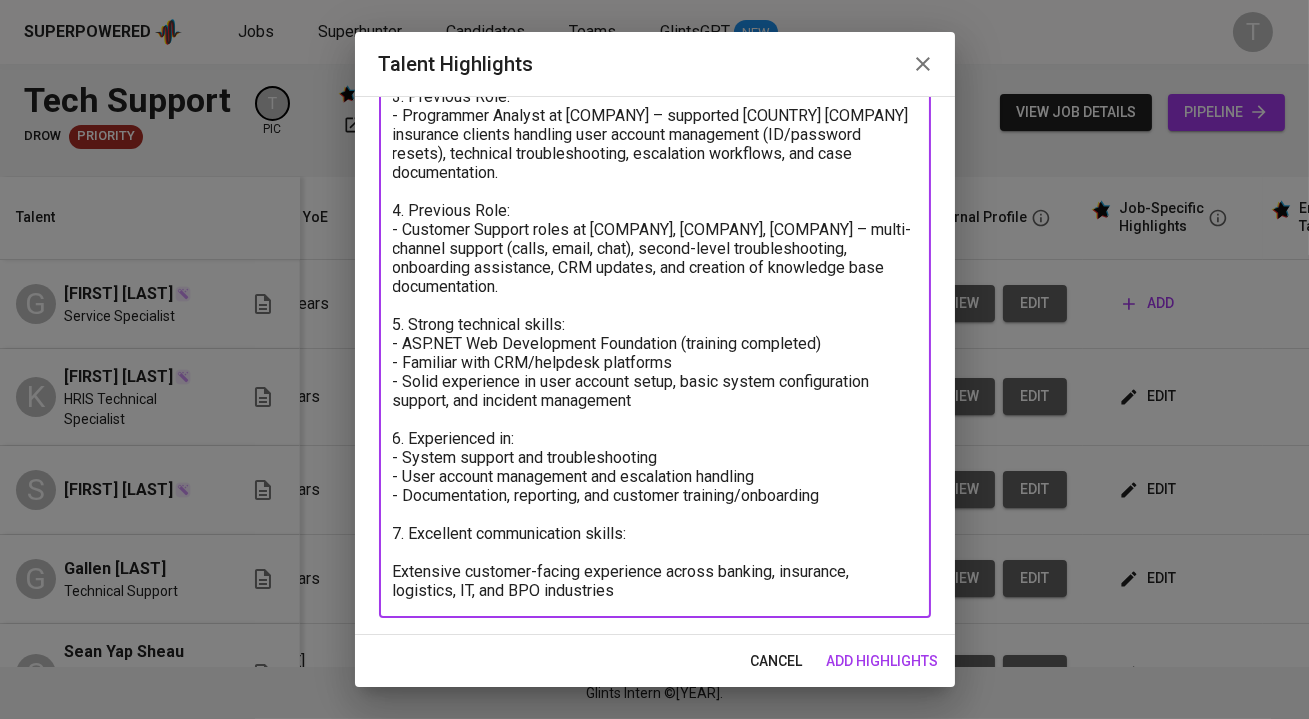click at bounding box center [655, 229] 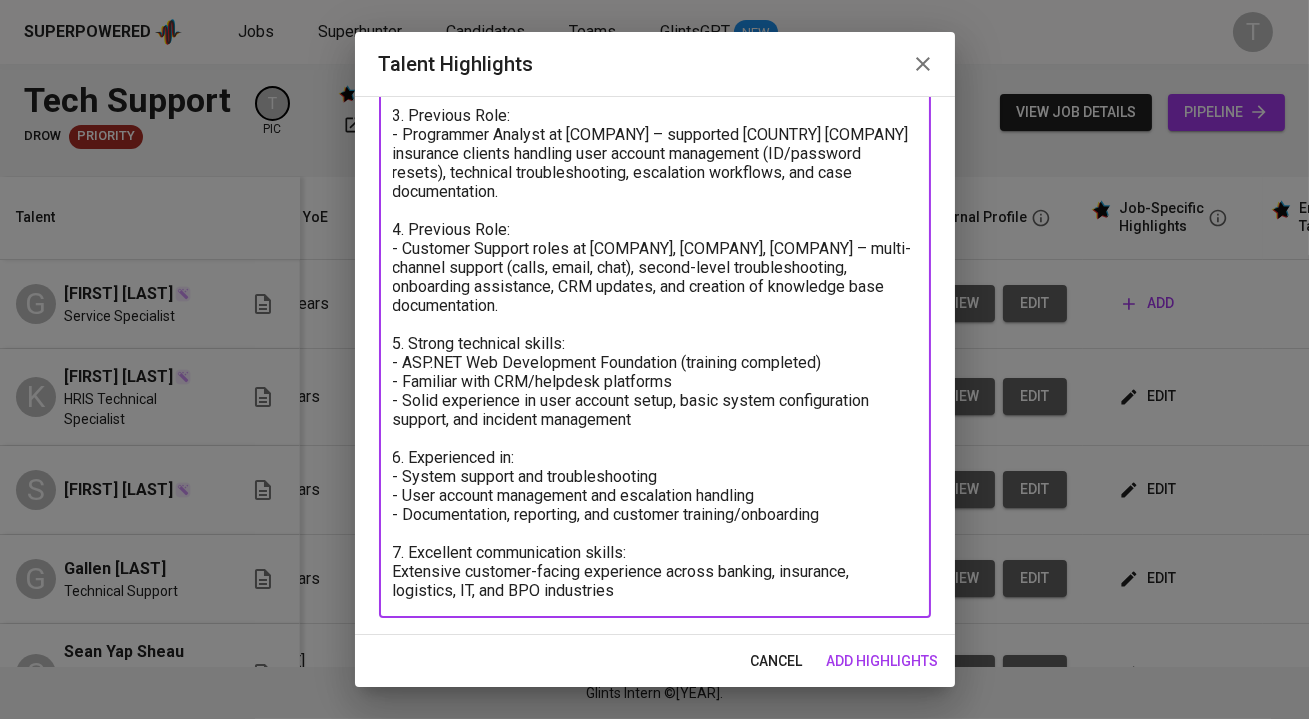 scroll, scrollTop: 350, scrollLeft: 0, axis: vertical 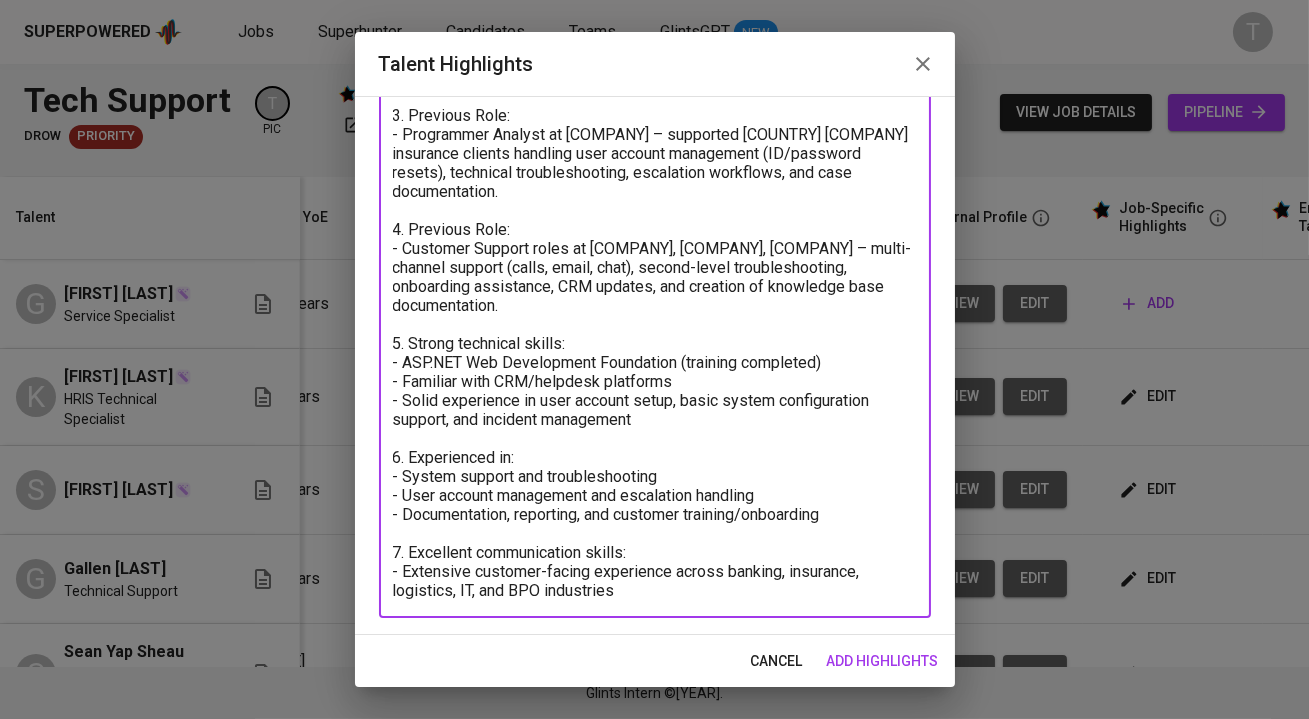 click at bounding box center [655, 239] 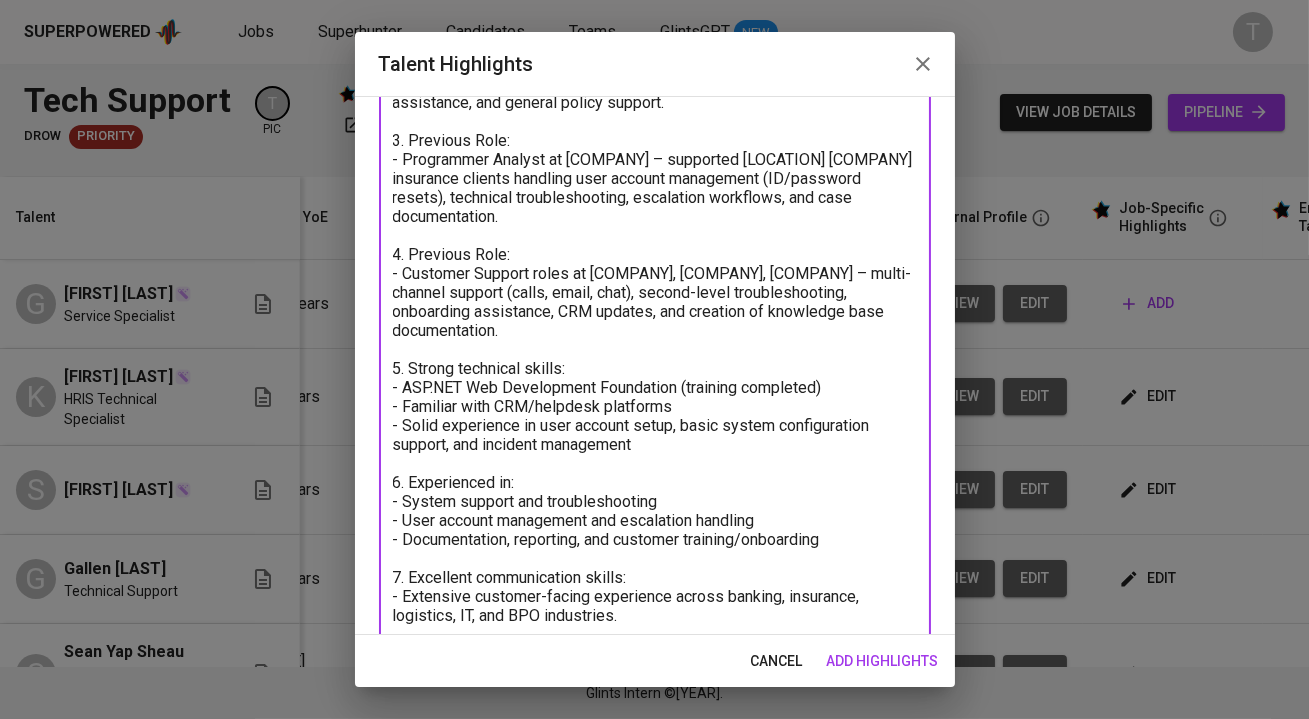 scroll, scrollTop: 350, scrollLeft: 0, axis: vertical 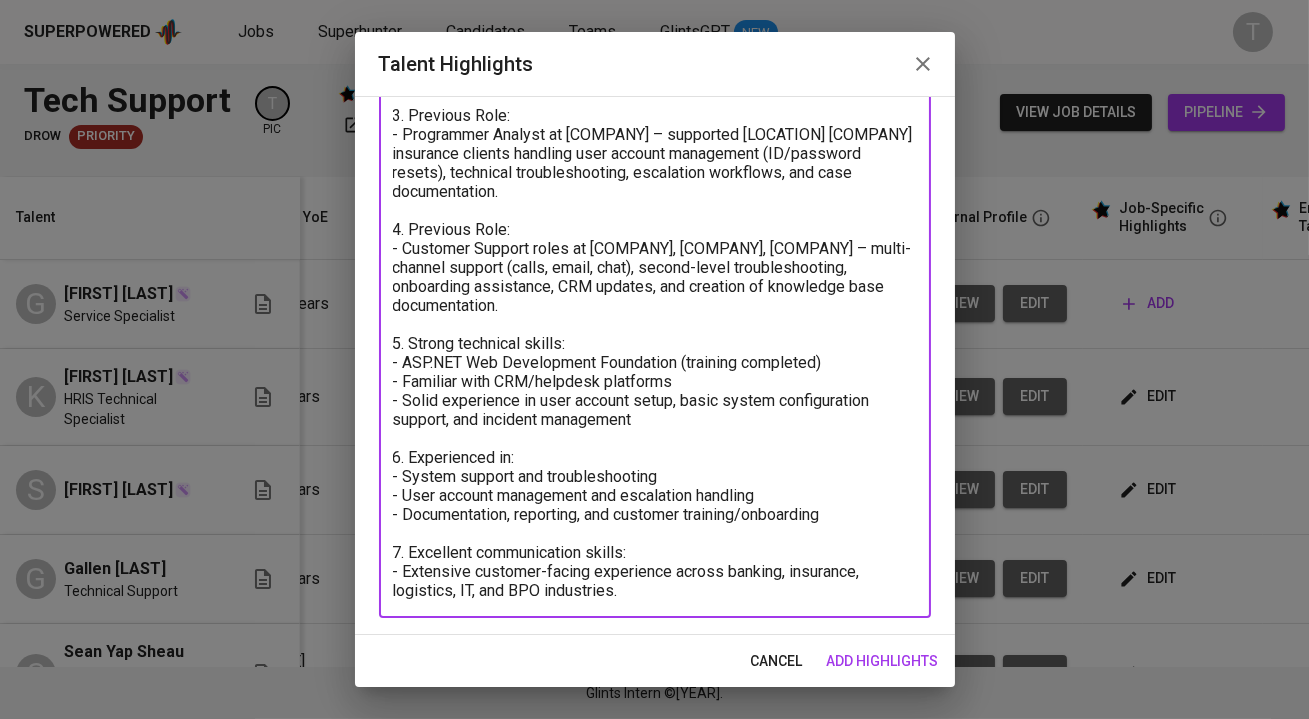 type on "1. Candidate's Details:
- Expected: RM4,500- RM5,500
- Years of Experience: 10+
- Notice period: 1 month
- Reason for leaving: Looking for a more technical role with a more tech-oriented company
2. Current Role:
- Log In Services Sdn Bhd (Oct 2024 – Current) – BPO environment supporting AIA insurance customers with inquiries, account assistance, and general policy support.
3. Previous Role:
- Programmer Analyst at Cognizant – supported Hong Kong AXA insurance clients handling user account management (ID/password resets), technical troubleshooting, escalation workflows, and case documentation.
4. Previous Role:
- Customer Support roles at Didi Systems, Ninjavan, Strateq – multi-channel support (calls, email, chat), second-level troubleshooting, onboarding assistance, CRM updates, and creation of knowledge base documentation.
5. Strong technical skills:
- ASP.NET Web Development Foundation (training completed)
- Familiar with CRM/helpdesk platforms
- Solid experience in user account setup, basic system configuration  support, and incident management
6. Experienced in:
System support and troubleshooting
User account management and escalation handling
Documentation, reporting, and customer training/onboarding
Excellent communication skills:
Extensive customer-facing experience across banking, insurance, logistics, IT, and BPO industries" 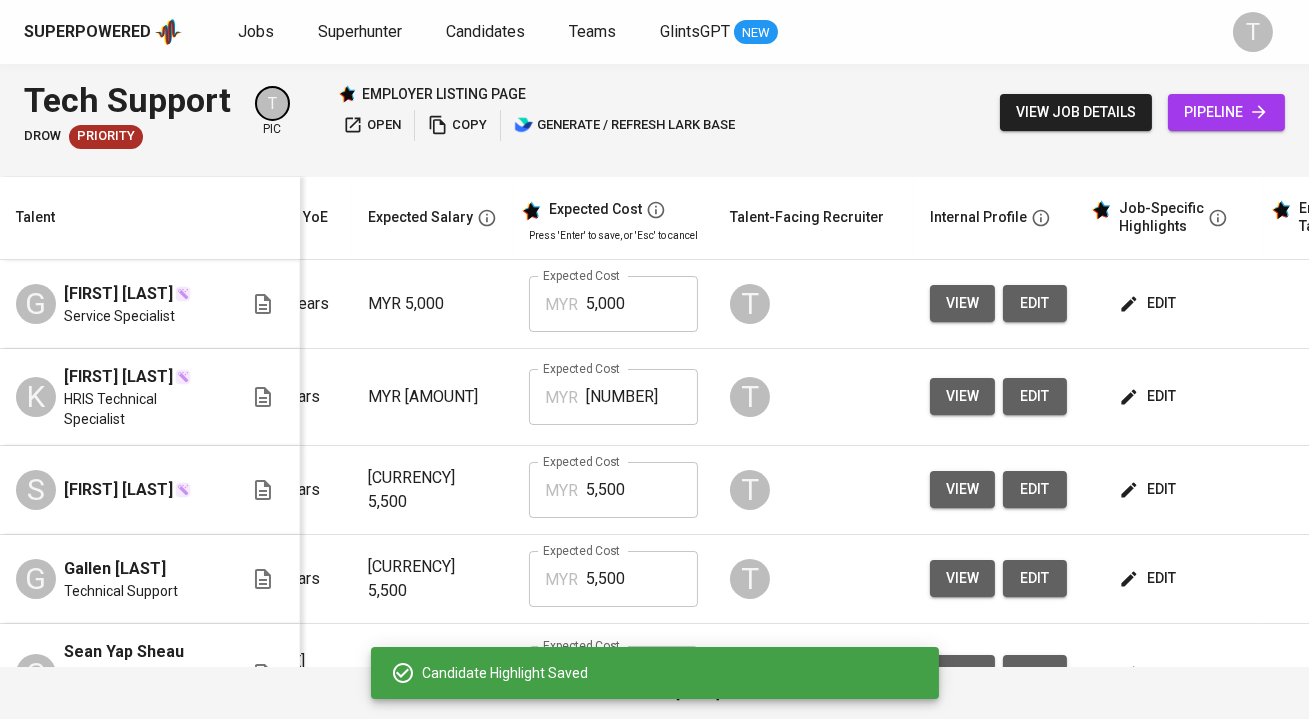 scroll, scrollTop: 0, scrollLeft: 0, axis: both 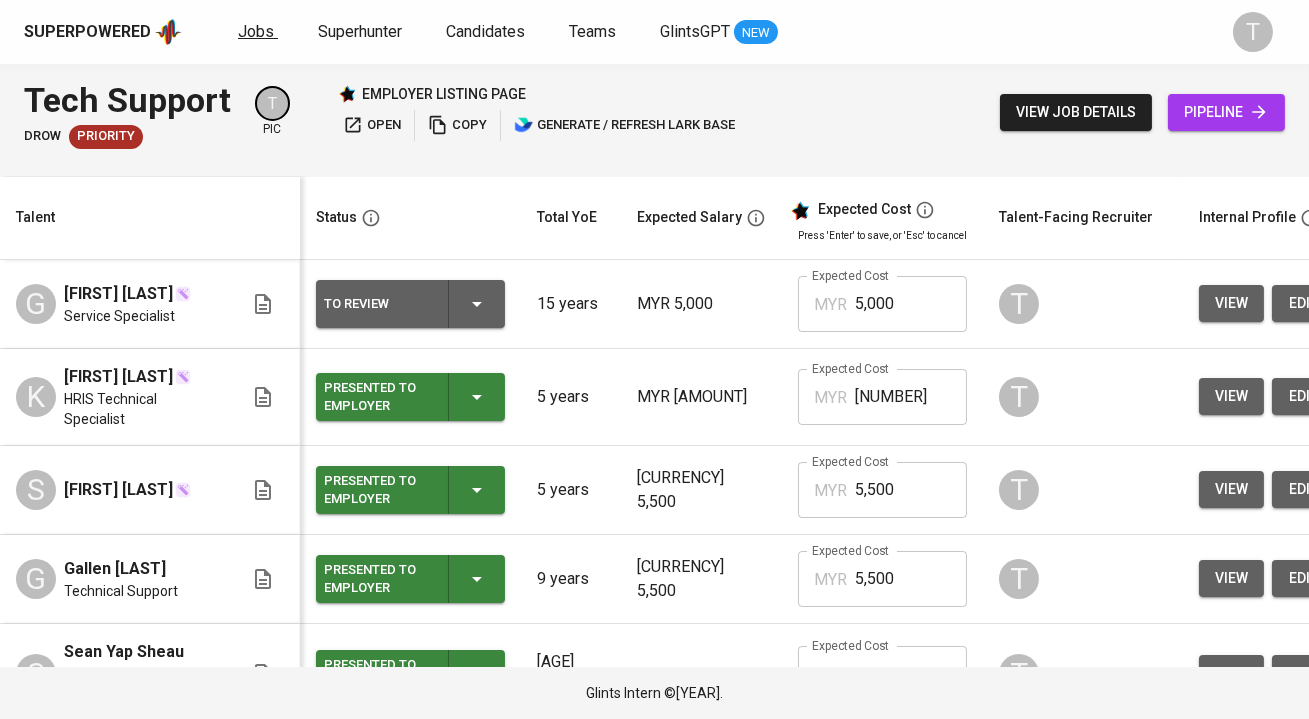 click on "Jobs" at bounding box center (256, 31) 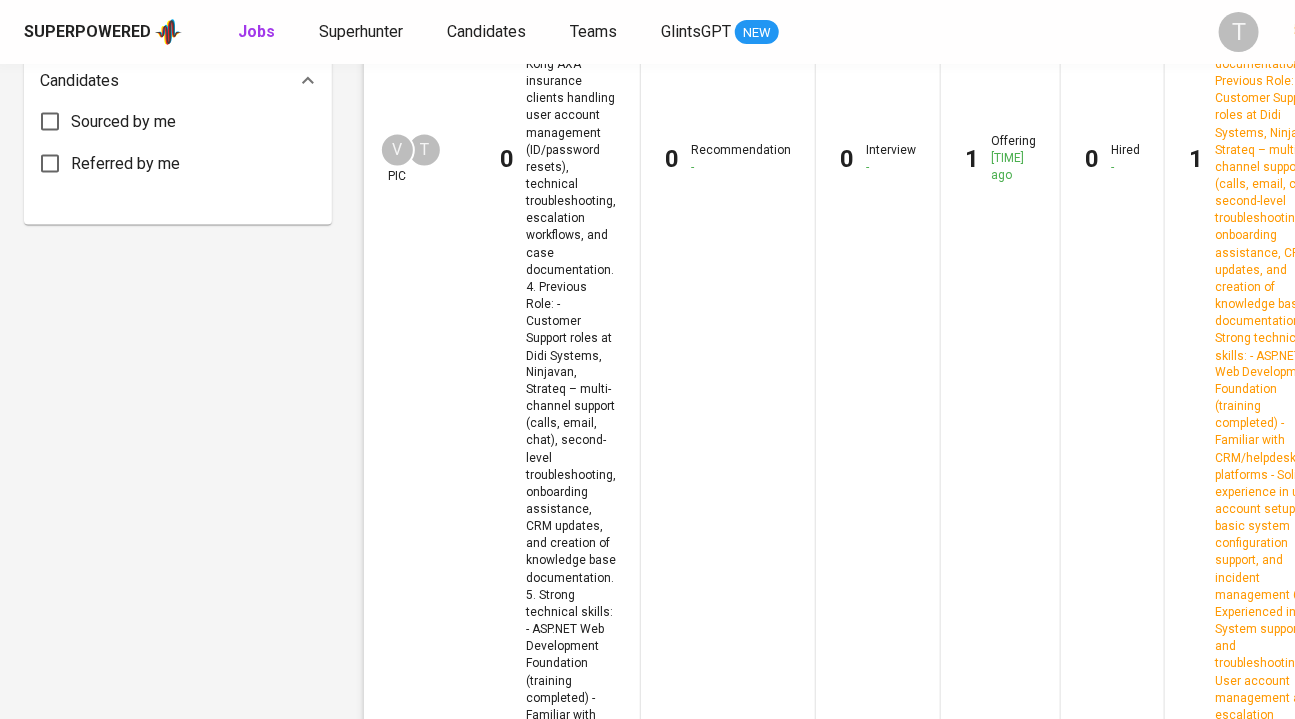 scroll, scrollTop: 1237, scrollLeft: 0, axis: vertical 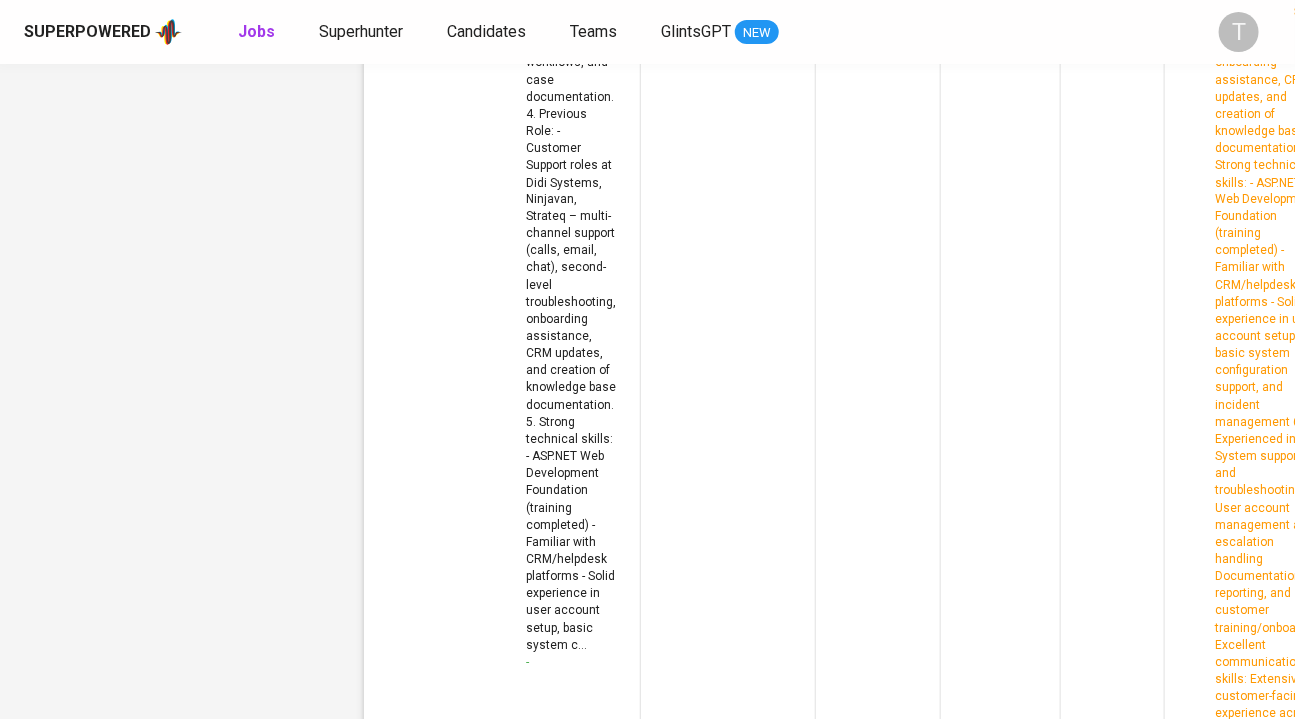 click on "Senior Business Development Consultant" at bounding box center [537, 6074] 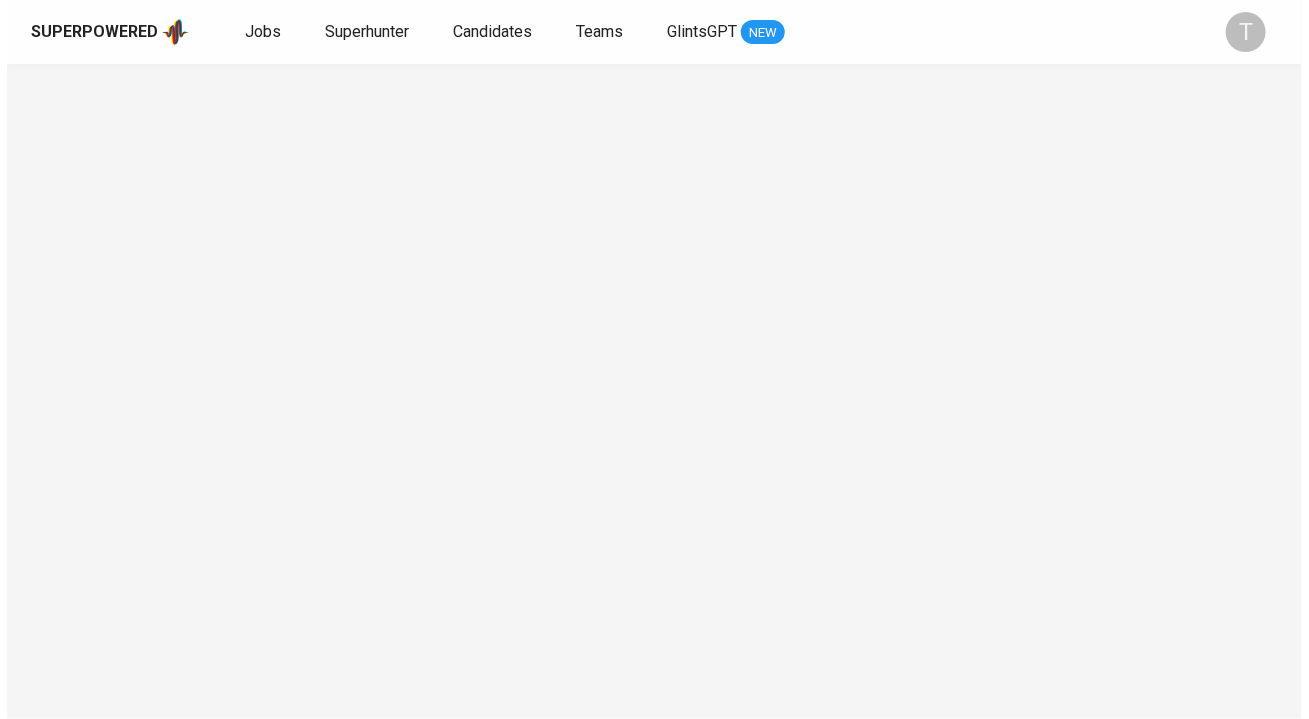 scroll, scrollTop: 0, scrollLeft: 0, axis: both 